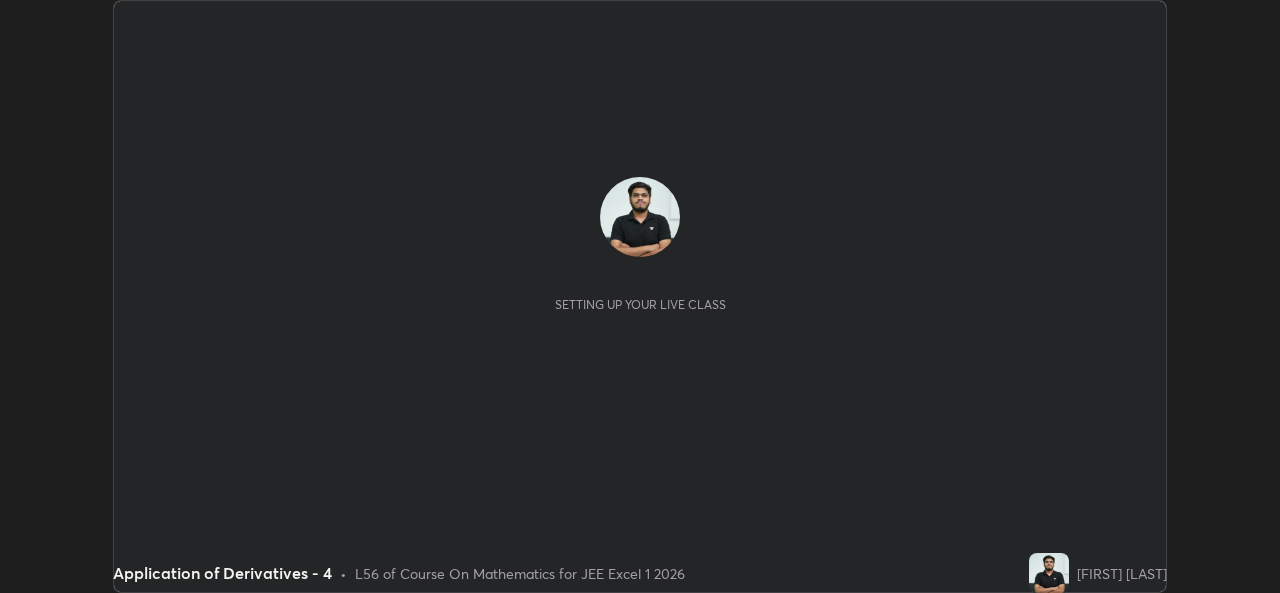 scroll, scrollTop: 0, scrollLeft: 0, axis: both 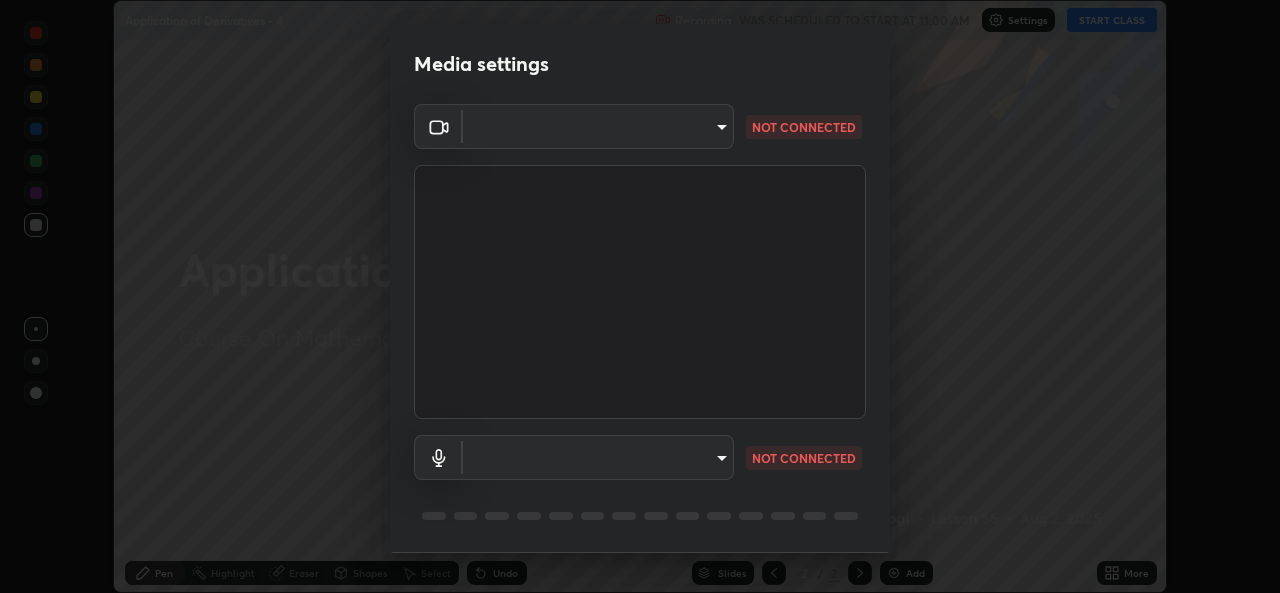 type on "7782a15b5501a514bfe648ece045007bd442f83437d397bf9c3fc663f0680d58" 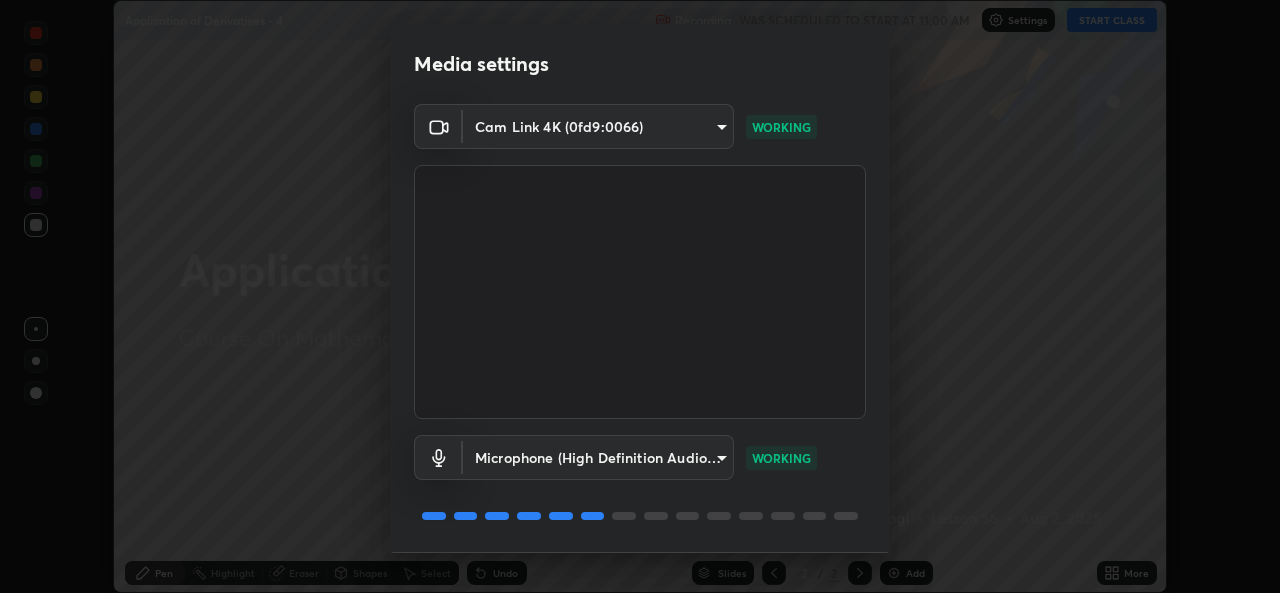 scroll, scrollTop: 63, scrollLeft: 0, axis: vertical 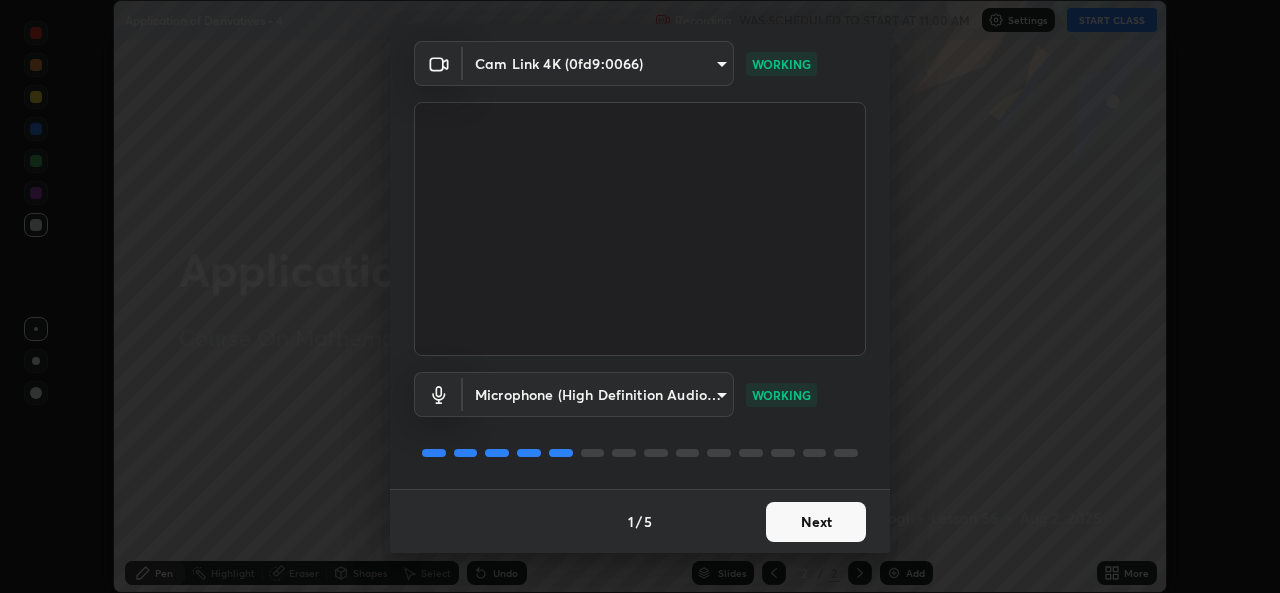 click on "Next" at bounding box center (816, 522) 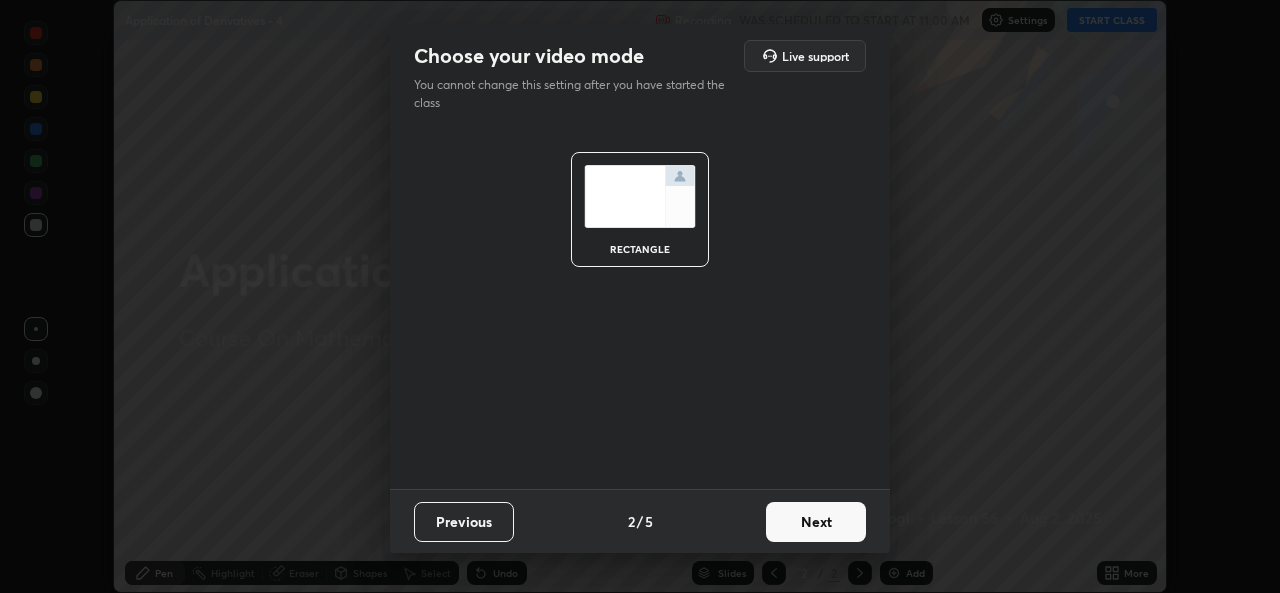 scroll, scrollTop: 0, scrollLeft: 0, axis: both 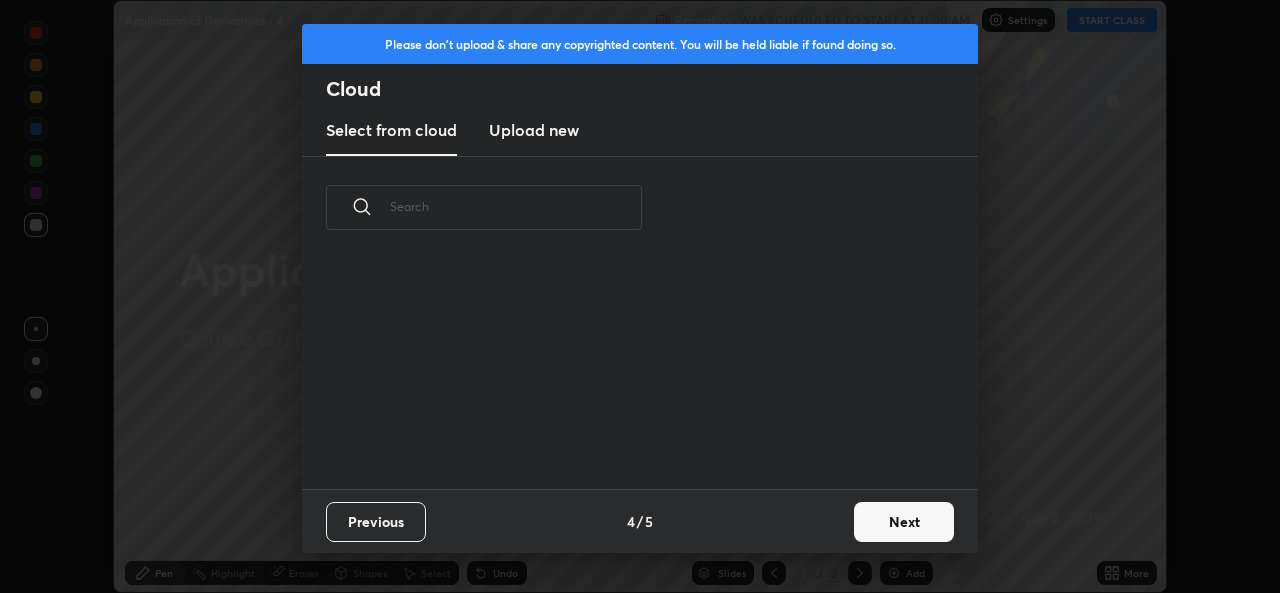 click on "Next" at bounding box center [904, 522] 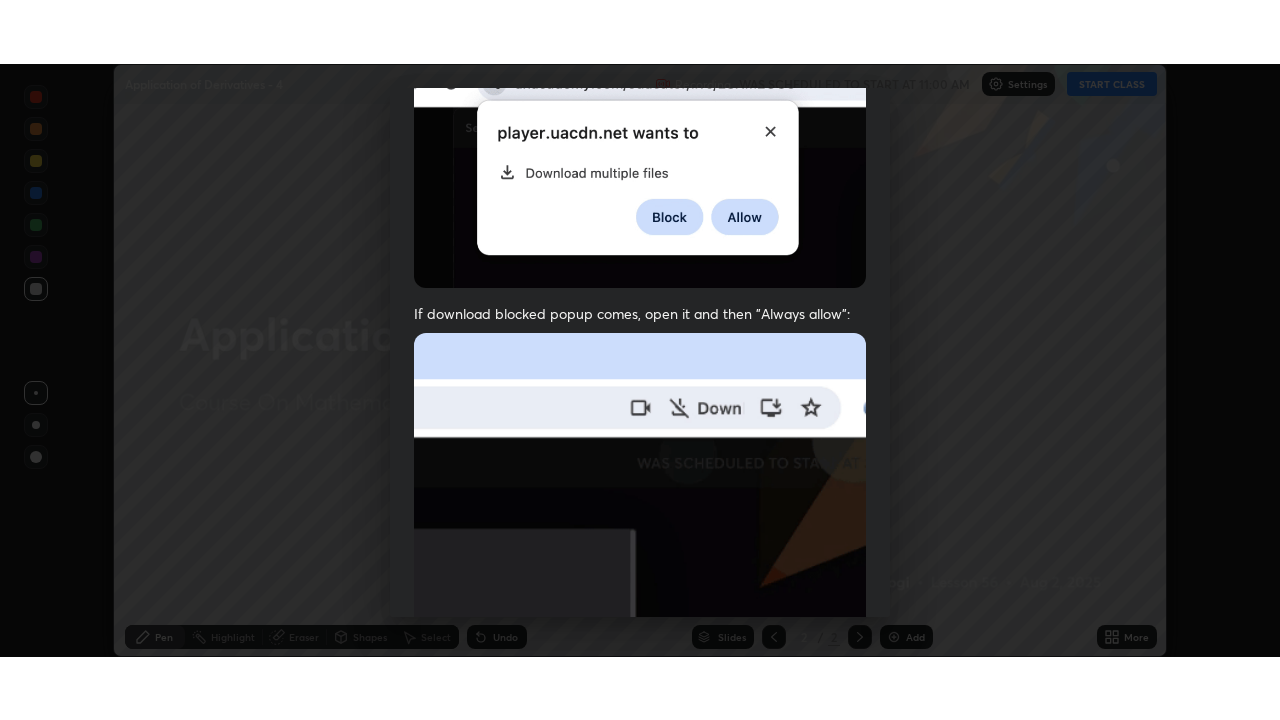 scroll, scrollTop: 471, scrollLeft: 0, axis: vertical 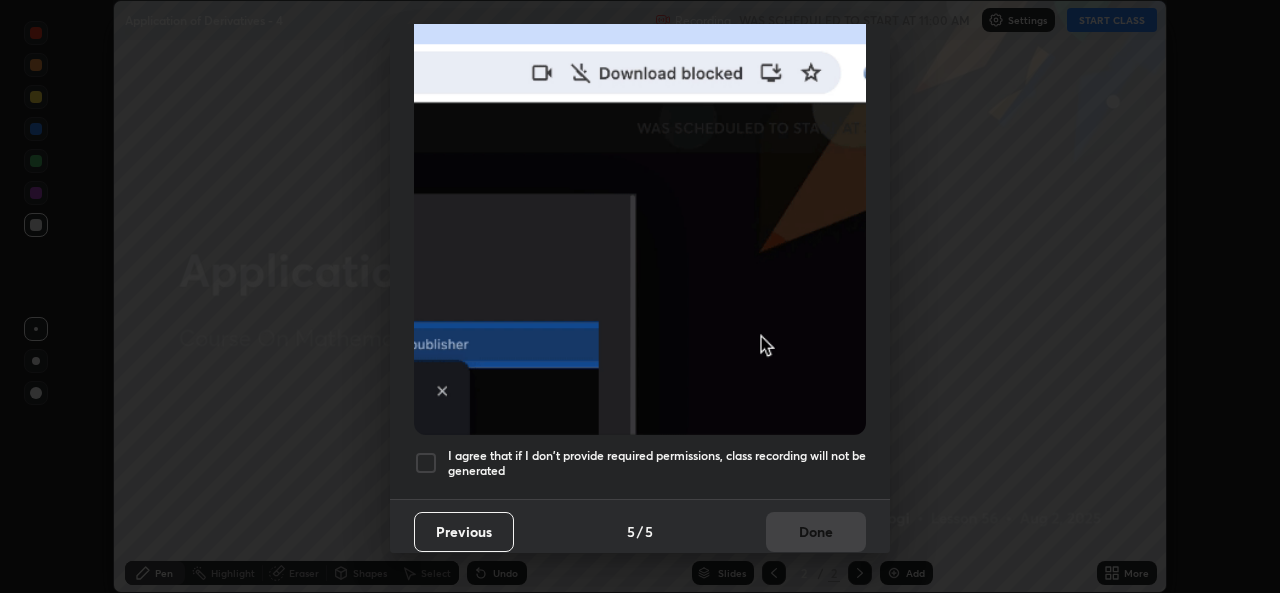click at bounding box center [426, 463] 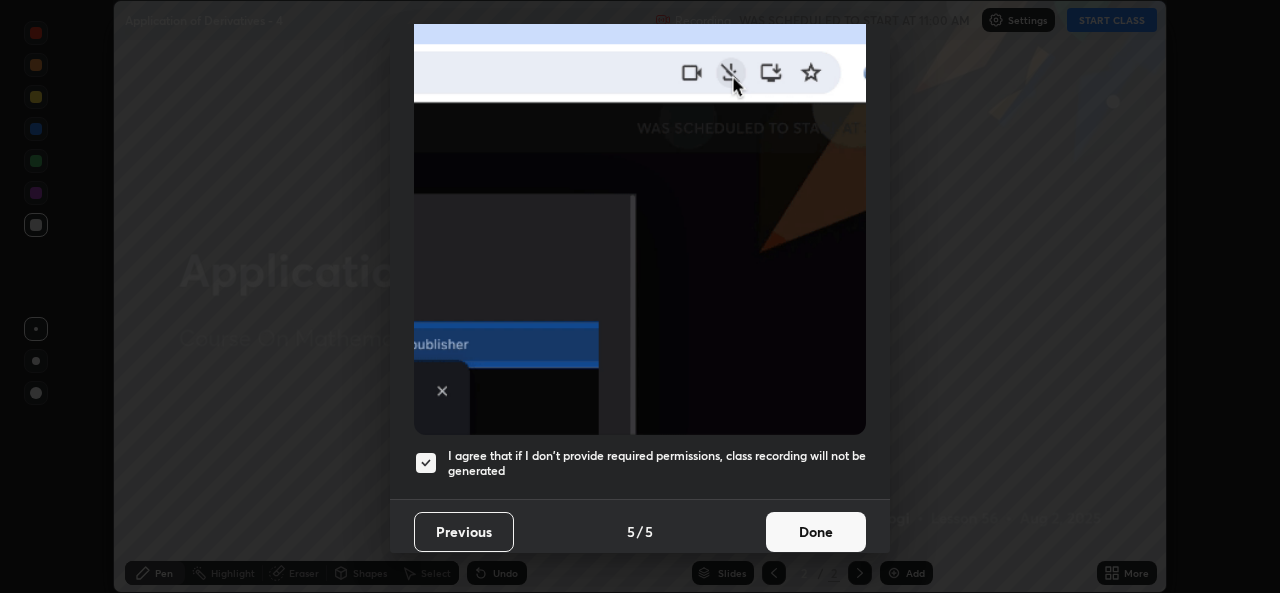 click on "Done" at bounding box center (816, 532) 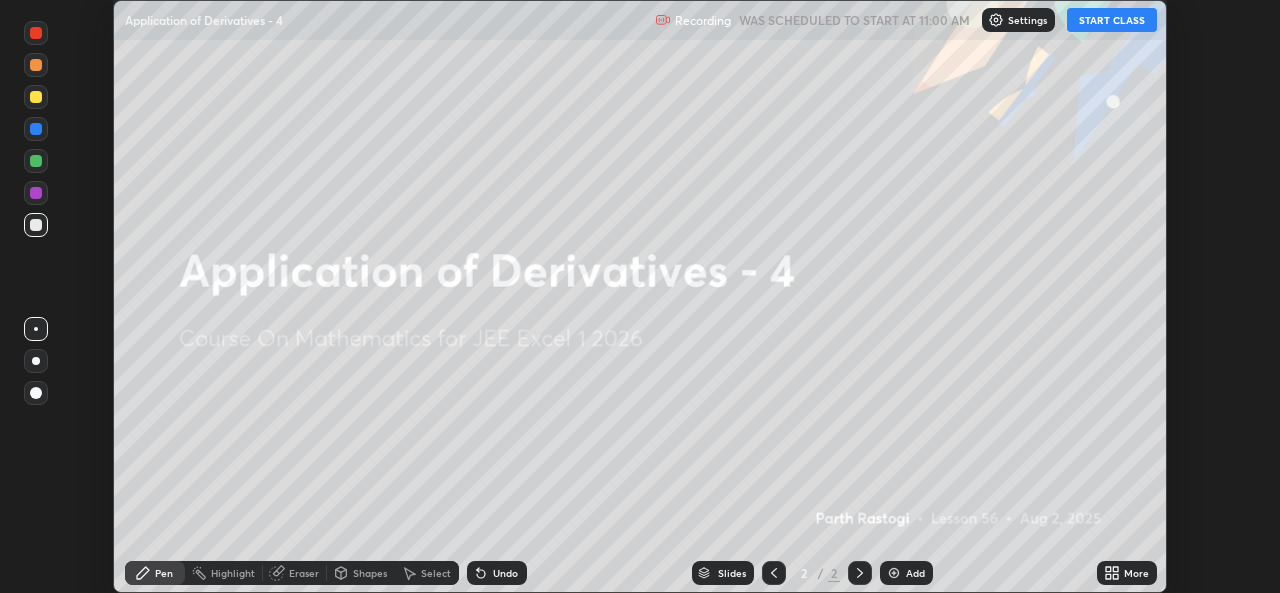 click on "Add" at bounding box center (915, 573) 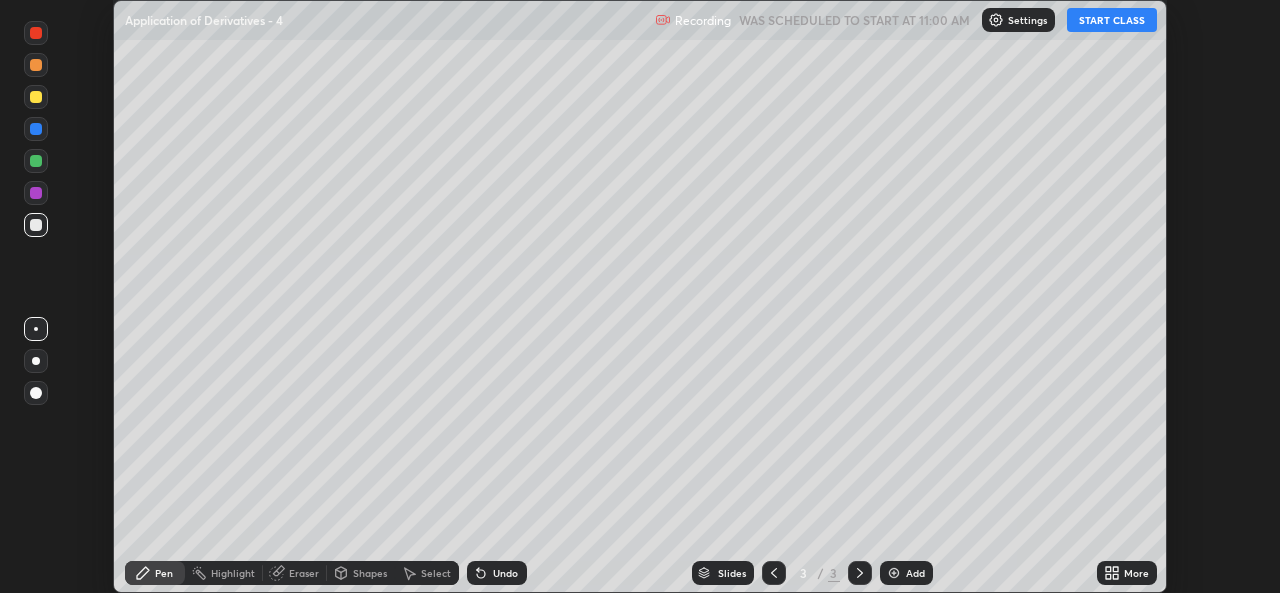 click on "More" at bounding box center [1136, 573] 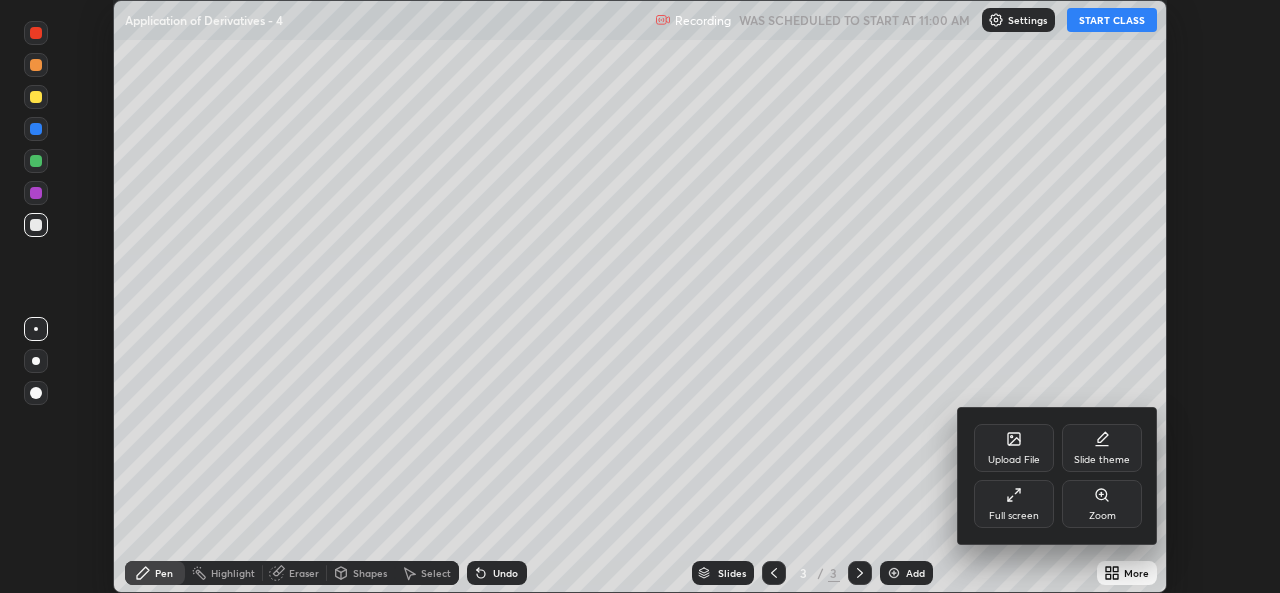 click on "Full screen" at bounding box center [1014, 516] 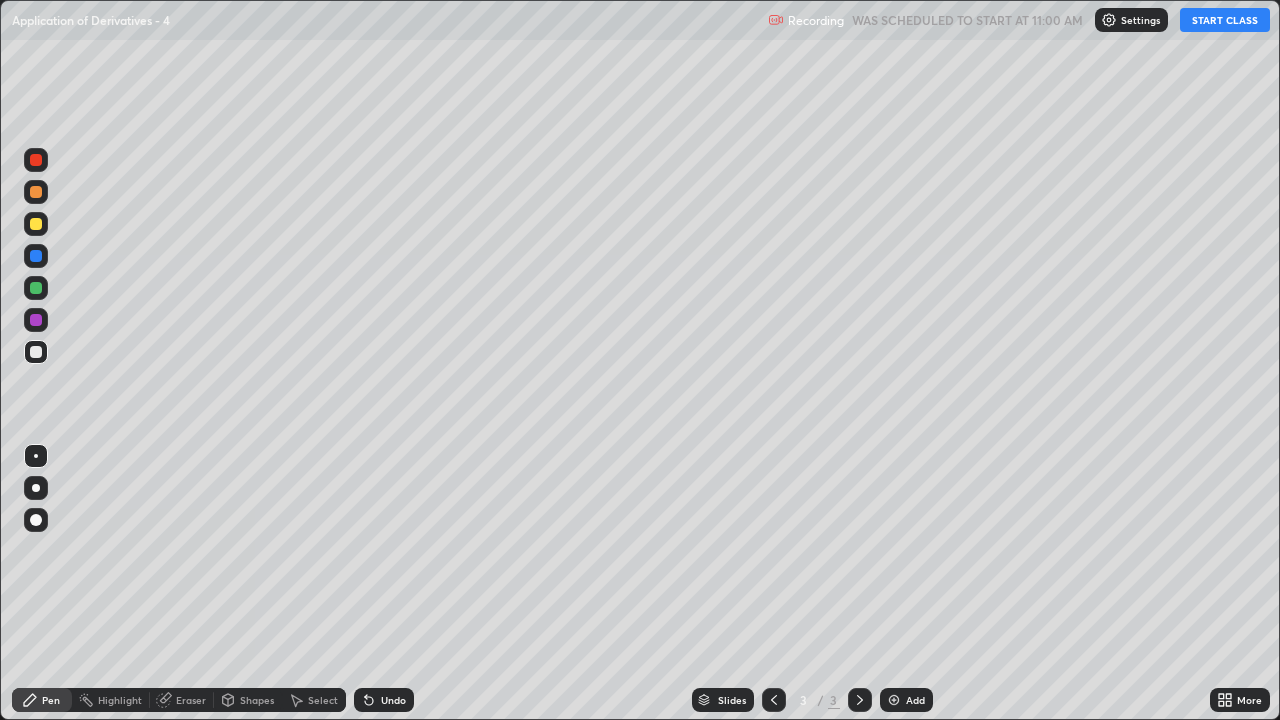 scroll, scrollTop: 99280, scrollLeft: 98720, axis: both 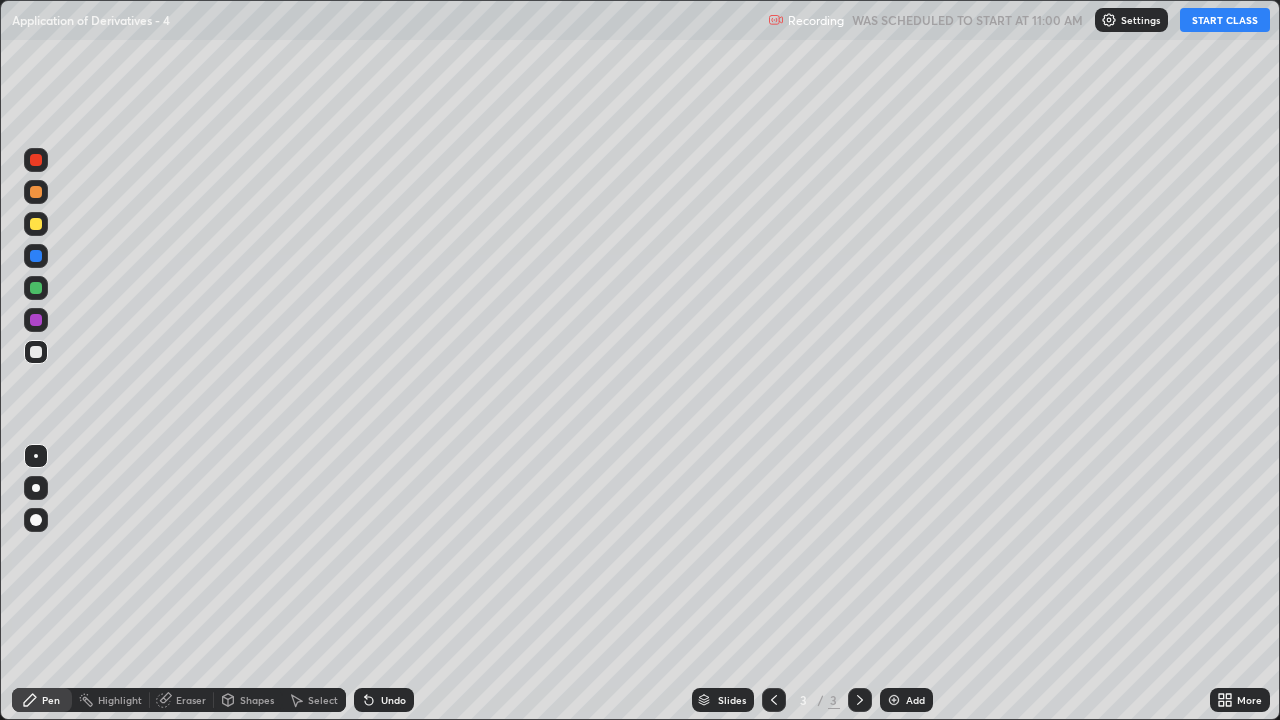 click on "START CLASS" at bounding box center [1225, 20] 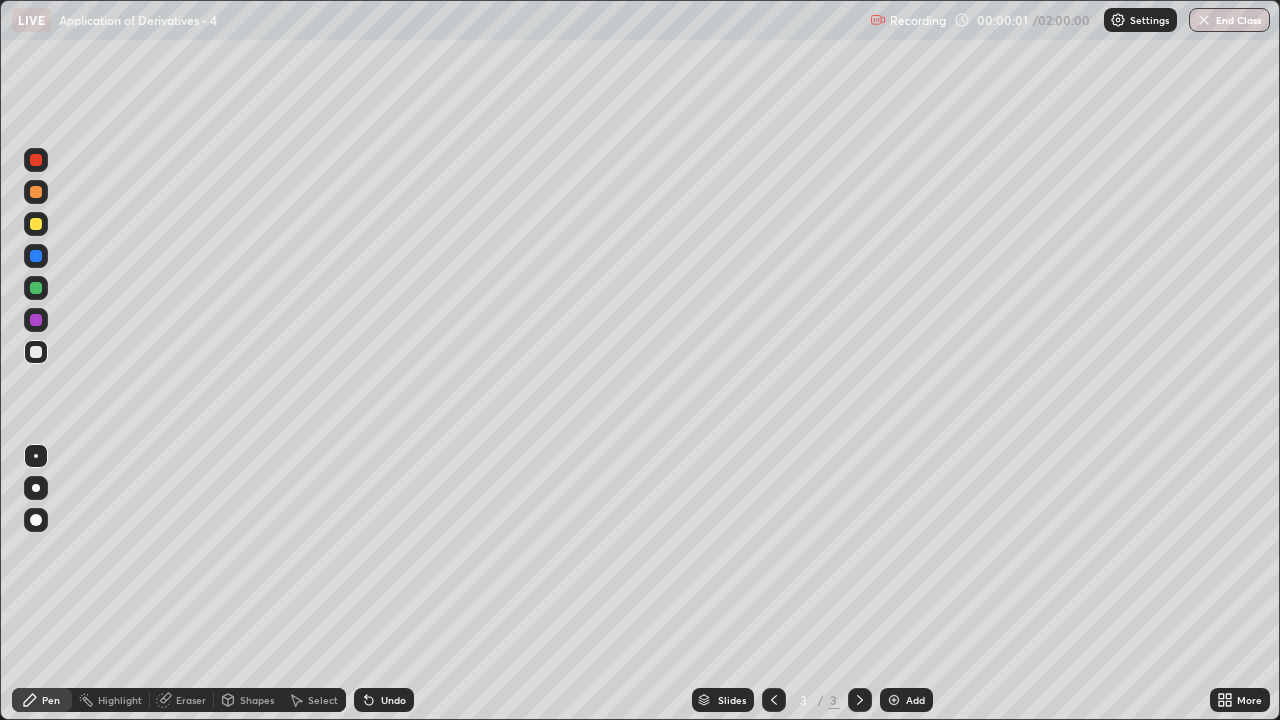 click at bounding box center [36, 488] 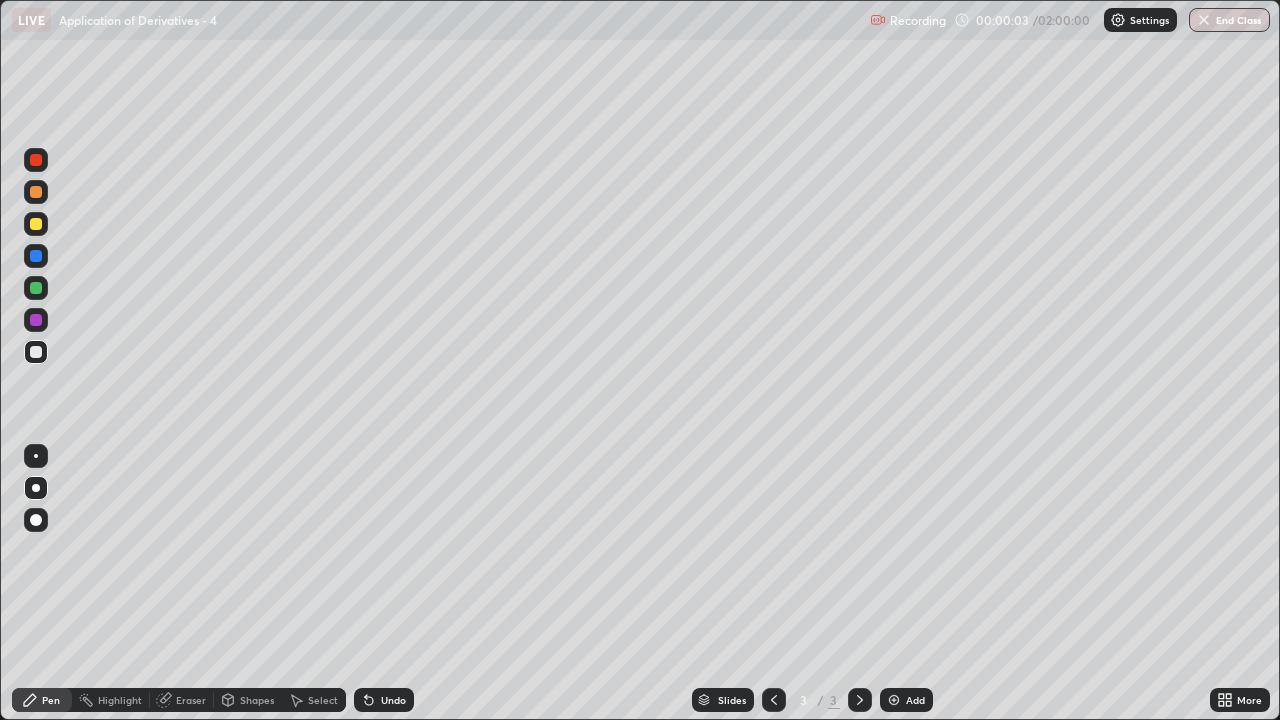 click at bounding box center (36, 288) 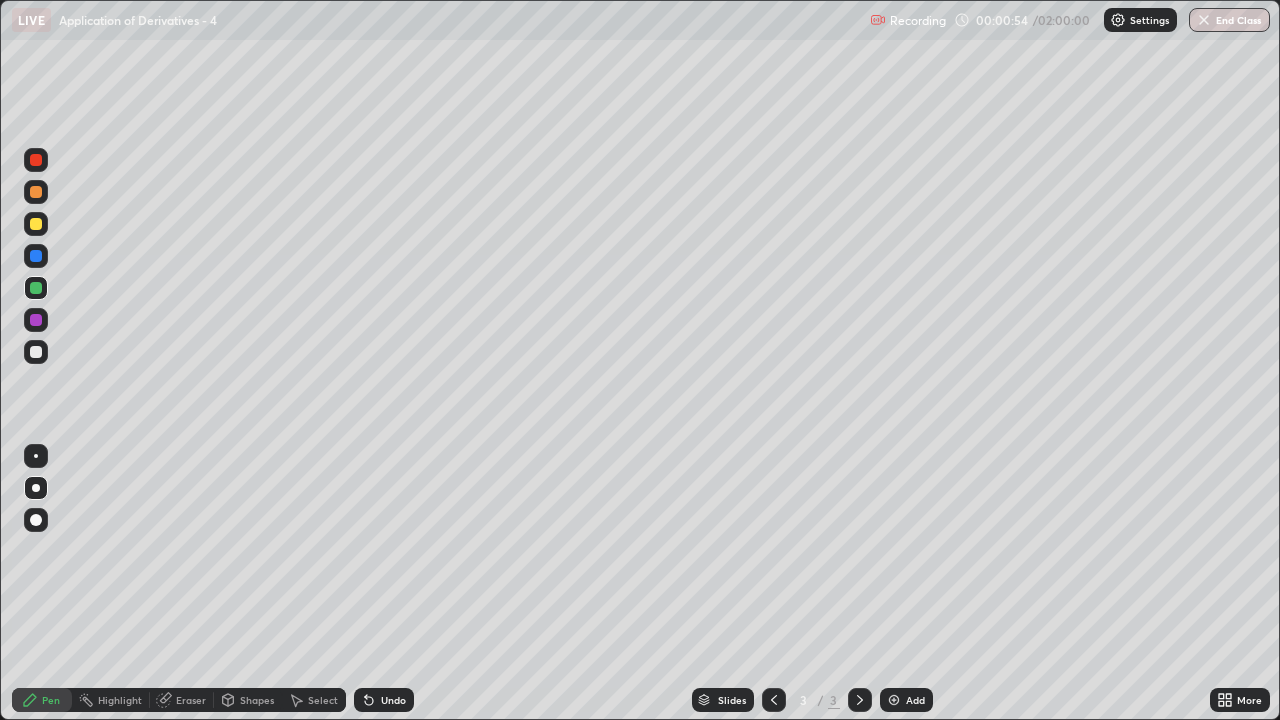 click at bounding box center [36, 288] 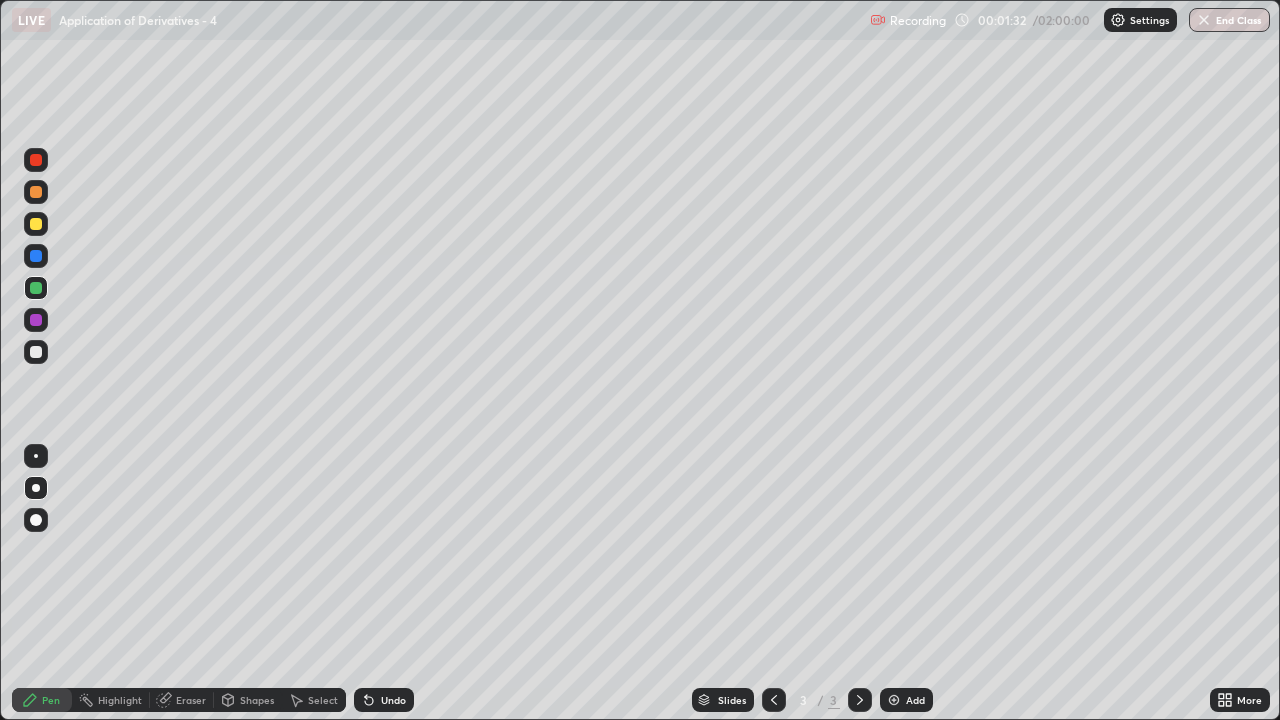 click at bounding box center [36, 352] 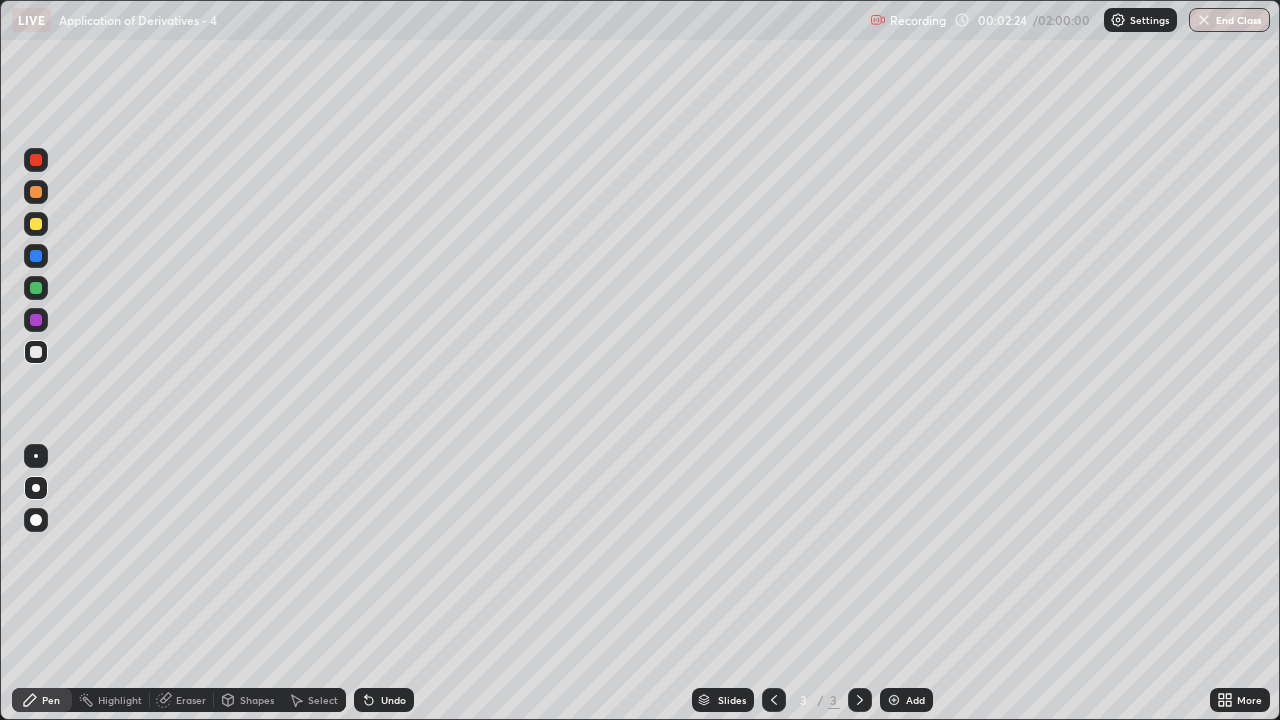 click at bounding box center (36, 224) 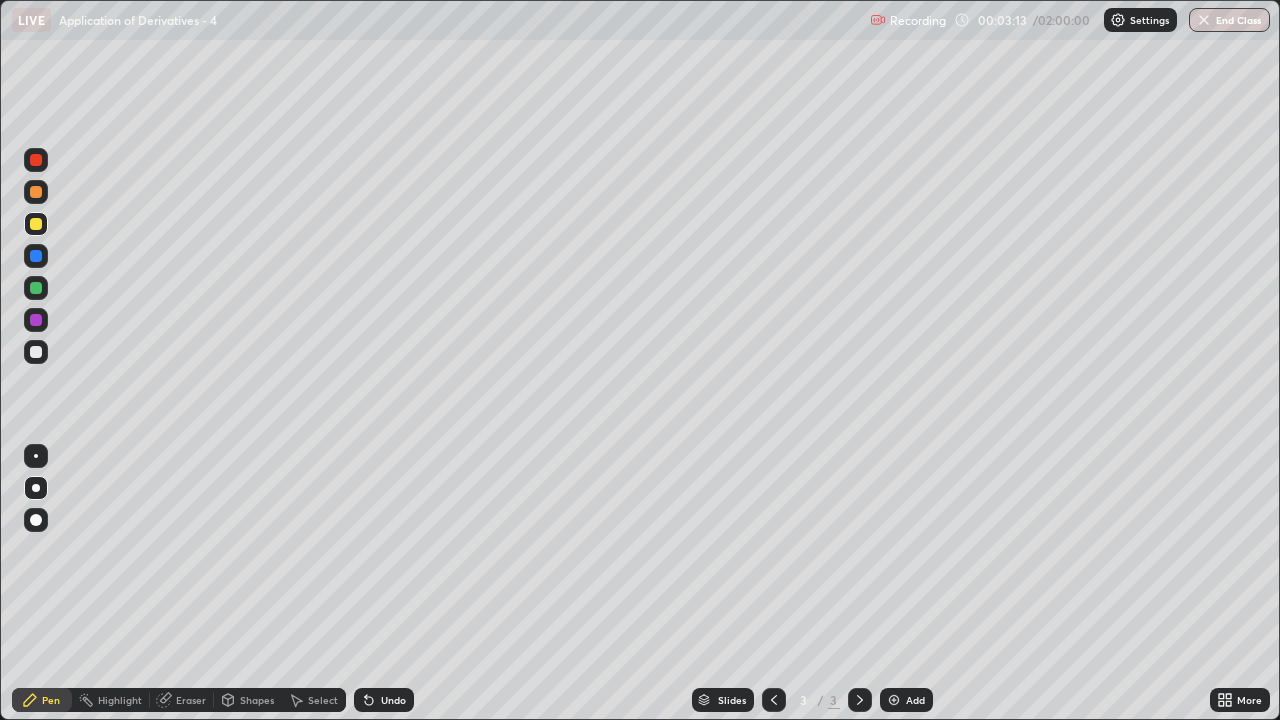 click at bounding box center (36, 352) 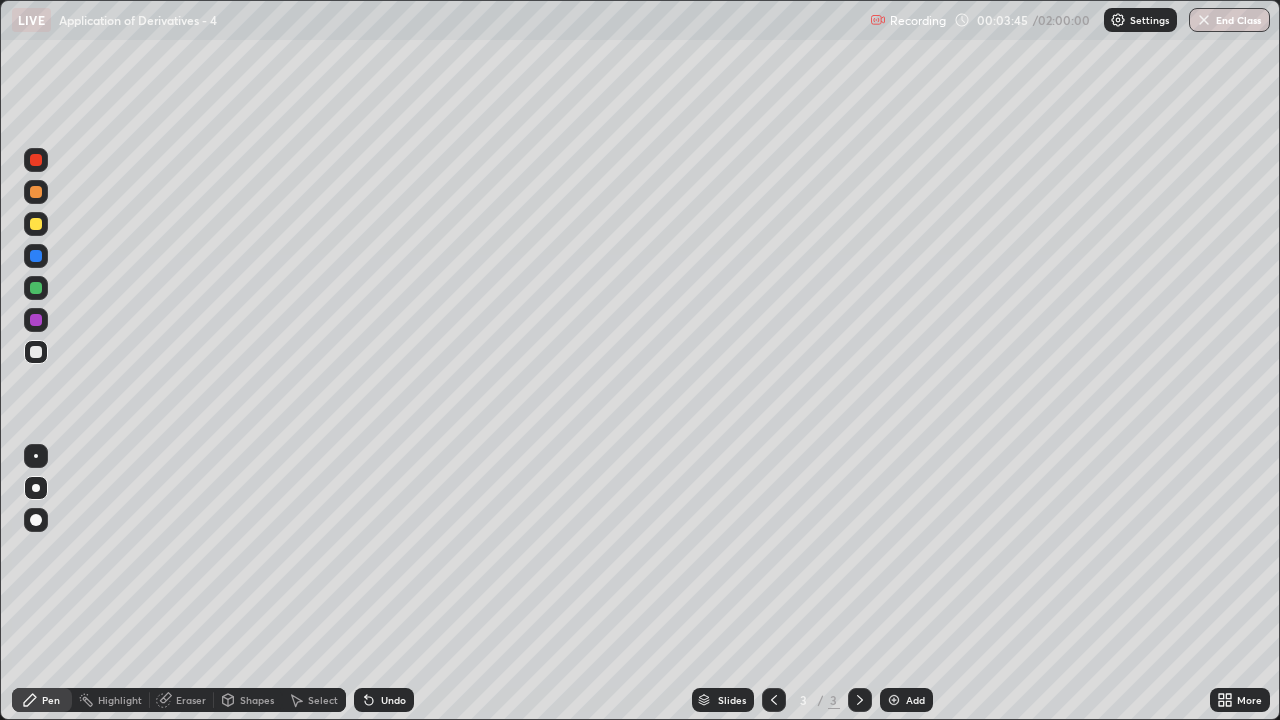click at bounding box center (36, 224) 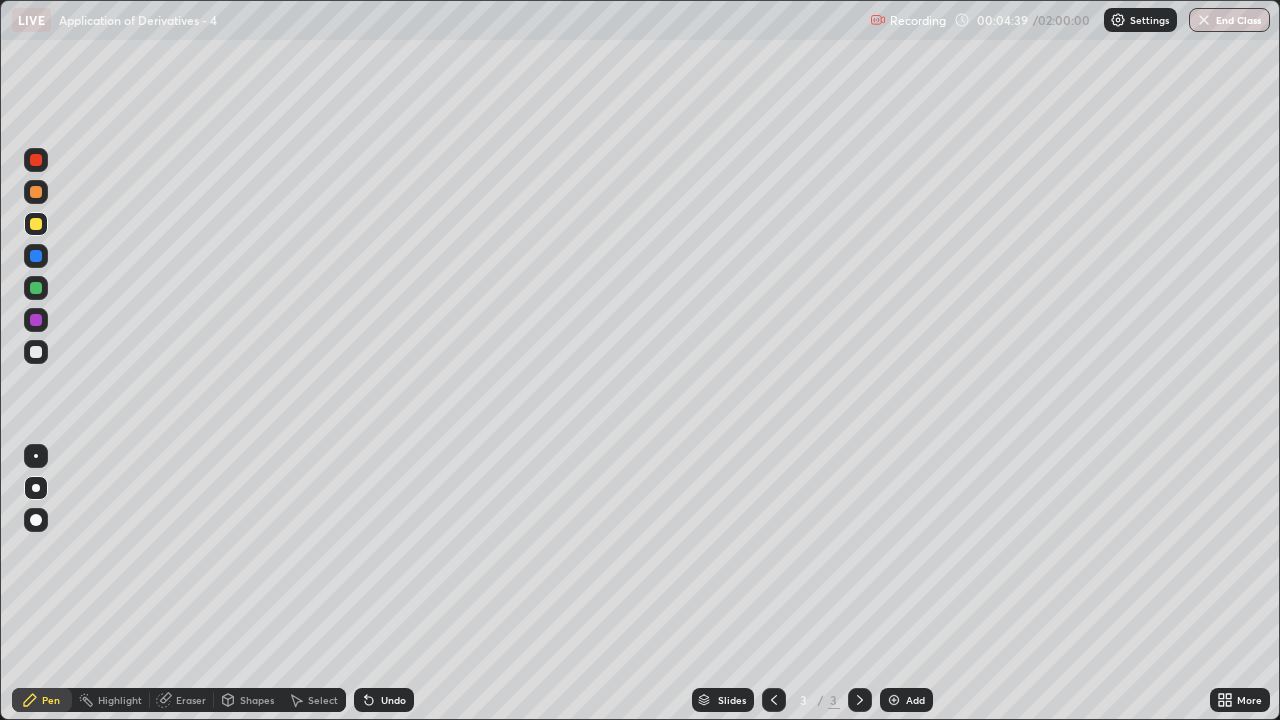 click on "Eraser" at bounding box center [182, 700] 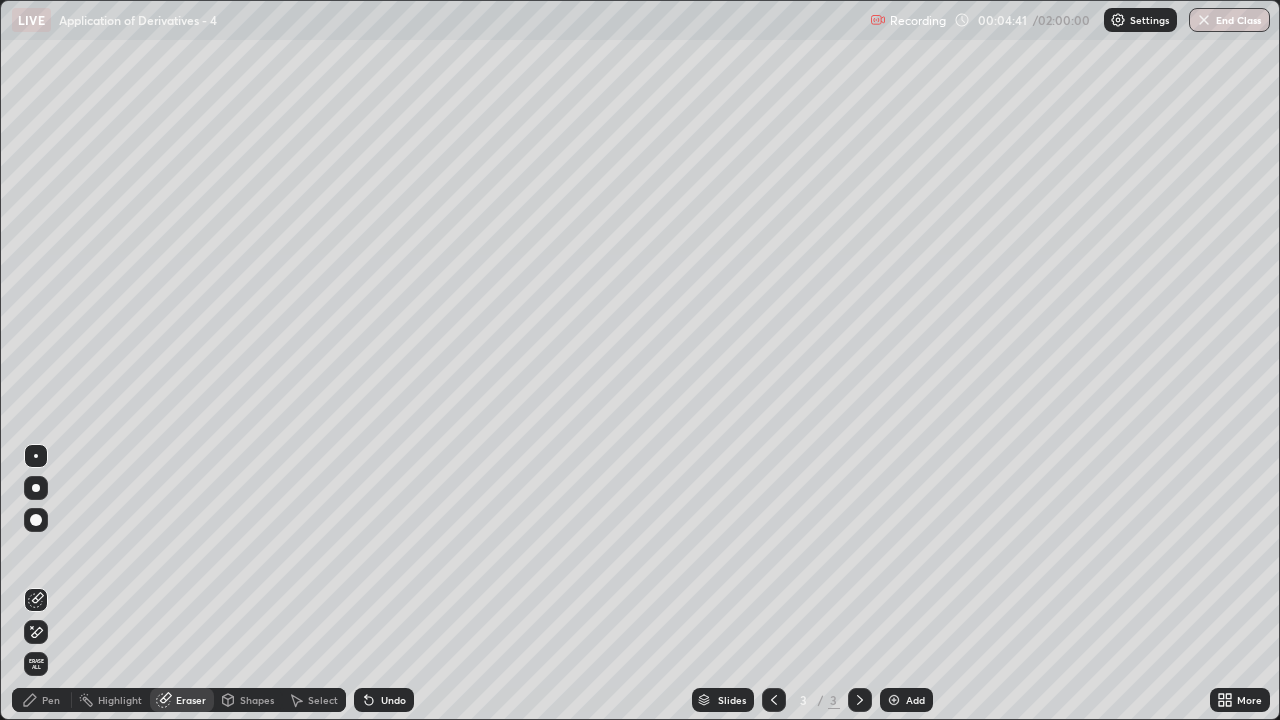 click on "Pen" at bounding box center (51, 700) 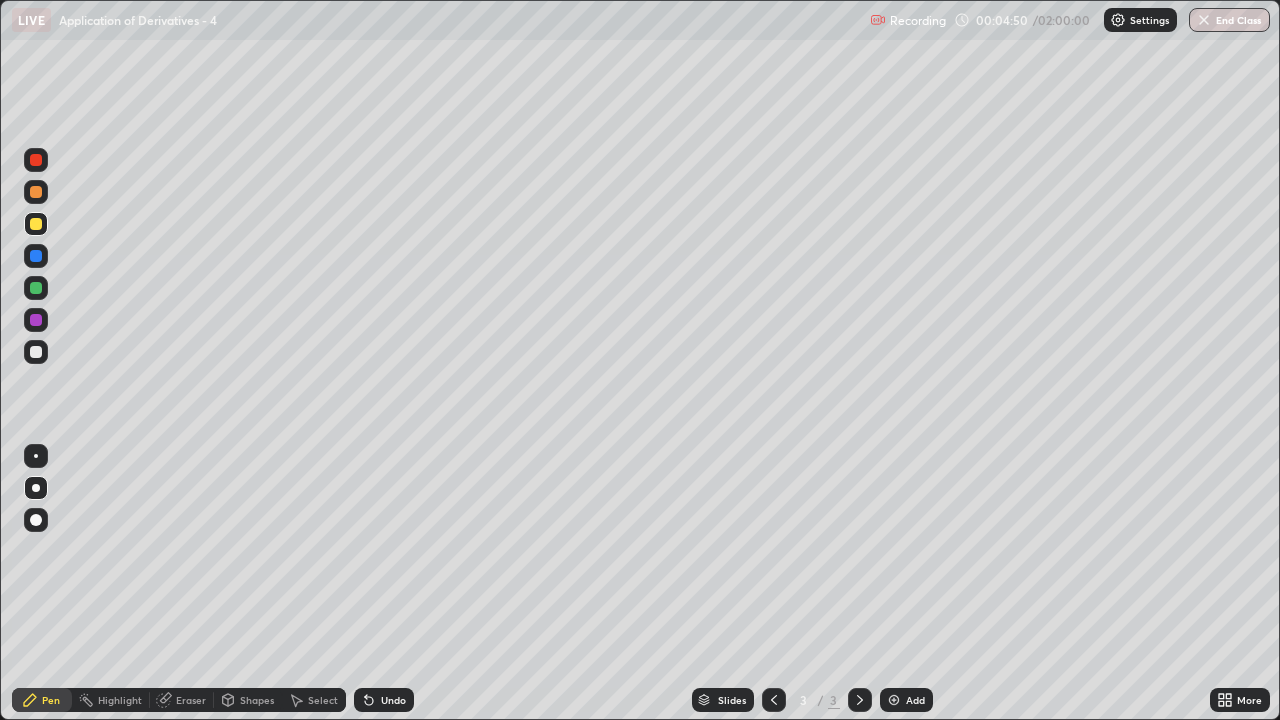 click on "Undo" at bounding box center [393, 700] 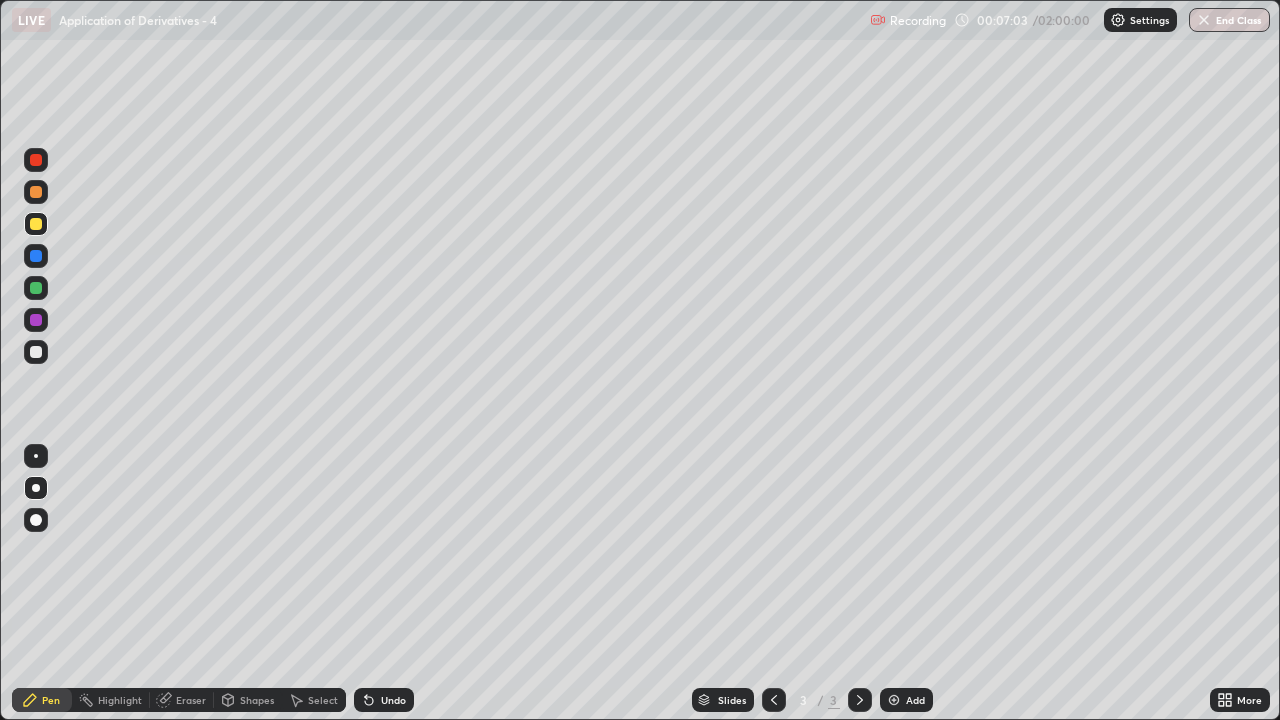 click on "Select" at bounding box center [323, 700] 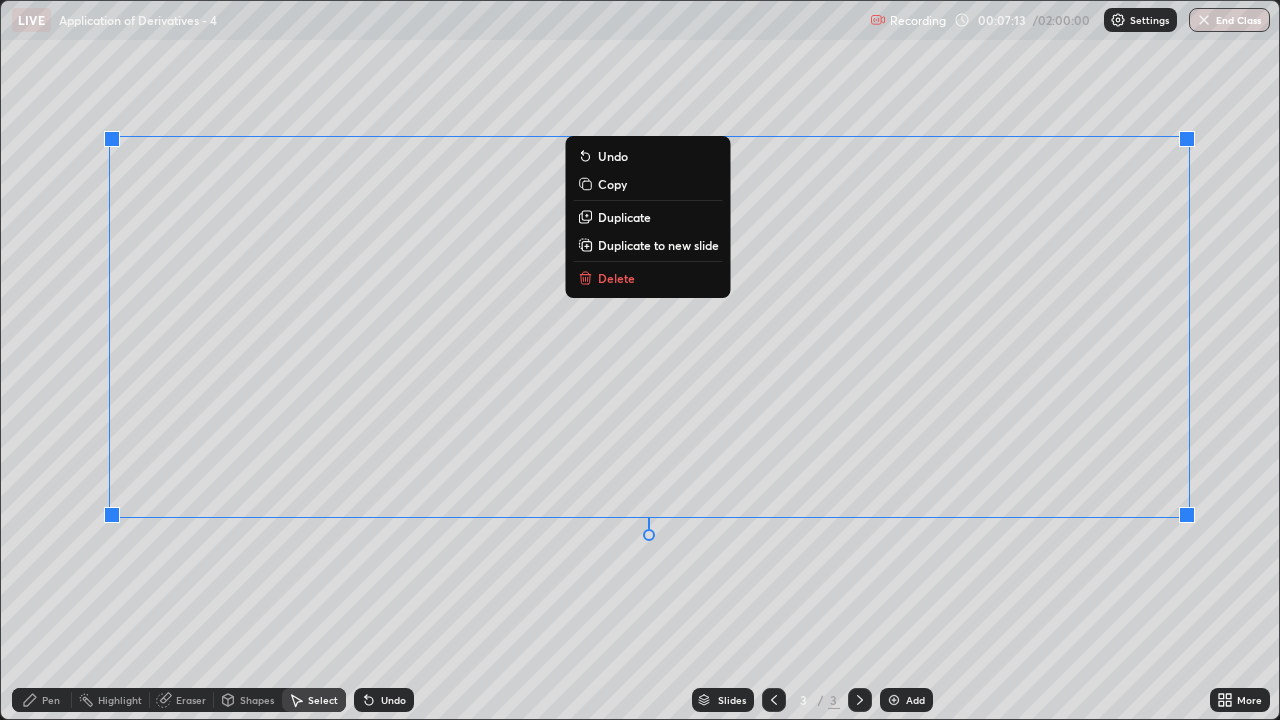 click on "Duplicate to new slide" at bounding box center [658, 245] 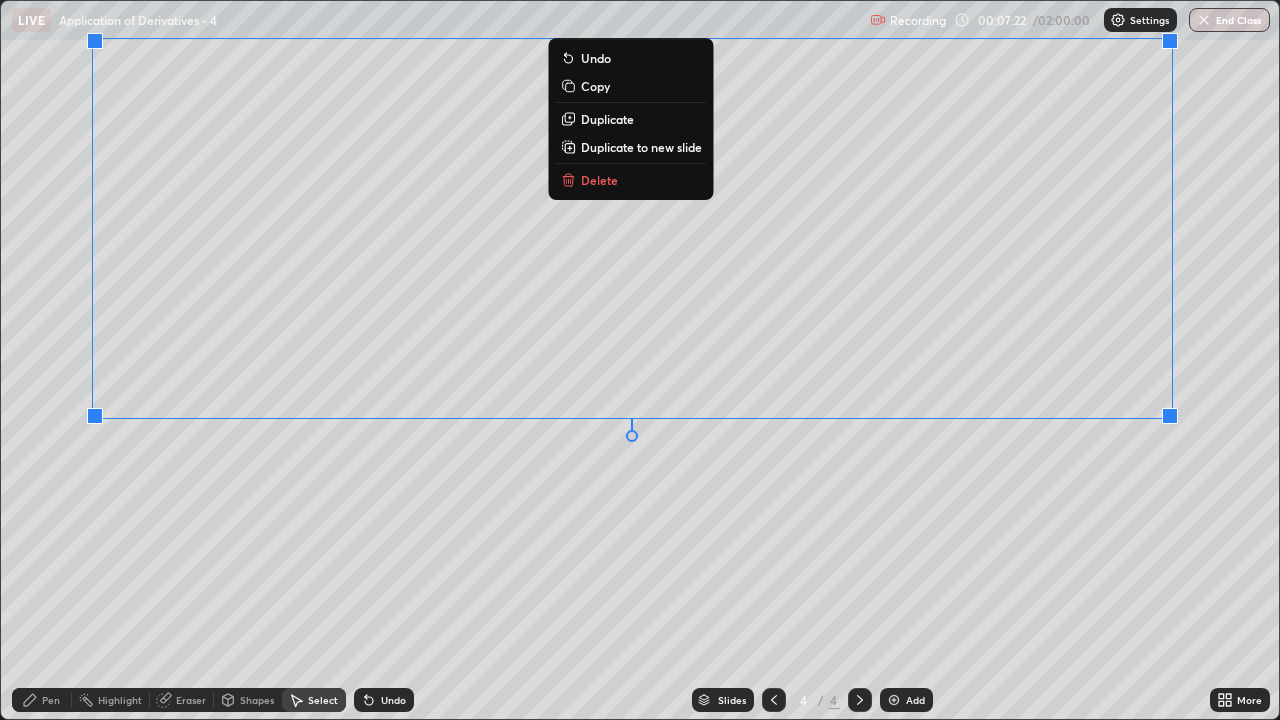click on "Pen" at bounding box center (42, 700) 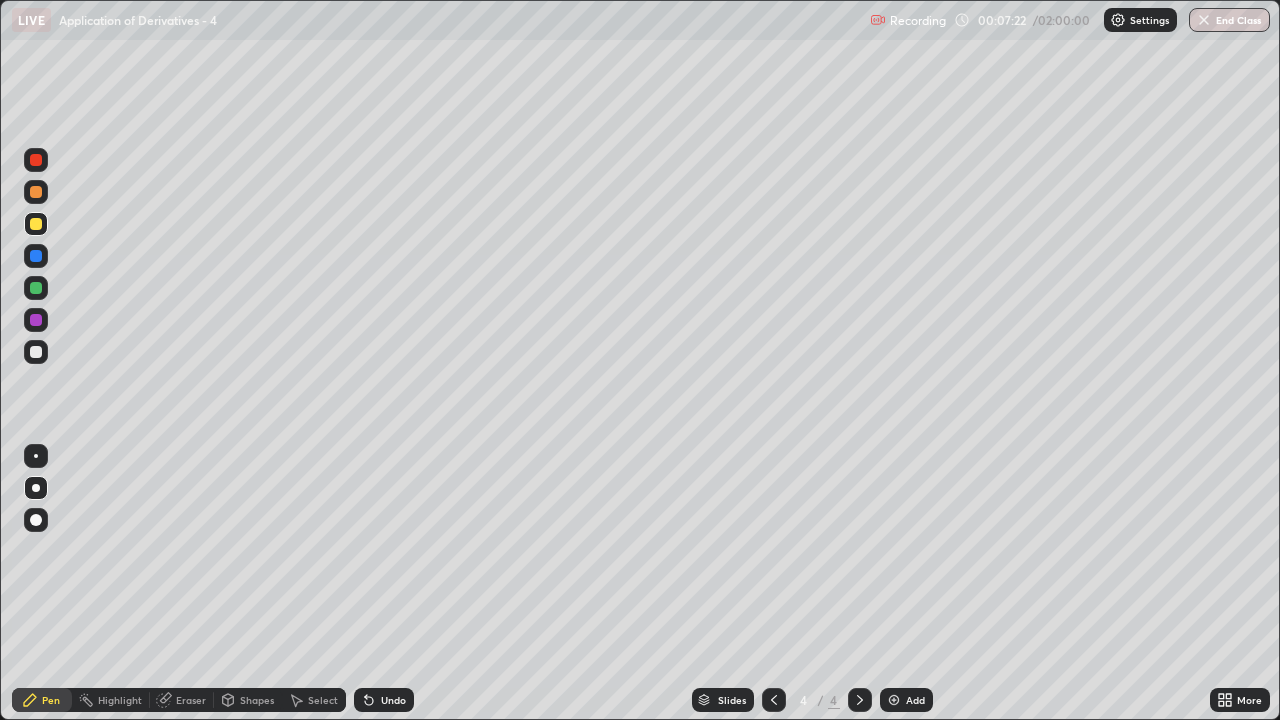 click on "Eraser" at bounding box center (191, 700) 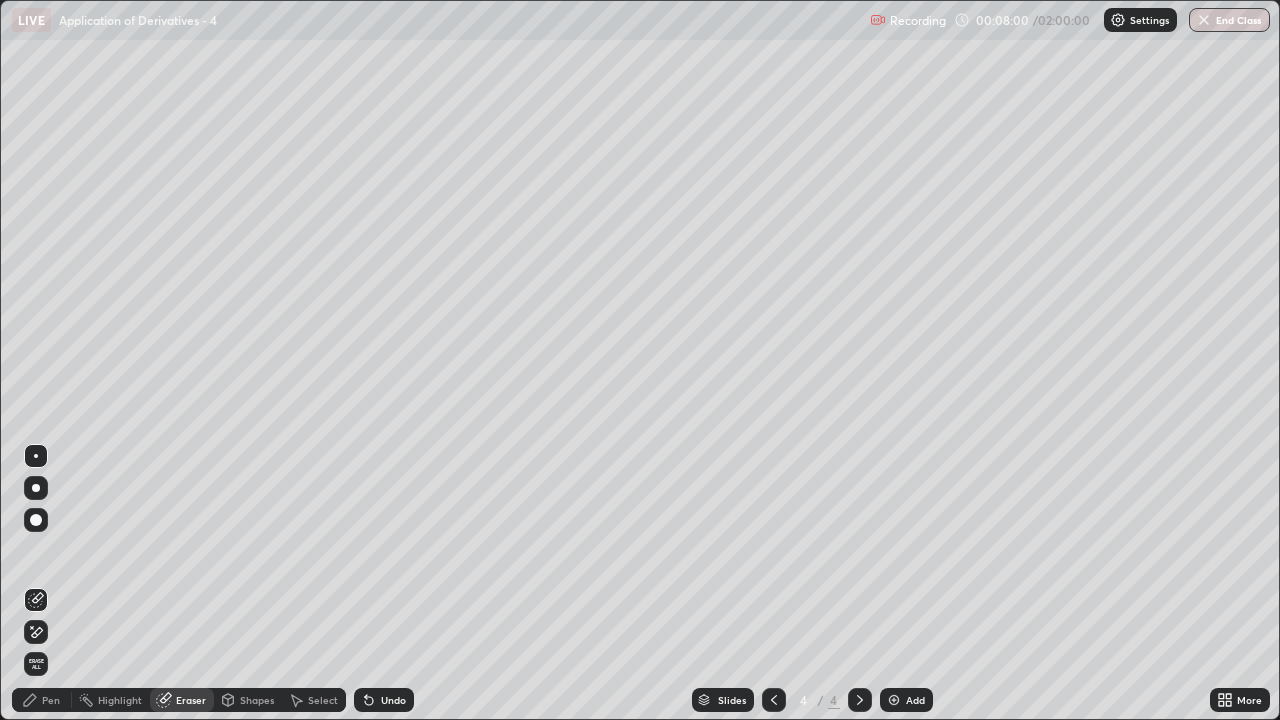 click 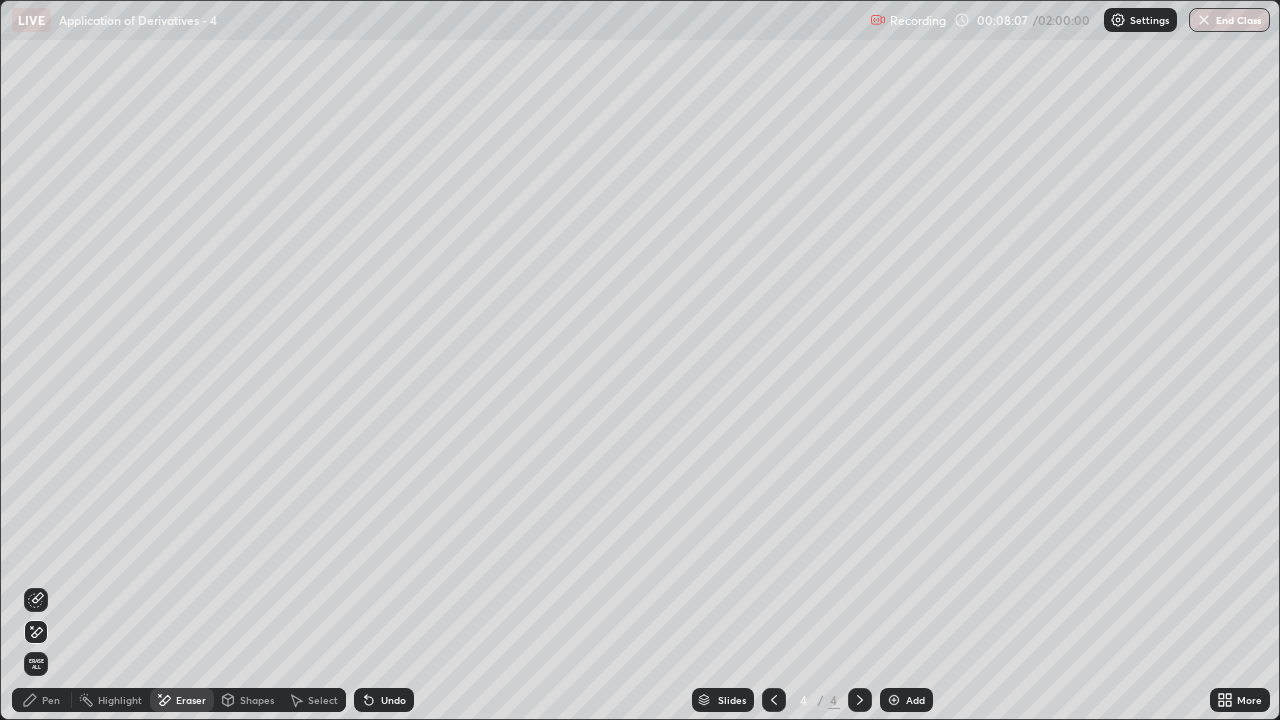 click 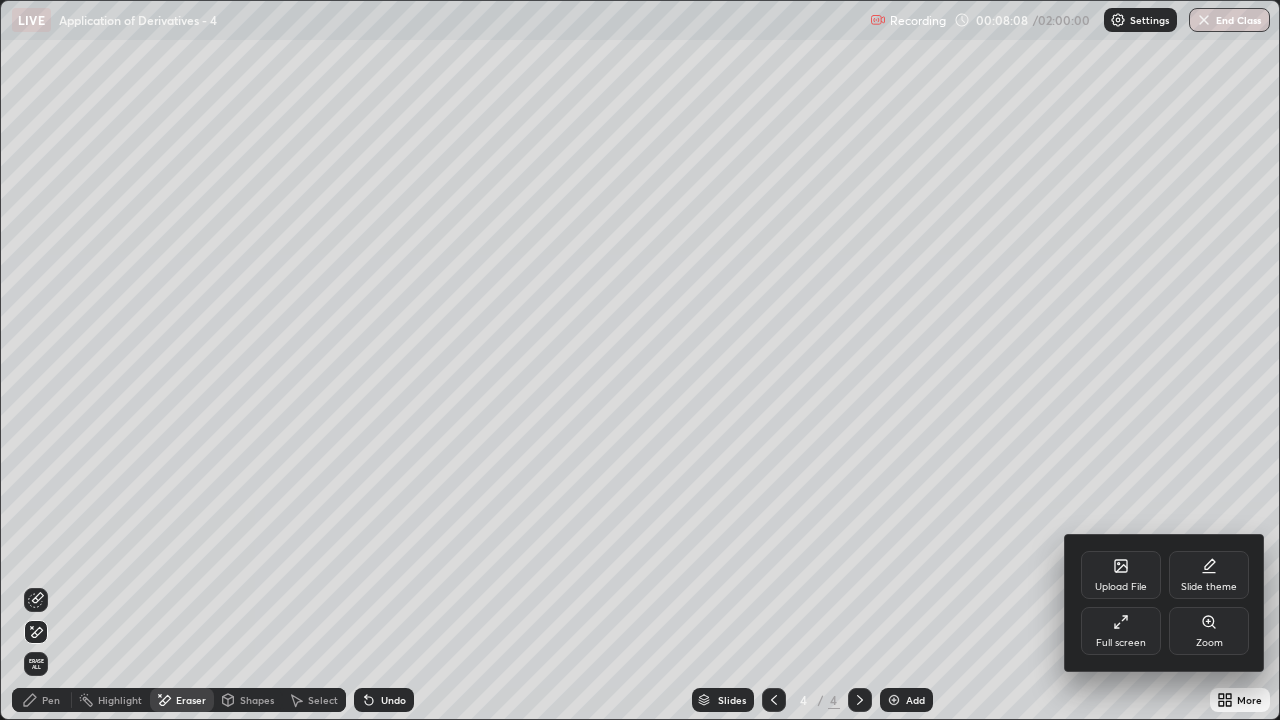 click on "Full screen" at bounding box center [1121, 631] 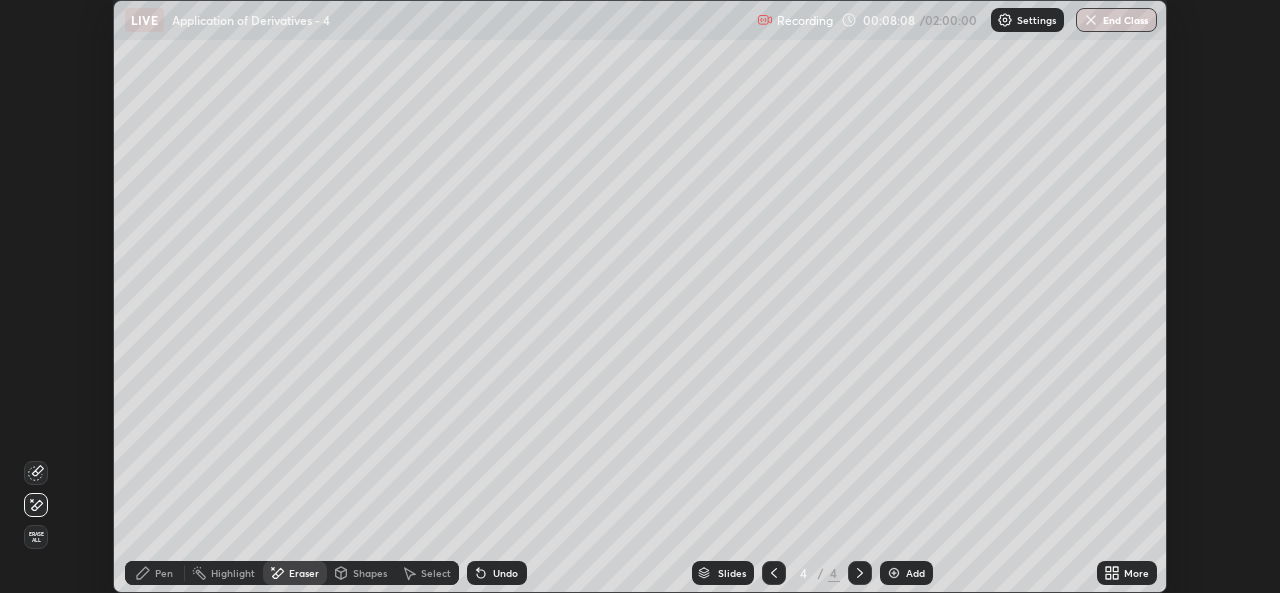 scroll, scrollTop: 593, scrollLeft: 1280, axis: both 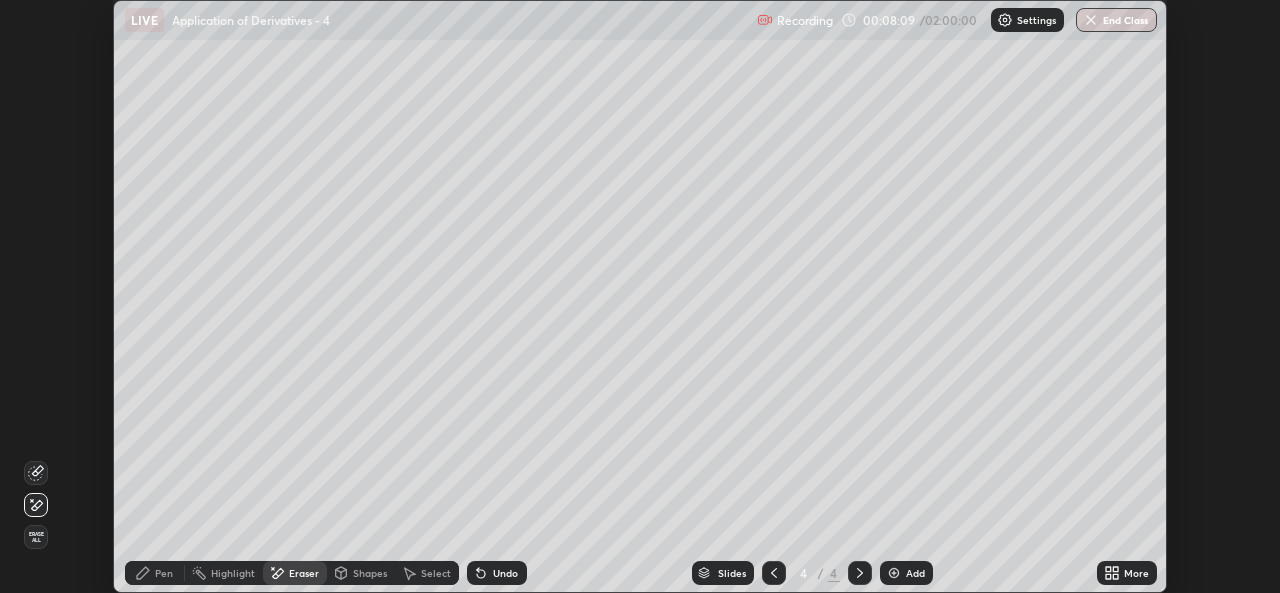 click 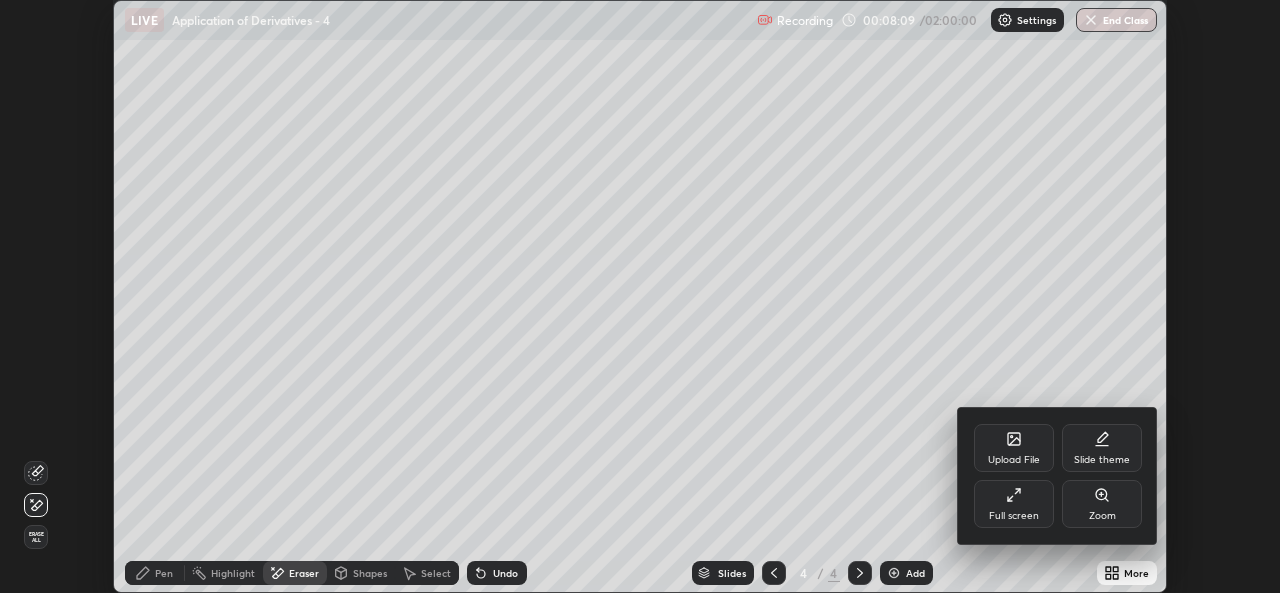 click on "Full screen" at bounding box center [1014, 516] 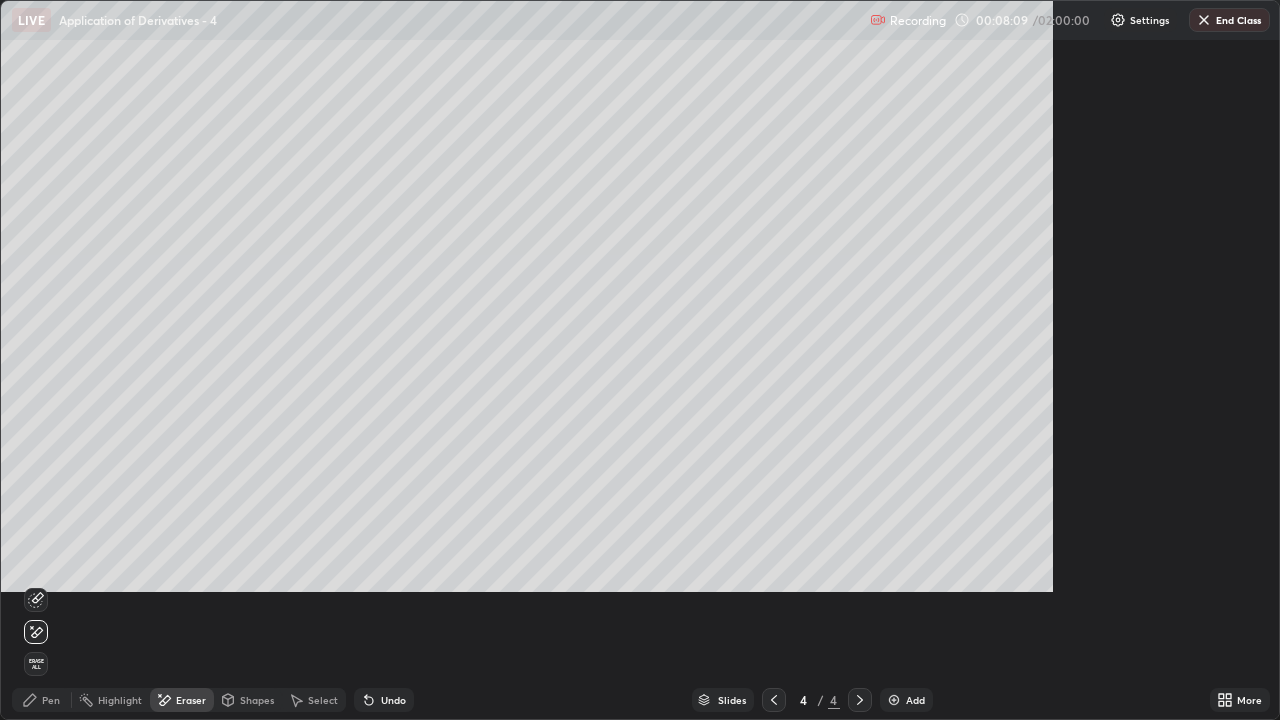 scroll, scrollTop: 99280, scrollLeft: 98720, axis: both 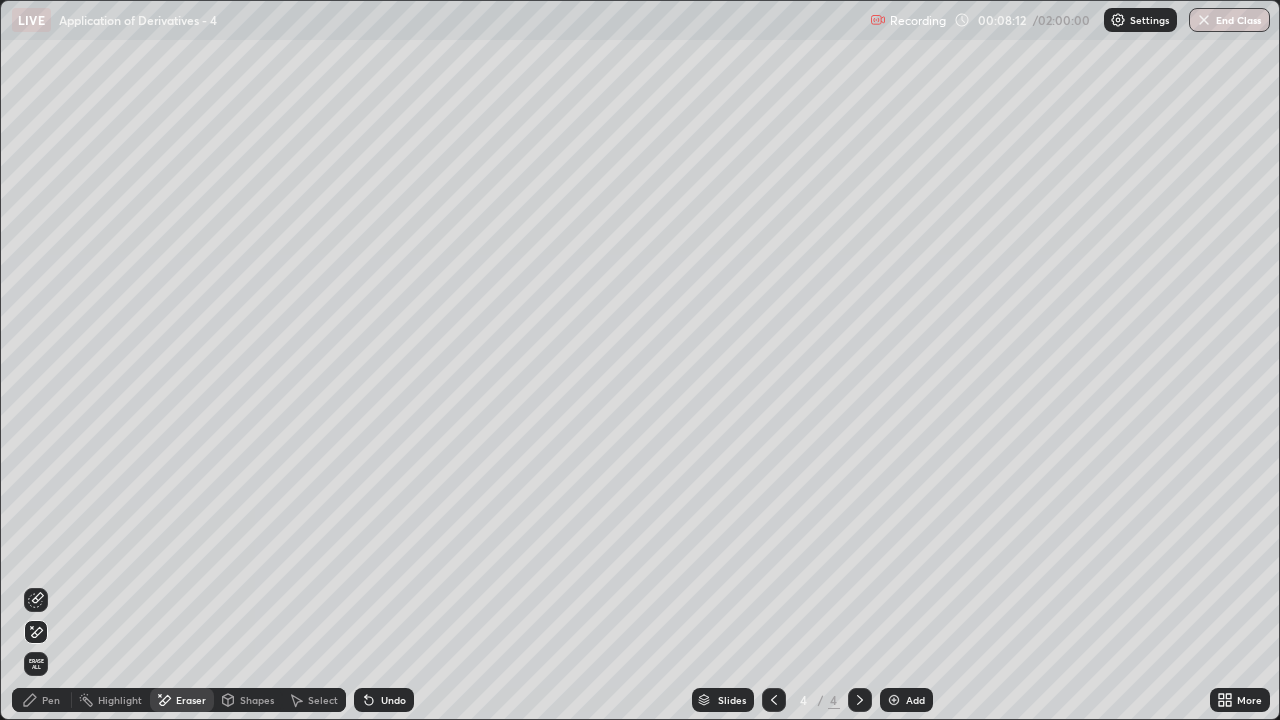 click on "Pen" at bounding box center (51, 700) 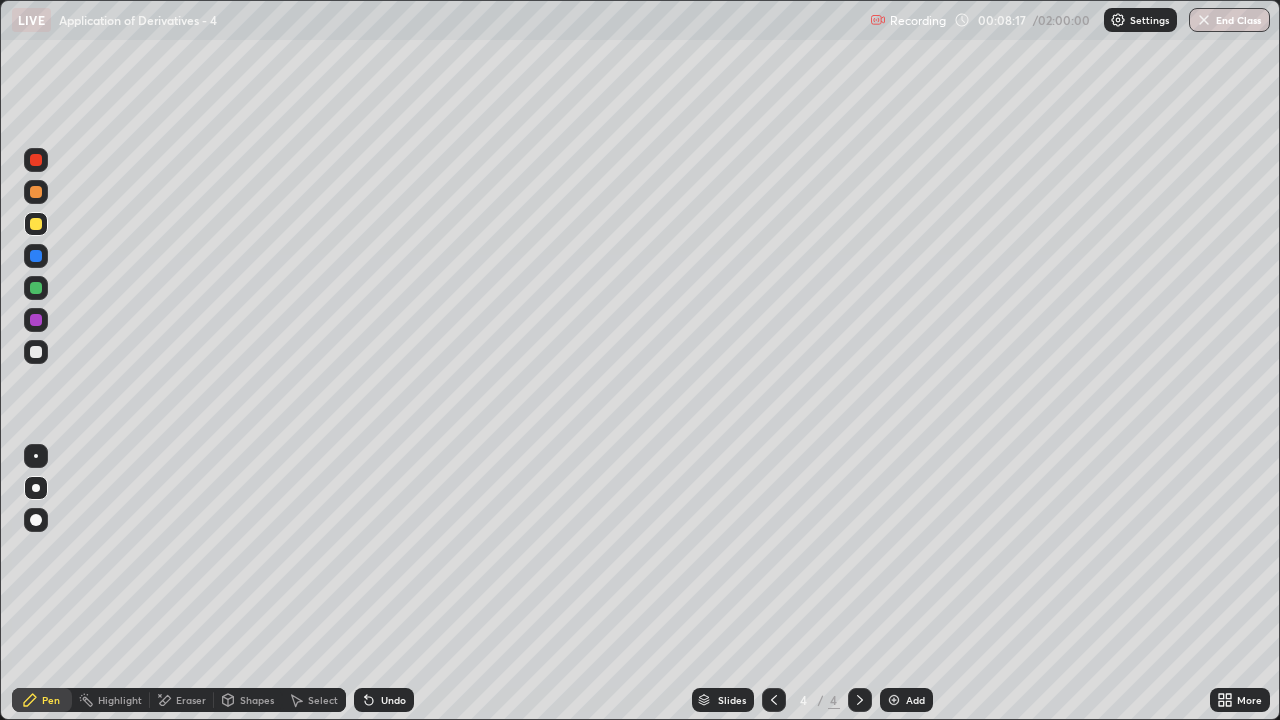 click at bounding box center [36, 352] 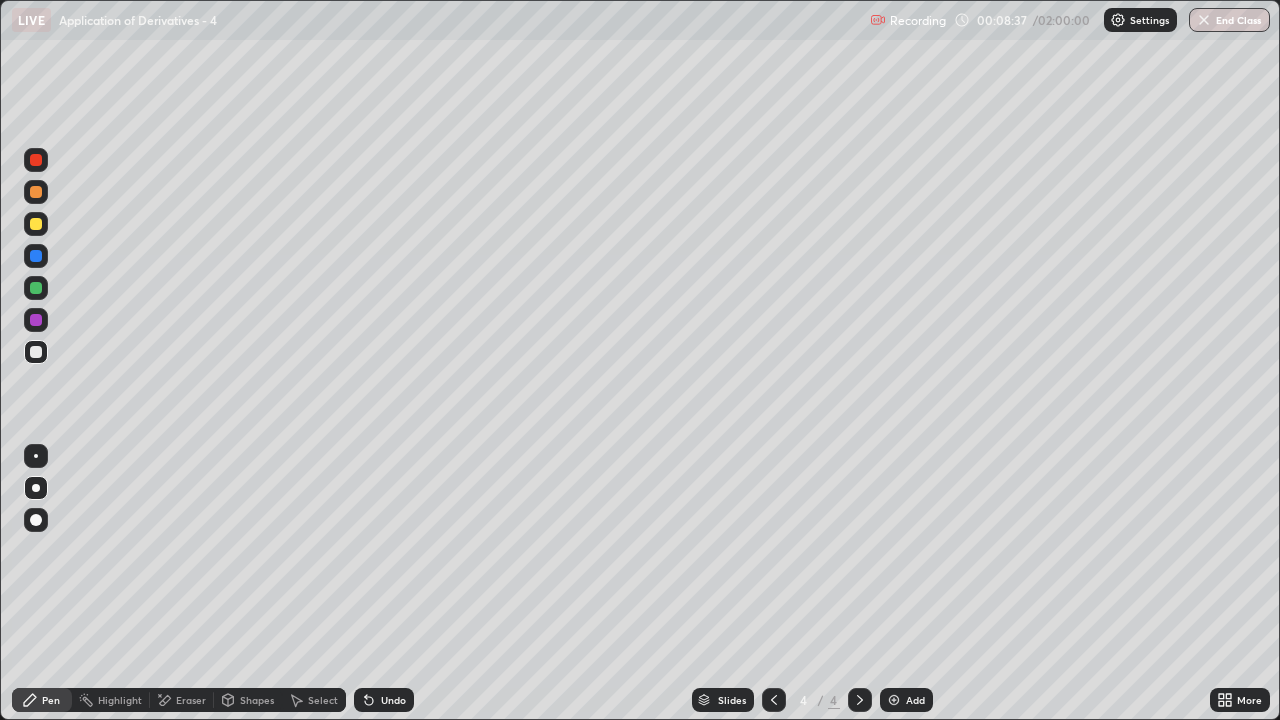 click on "Eraser" at bounding box center (191, 700) 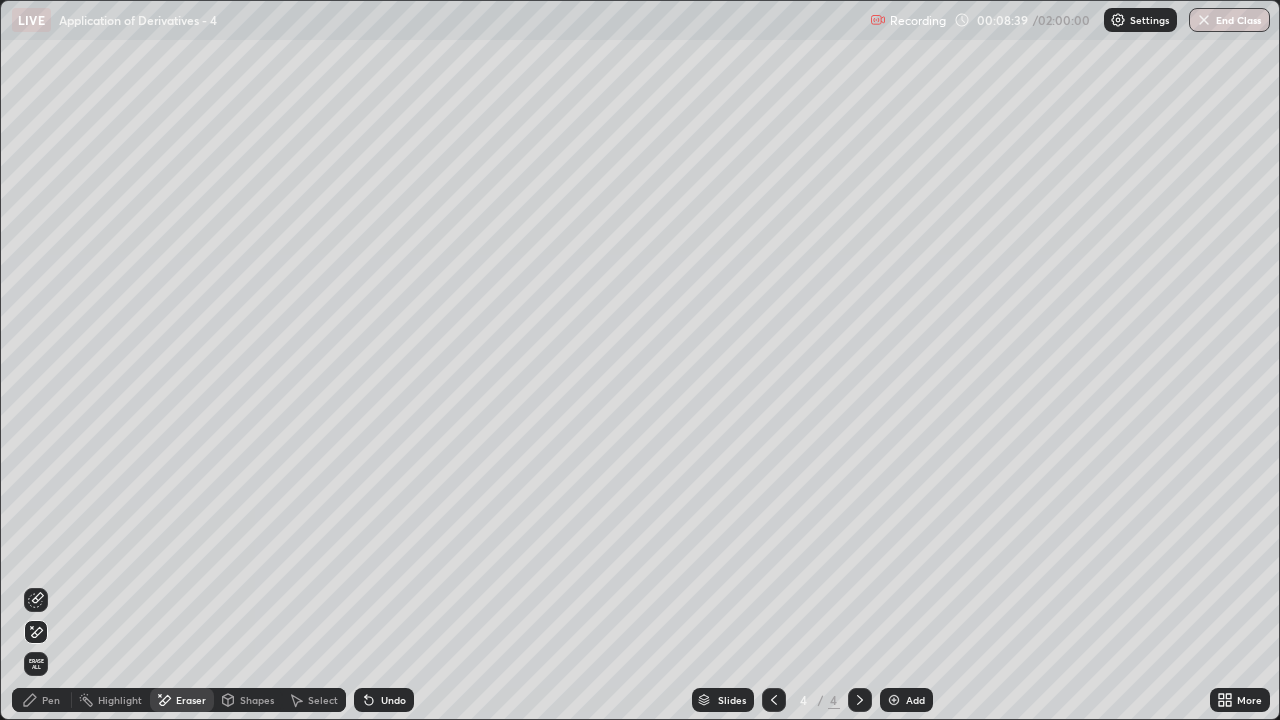 click on "Pen" at bounding box center [42, 700] 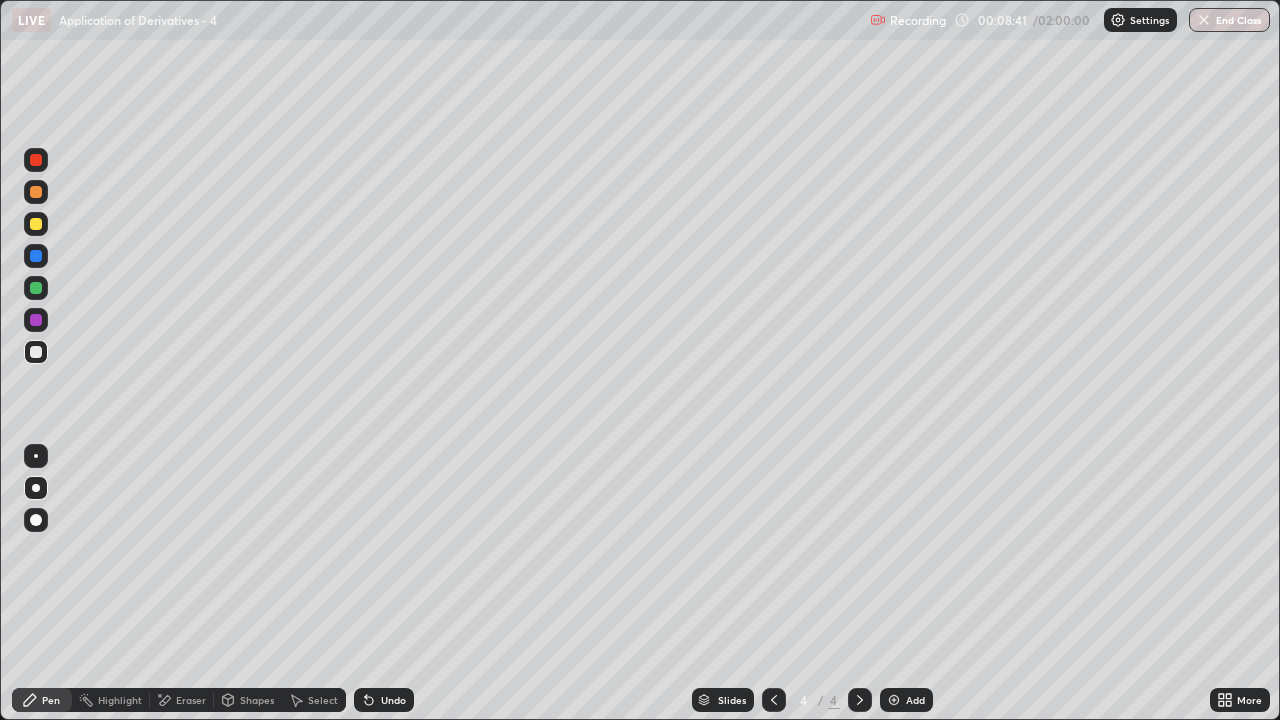 click at bounding box center (36, 224) 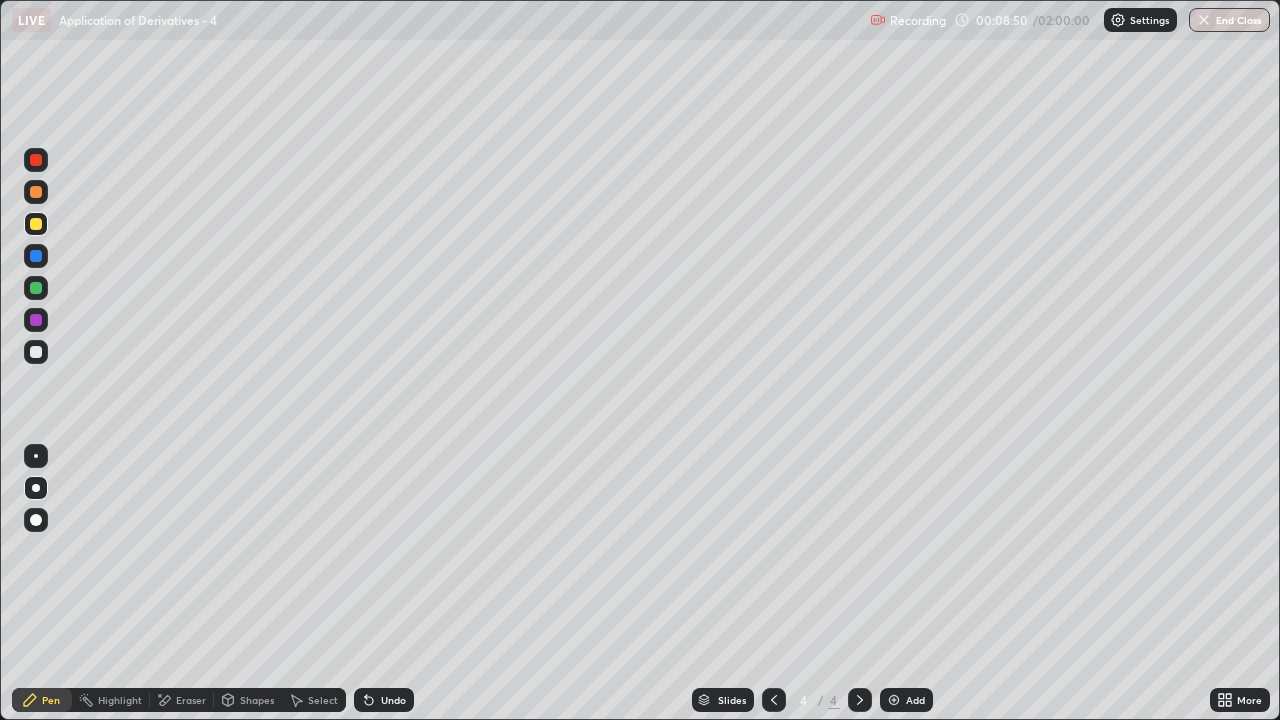 click on "Eraser" at bounding box center [182, 700] 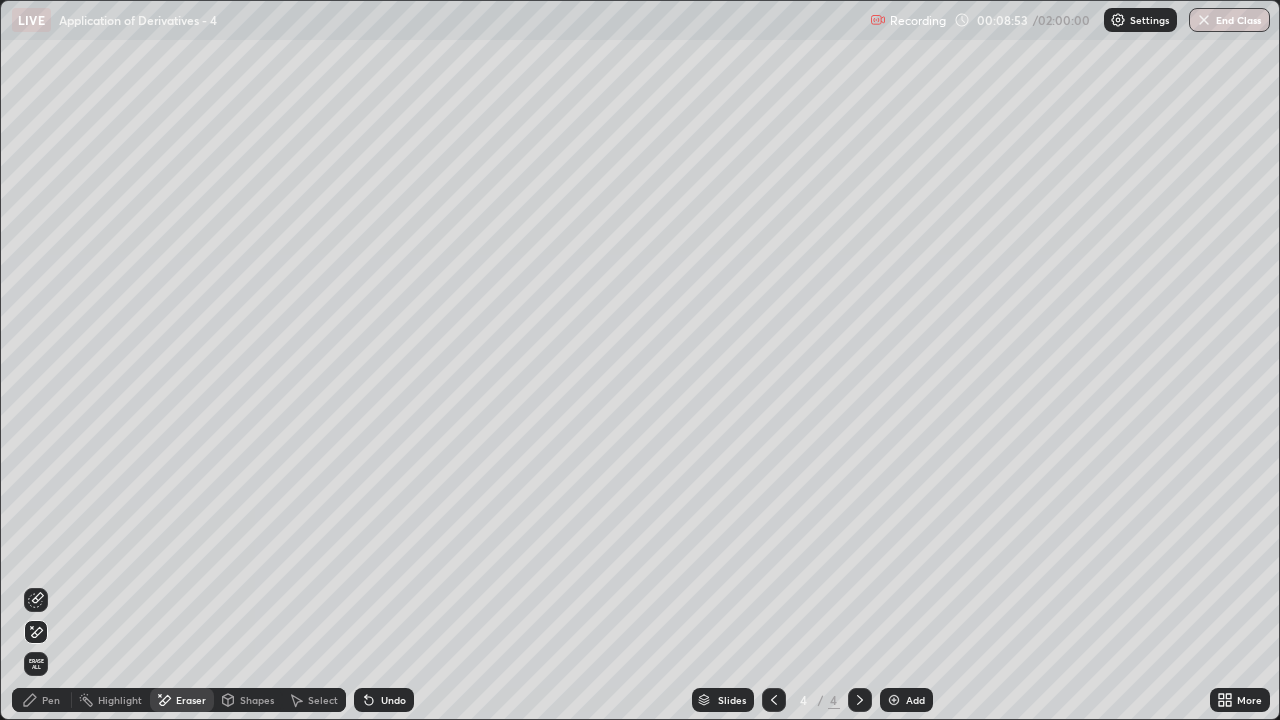 click on "Pen" at bounding box center (42, 700) 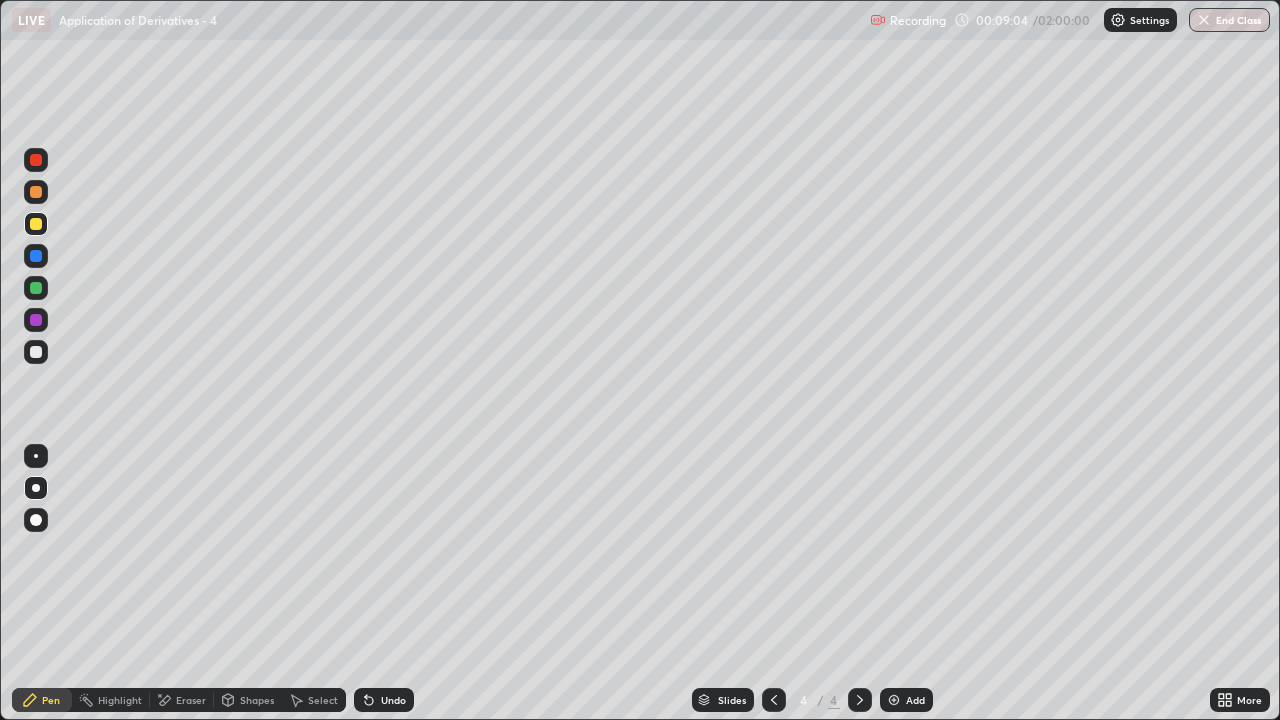 click on "Select" at bounding box center (323, 700) 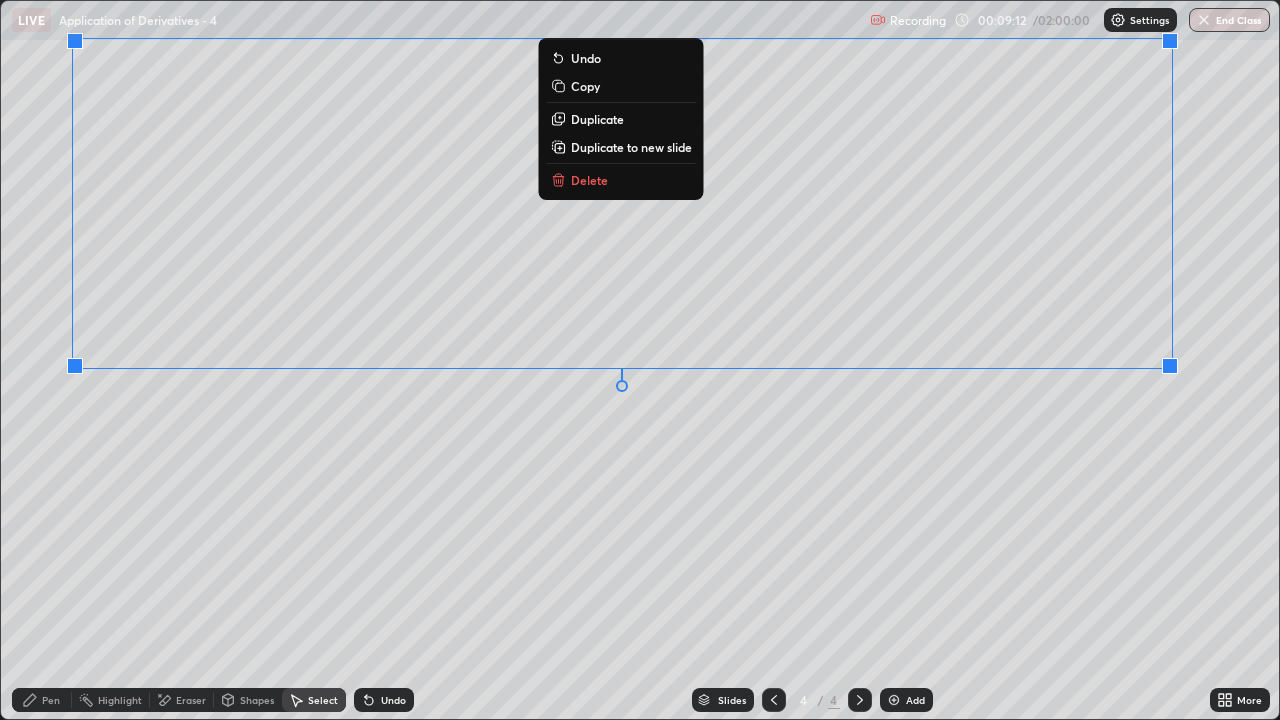 click on "Duplicate" at bounding box center (597, 119) 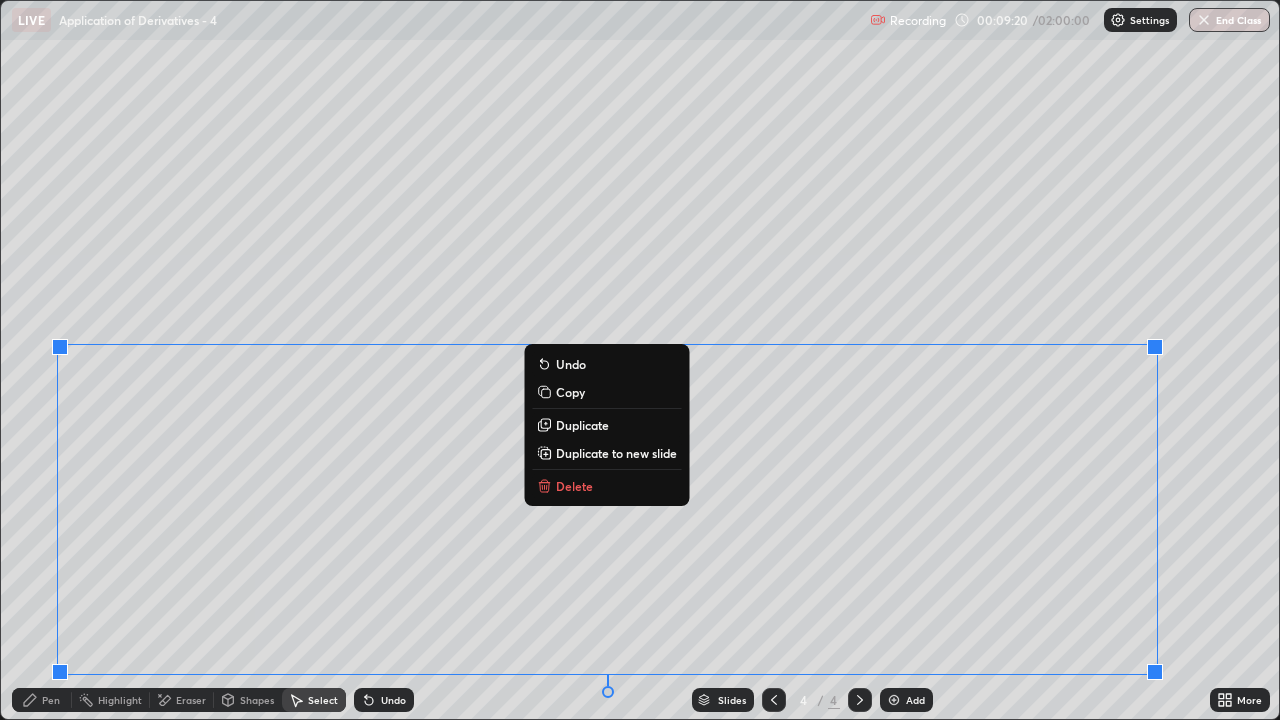 click on "Eraser" at bounding box center (191, 700) 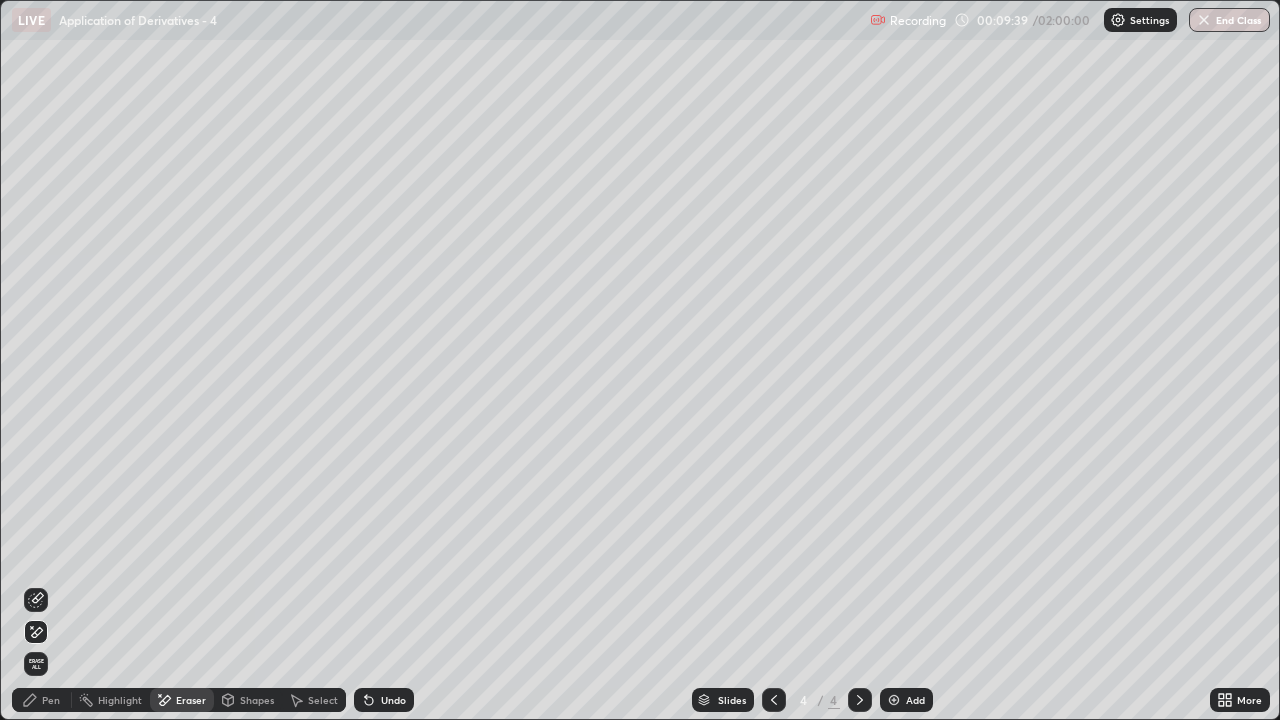 click on "Pen" at bounding box center (51, 700) 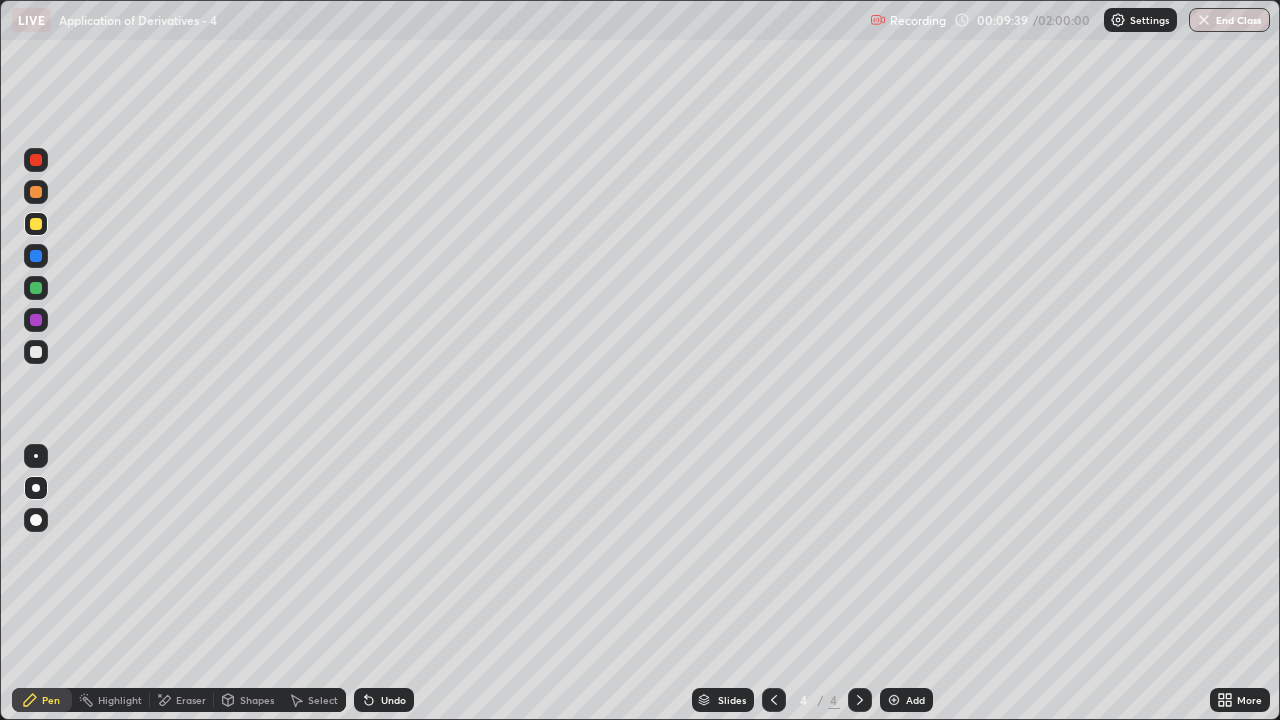 click at bounding box center [36, 352] 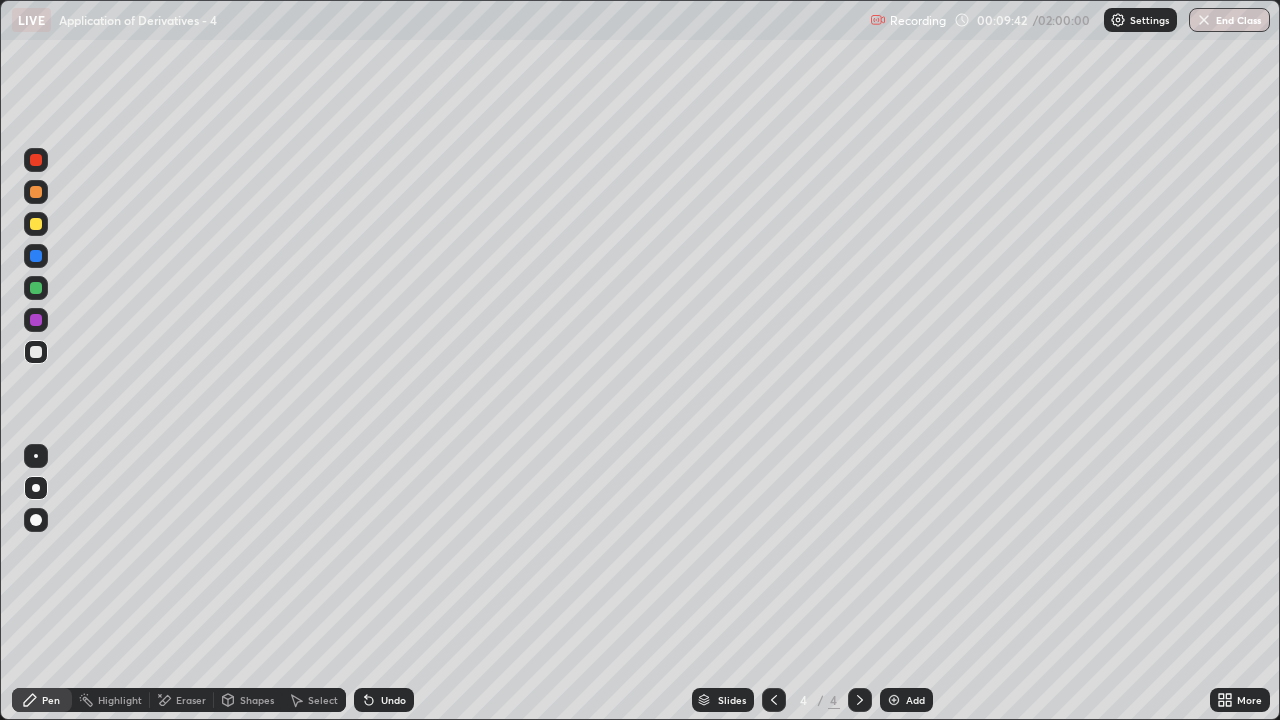click 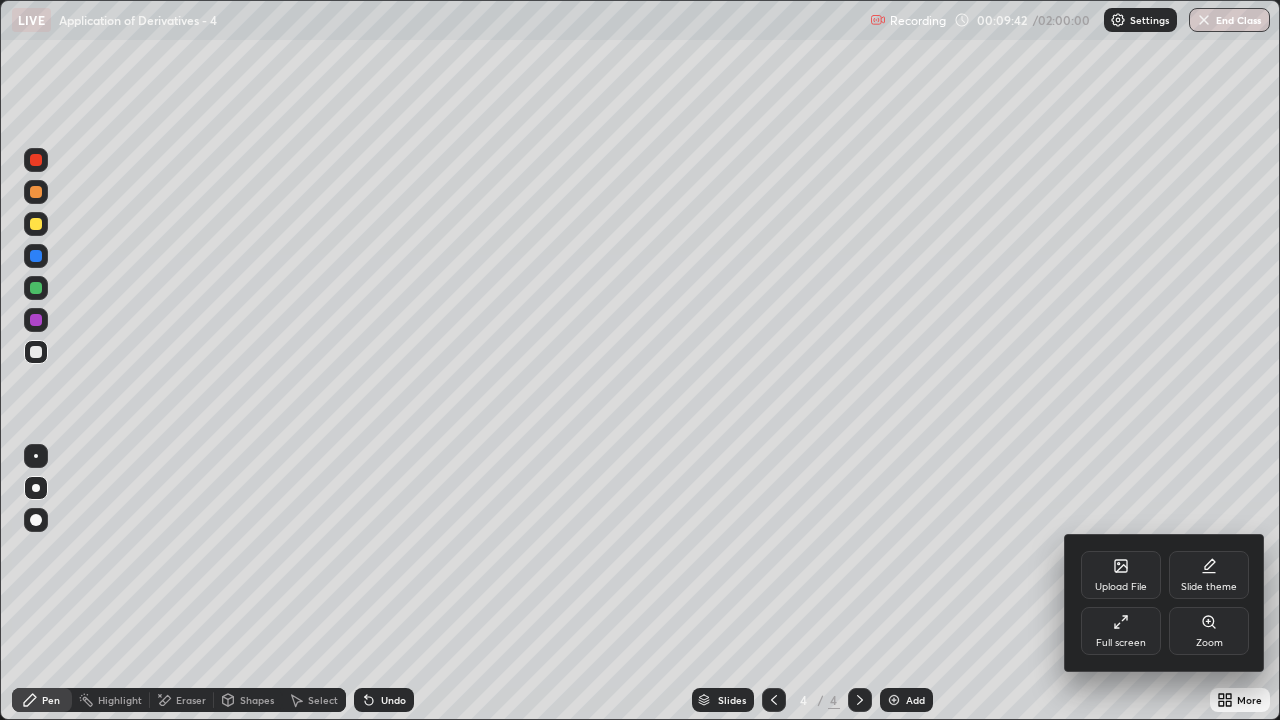 click on "Full screen" at bounding box center (1121, 631) 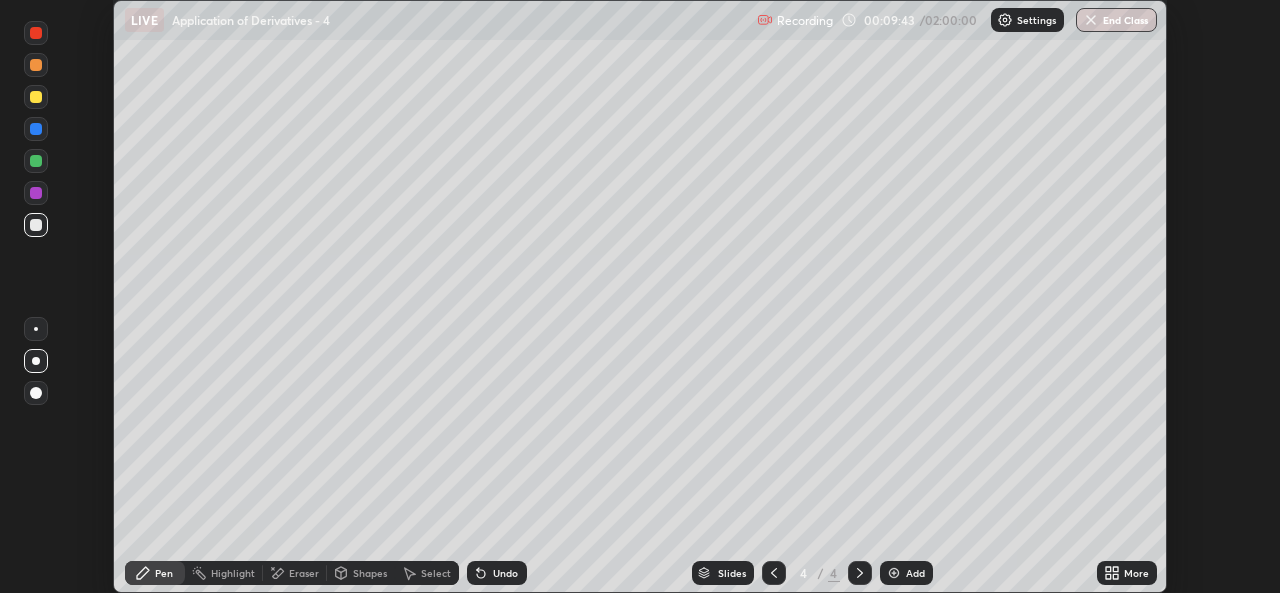 scroll, scrollTop: 593, scrollLeft: 1280, axis: both 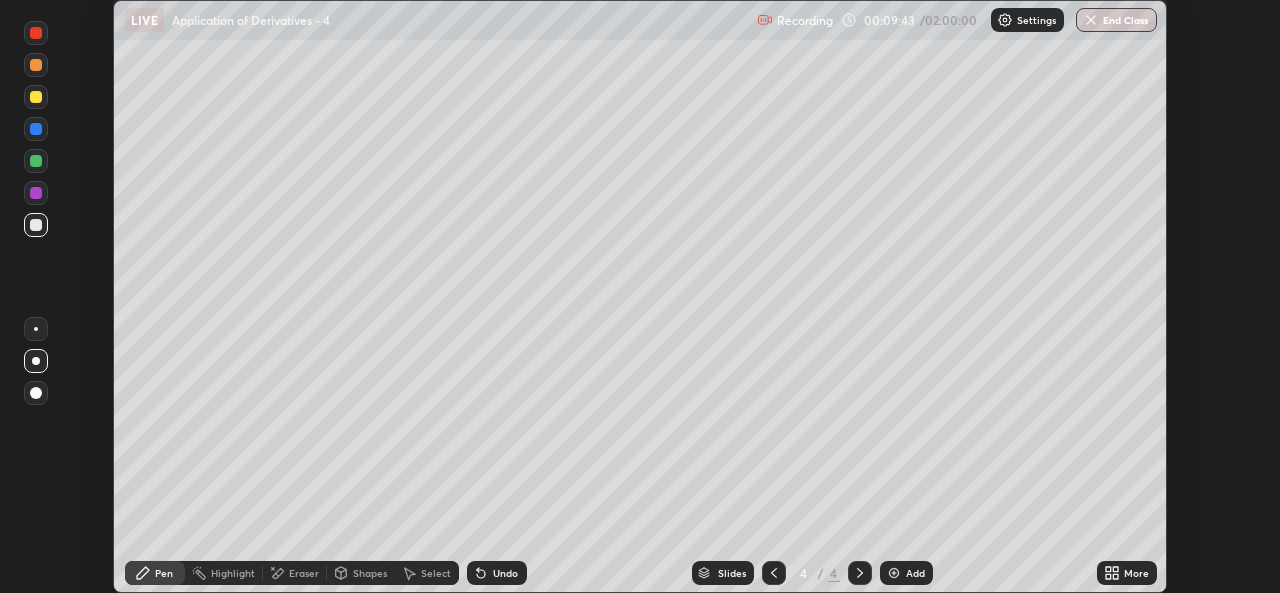 click on "More" at bounding box center [1136, 573] 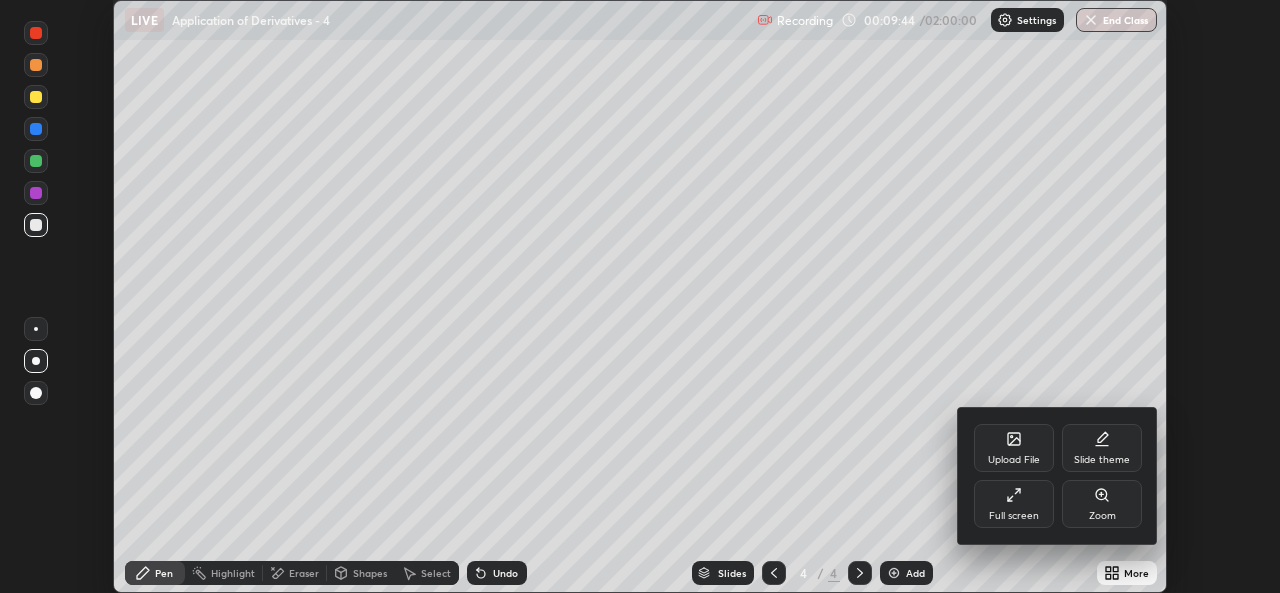 click on "Full screen" at bounding box center [1014, 516] 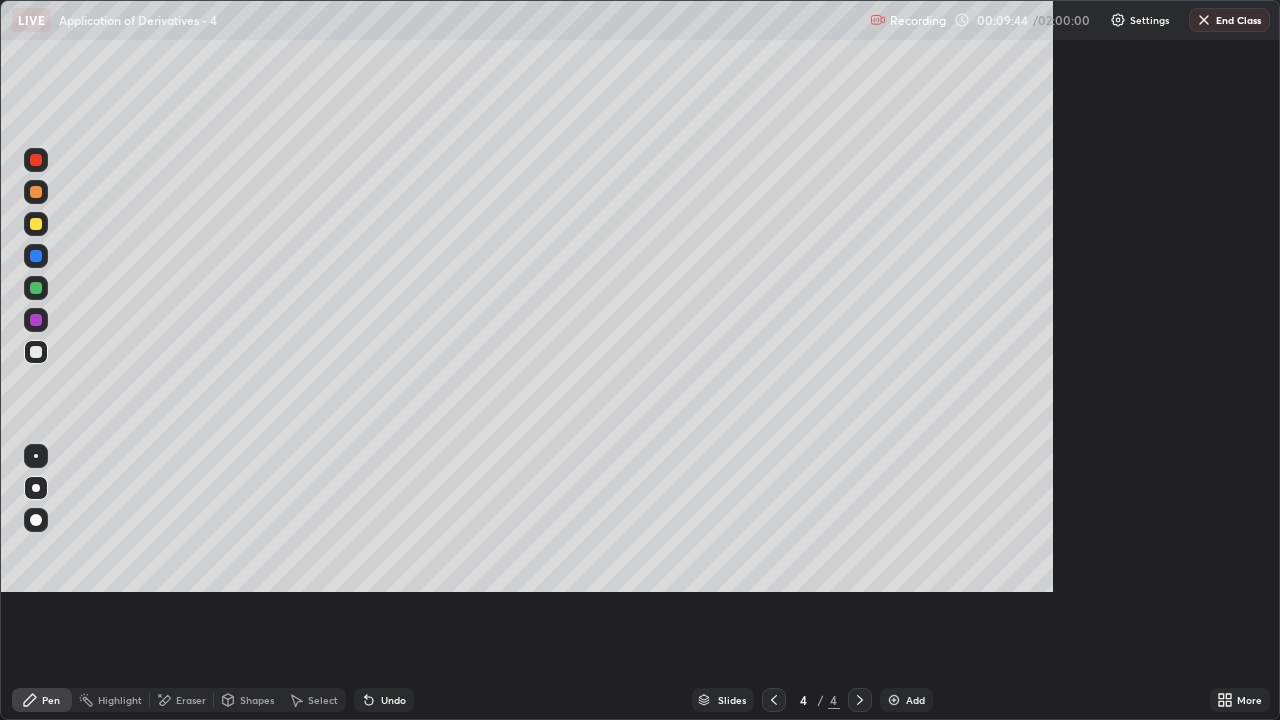 scroll, scrollTop: 99280, scrollLeft: 98720, axis: both 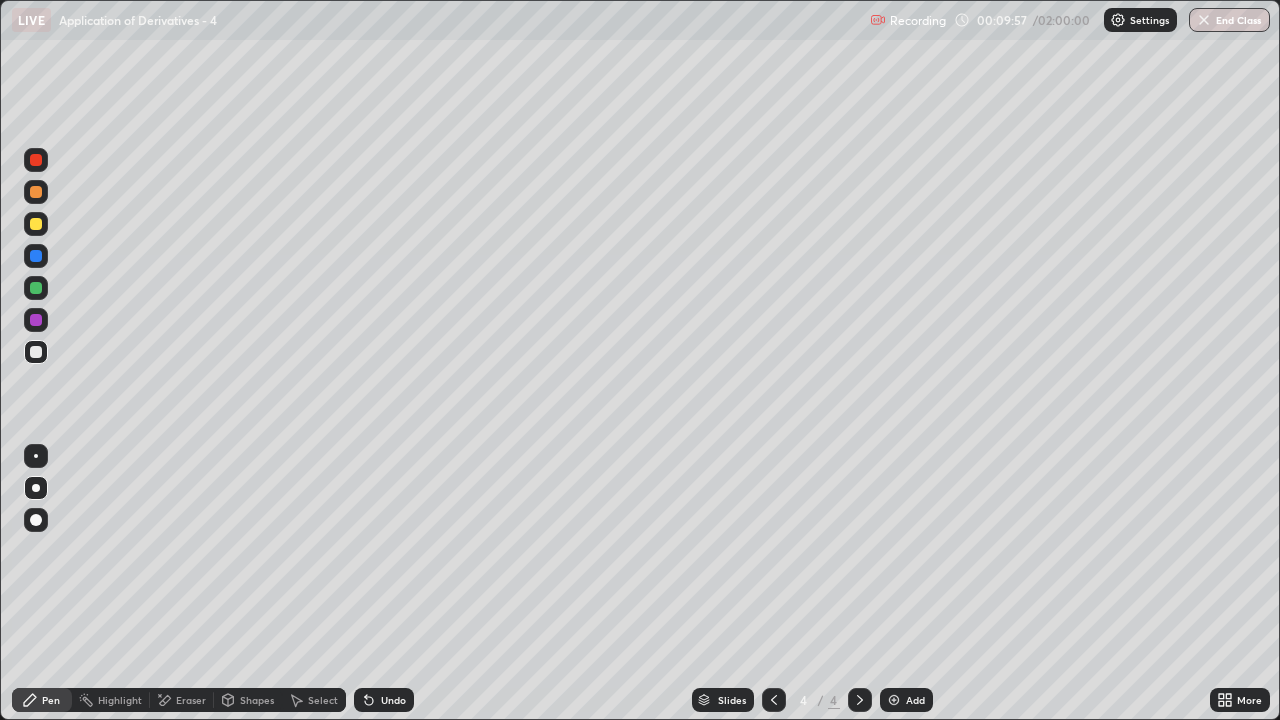 click at bounding box center (36, 224) 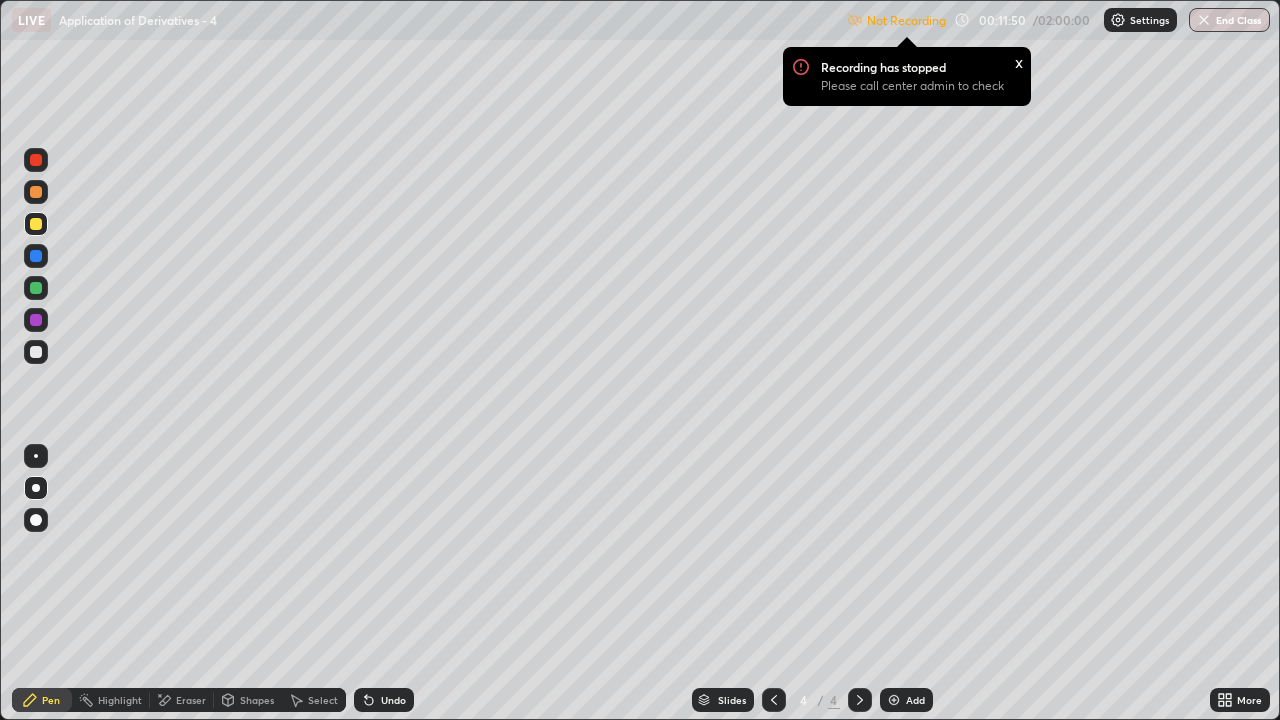 click at bounding box center [1118, 20] 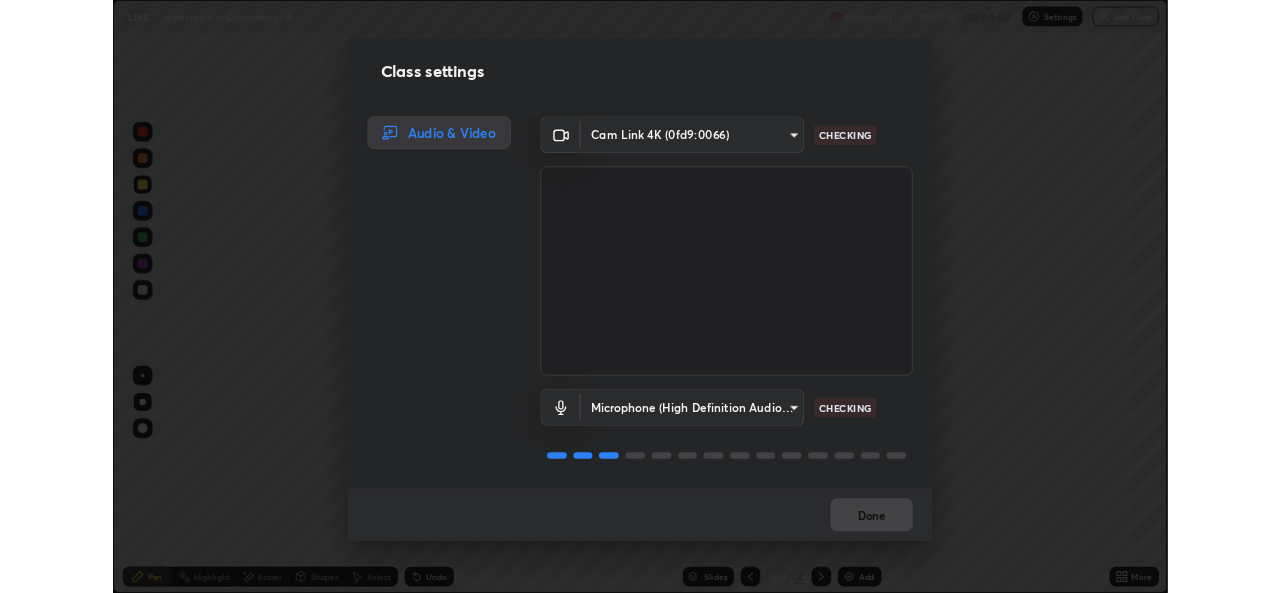 scroll, scrollTop: 2, scrollLeft: 0, axis: vertical 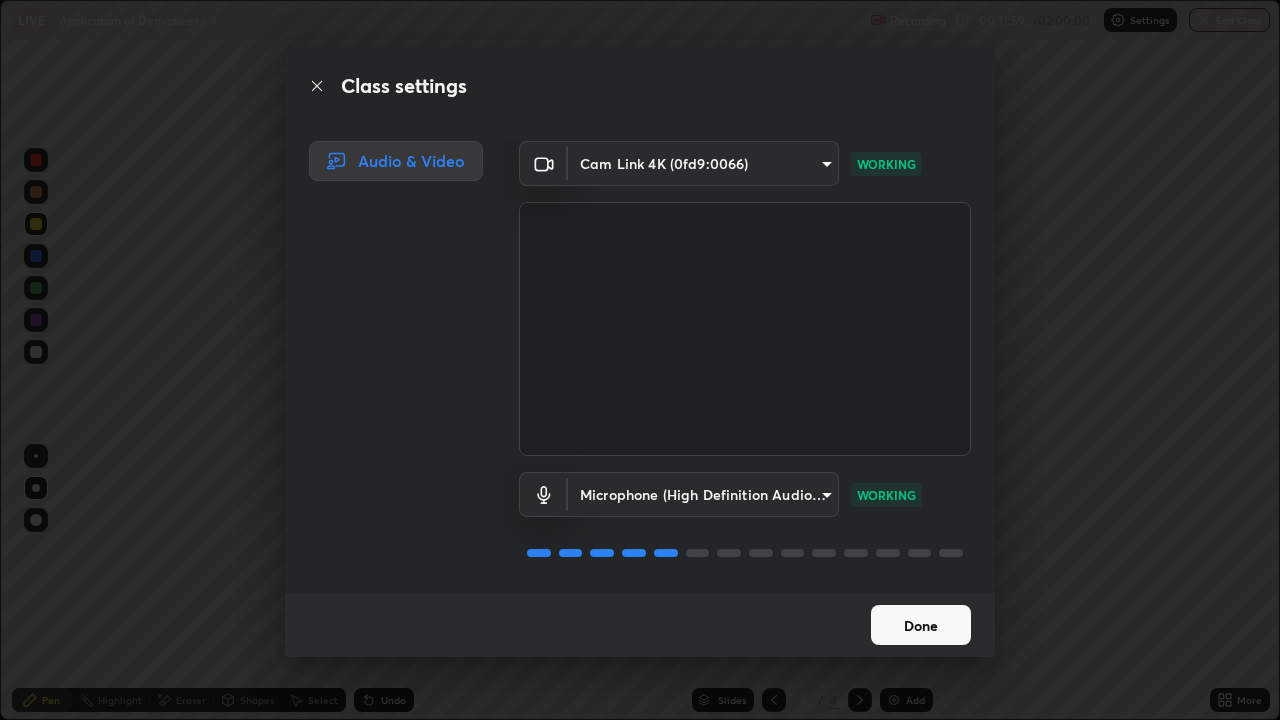 click on "Done" at bounding box center (921, 625) 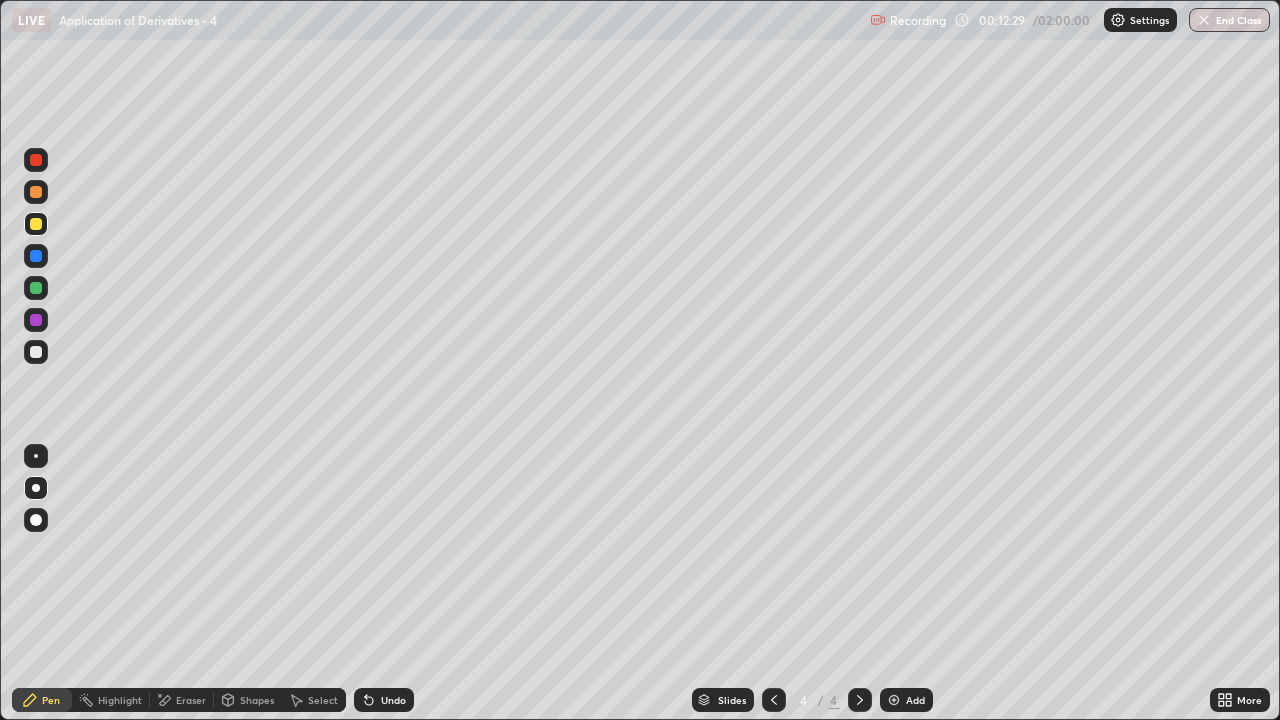 click at bounding box center [774, 700] 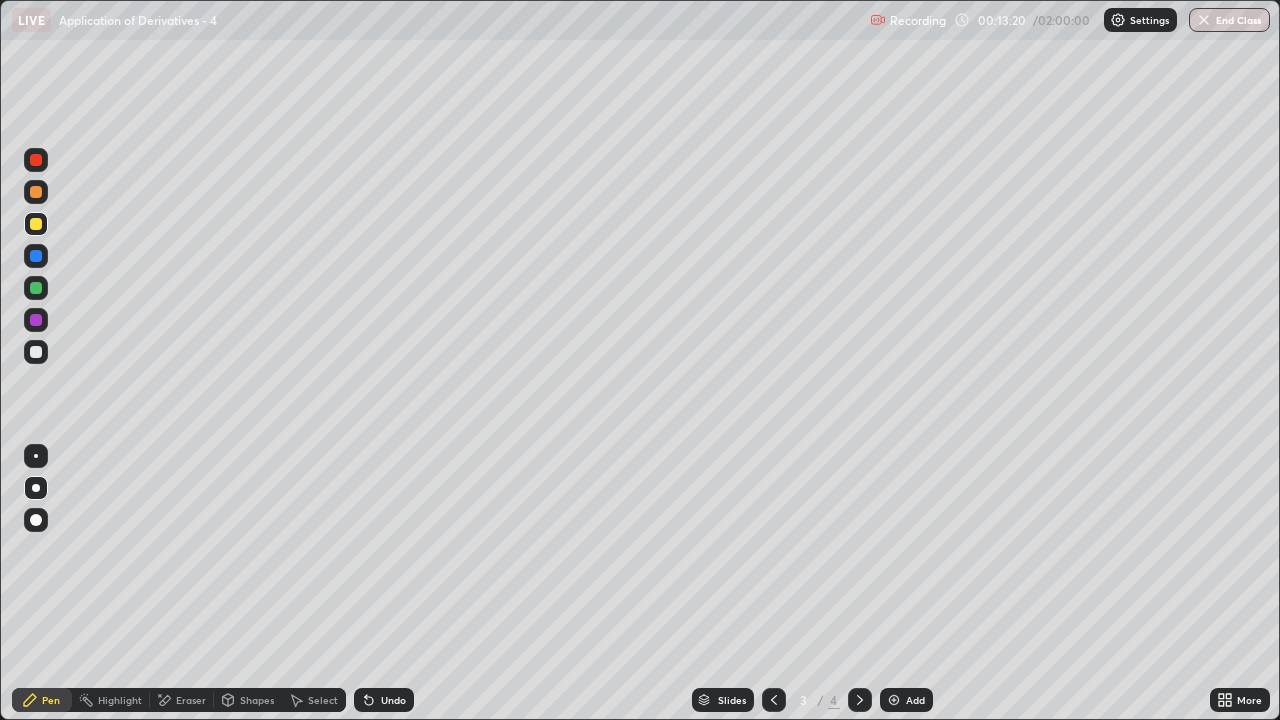 click 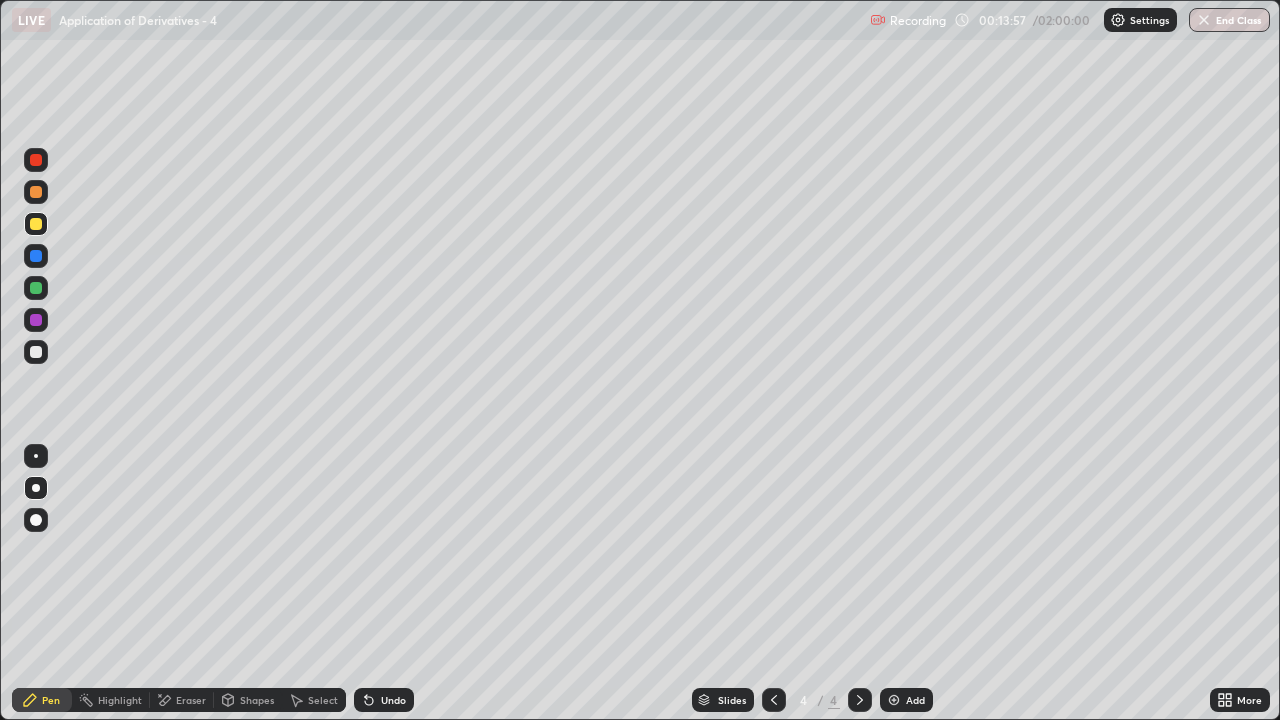 click 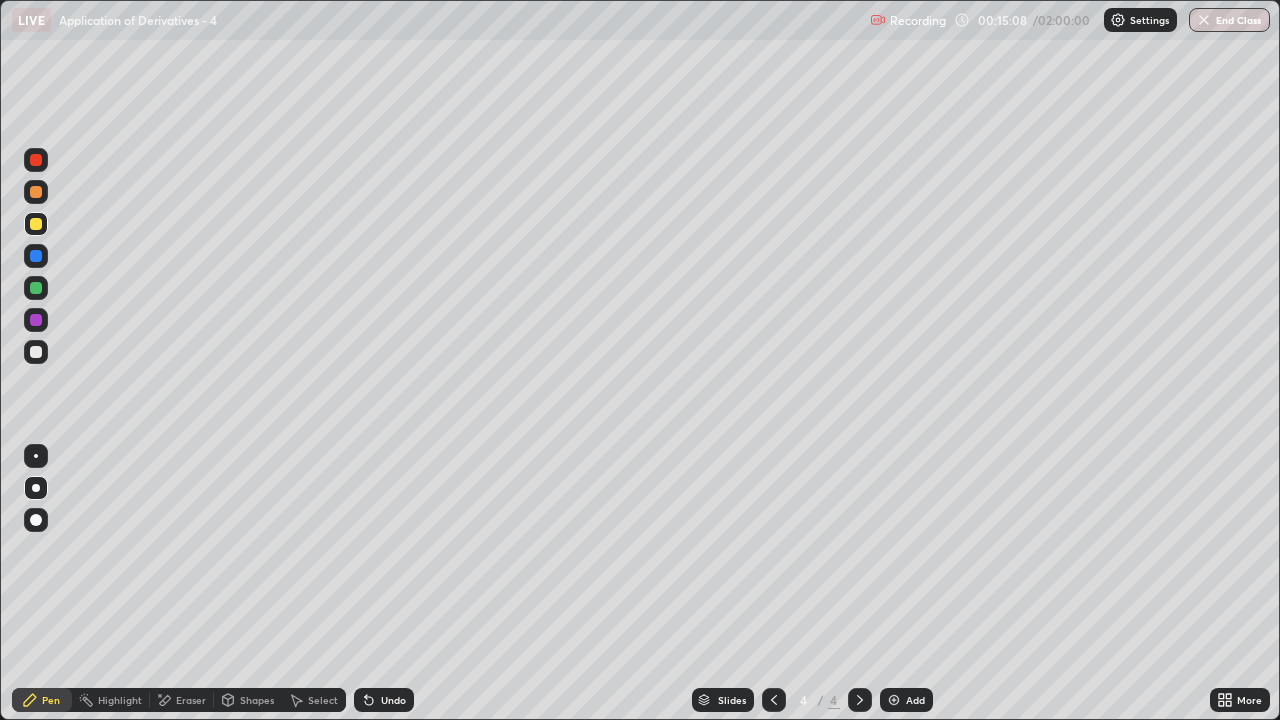 click on "Eraser" at bounding box center [191, 700] 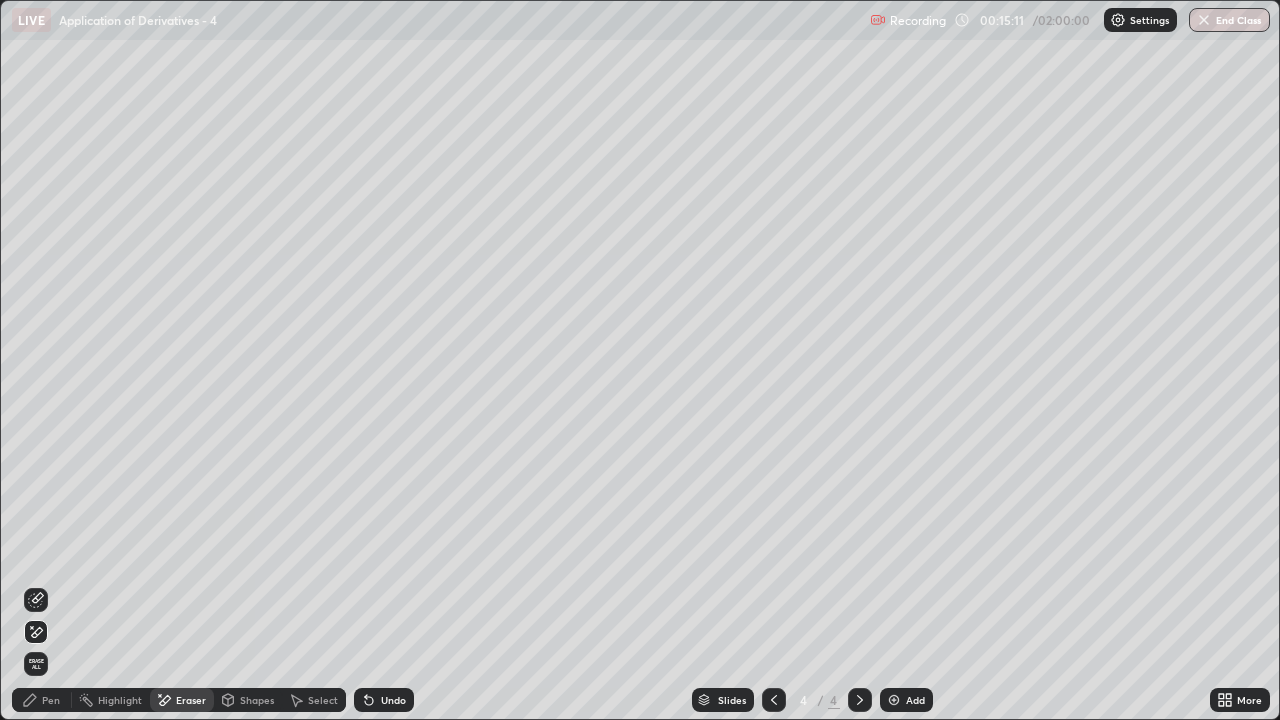 click on "Pen" at bounding box center (42, 700) 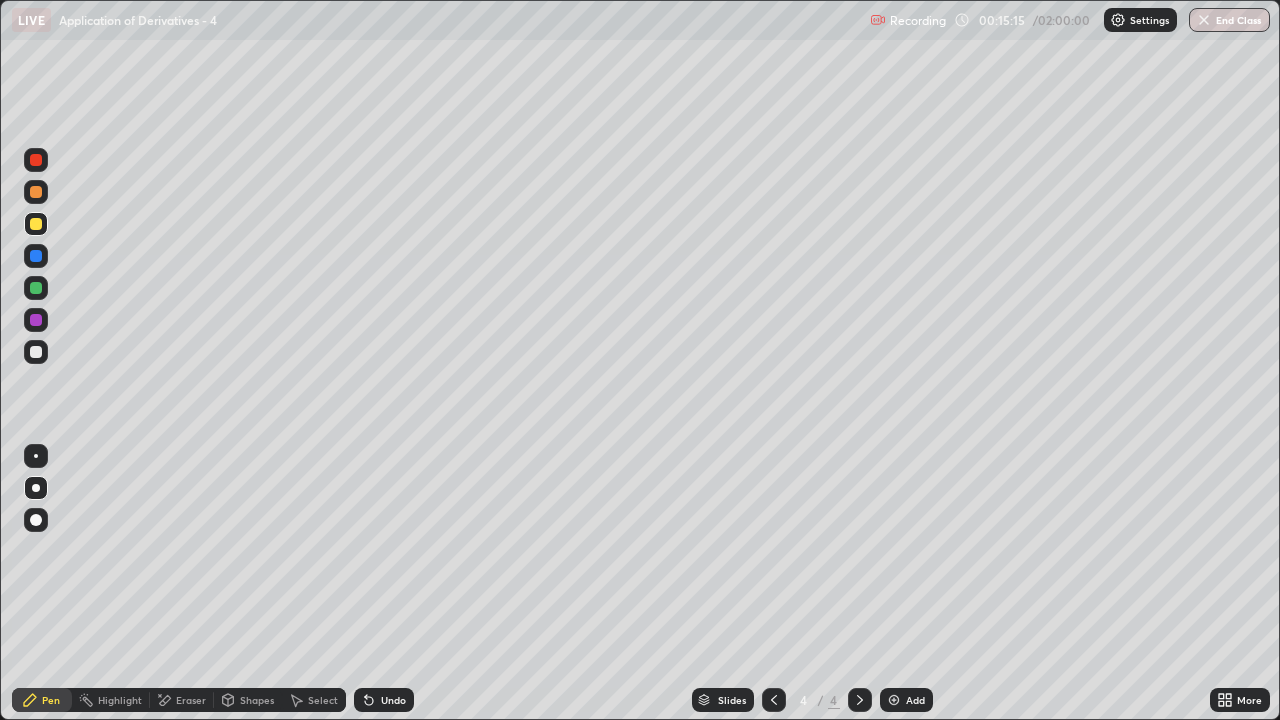 click at bounding box center (36, 288) 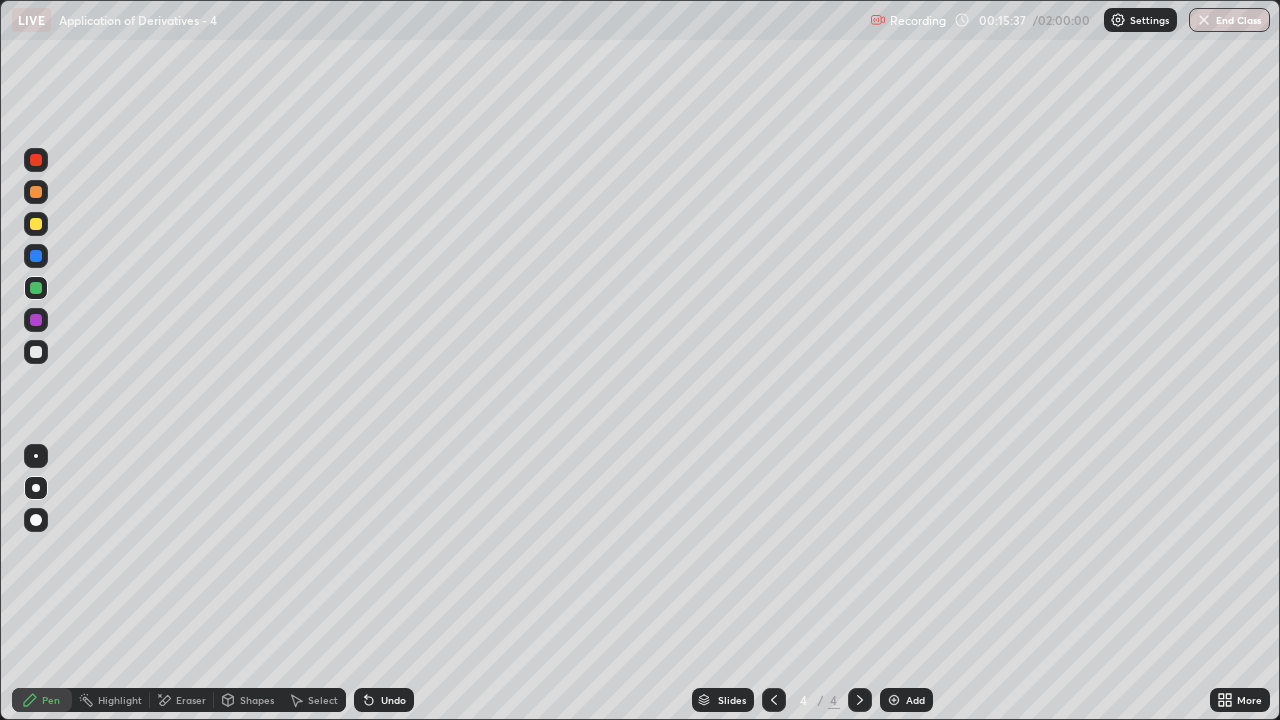 click on "Eraser" at bounding box center [182, 700] 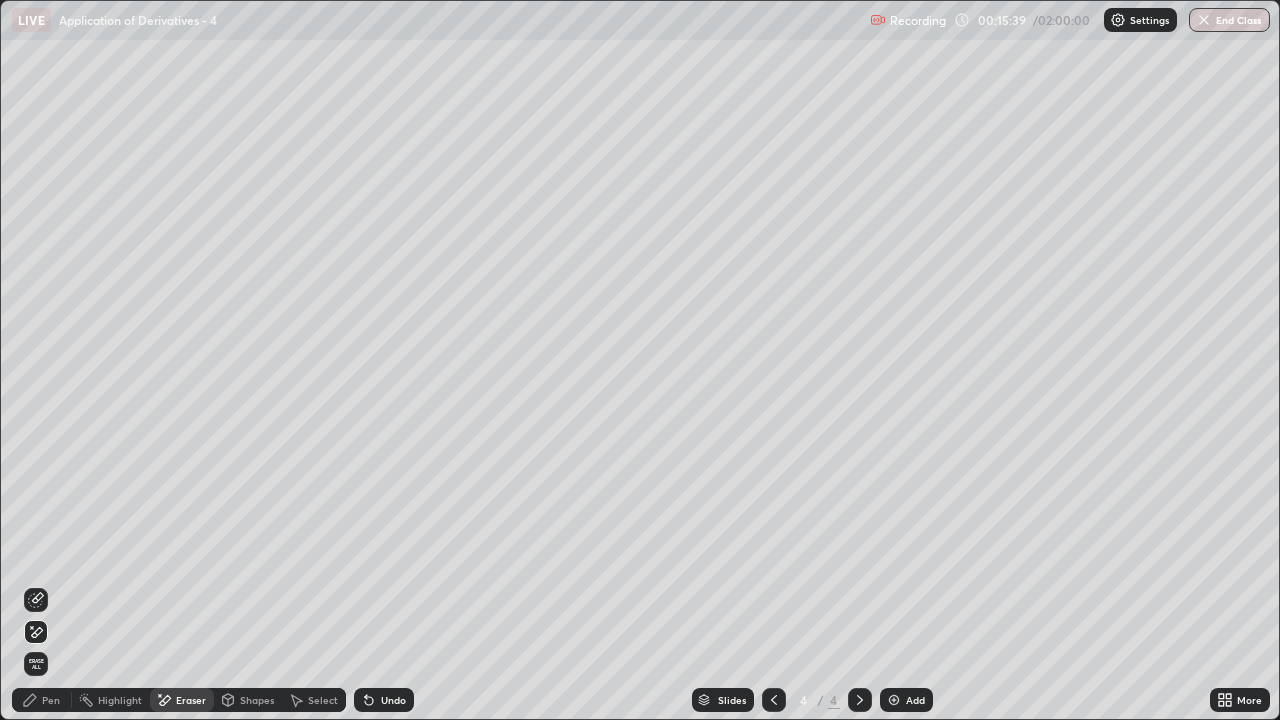 click on "Pen" at bounding box center (51, 700) 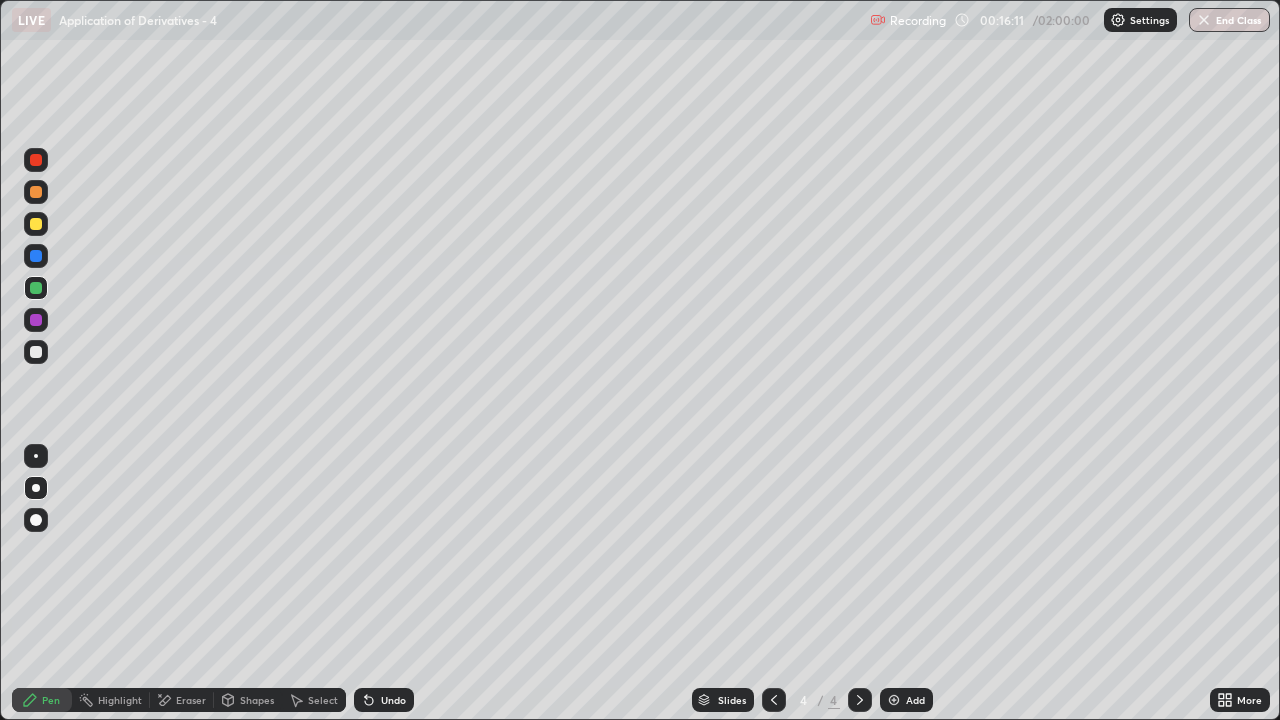 click 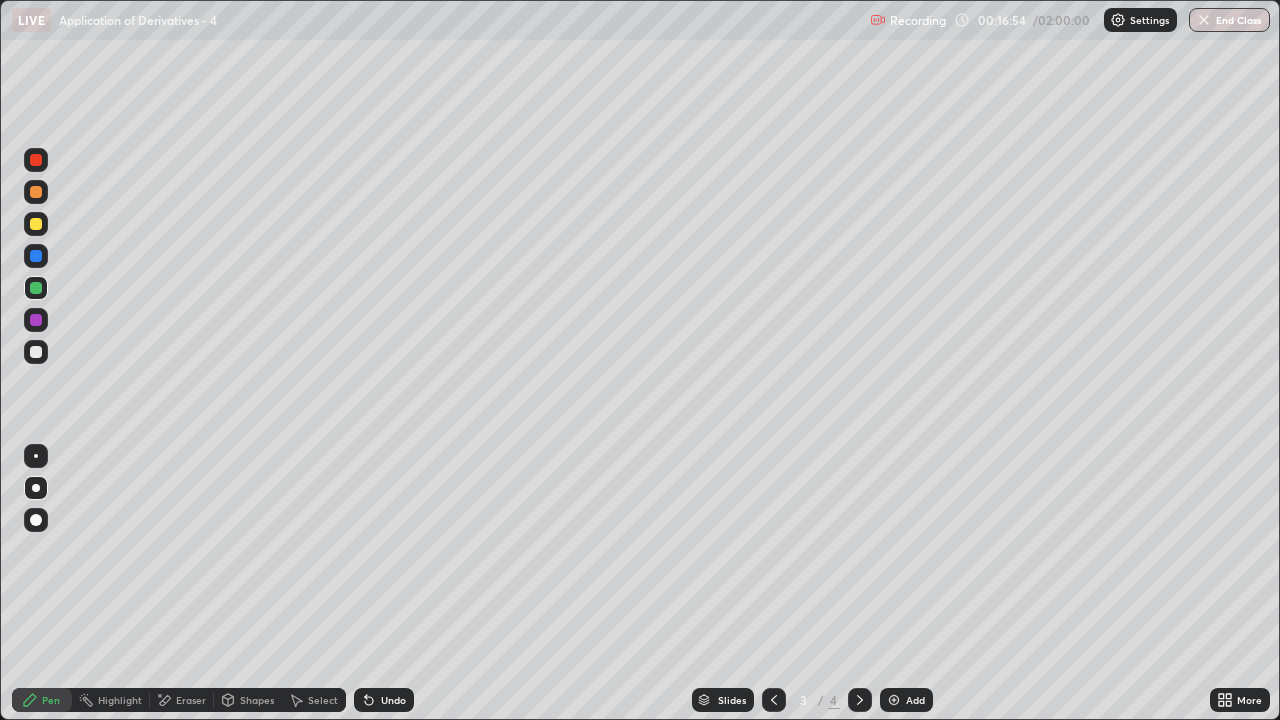 click 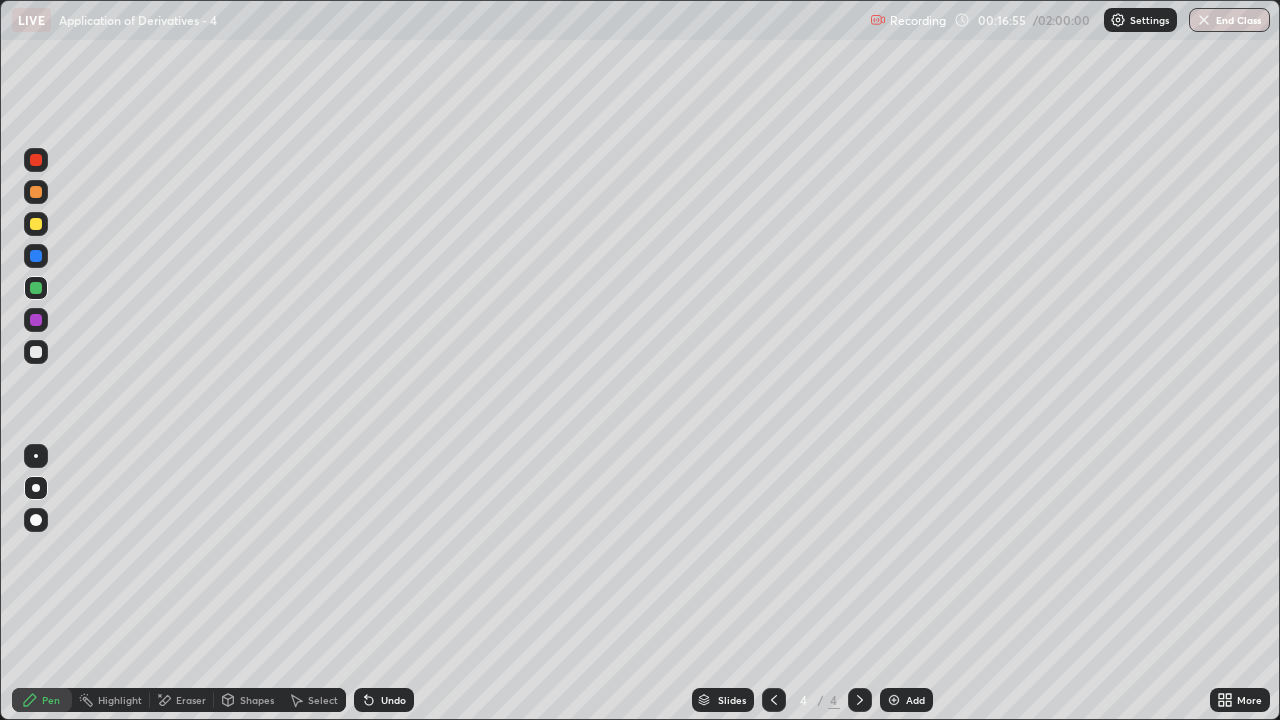 click 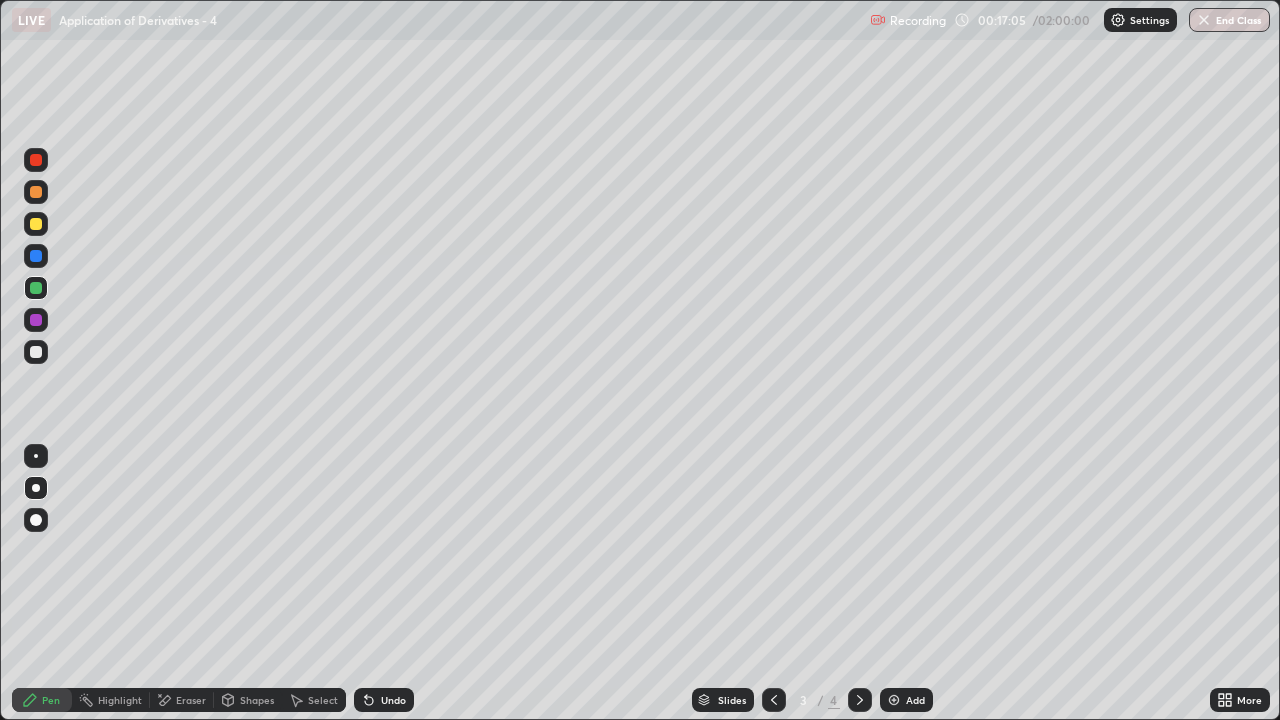 click 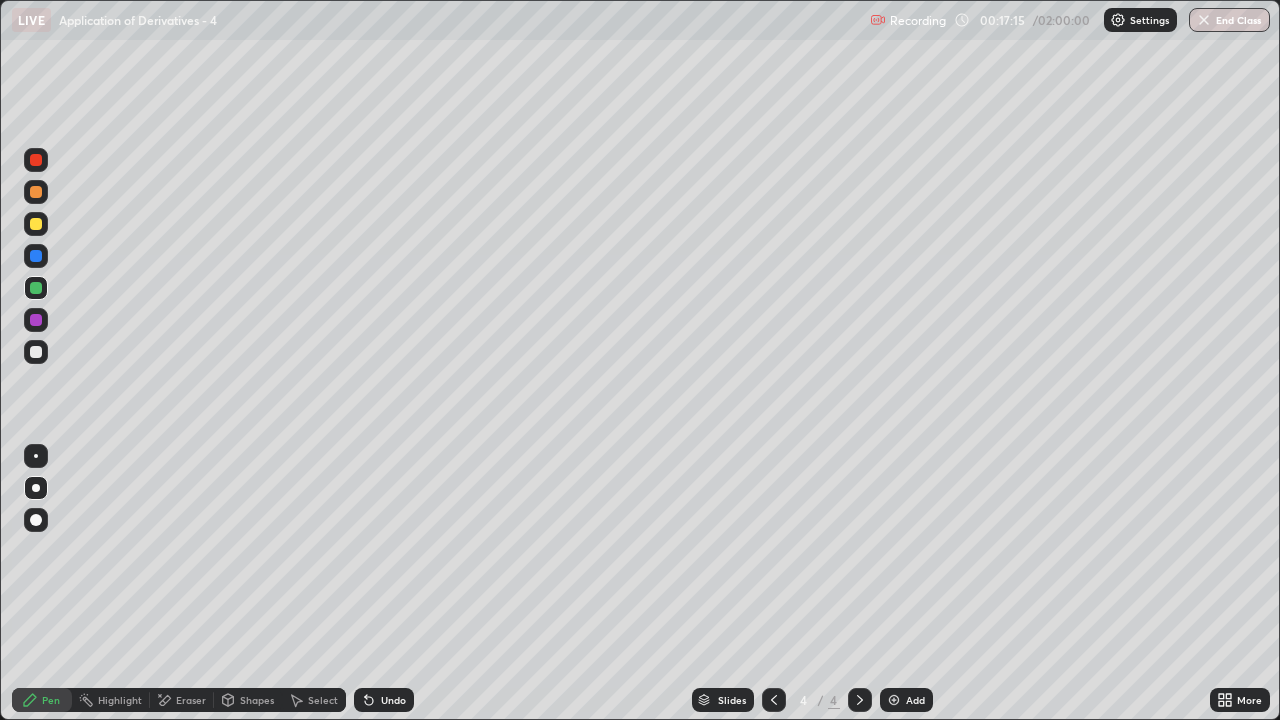 click on "Select" at bounding box center [323, 700] 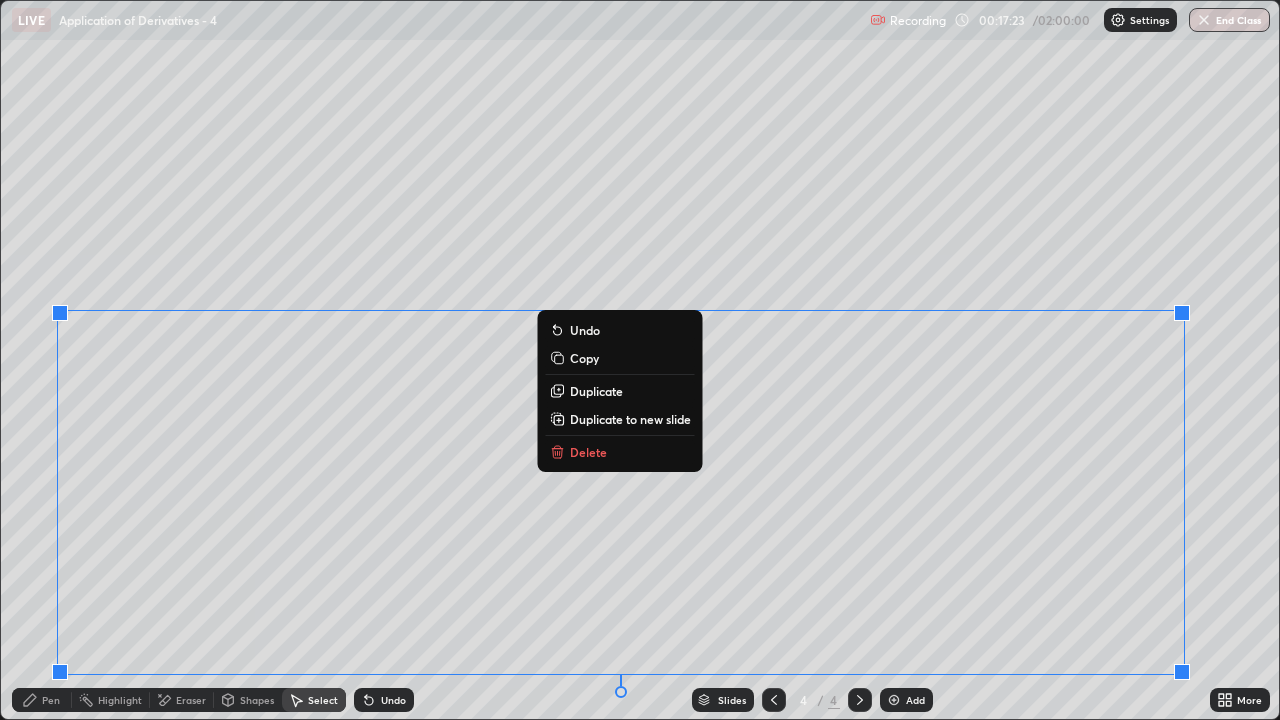 click on "Duplicate to new slide" at bounding box center [630, 419] 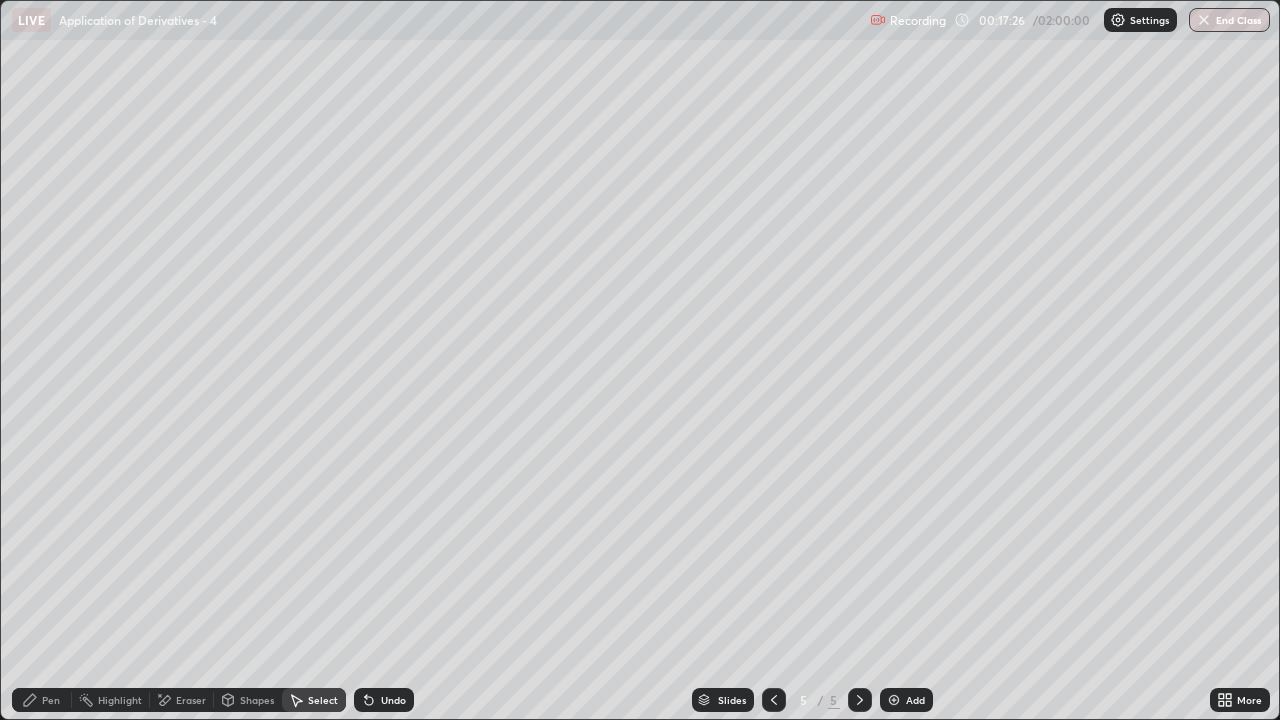 click on "Eraser" at bounding box center [191, 700] 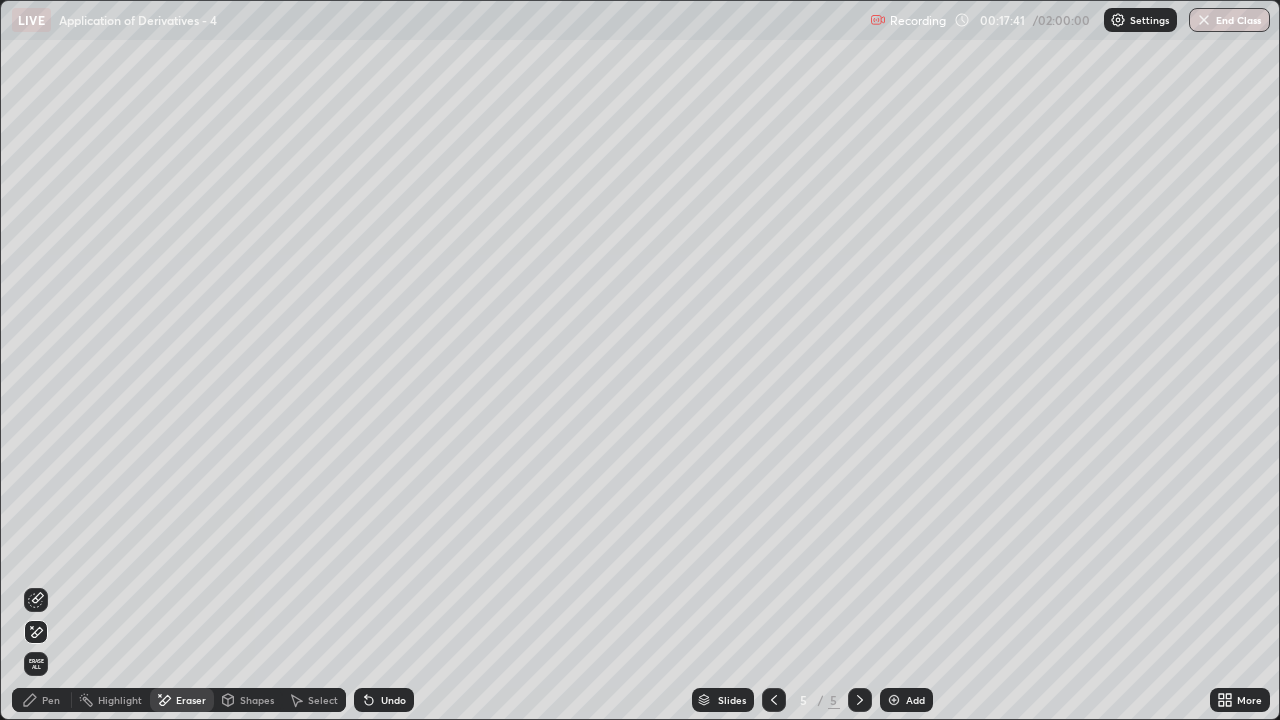 click on "Select" at bounding box center (323, 700) 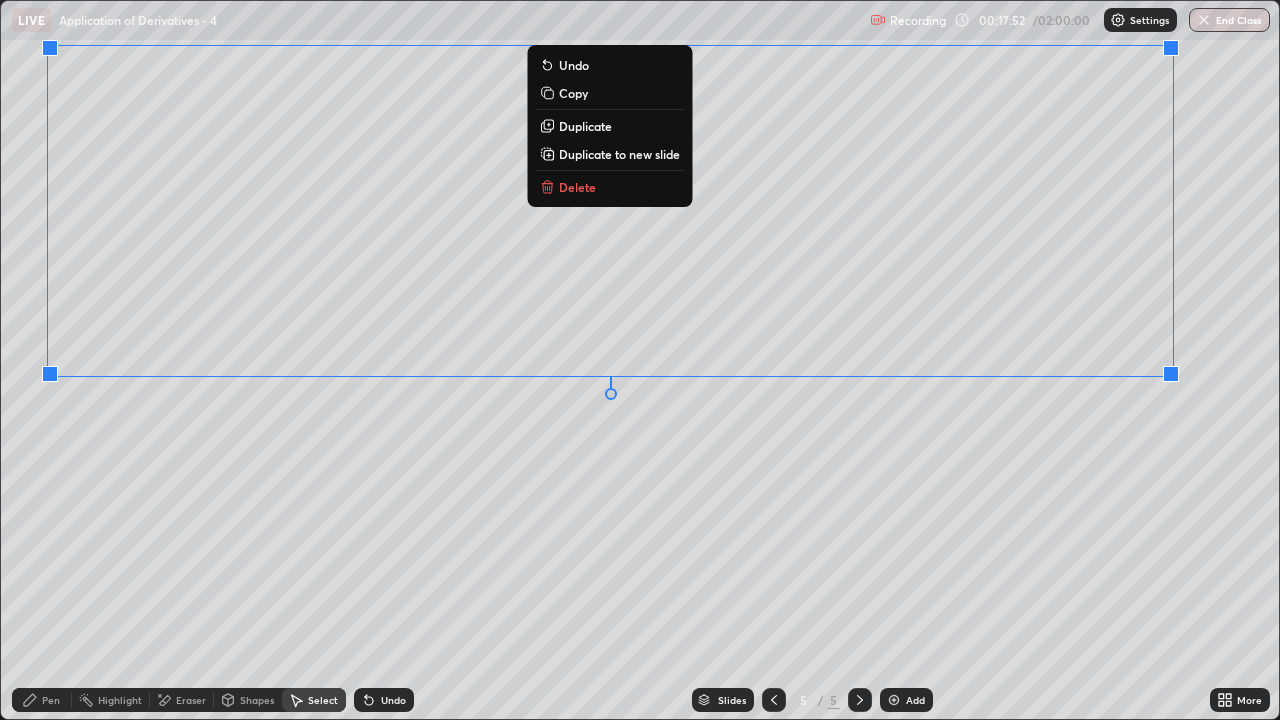 click on "More" at bounding box center [1249, 700] 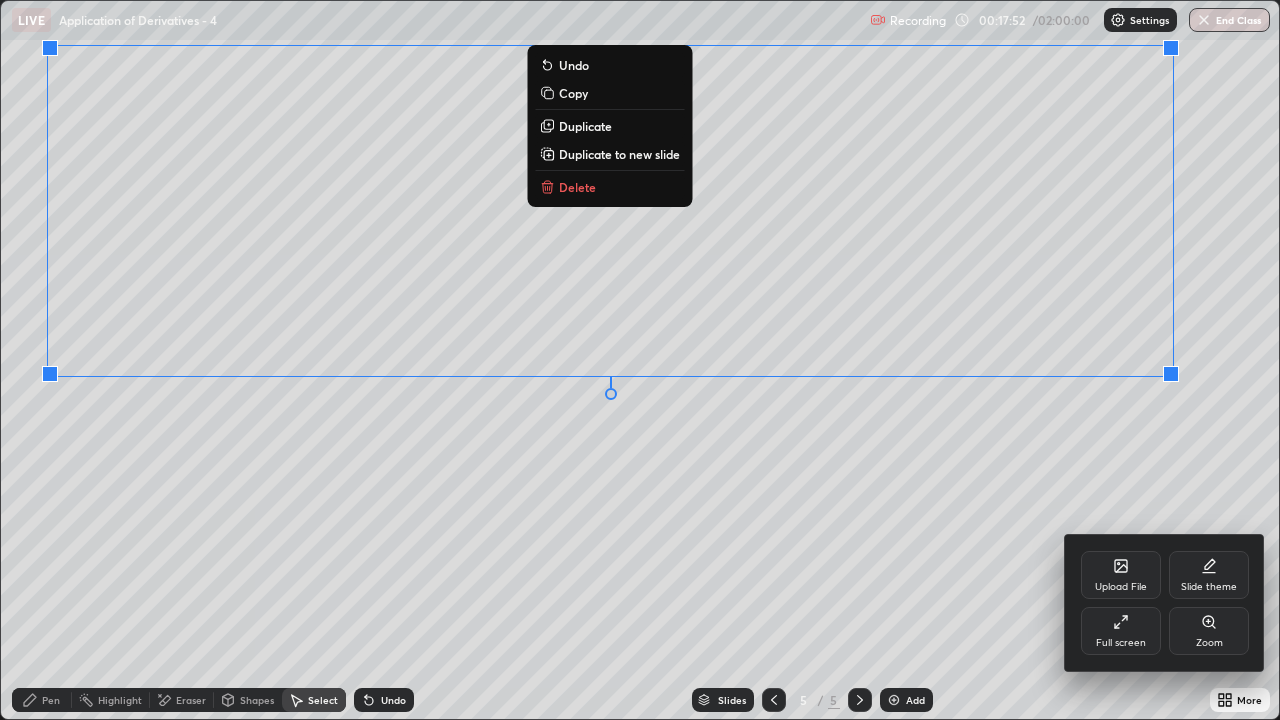 click on "Full screen" at bounding box center (1121, 643) 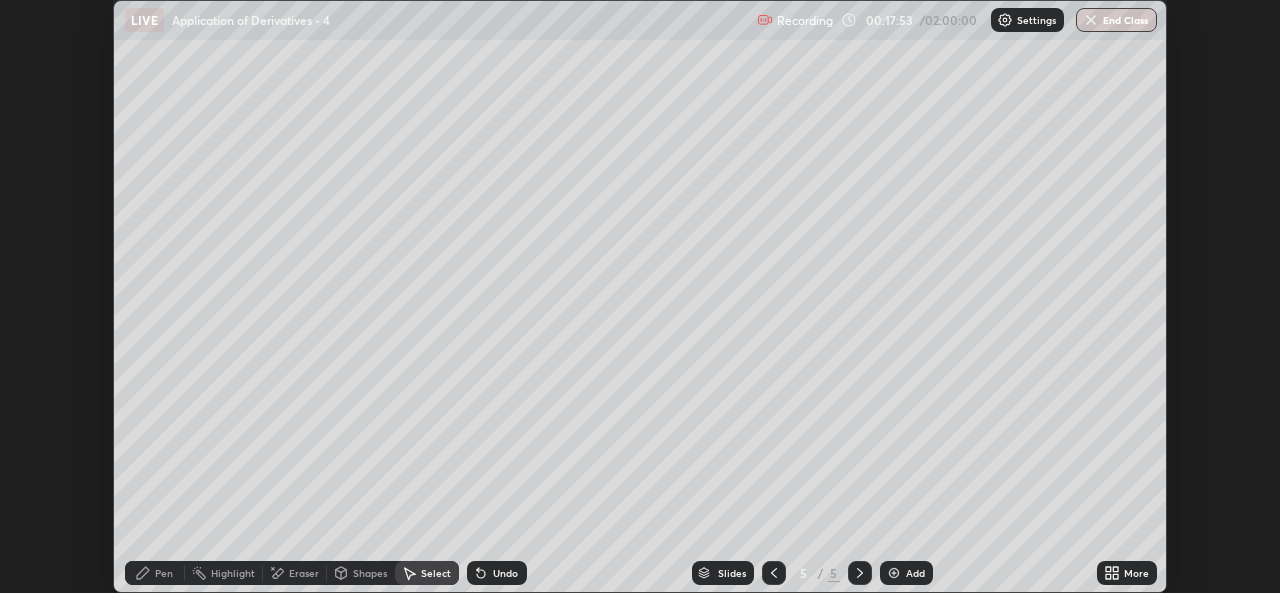 scroll, scrollTop: 593, scrollLeft: 1280, axis: both 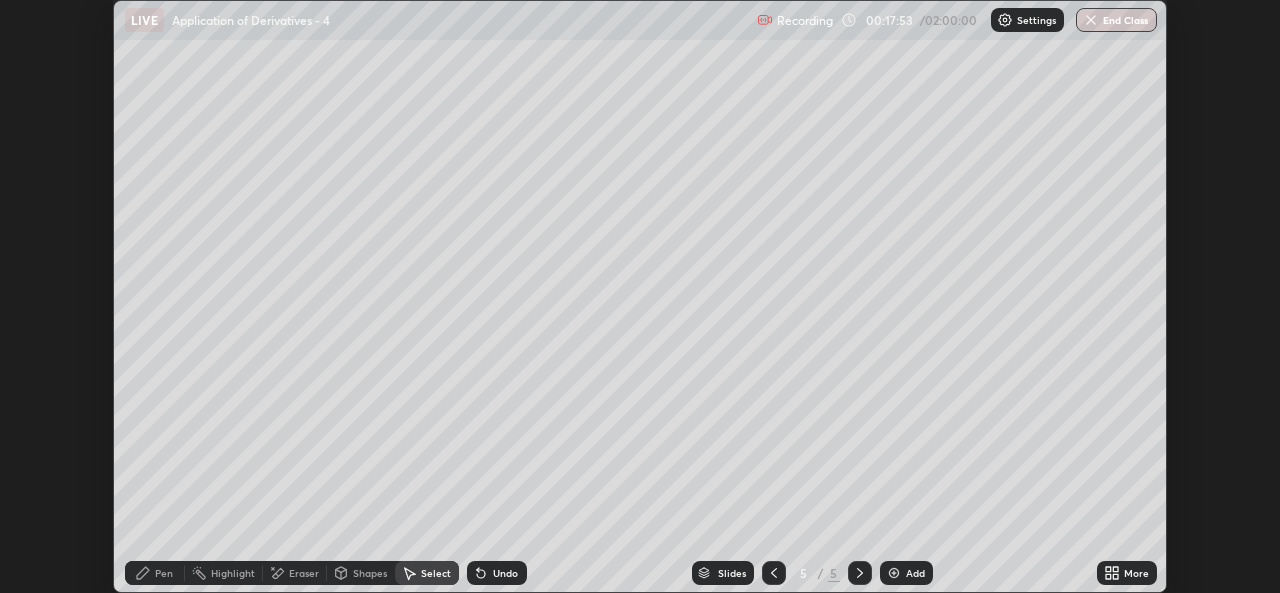 click 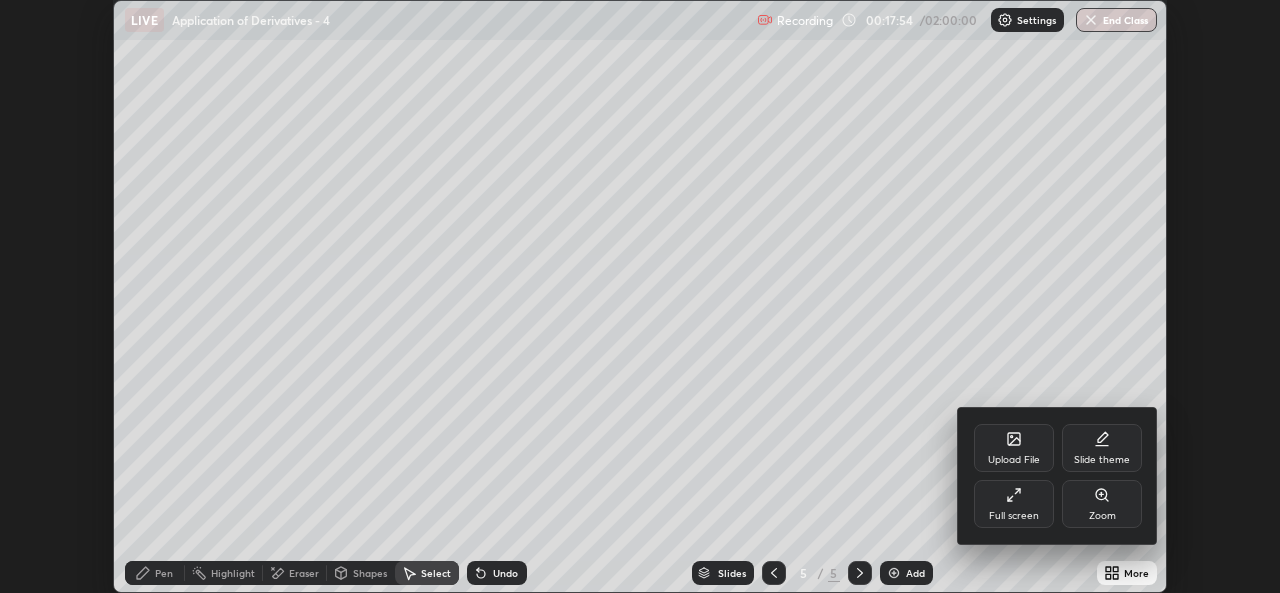 click on "Full screen" at bounding box center [1014, 516] 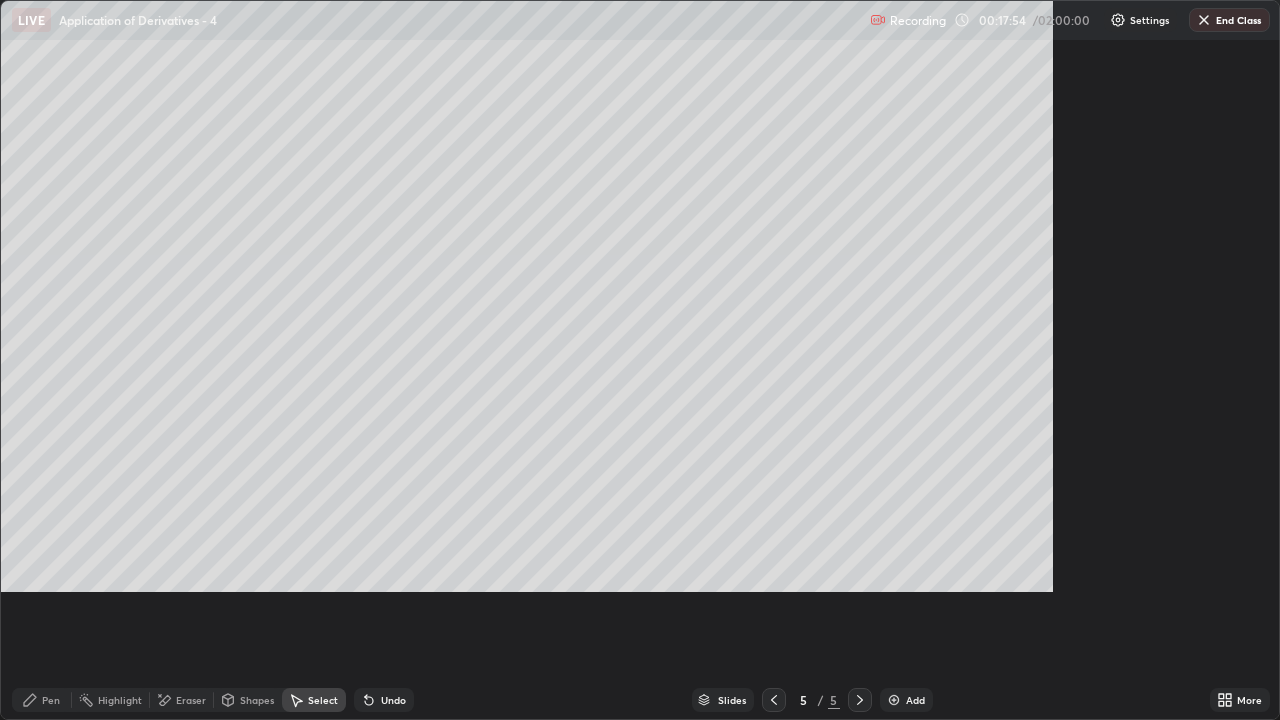 scroll, scrollTop: 99280, scrollLeft: 98720, axis: both 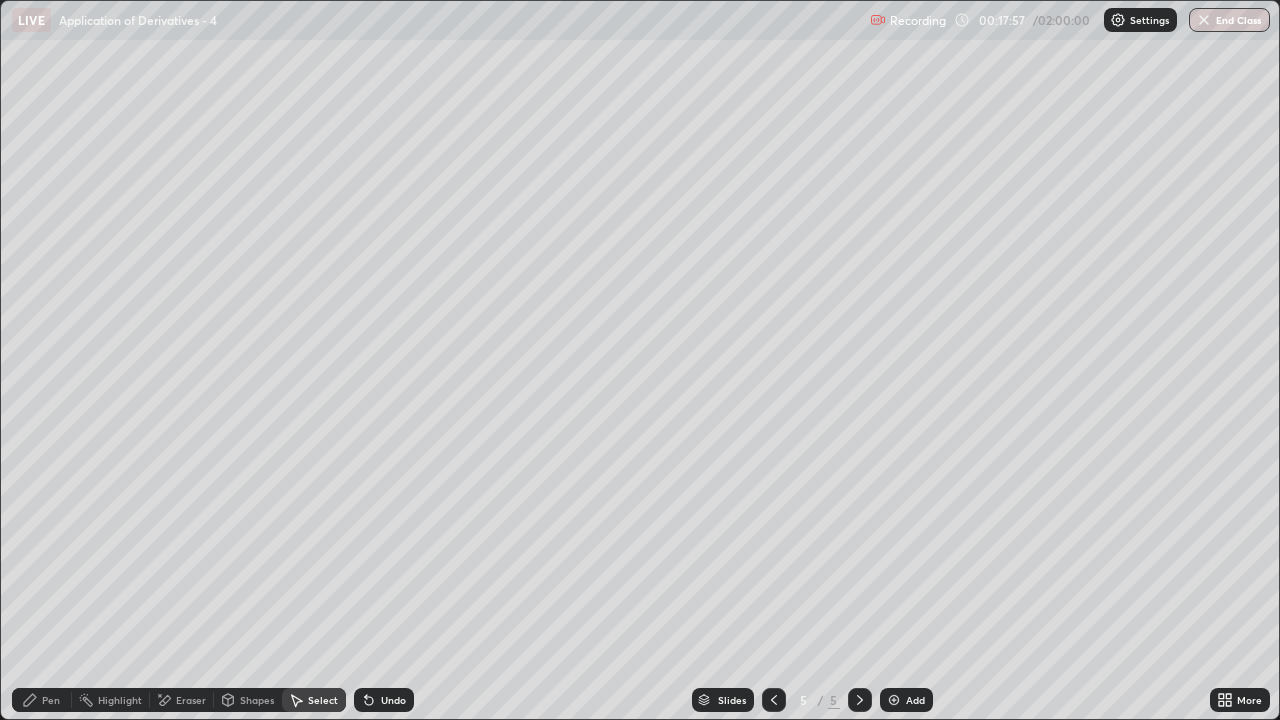 click on "Eraser" at bounding box center [182, 700] 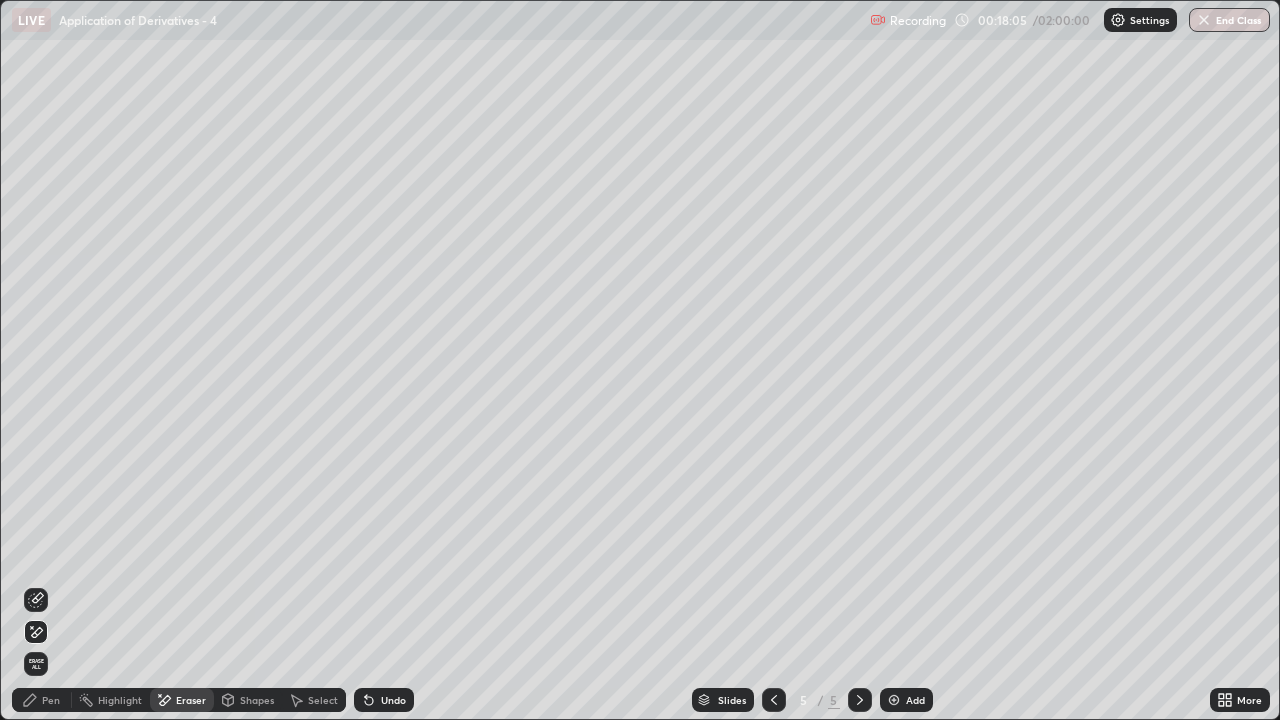 click on "Pen" at bounding box center (42, 700) 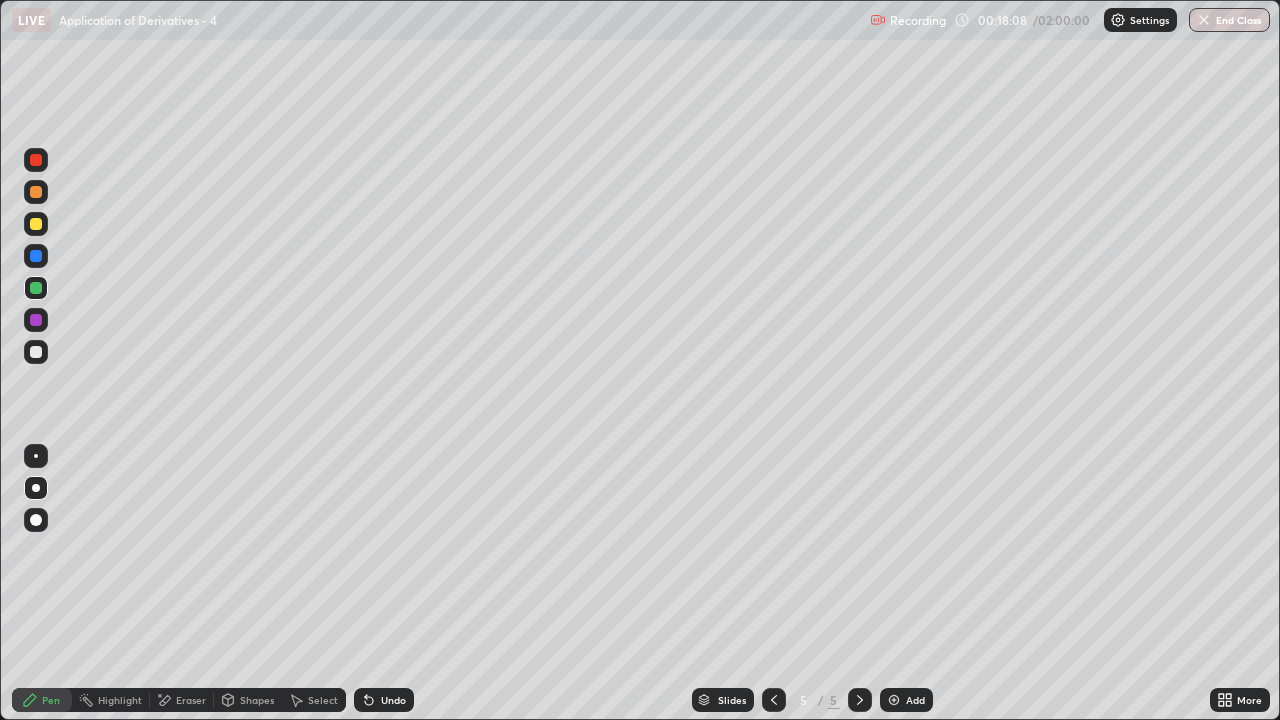 click at bounding box center (36, 352) 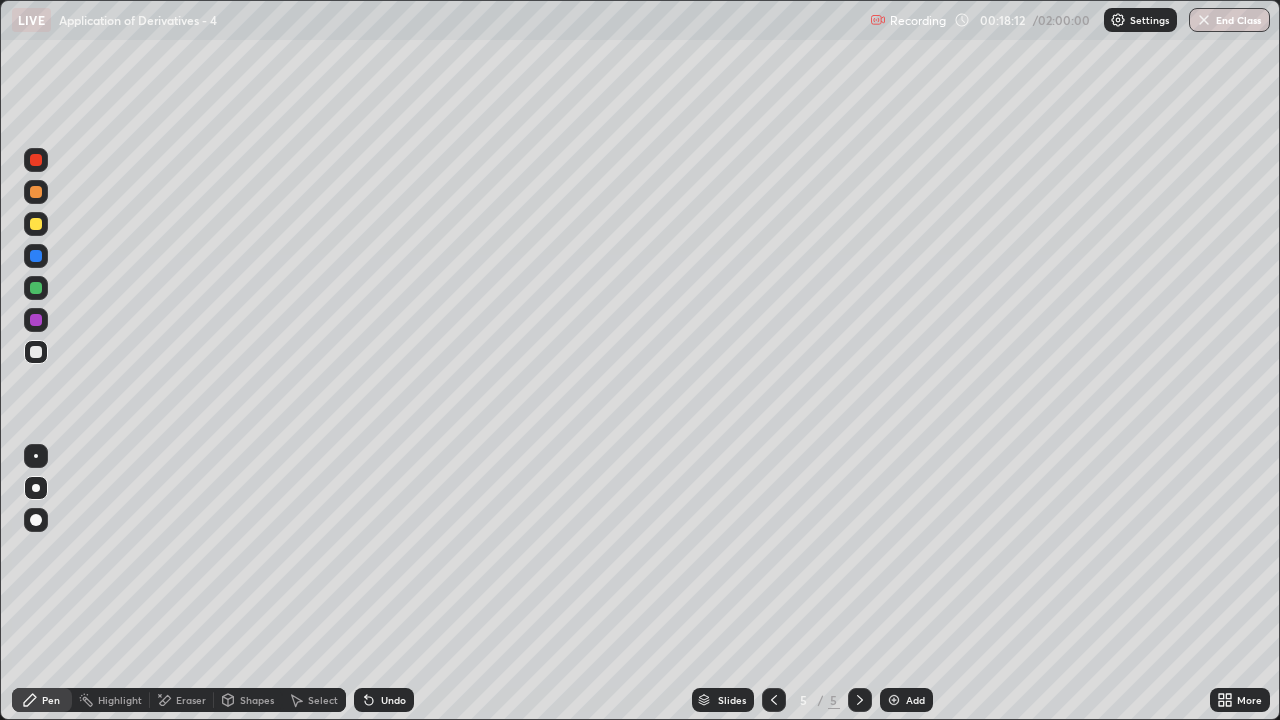 click on "More" at bounding box center (1249, 700) 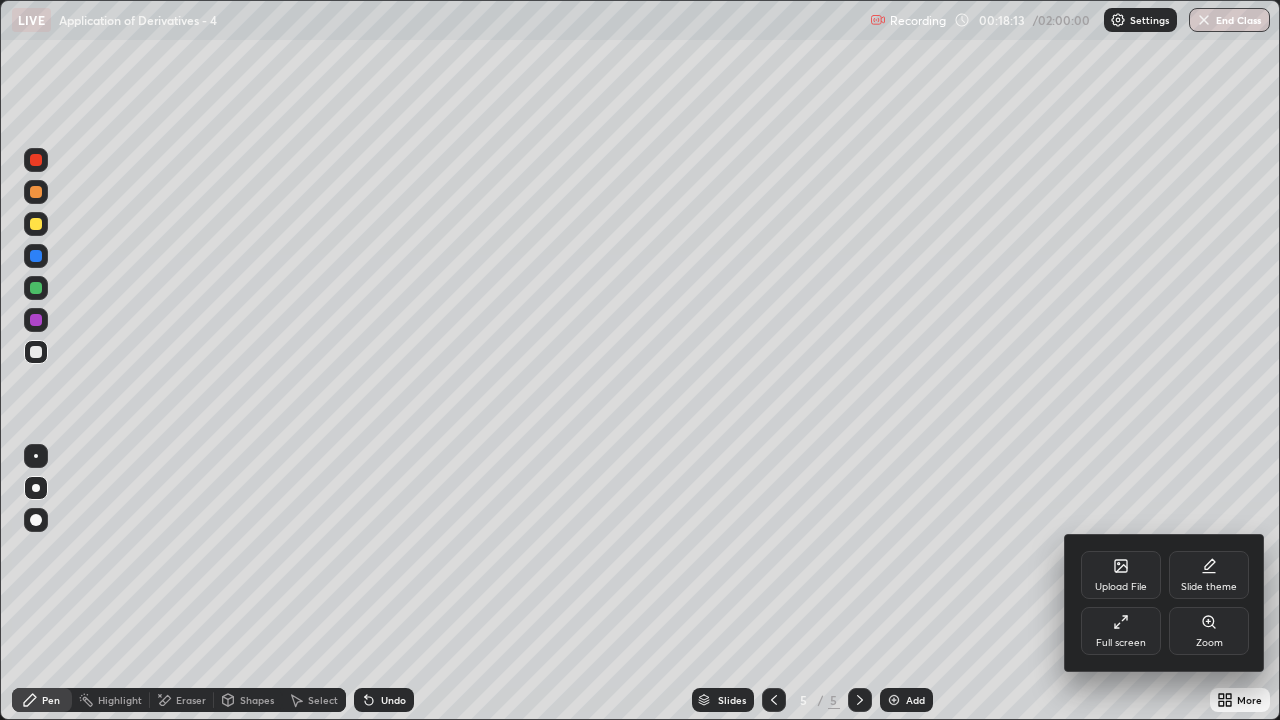 click on "Full screen" at bounding box center (1121, 631) 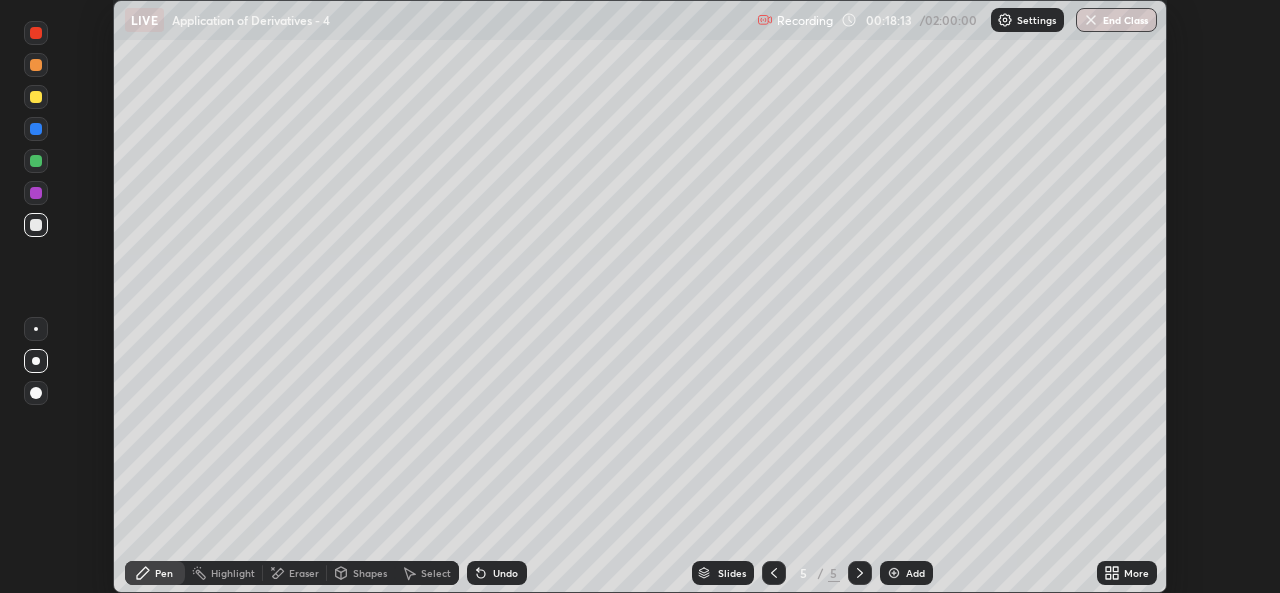 scroll, scrollTop: 593, scrollLeft: 1280, axis: both 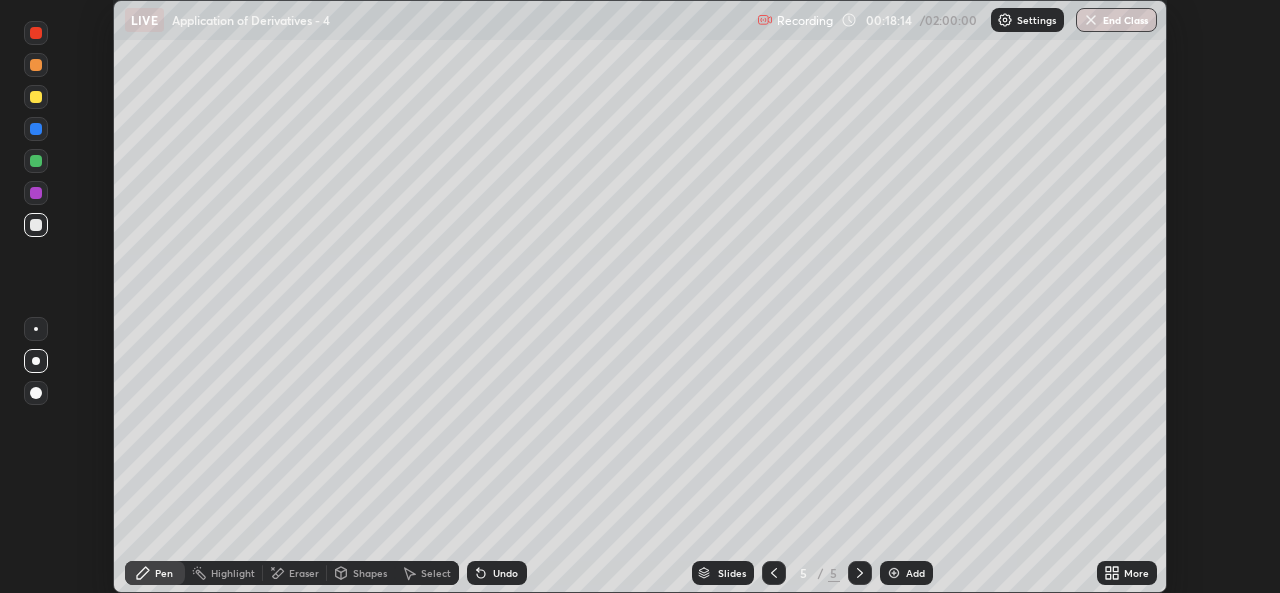 click on "More" at bounding box center (1136, 573) 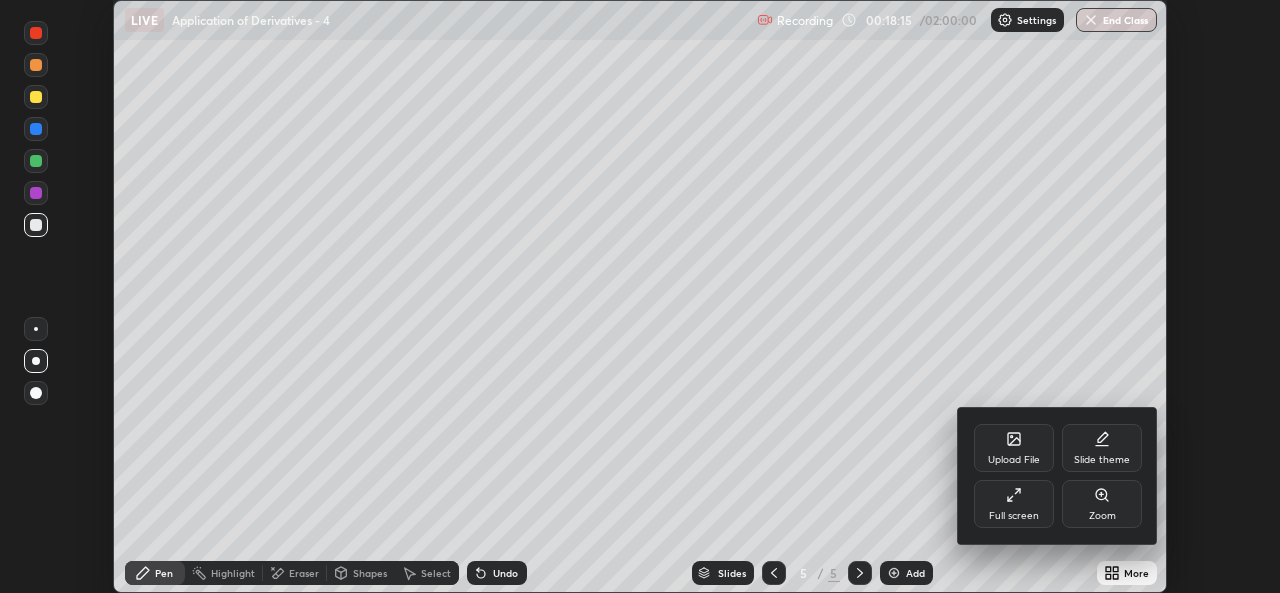 click on "Full screen" at bounding box center (1014, 504) 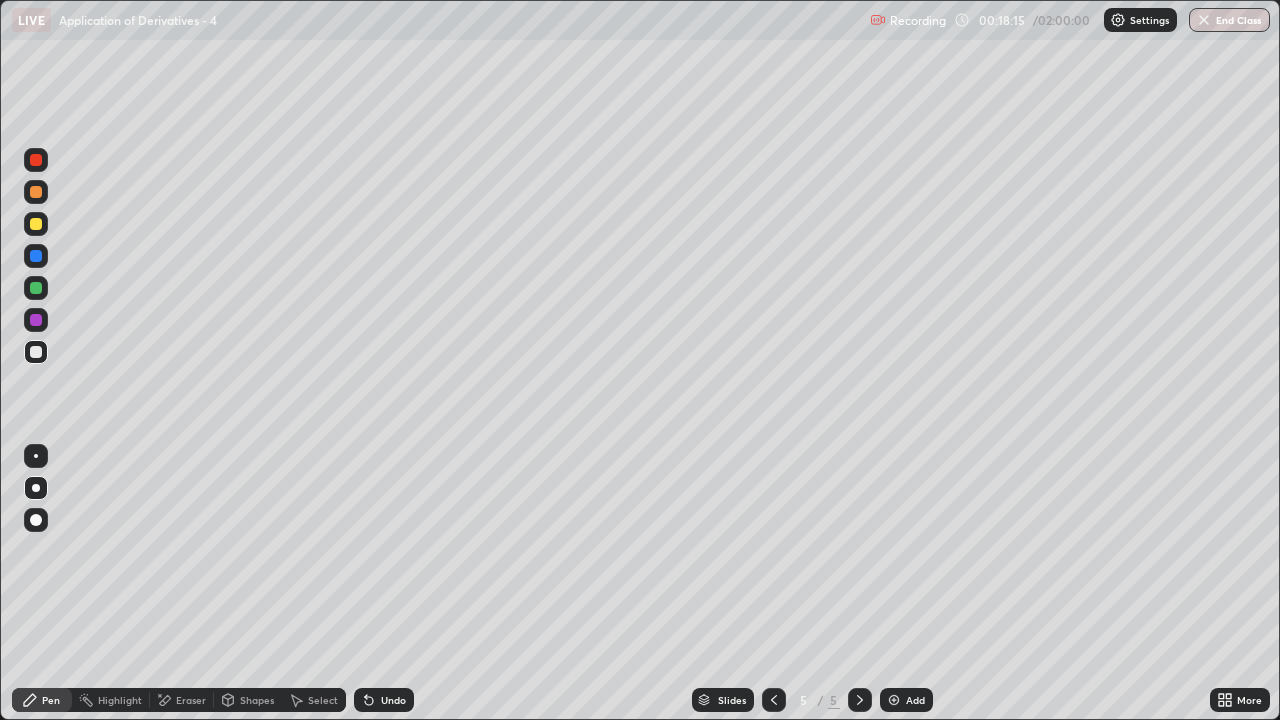 scroll, scrollTop: 99280, scrollLeft: 98720, axis: both 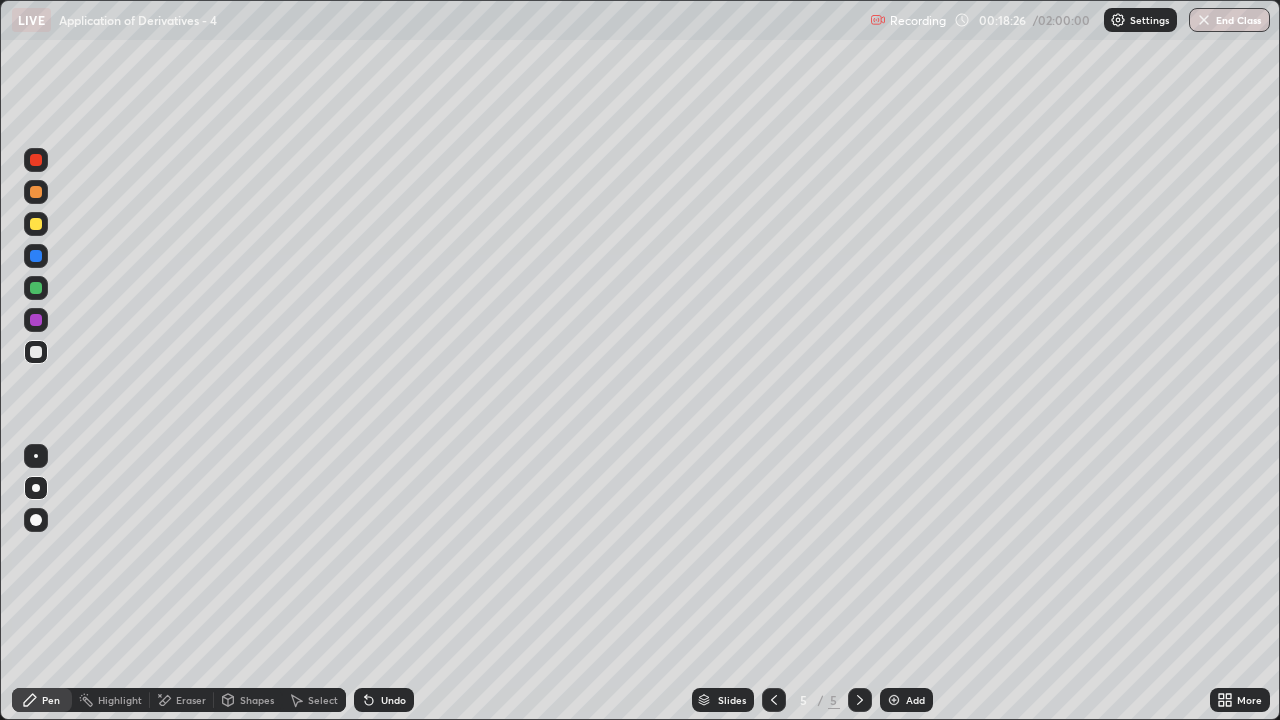 click at bounding box center [36, 224] 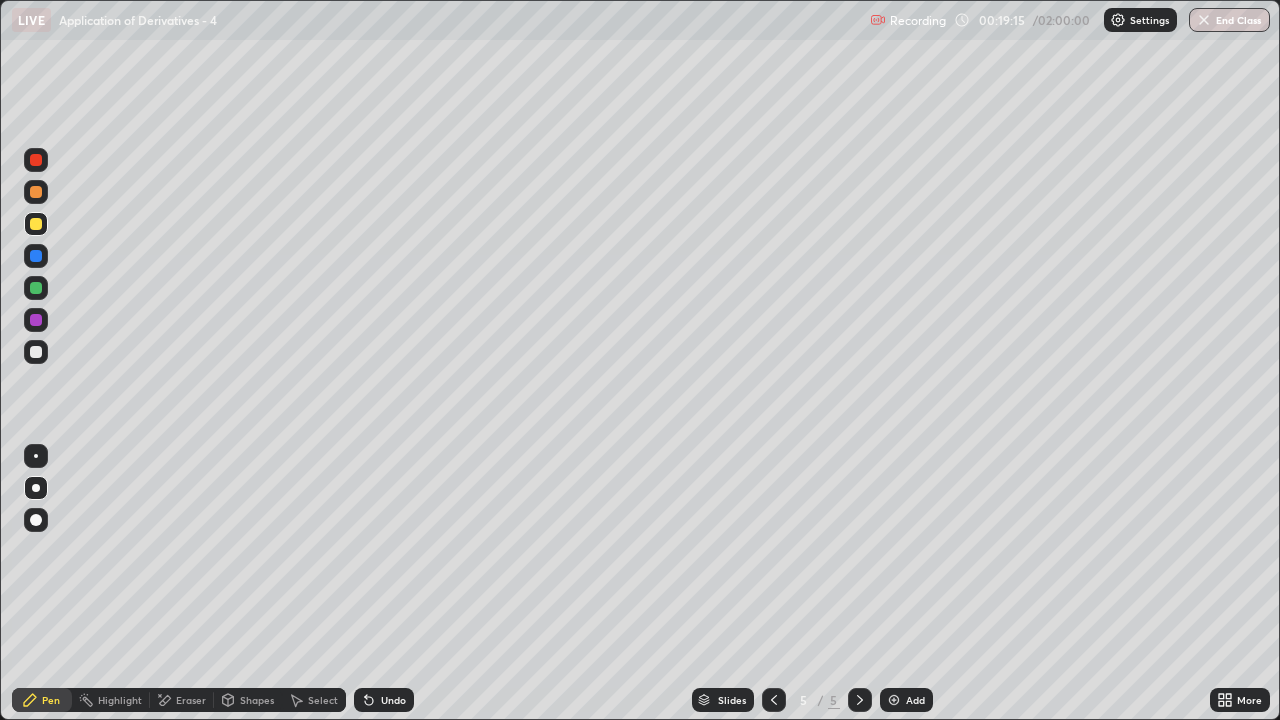 click at bounding box center (36, 352) 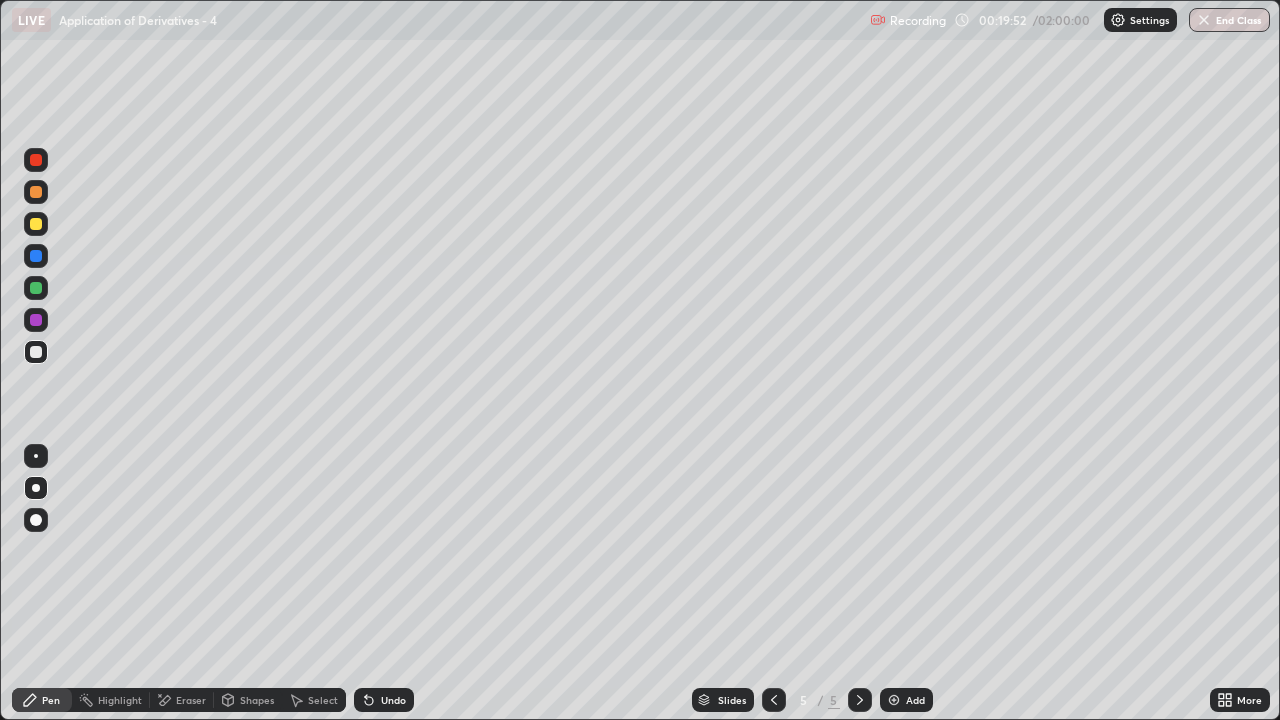 click on "Undo" at bounding box center (393, 700) 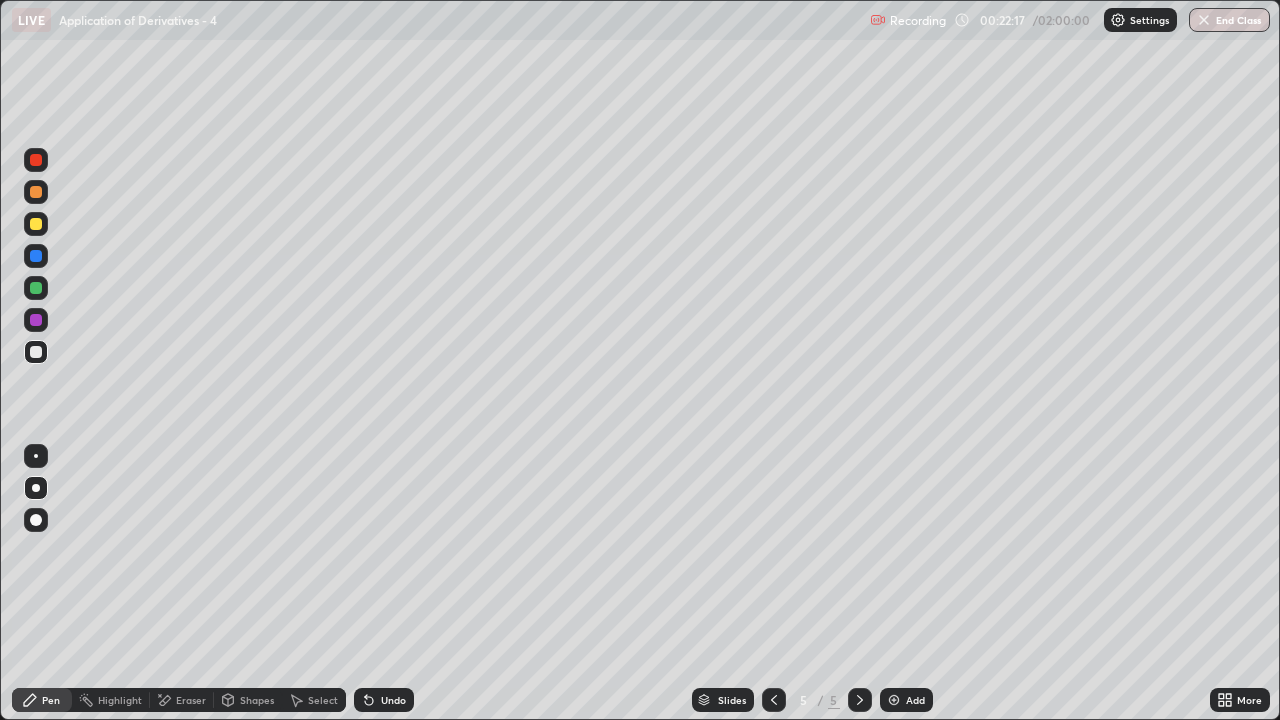 click on "Add" at bounding box center (906, 700) 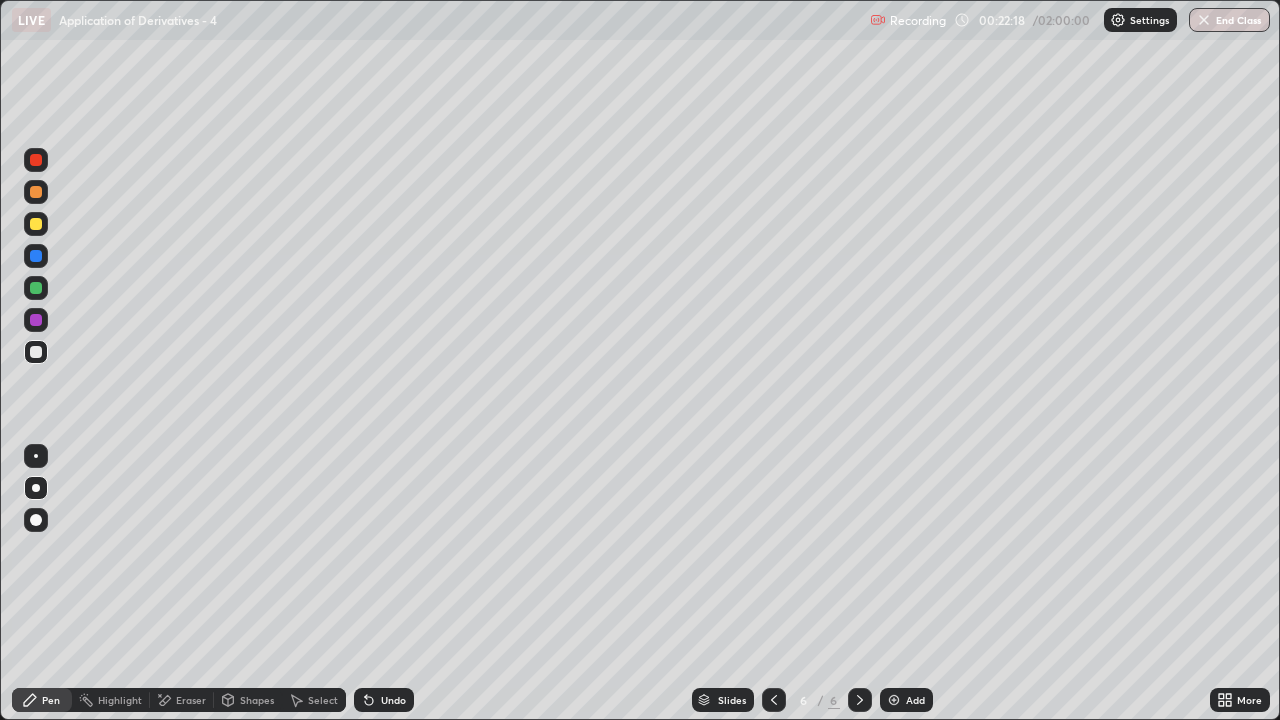 click at bounding box center (36, 288) 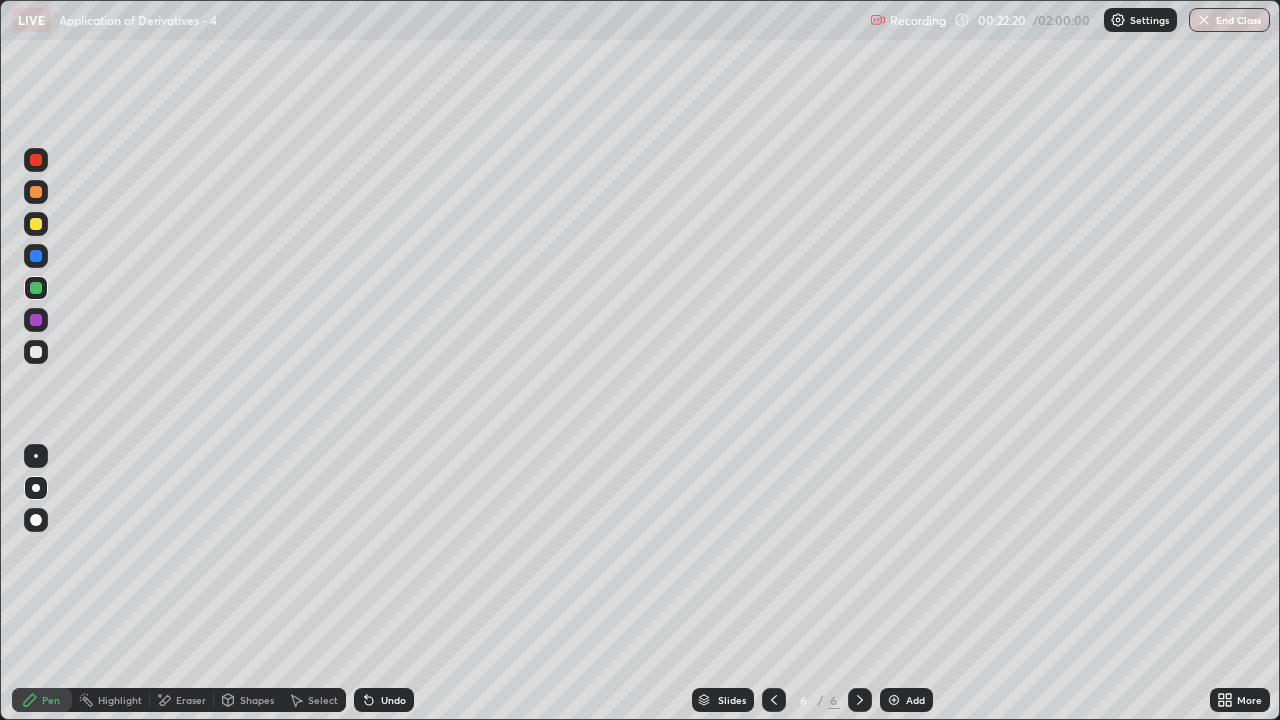 click on "Undo" at bounding box center (393, 700) 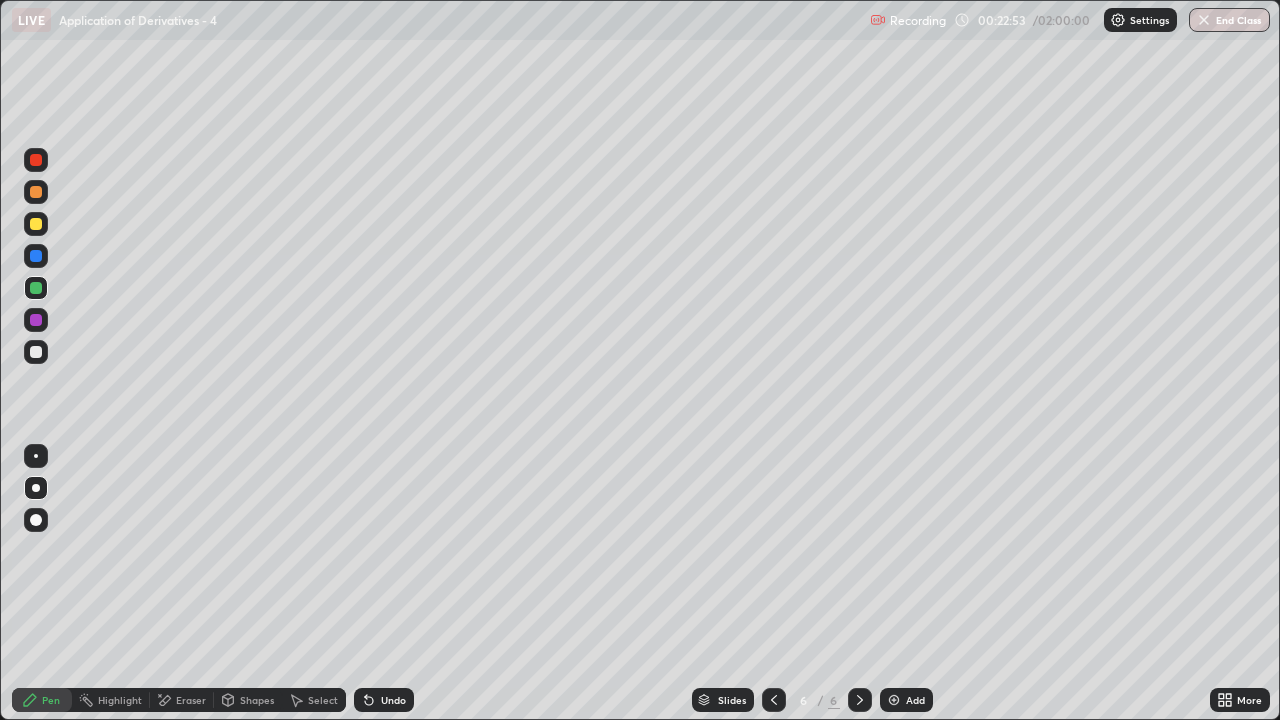 click at bounding box center [36, 352] 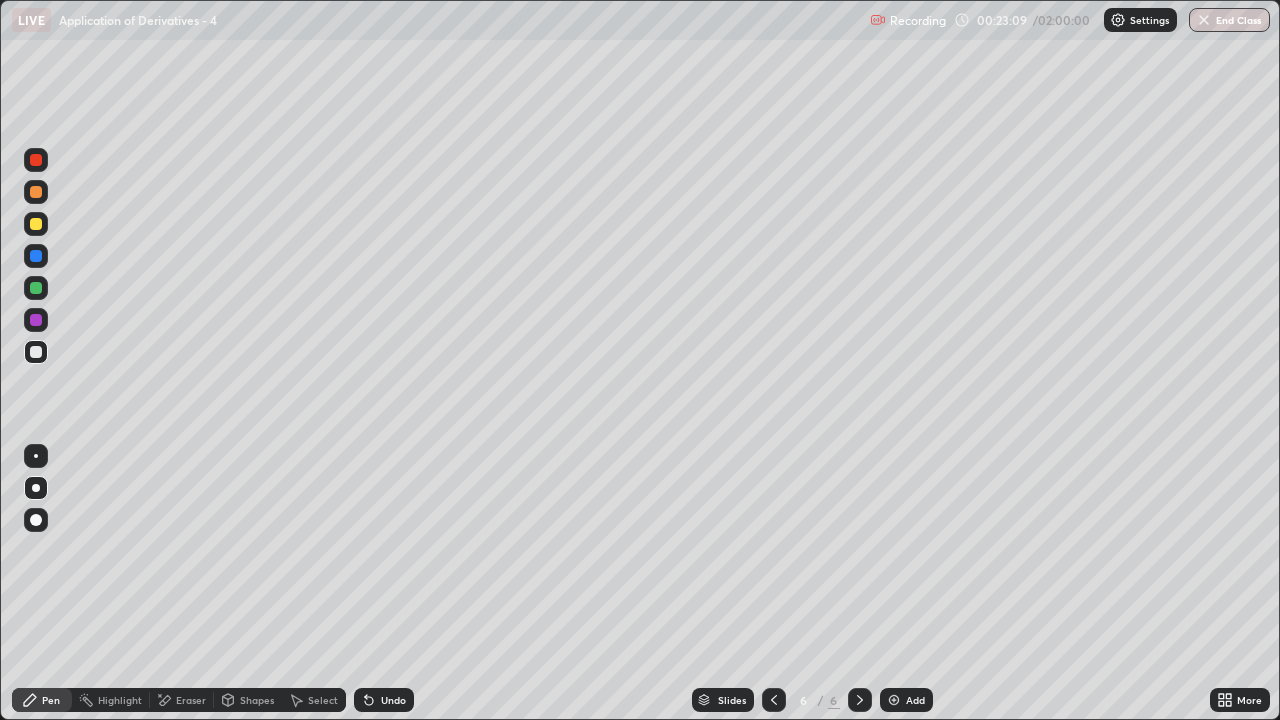 click on "Undo" at bounding box center (384, 700) 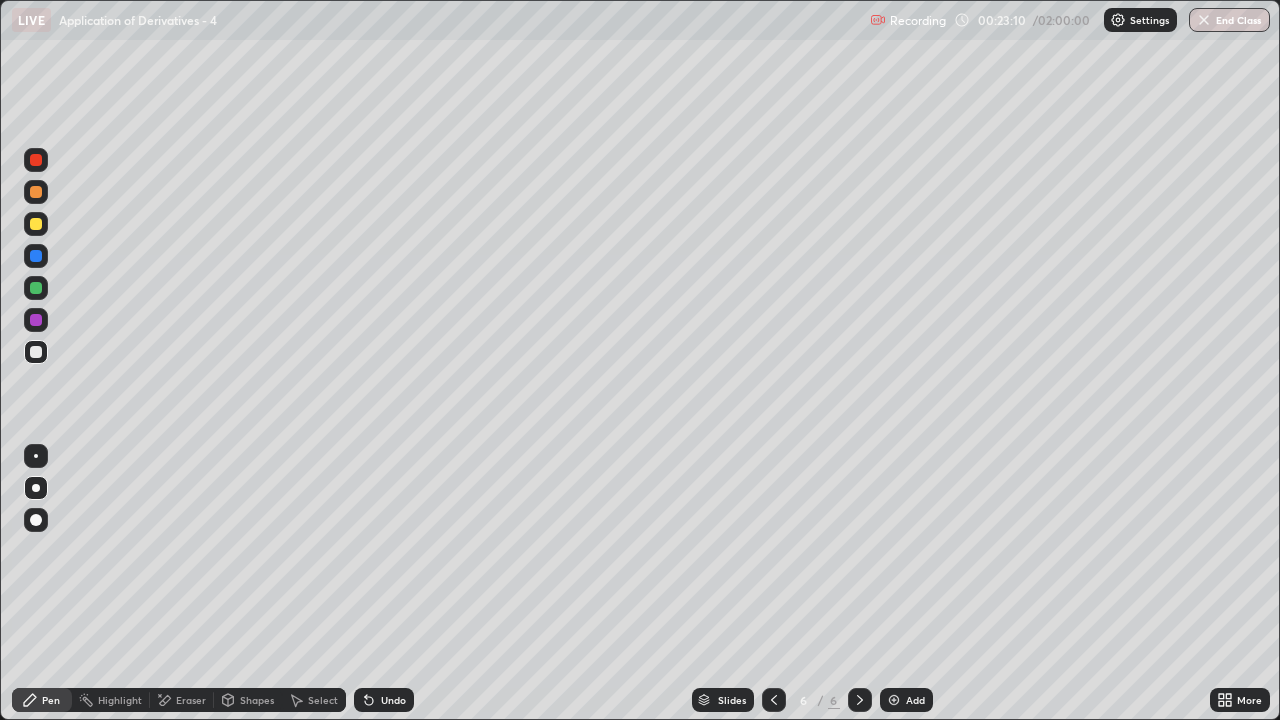 click on "Undo" at bounding box center [384, 700] 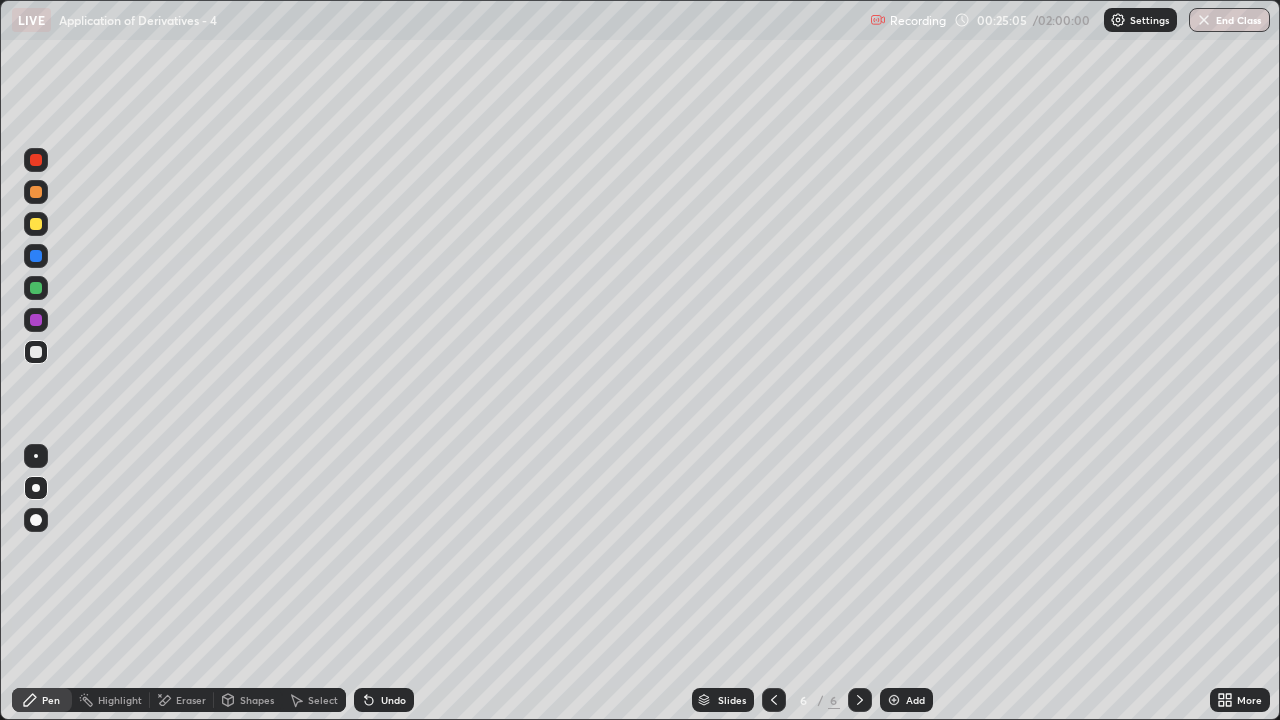 click at bounding box center (36, 288) 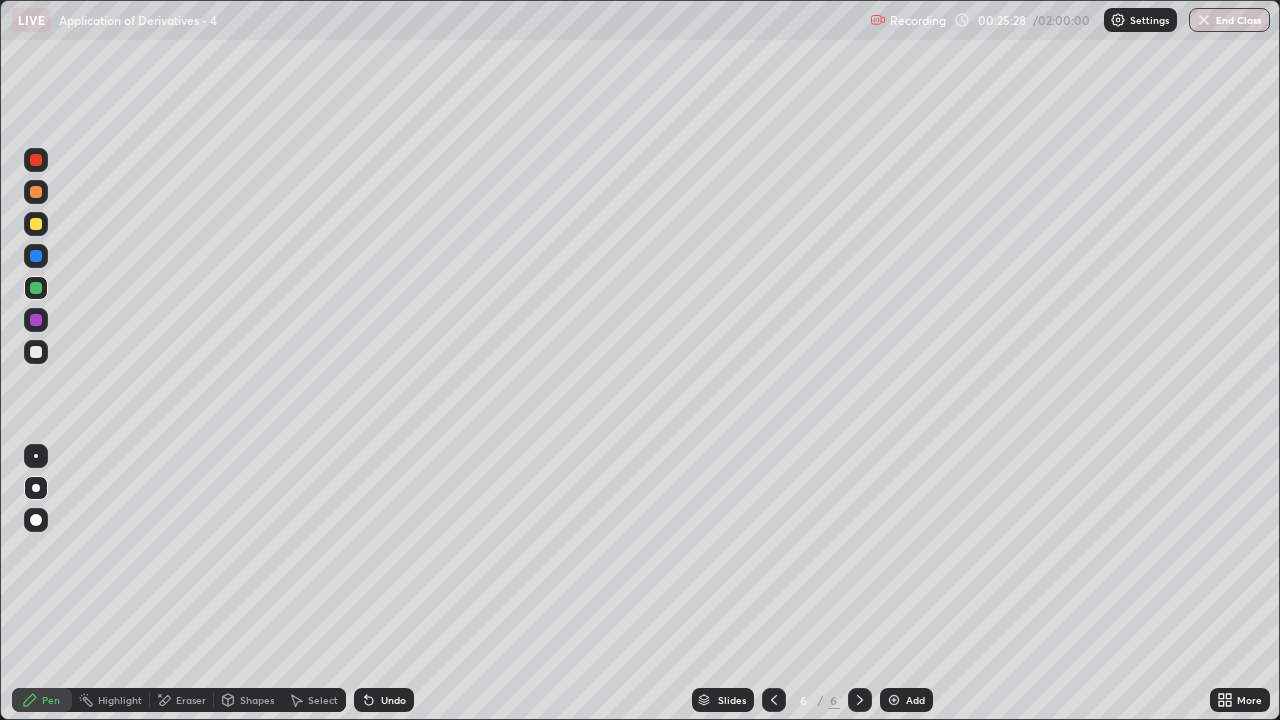 click at bounding box center [36, 352] 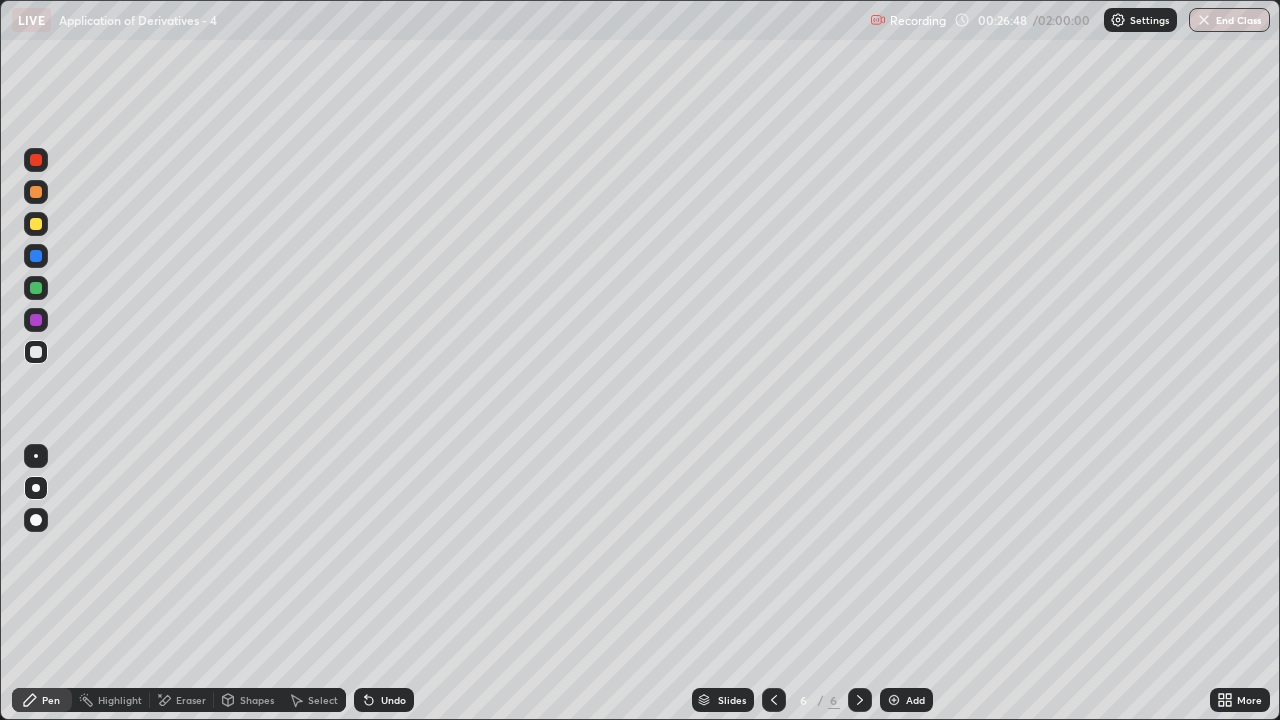 click on "Undo" at bounding box center [393, 700] 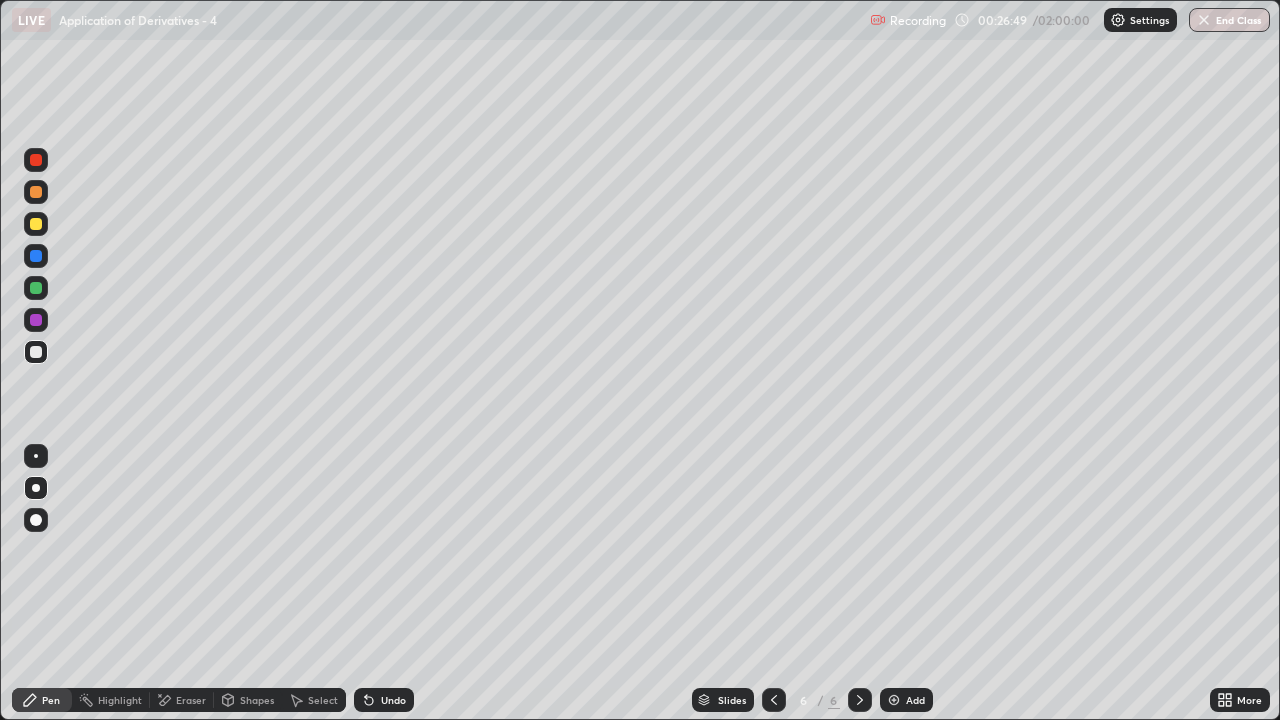 click on "Undo" at bounding box center [393, 700] 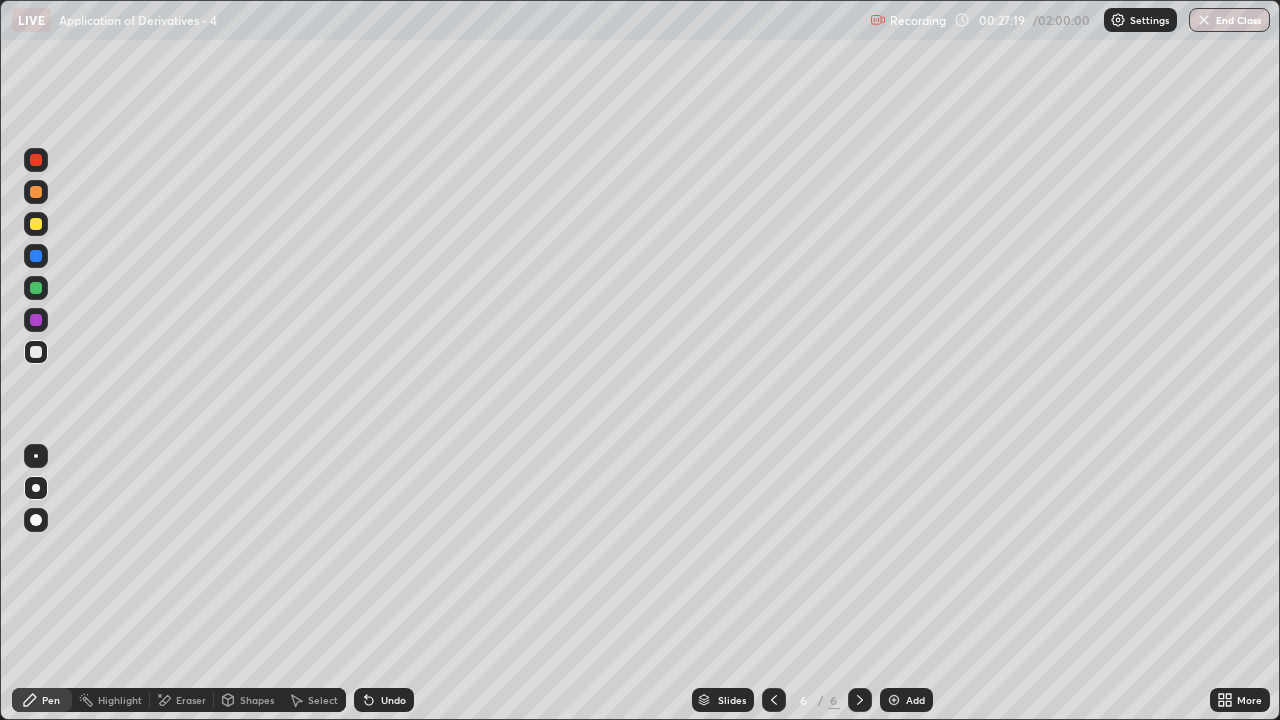 click at bounding box center (36, 352) 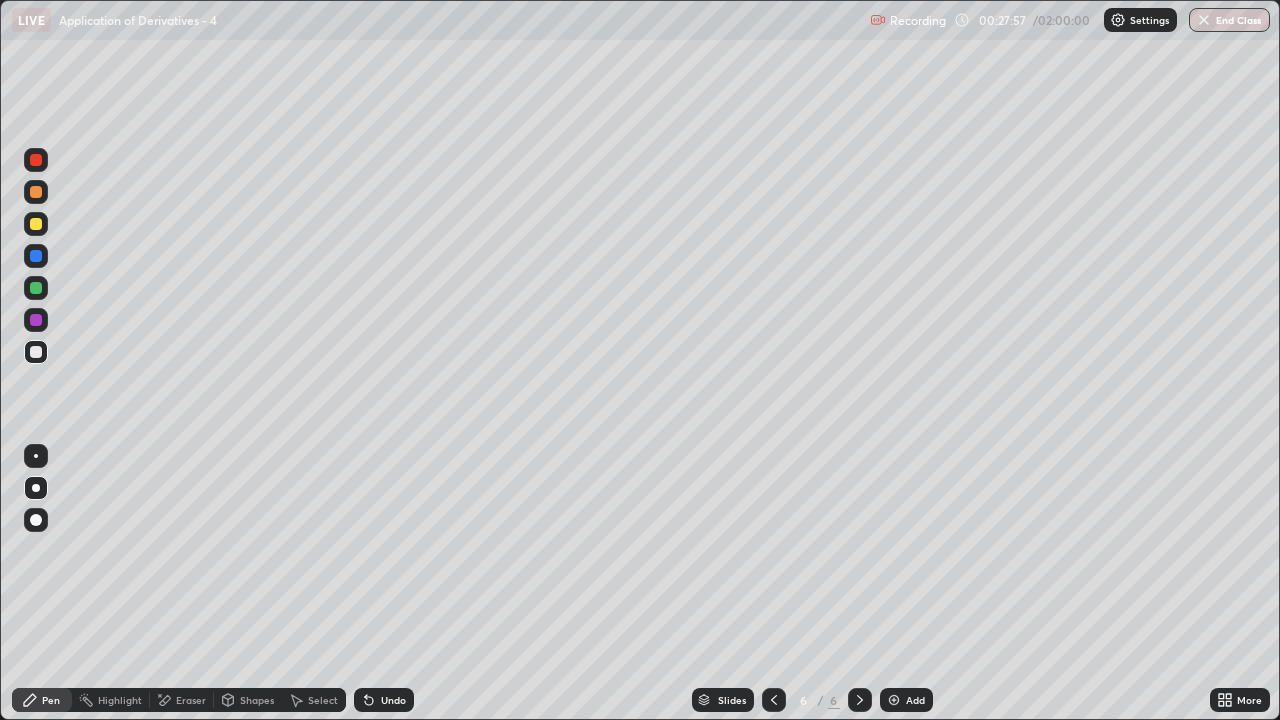 click on "Undo" at bounding box center (393, 700) 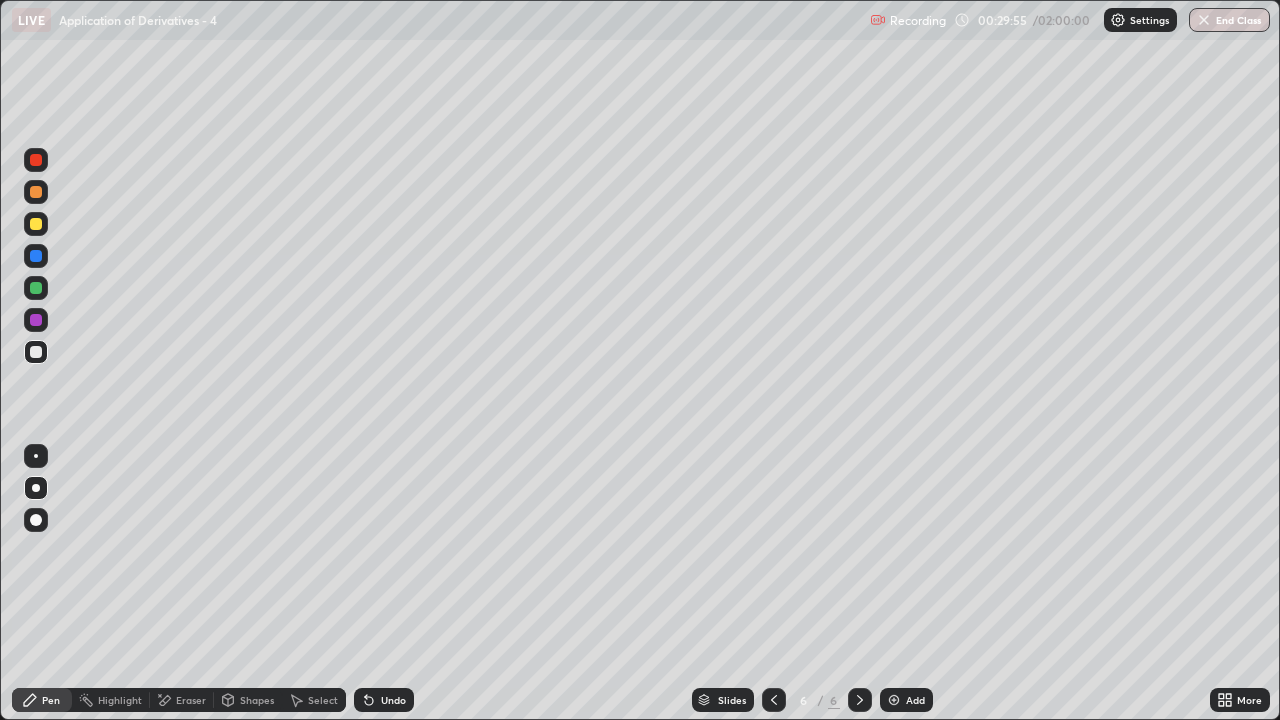 click on "Add" at bounding box center [906, 700] 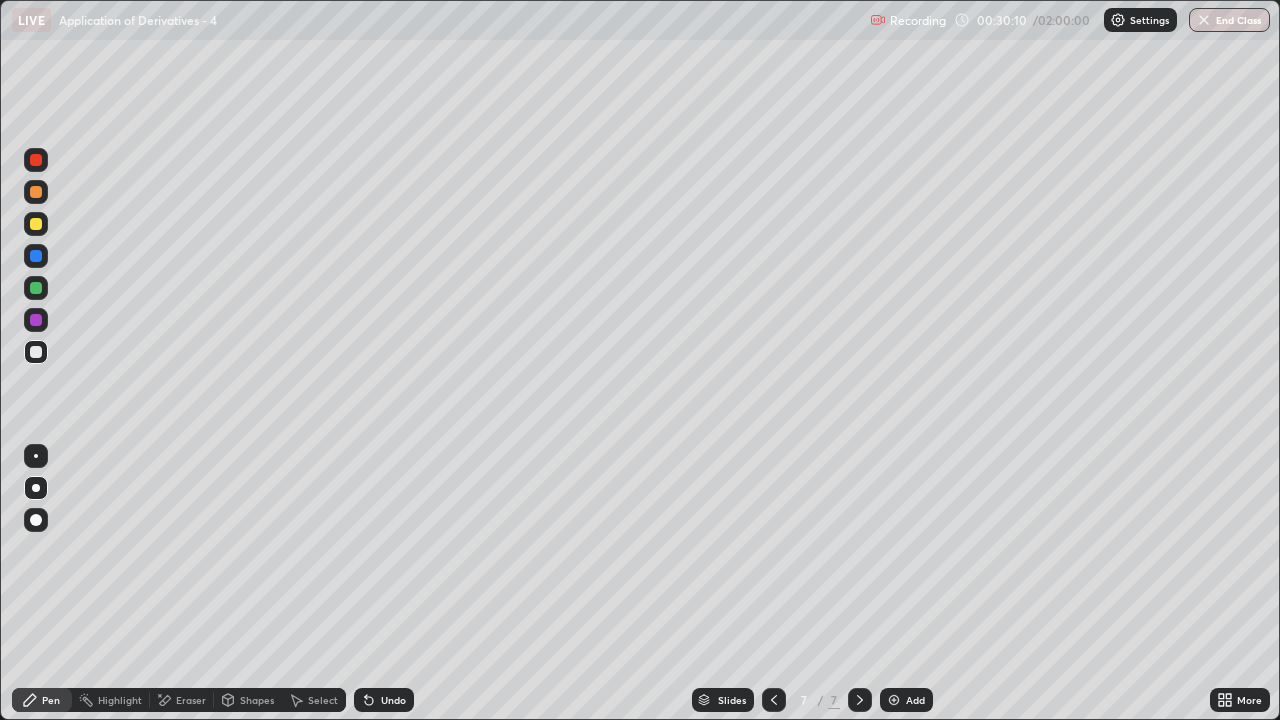 click on "Shapes" at bounding box center (257, 700) 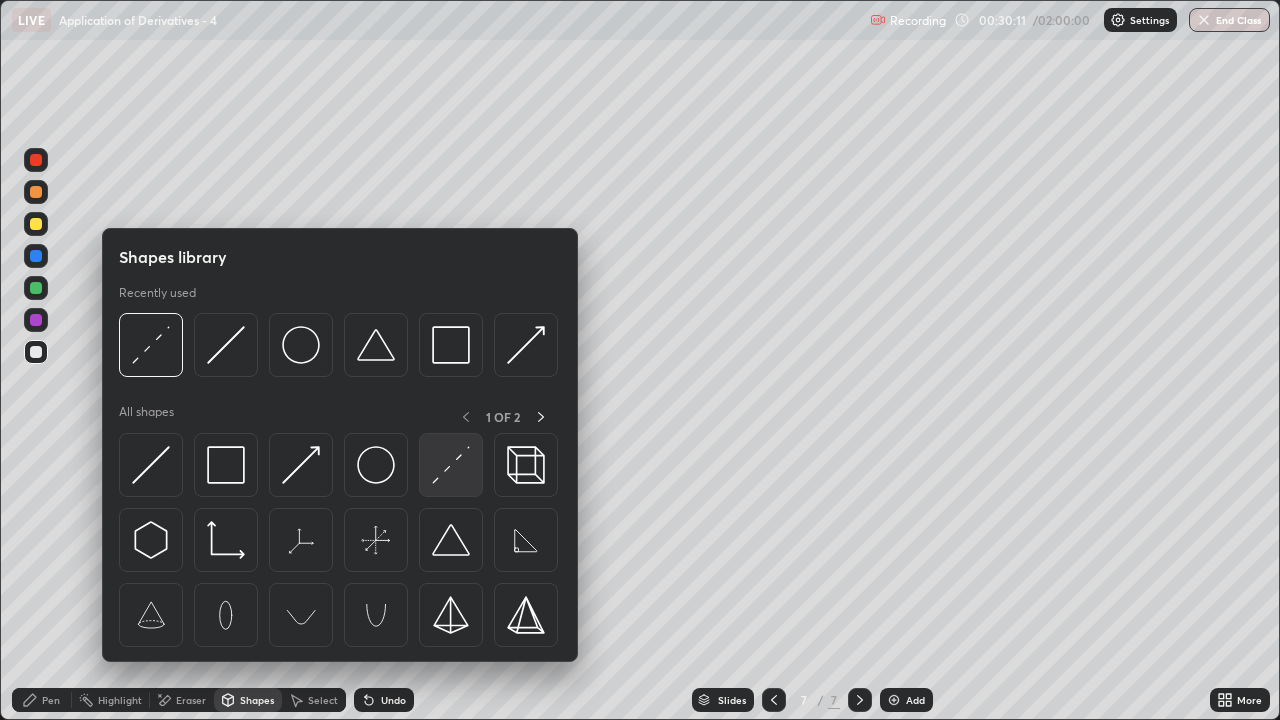 click at bounding box center (451, 465) 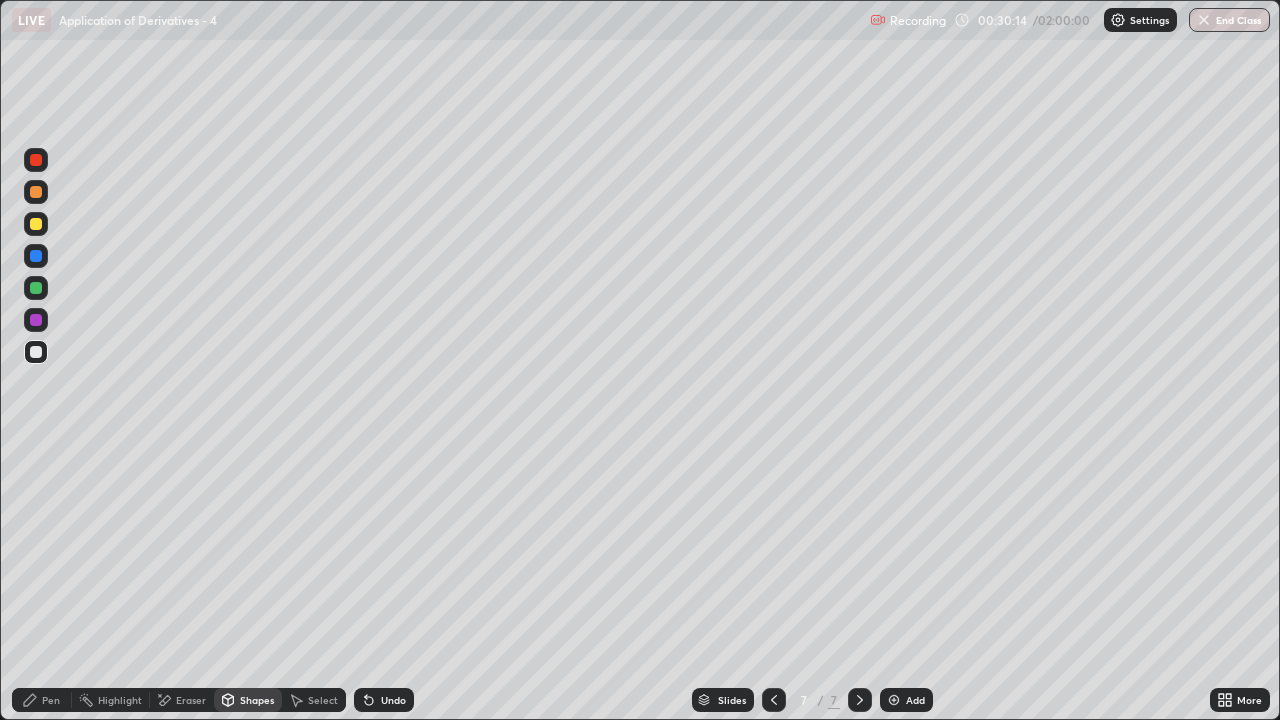 click on "Pen" at bounding box center (42, 700) 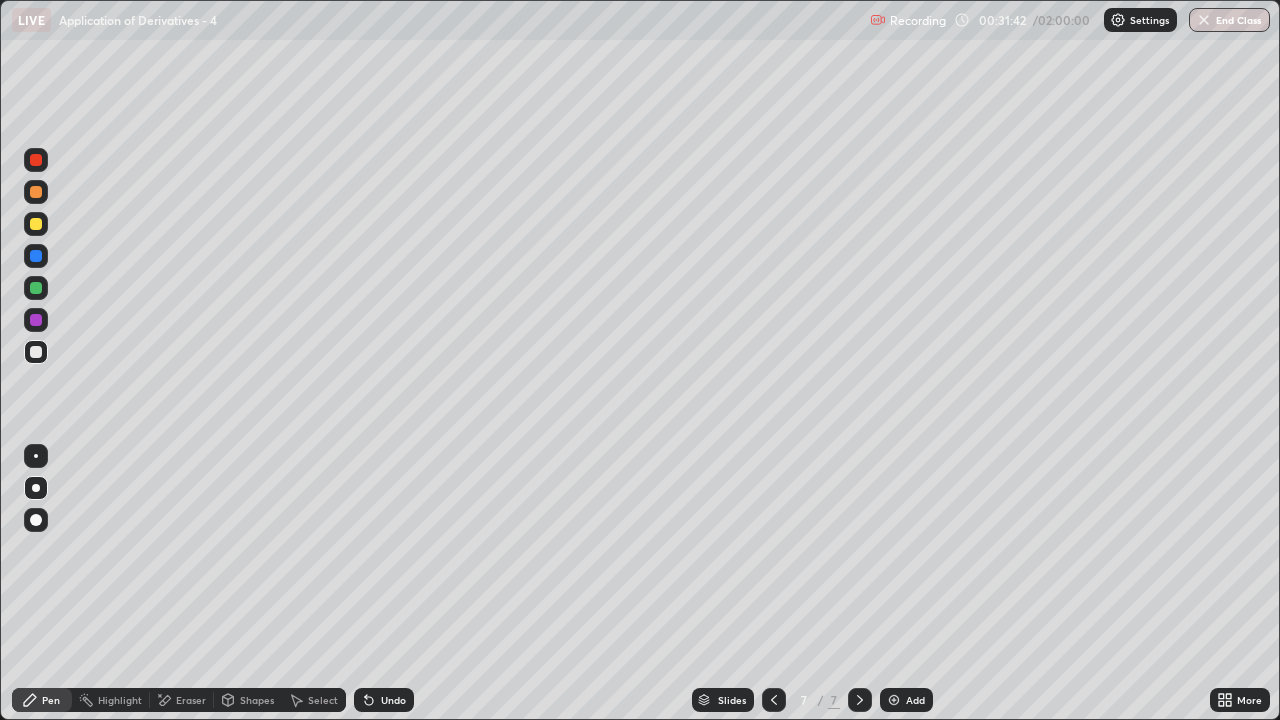 click on "Undo" at bounding box center [393, 700] 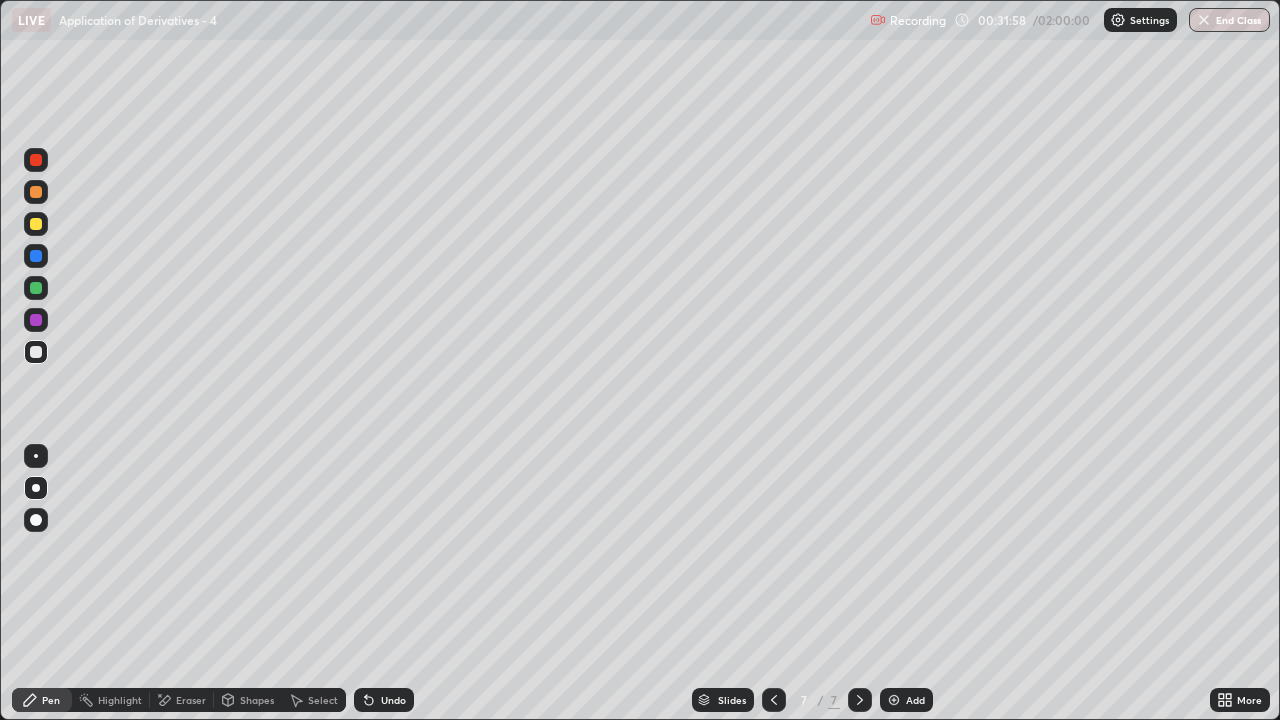 click 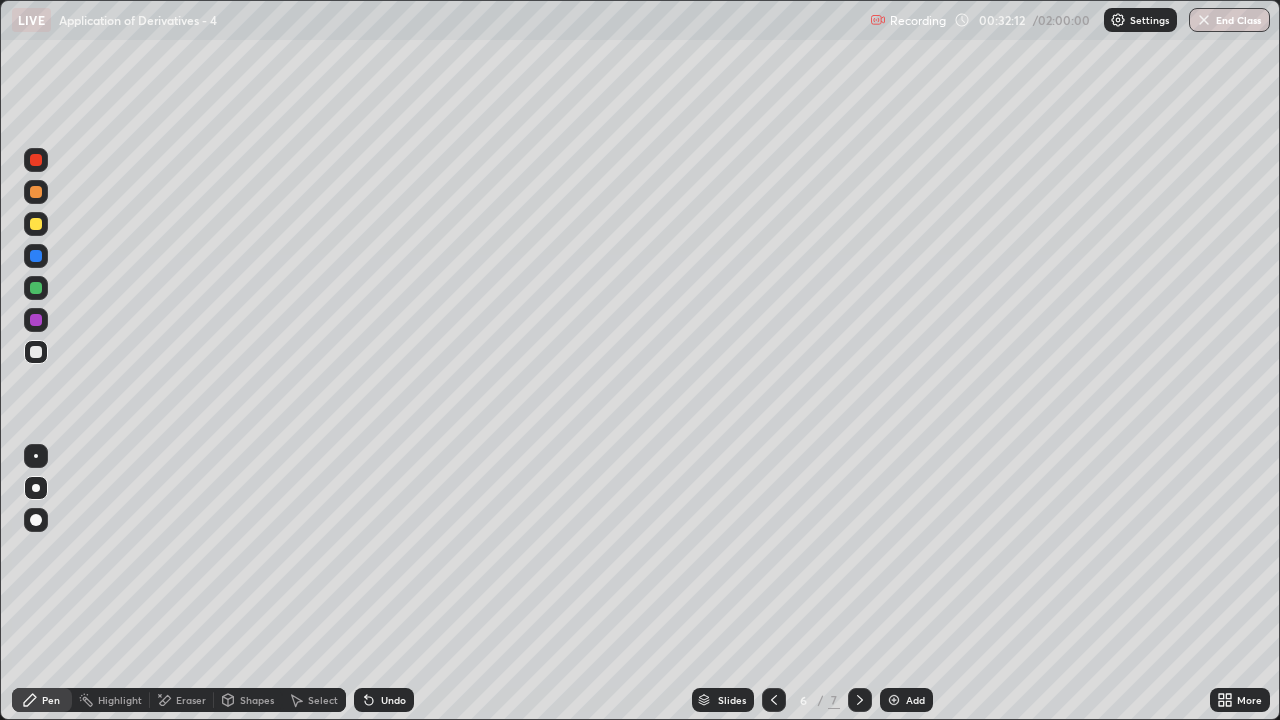 click at bounding box center (36, 352) 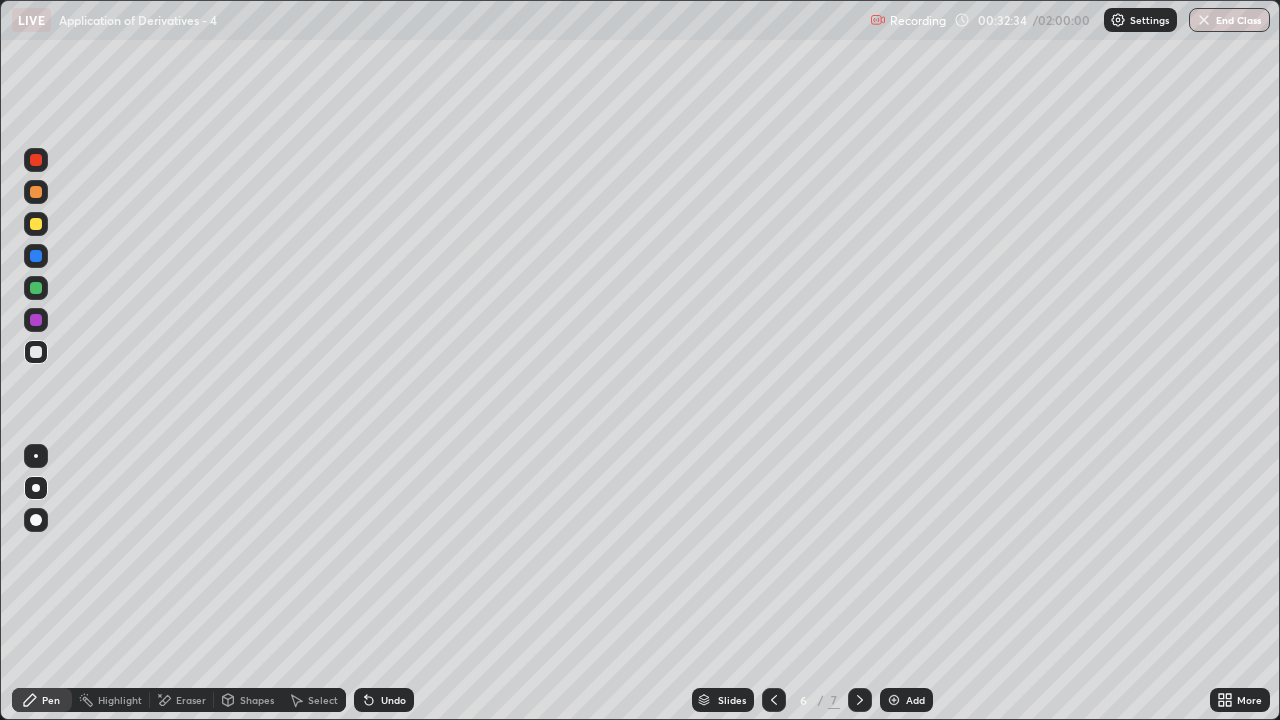 click on "Undo" at bounding box center [384, 700] 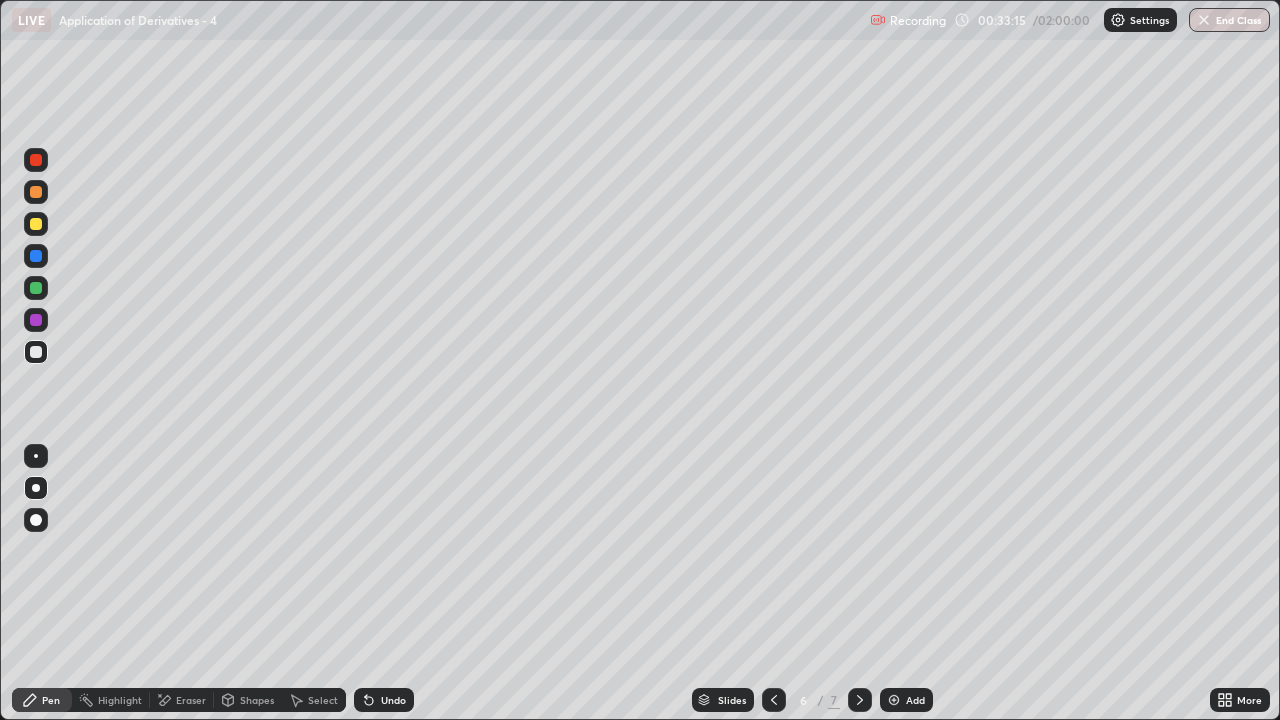 click 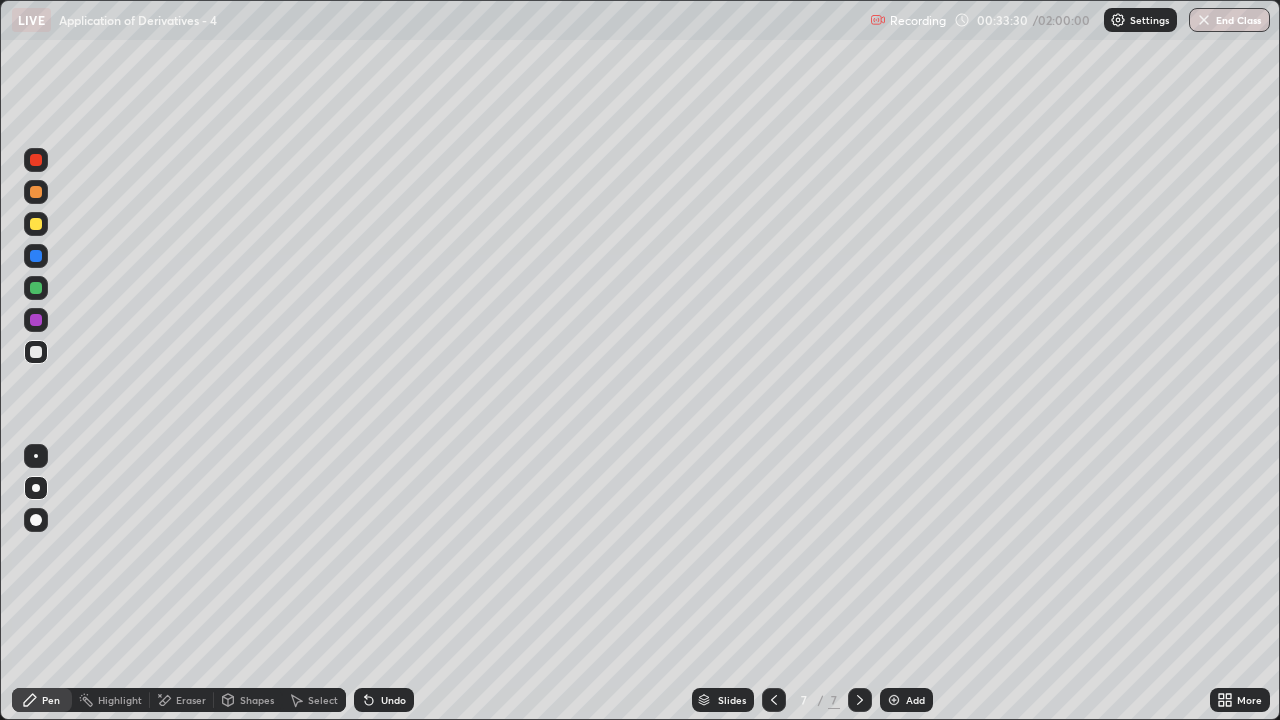 click on "Pen" at bounding box center [42, 700] 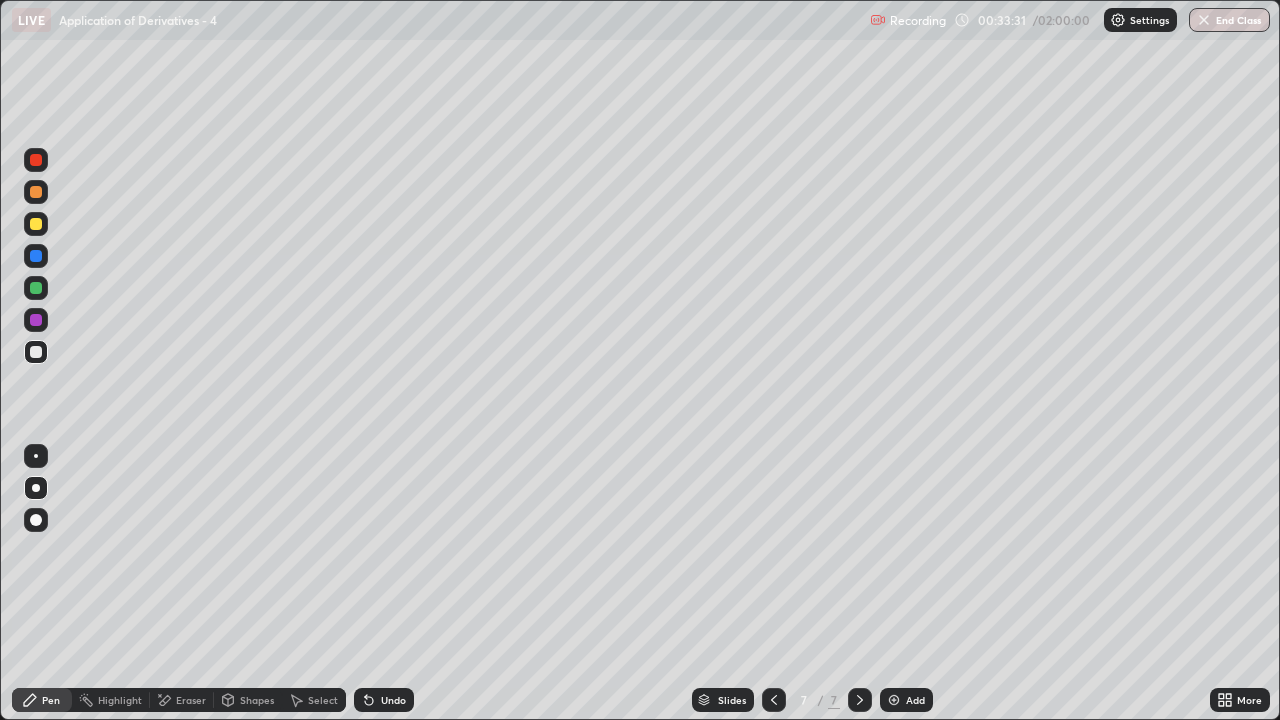 click at bounding box center (36, 288) 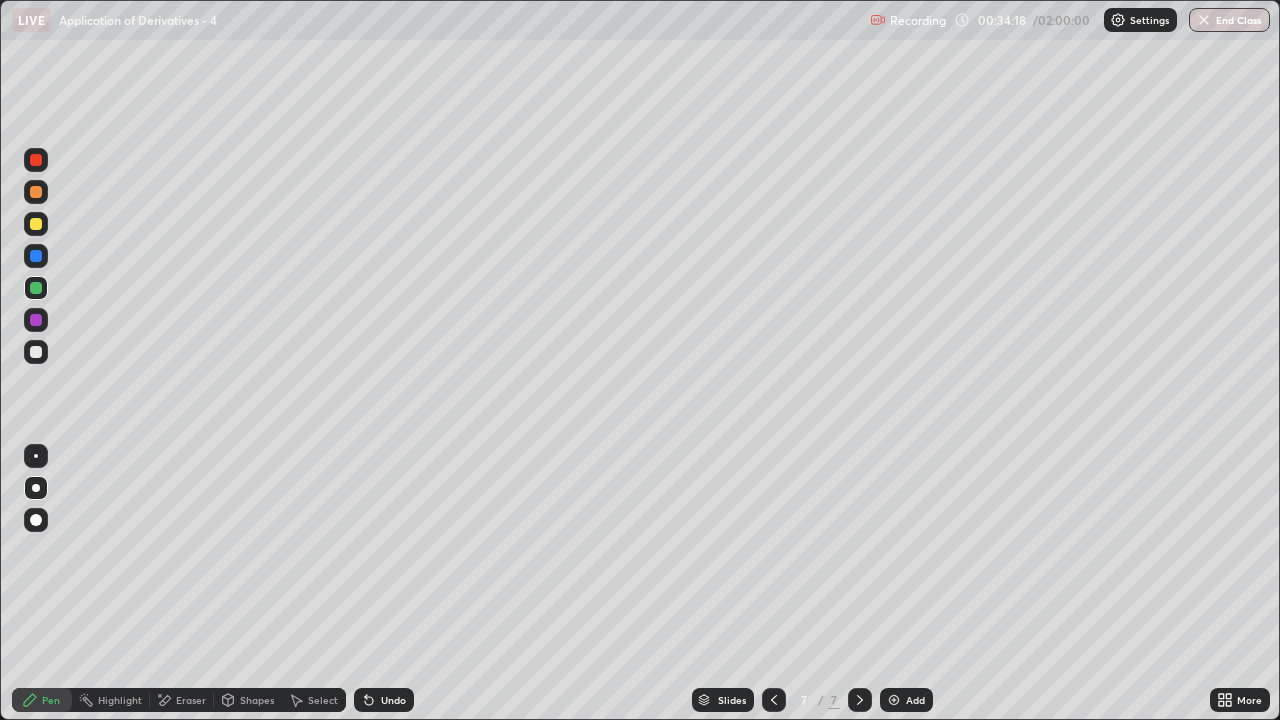 click at bounding box center [774, 700] 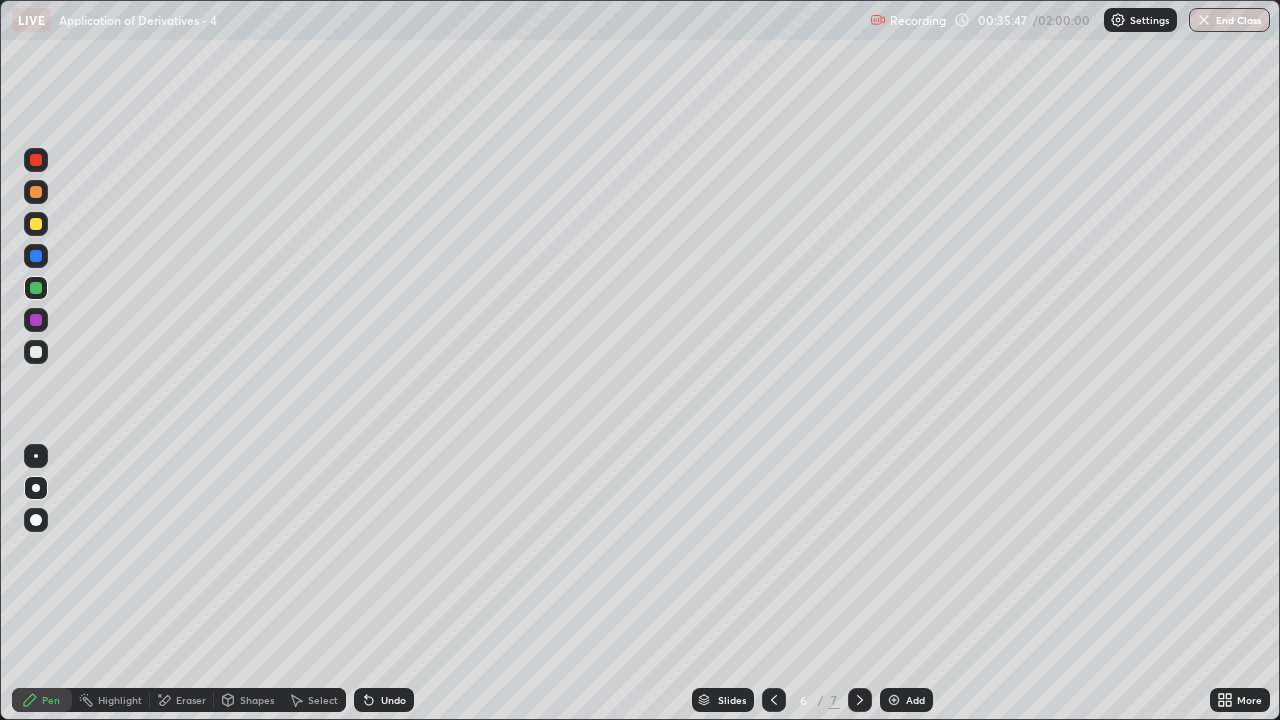 click 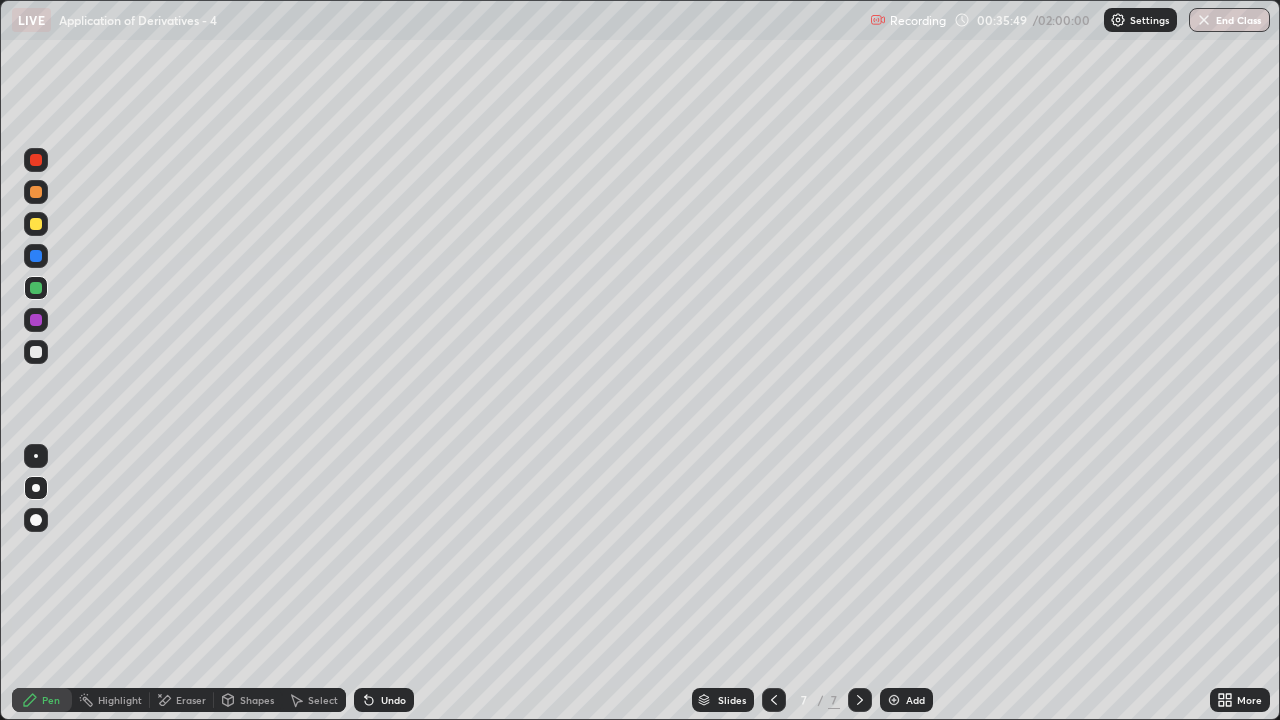 click at bounding box center [894, 700] 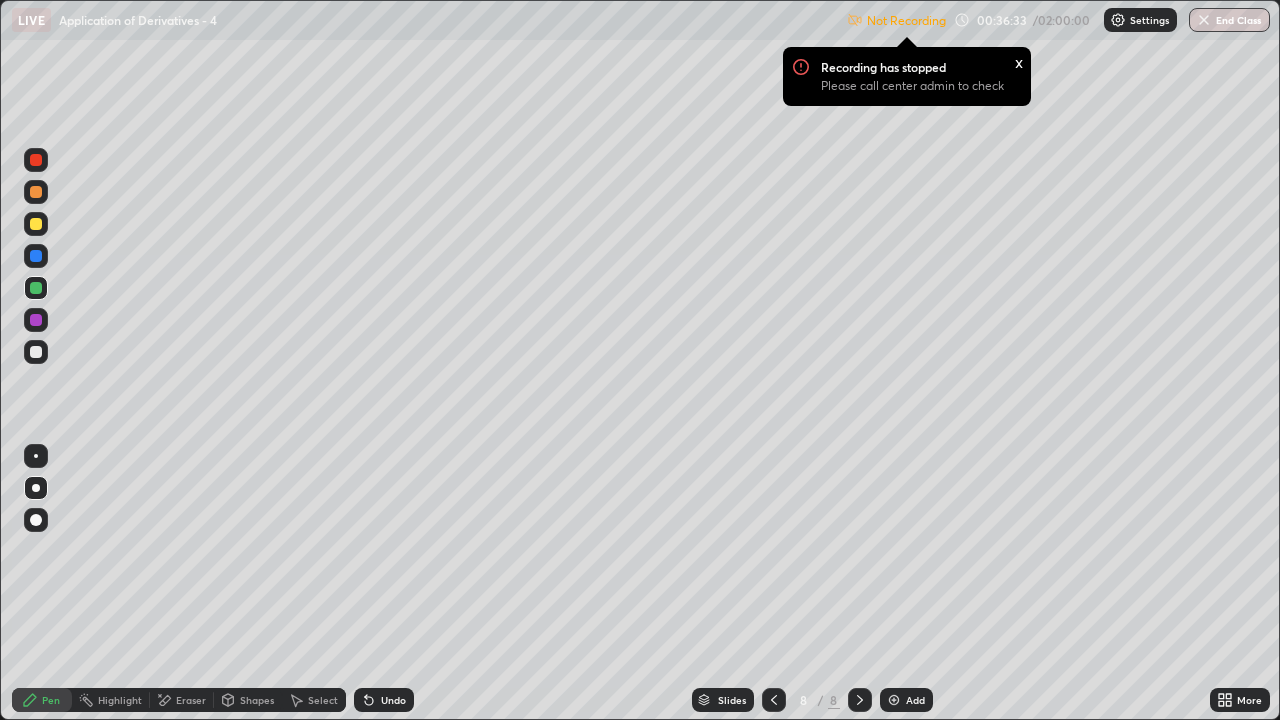 click on "x" at bounding box center (1019, 61) 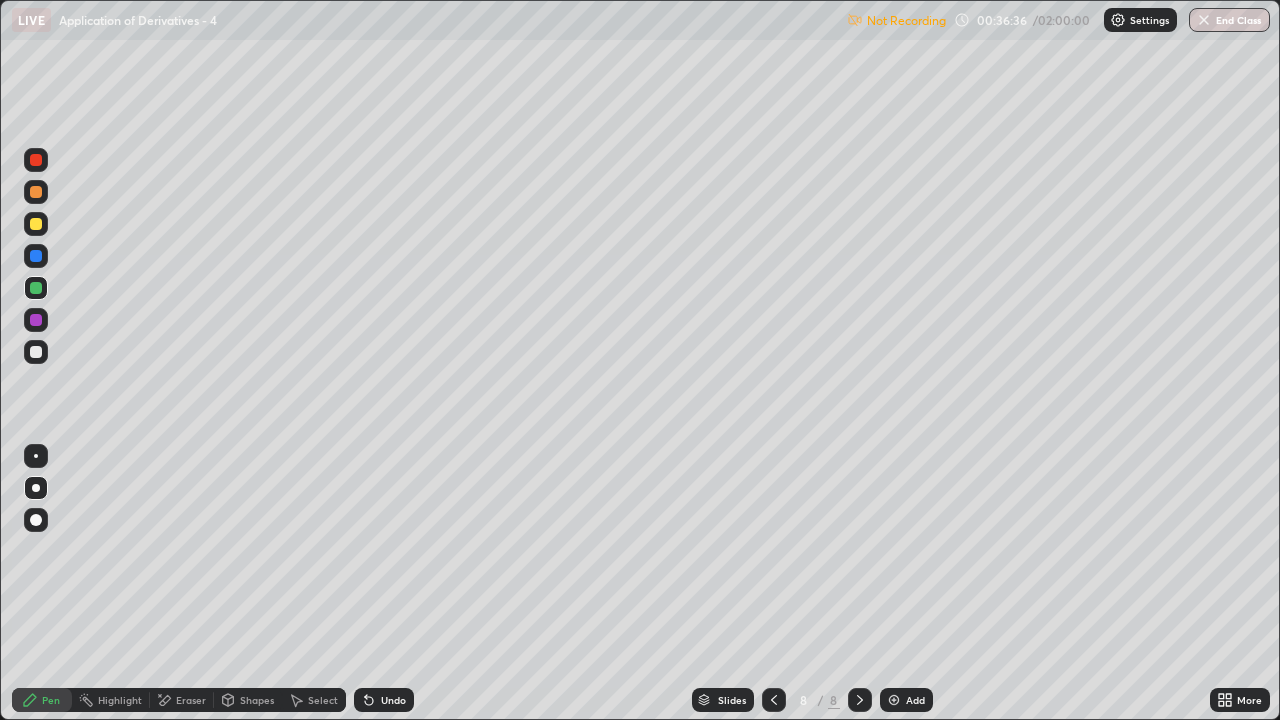 click at bounding box center (36, 288) 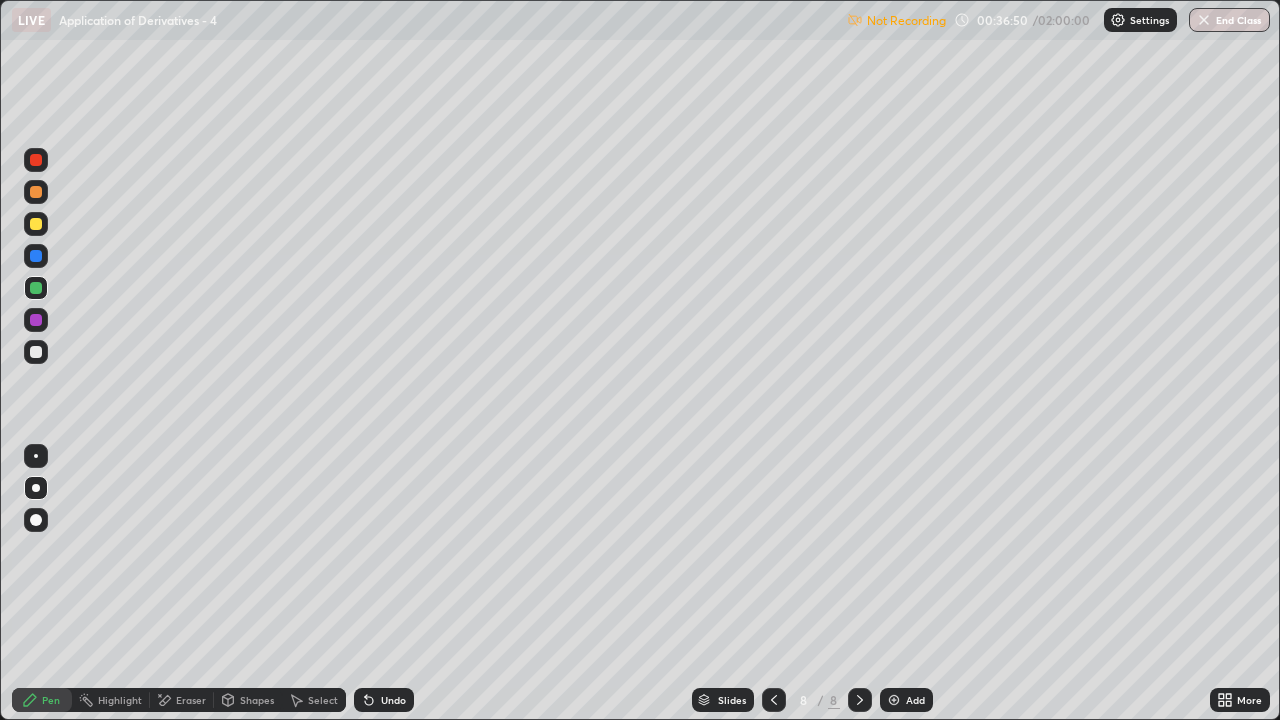 click at bounding box center [1118, 20] 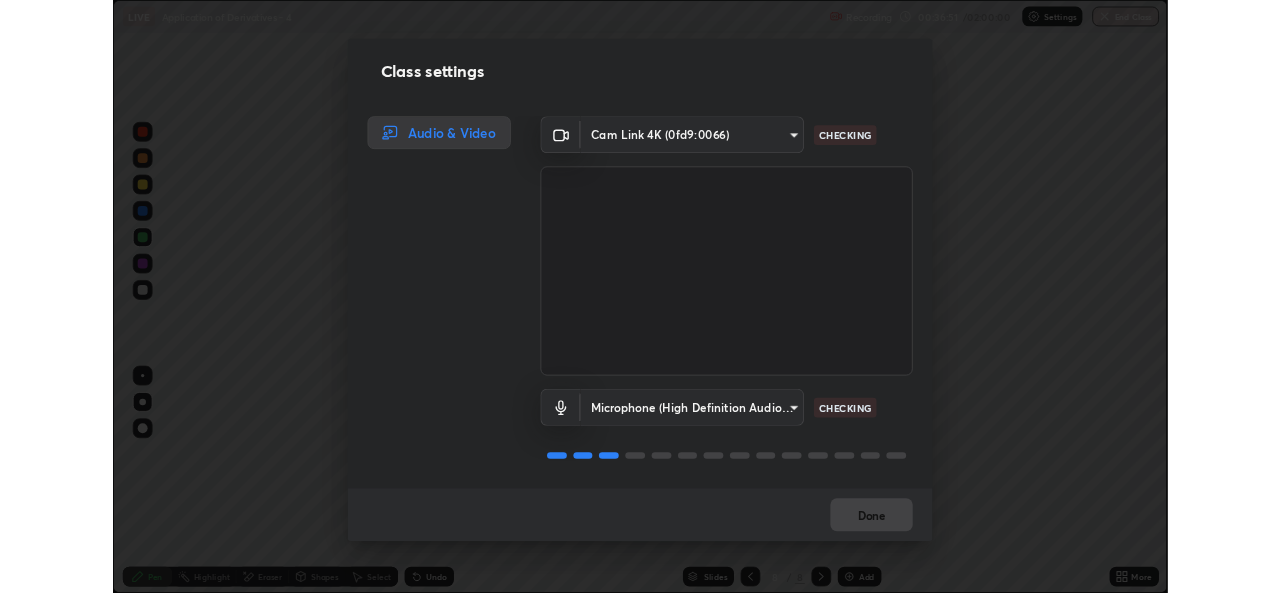 scroll, scrollTop: 2, scrollLeft: 0, axis: vertical 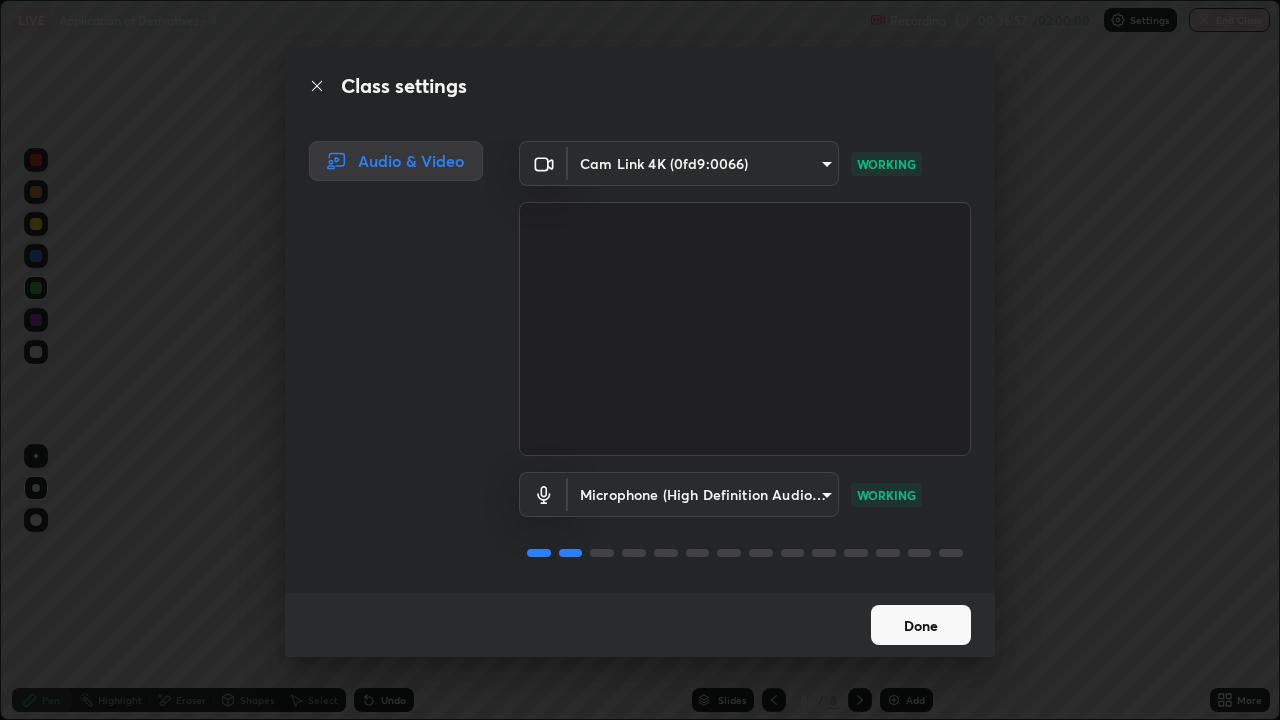 click on "Done" at bounding box center (921, 625) 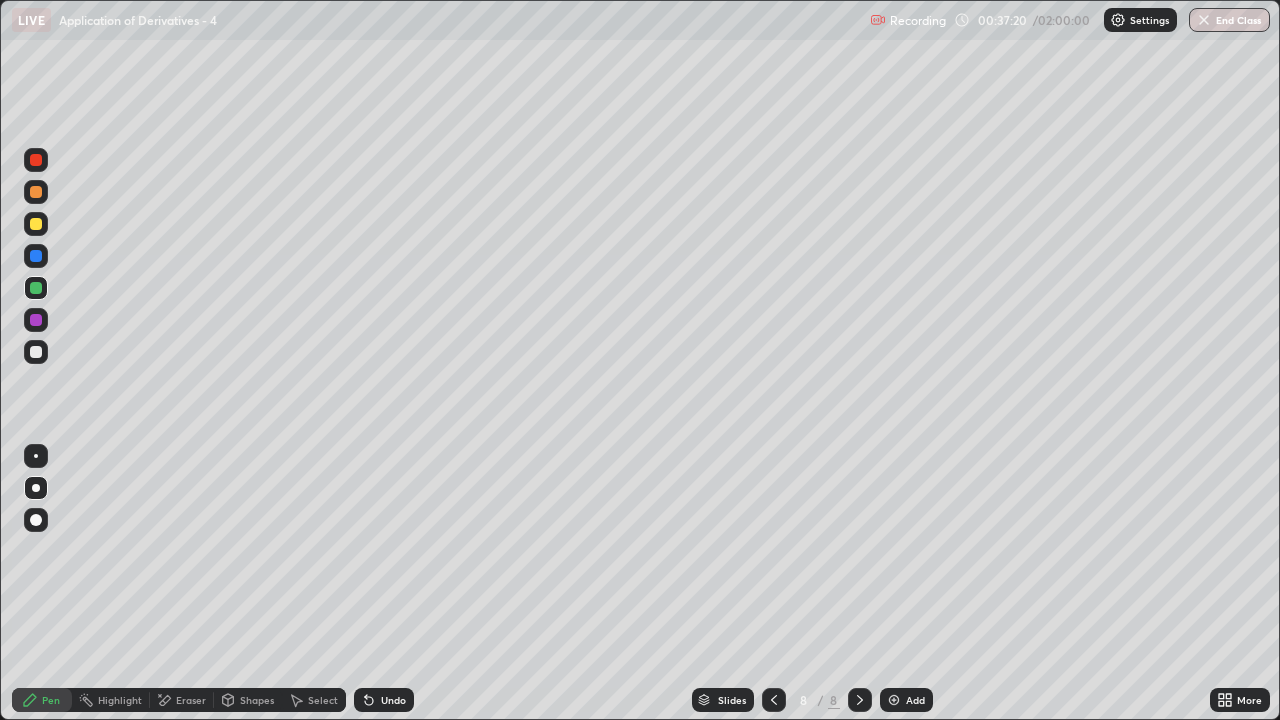 click on "Eraser" at bounding box center (191, 700) 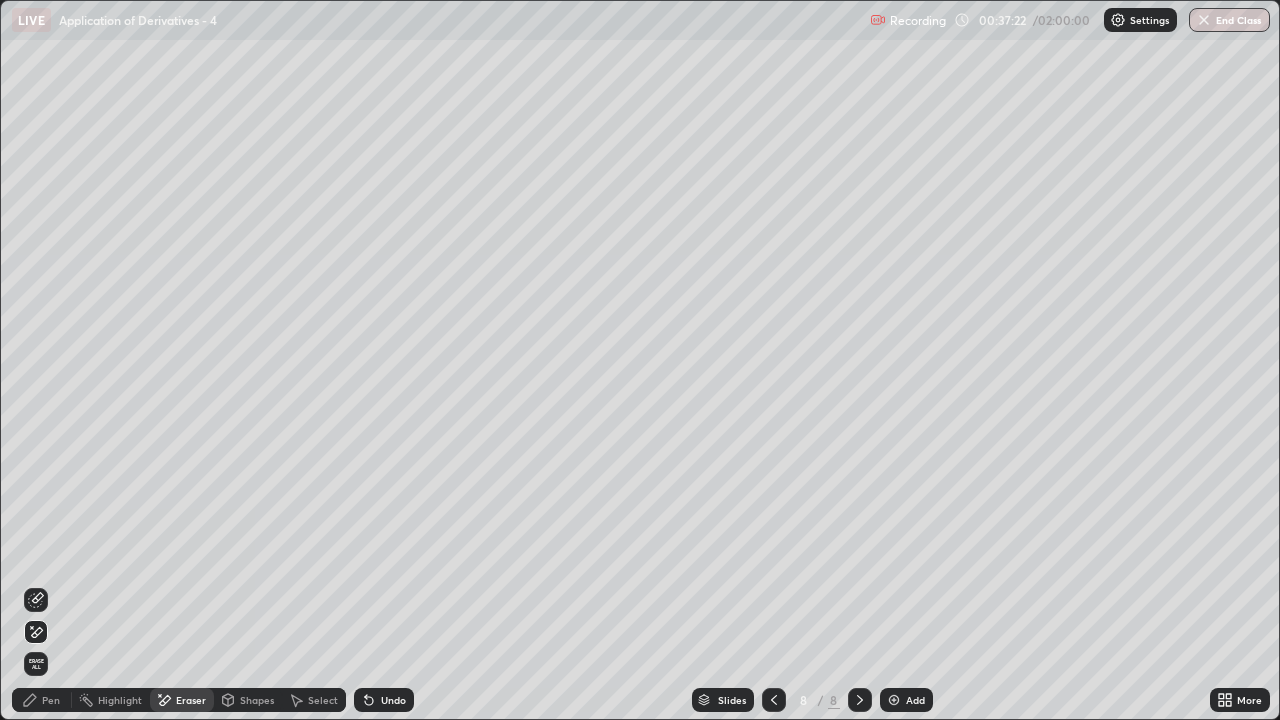 click on "Pen" at bounding box center [51, 700] 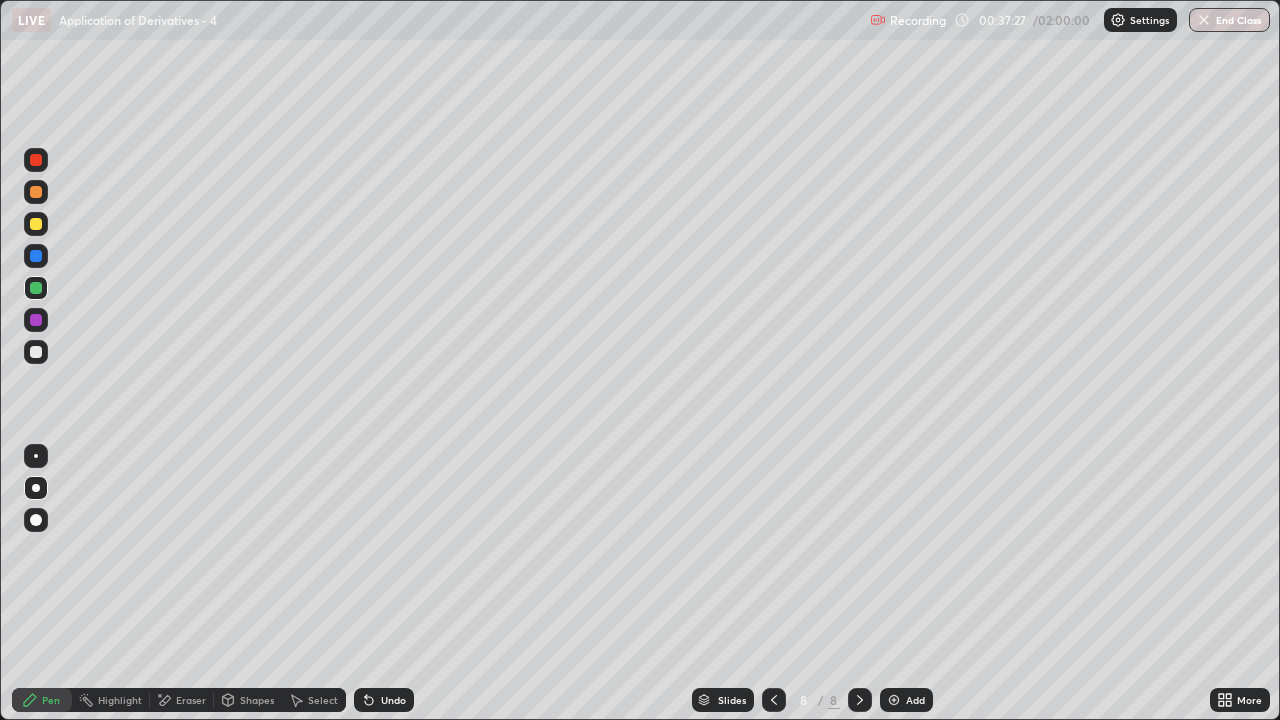 click at bounding box center [36, 352] 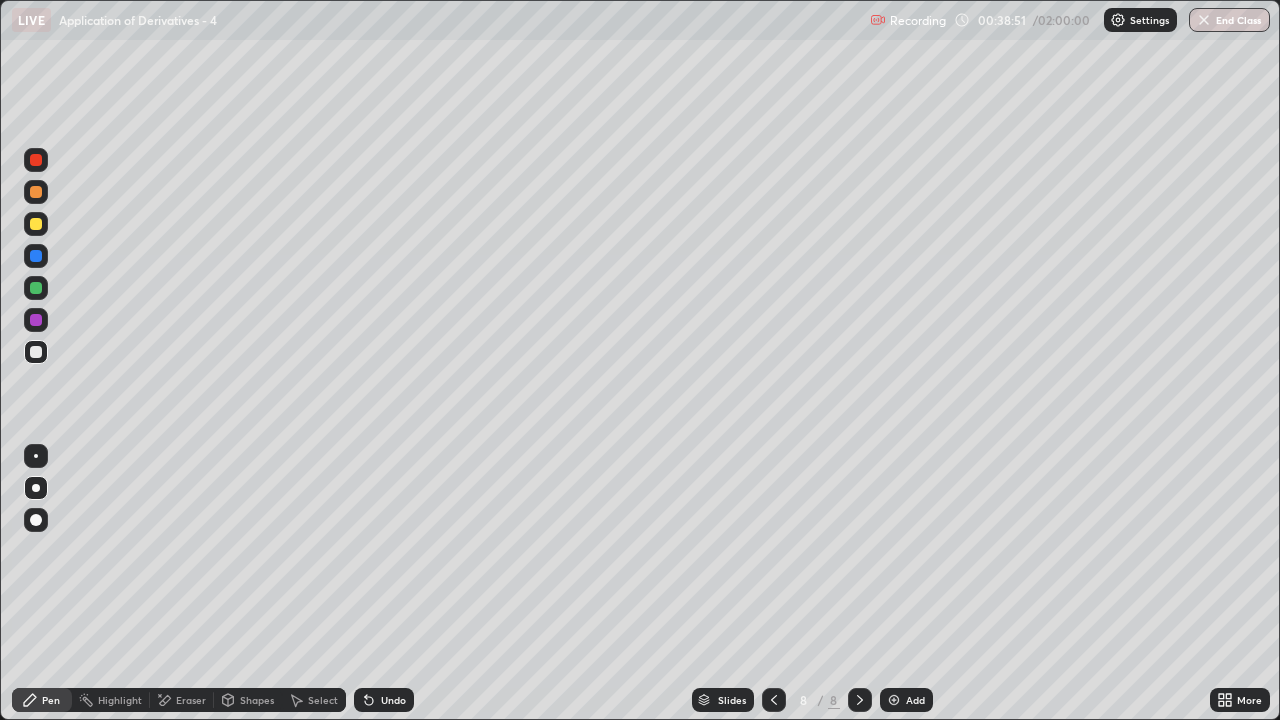 click at bounding box center [36, 352] 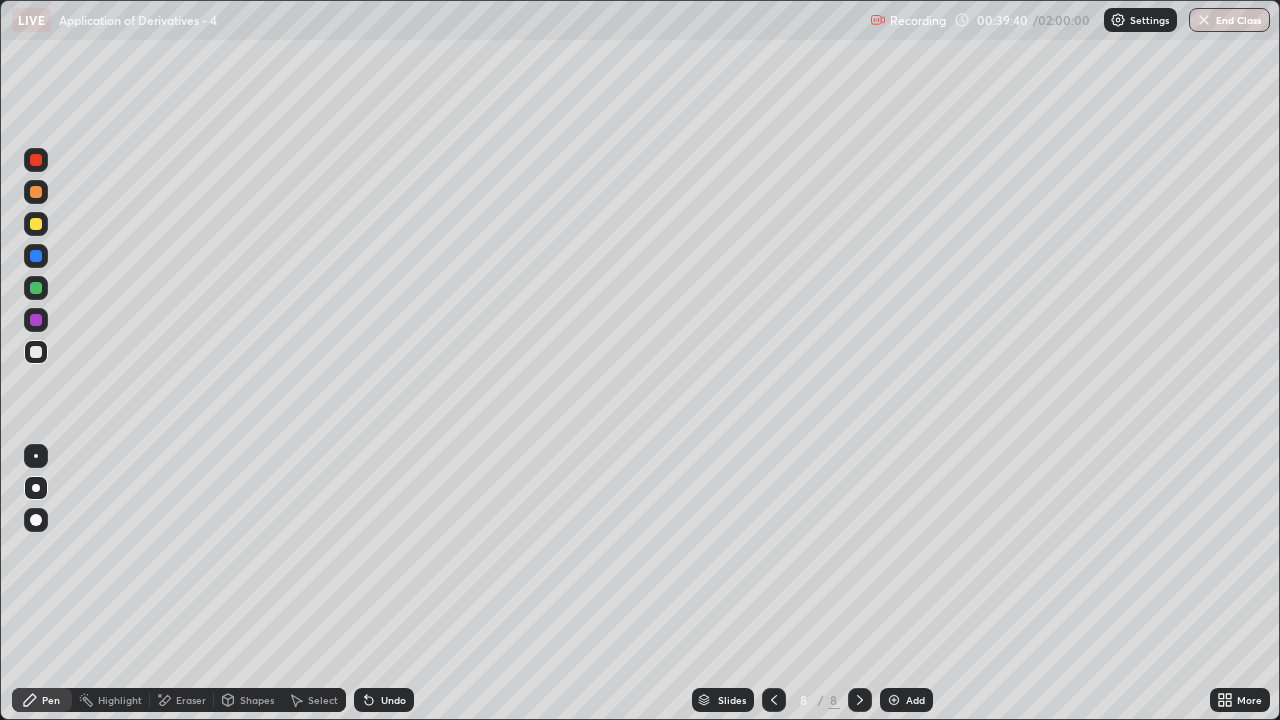 click on "Shapes" at bounding box center (257, 700) 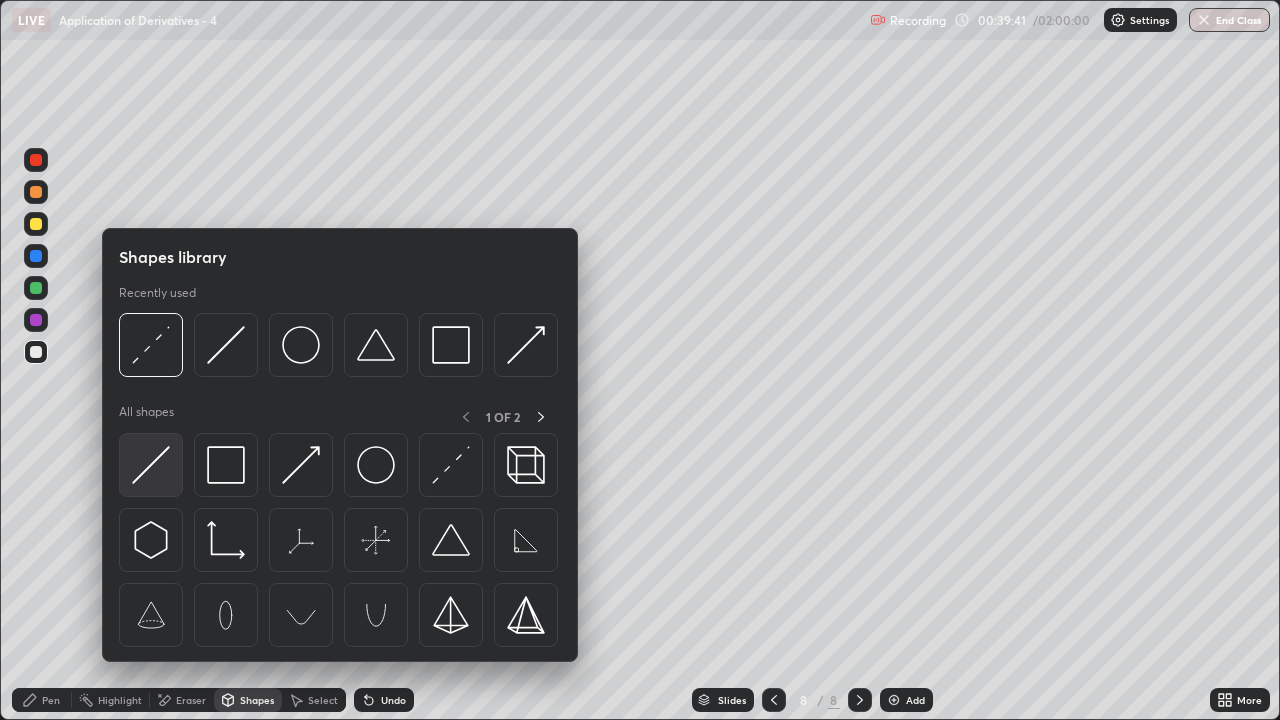 click at bounding box center (151, 465) 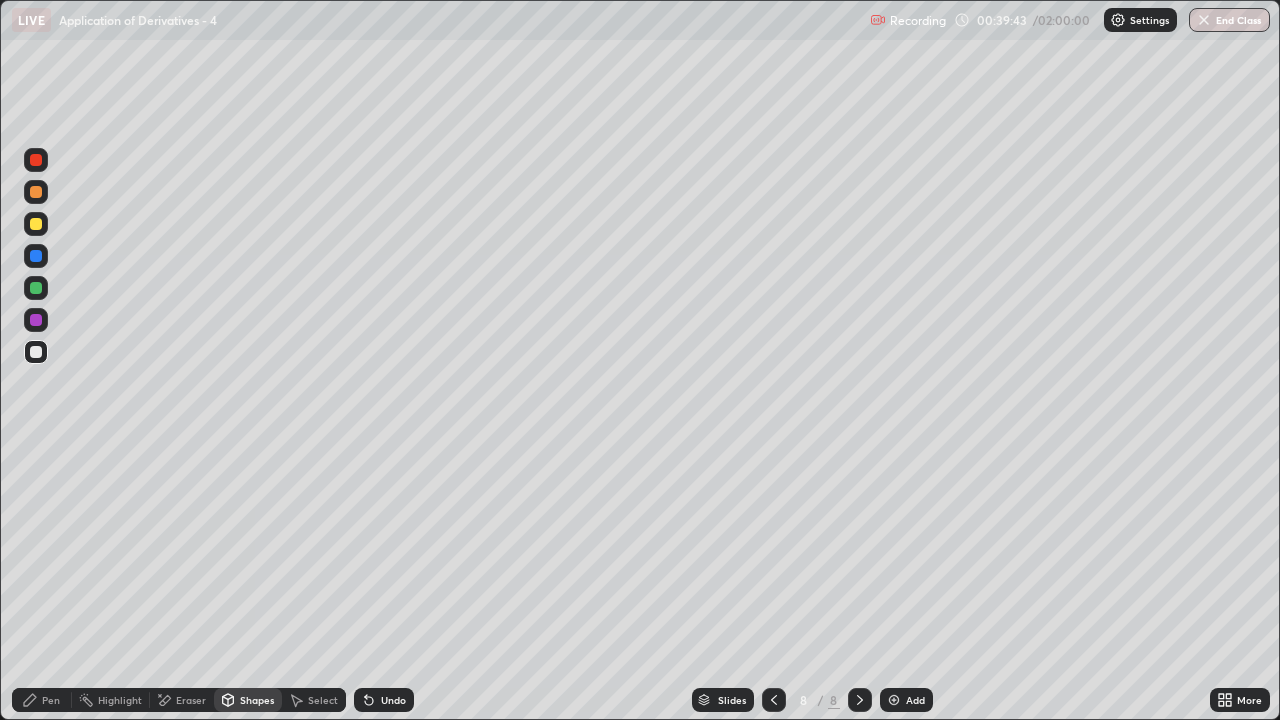 click at bounding box center [36, 288] 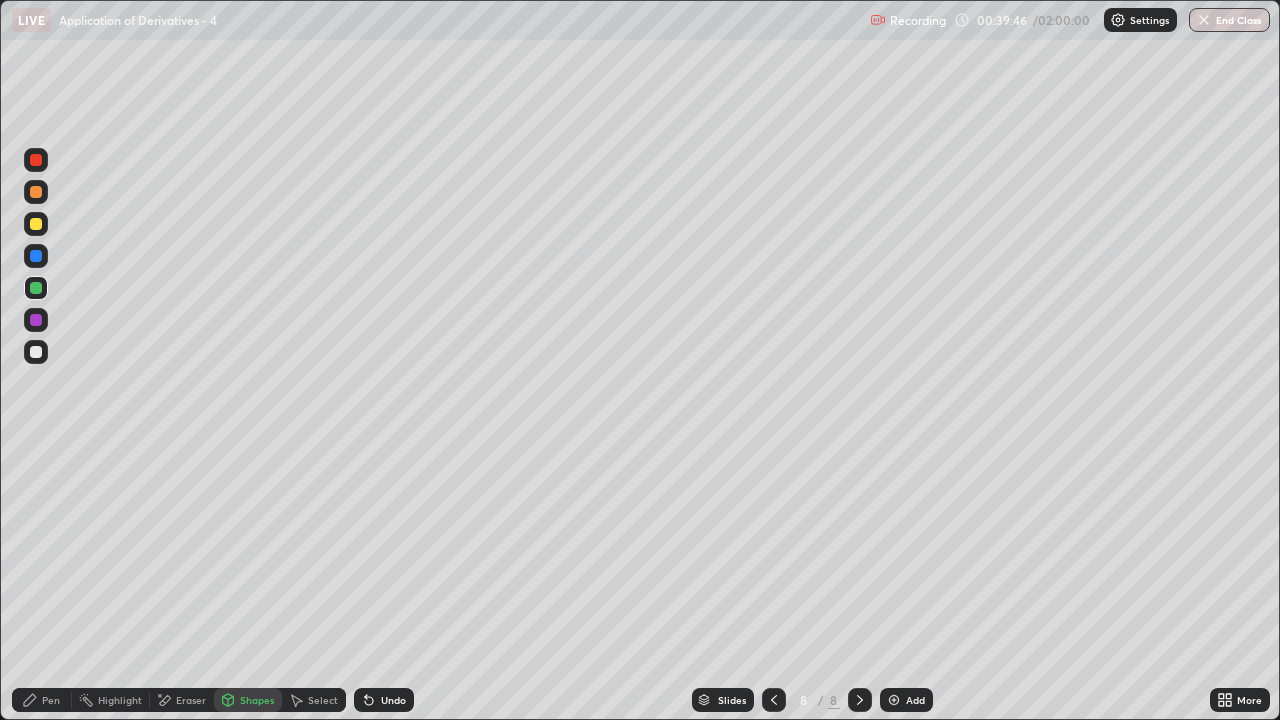 click on "Shapes" at bounding box center [257, 700] 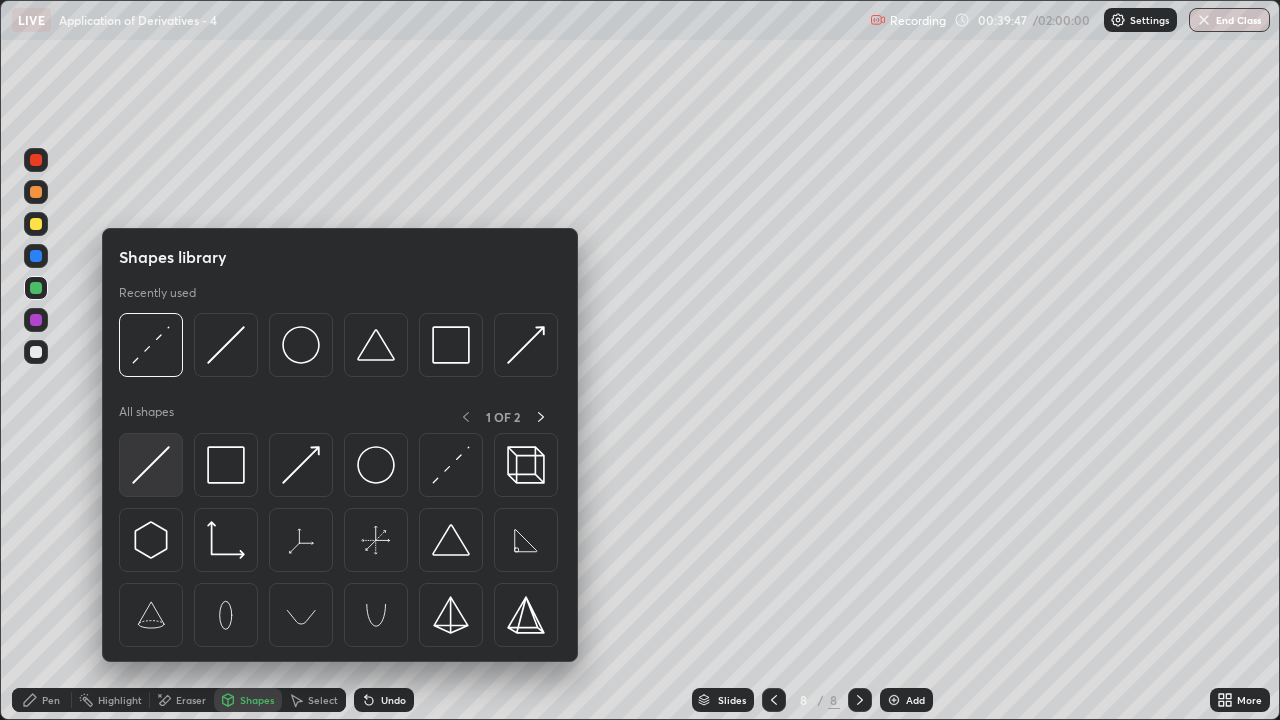 click at bounding box center (151, 465) 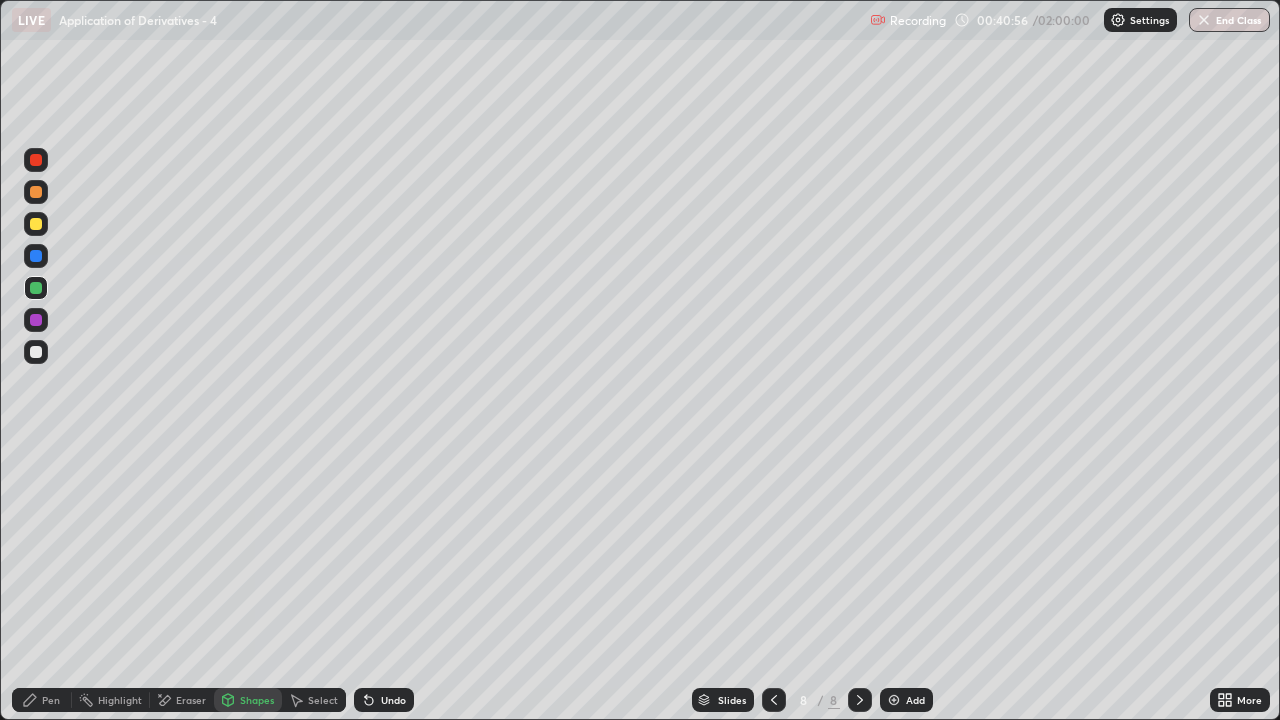 click at bounding box center [36, 352] 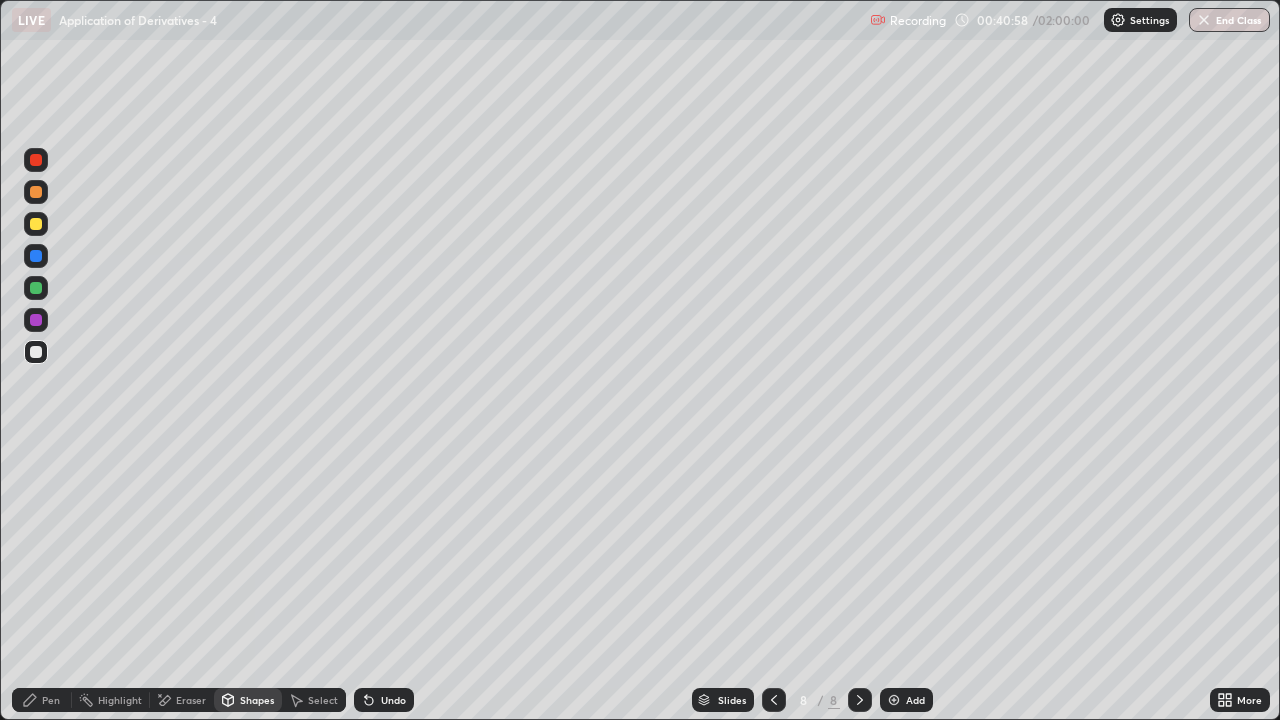 click at bounding box center [36, 224] 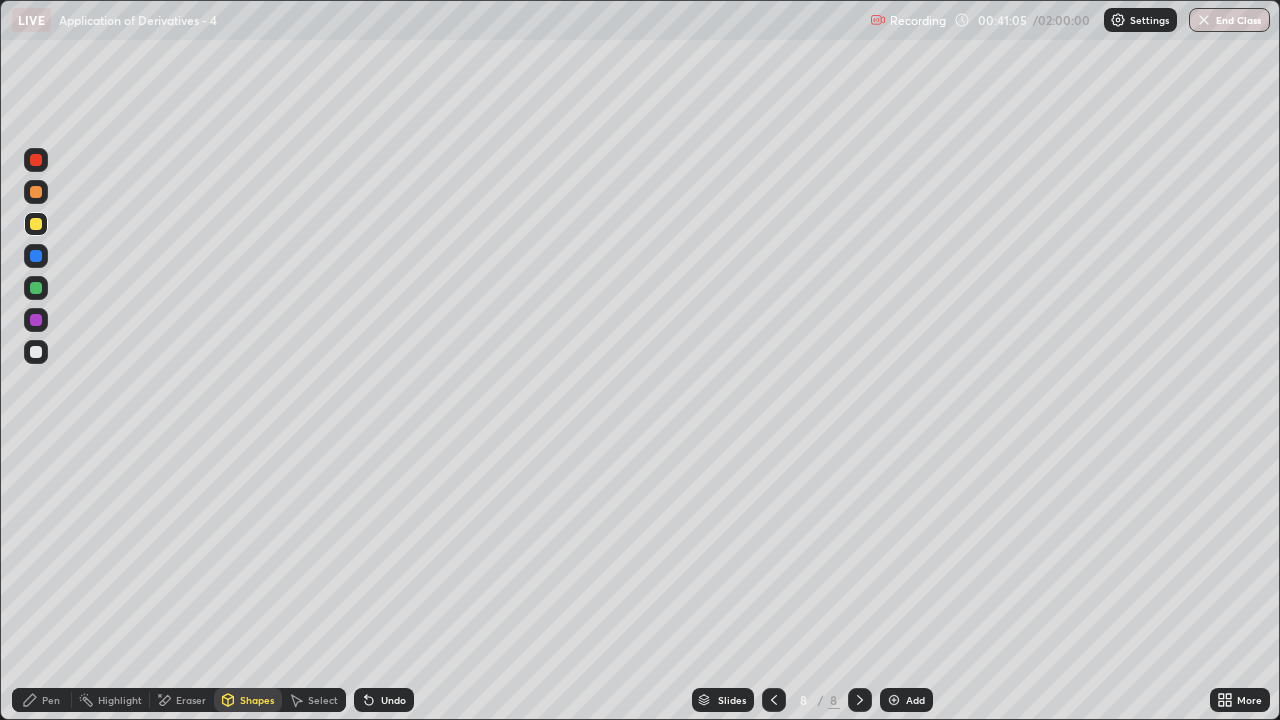 click on "Undo" at bounding box center [393, 700] 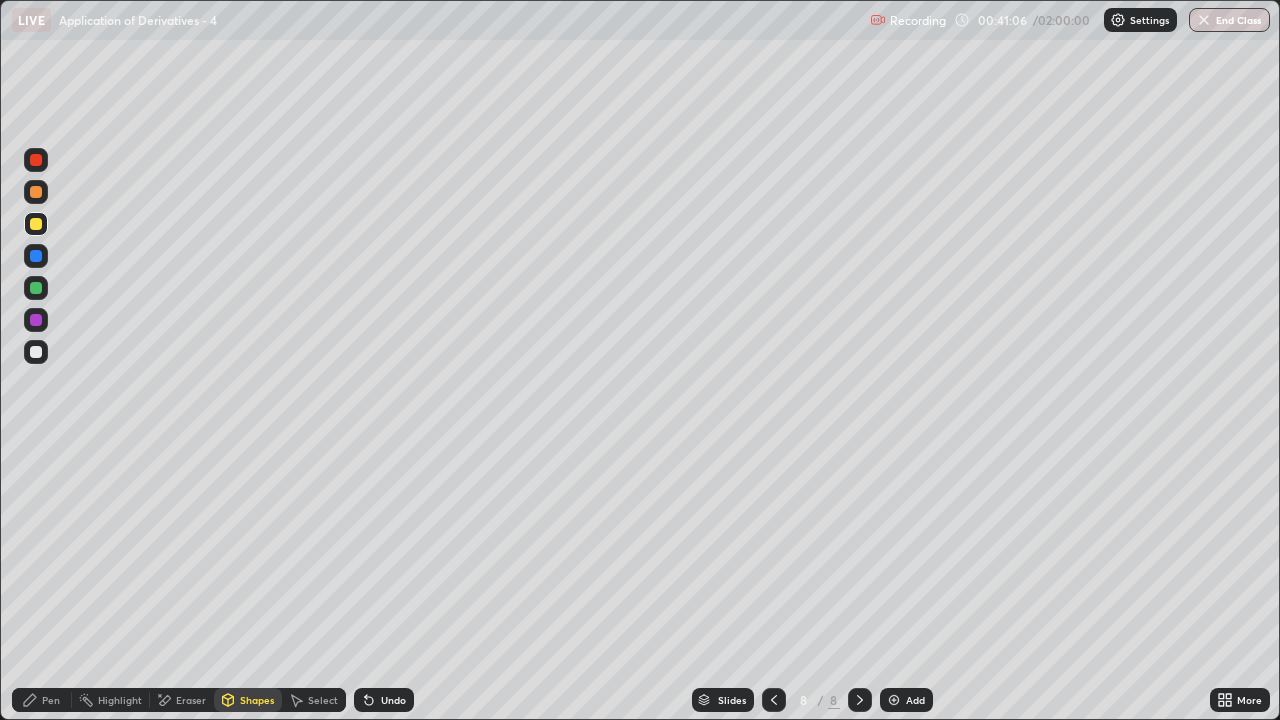 click on "Pen" at bounding box center [51, 700] 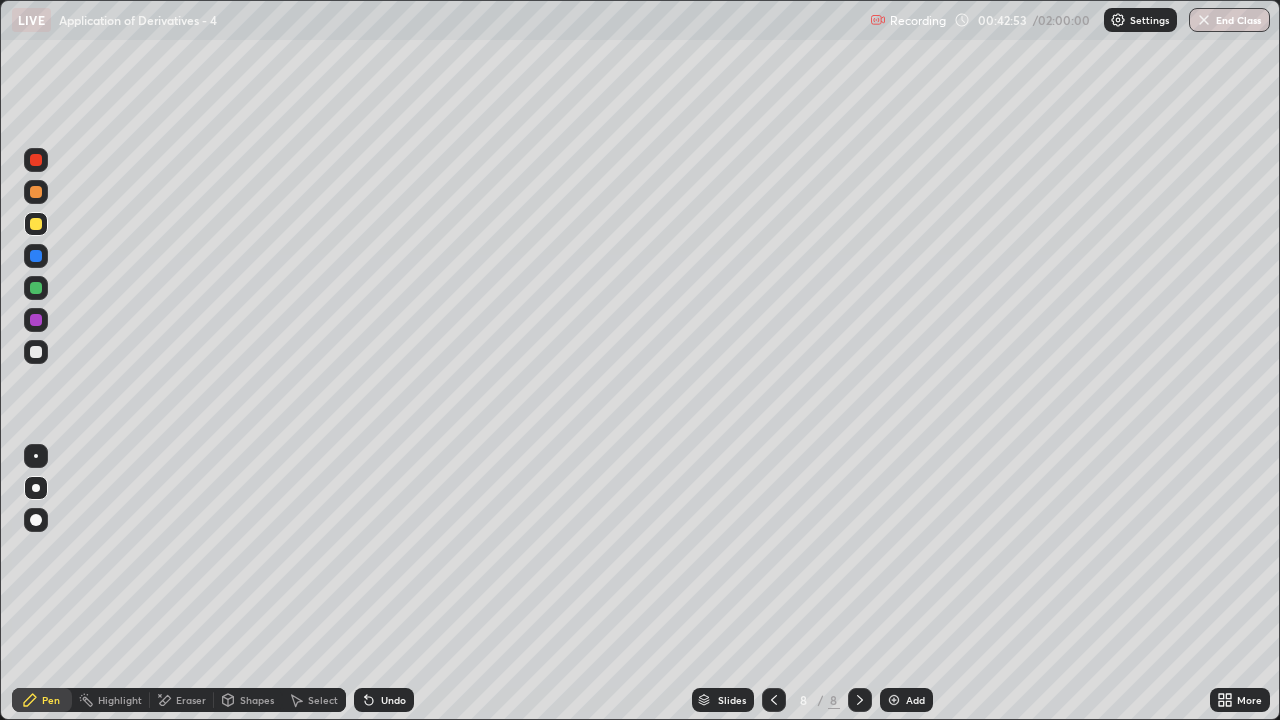 click on "Eraser" at bounding box center (191, 700) 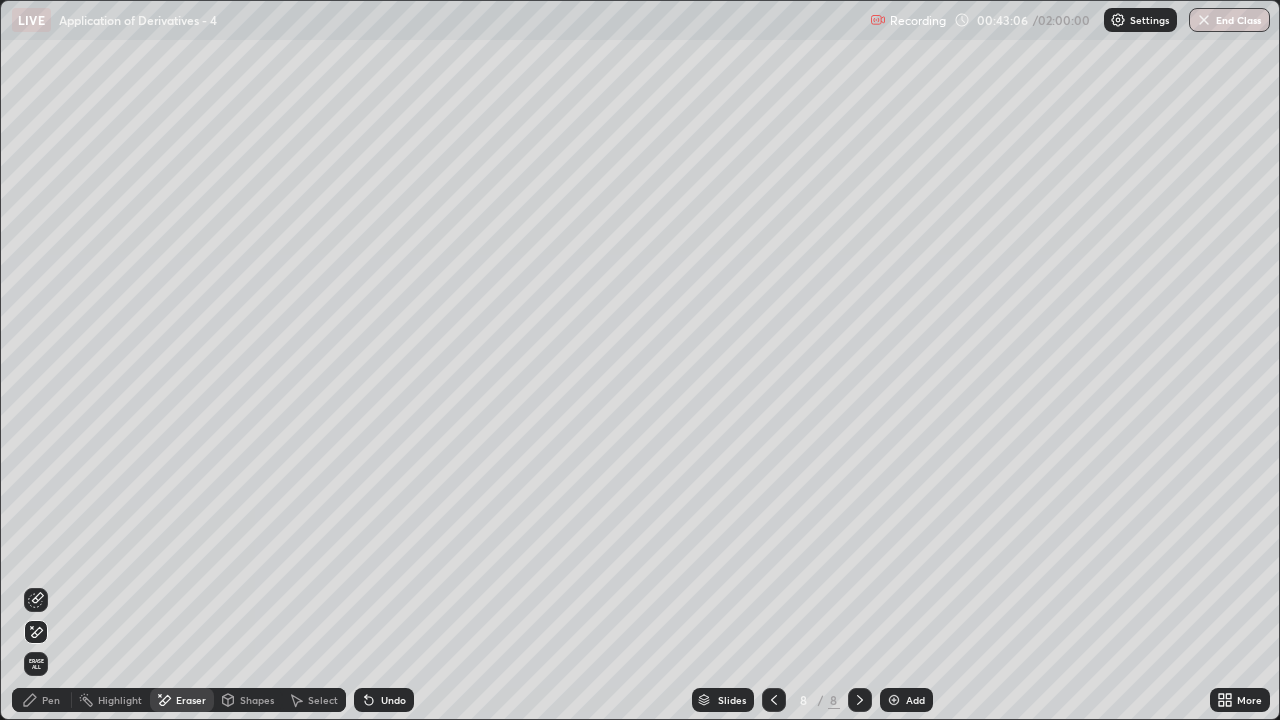 click on "Pen" at bounding box center [42, 700] 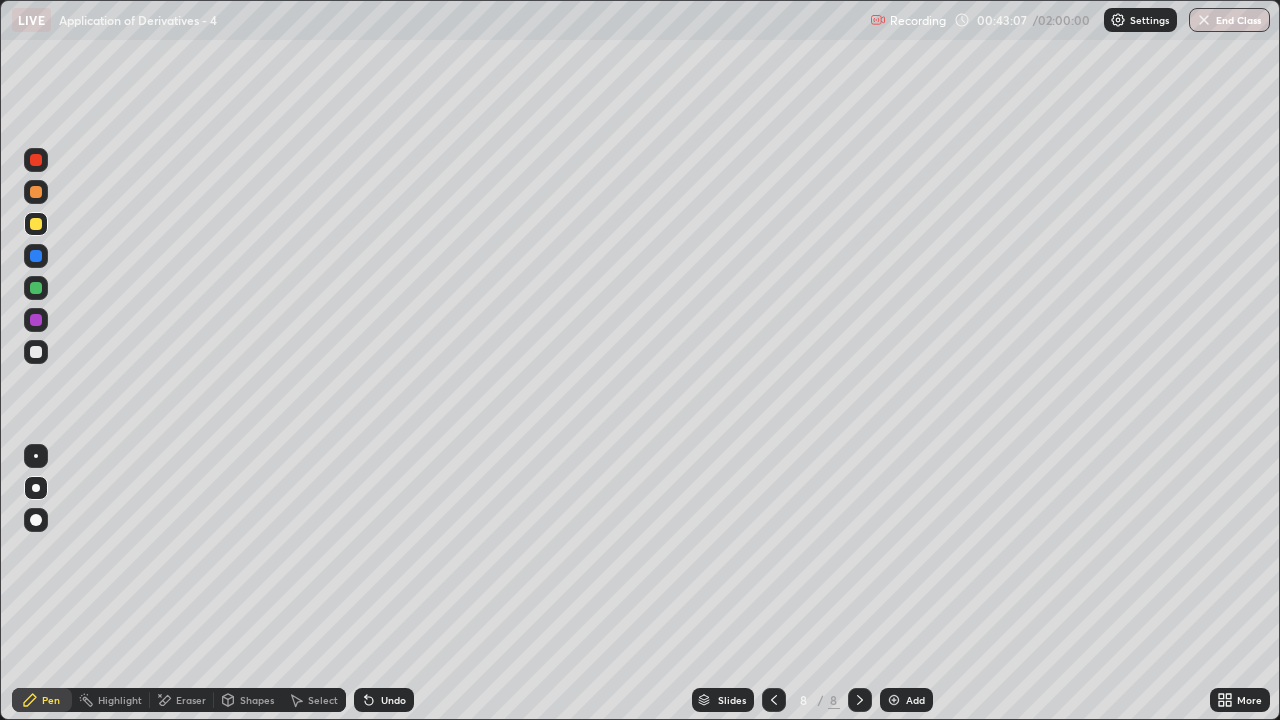 click at bounding box center [36, 288] 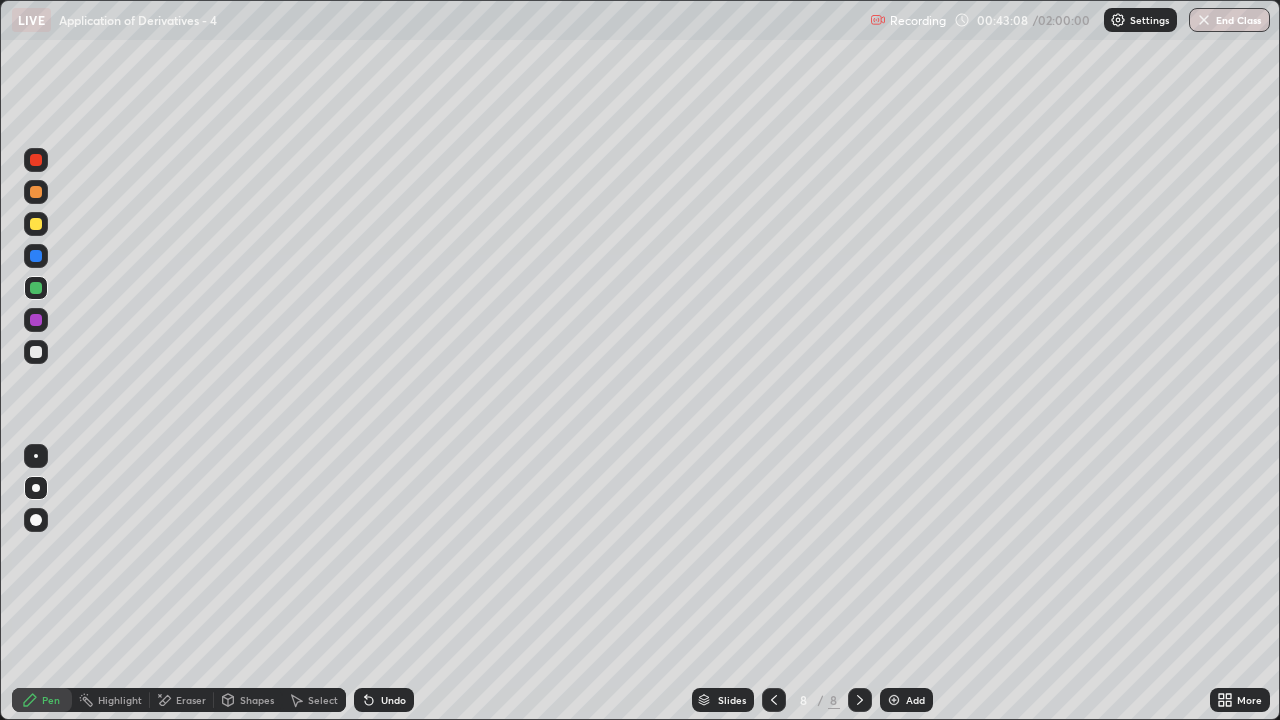 click on "Shapes" at bounding box center (257, 700) 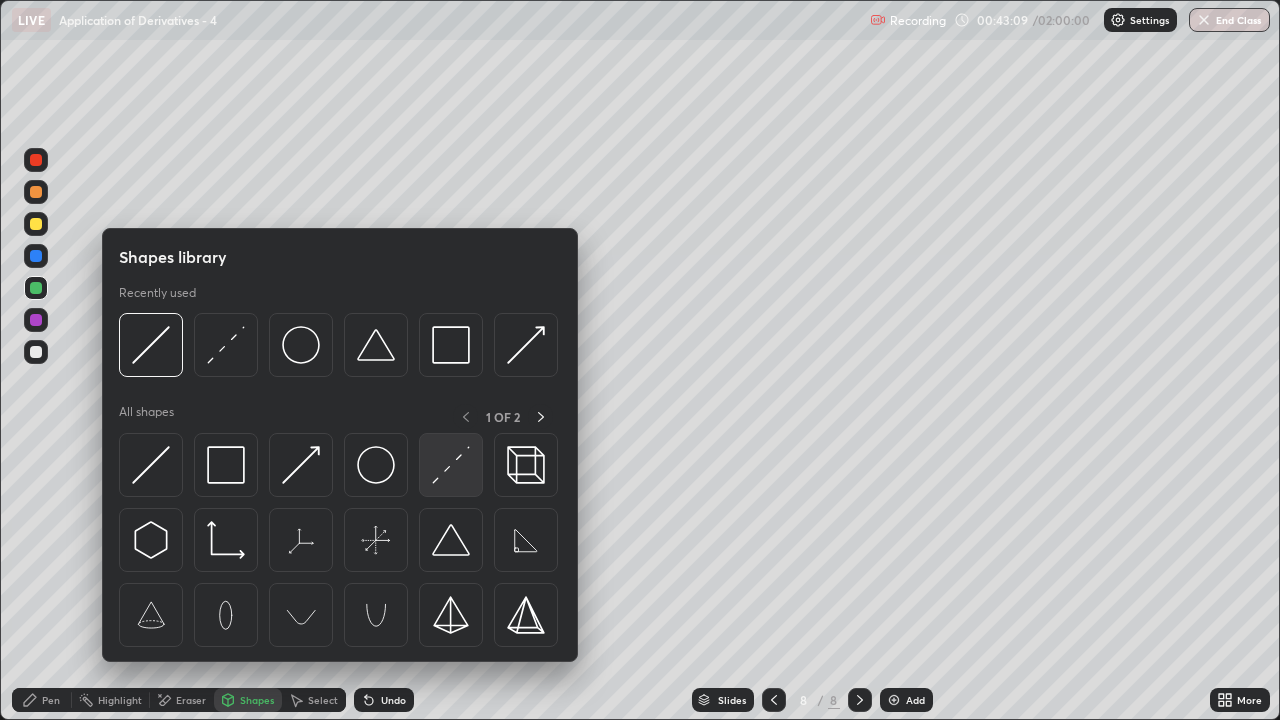 click at bounding box center (451, 465) 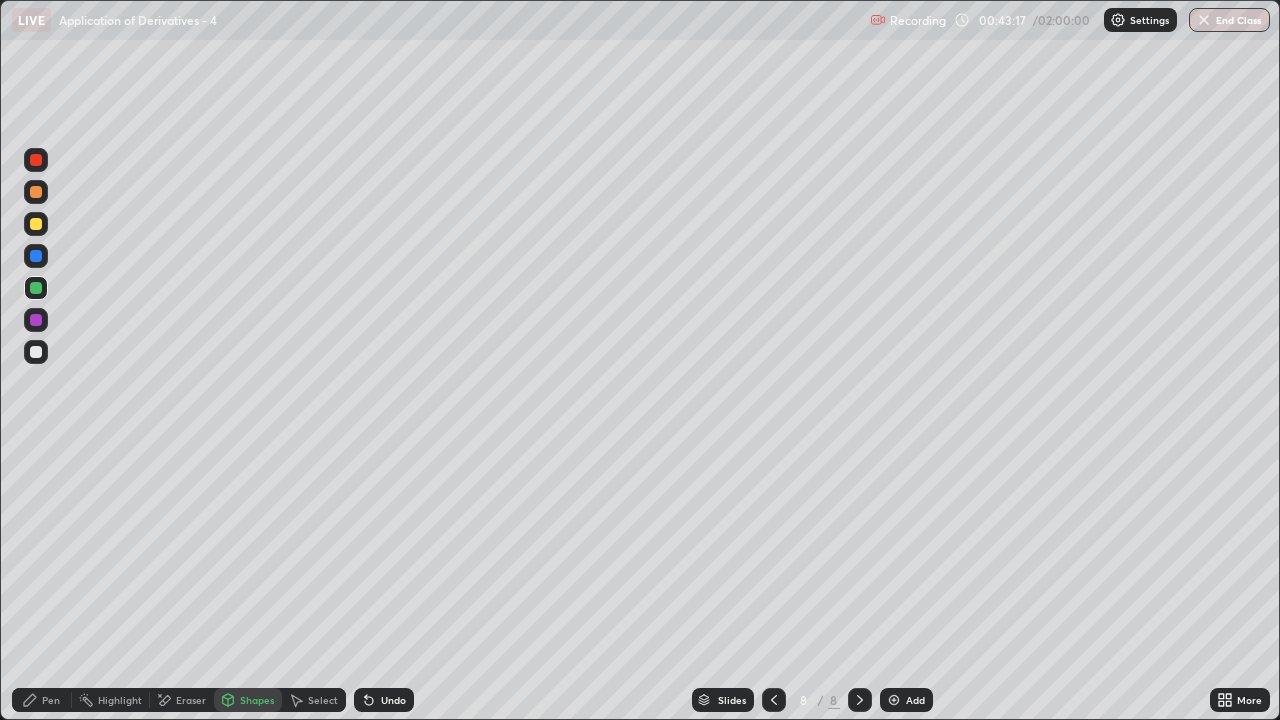 click on "Pen" at bounding box center [51, 700] 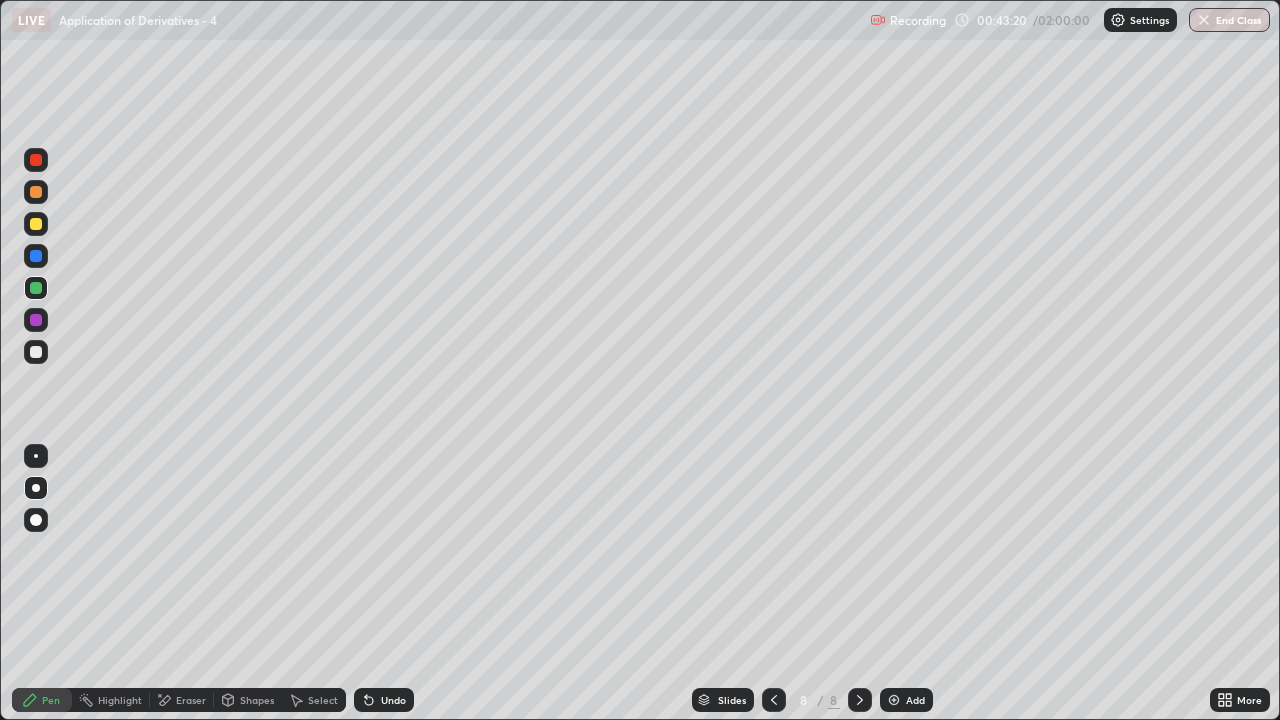 click on "Undo" at bounding box center (393, 700) 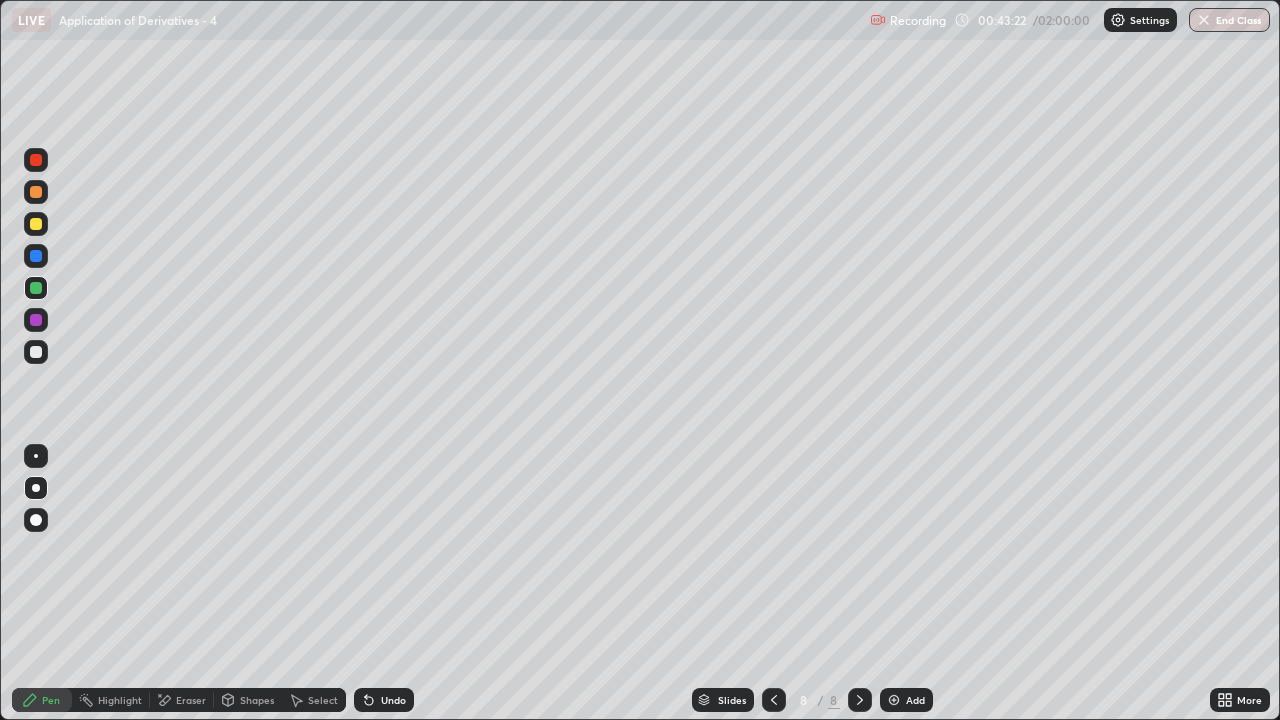 click at bounding box center (36, 224) 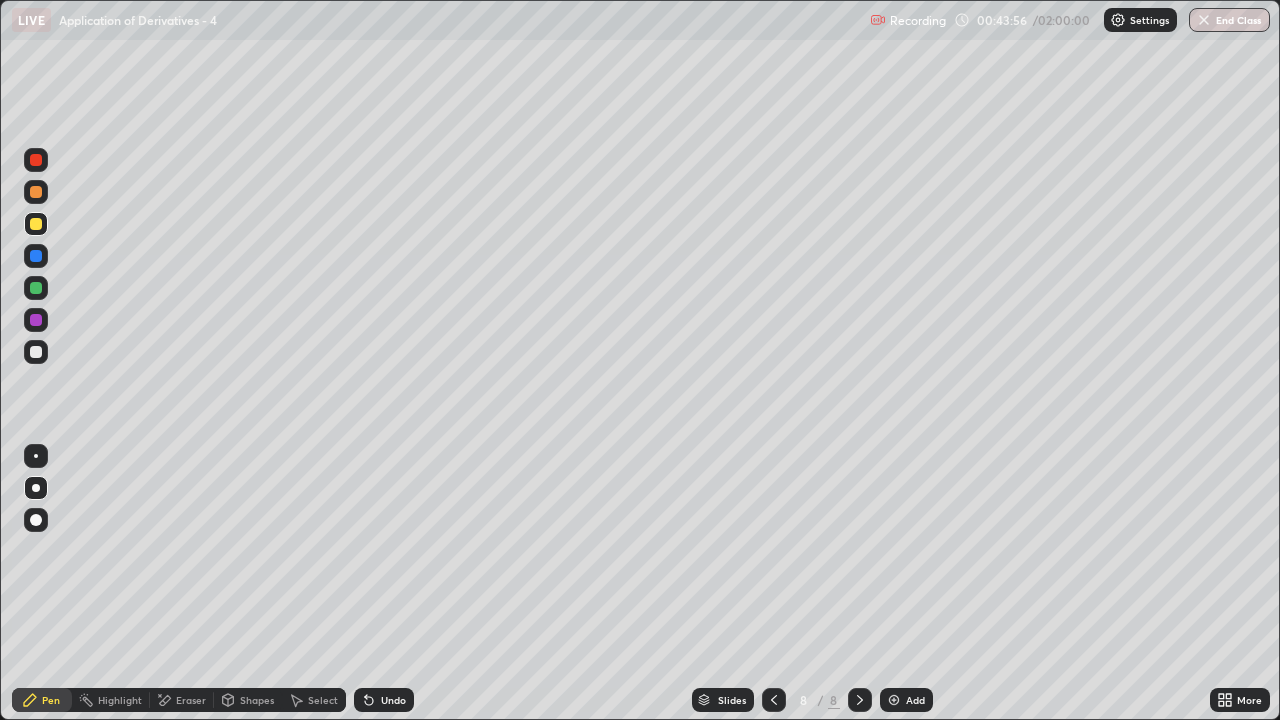 click on "Select" at bounding box center (323, 700) 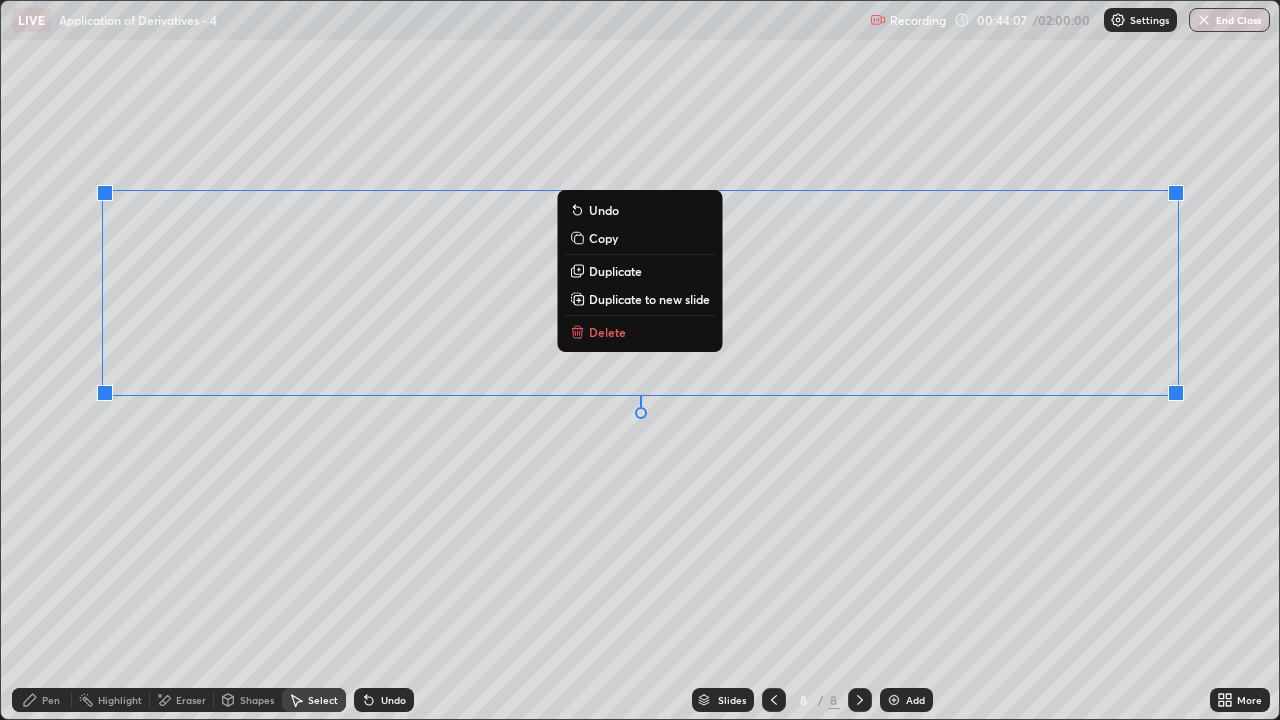 click on "Duplicate to new slide" at bounding box center [649, 299] 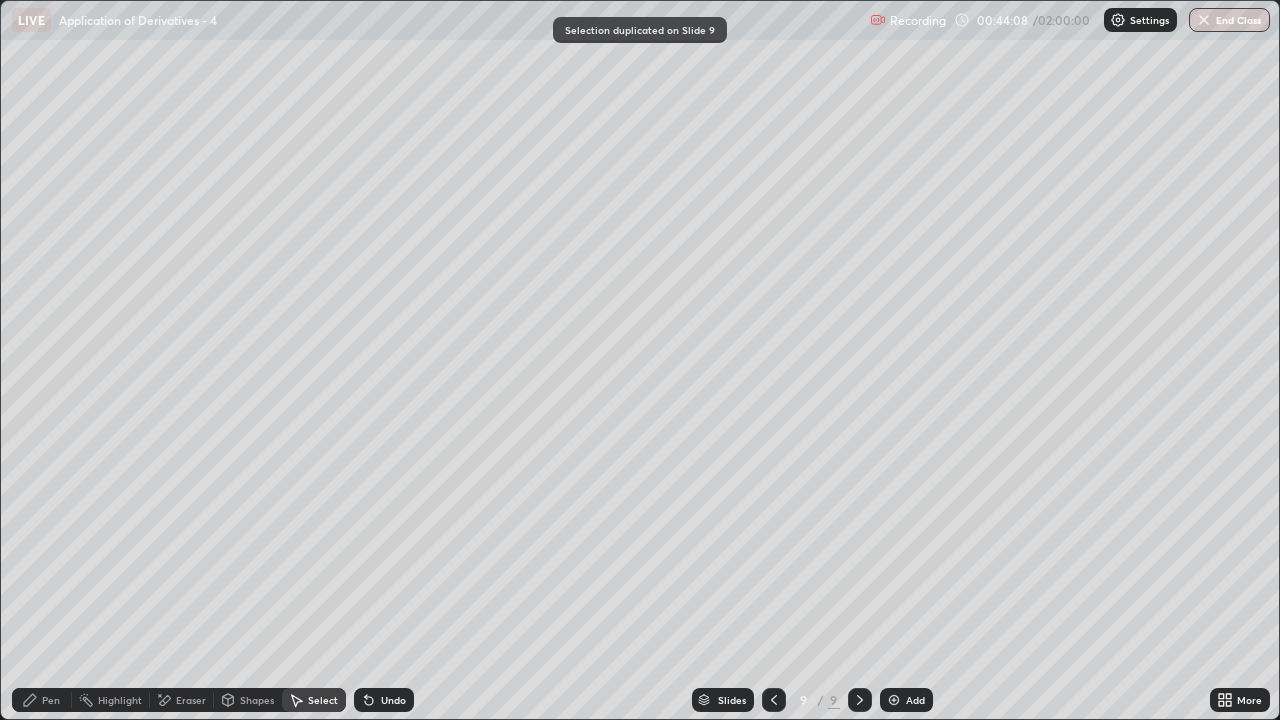click at bounding box center [774, 700] 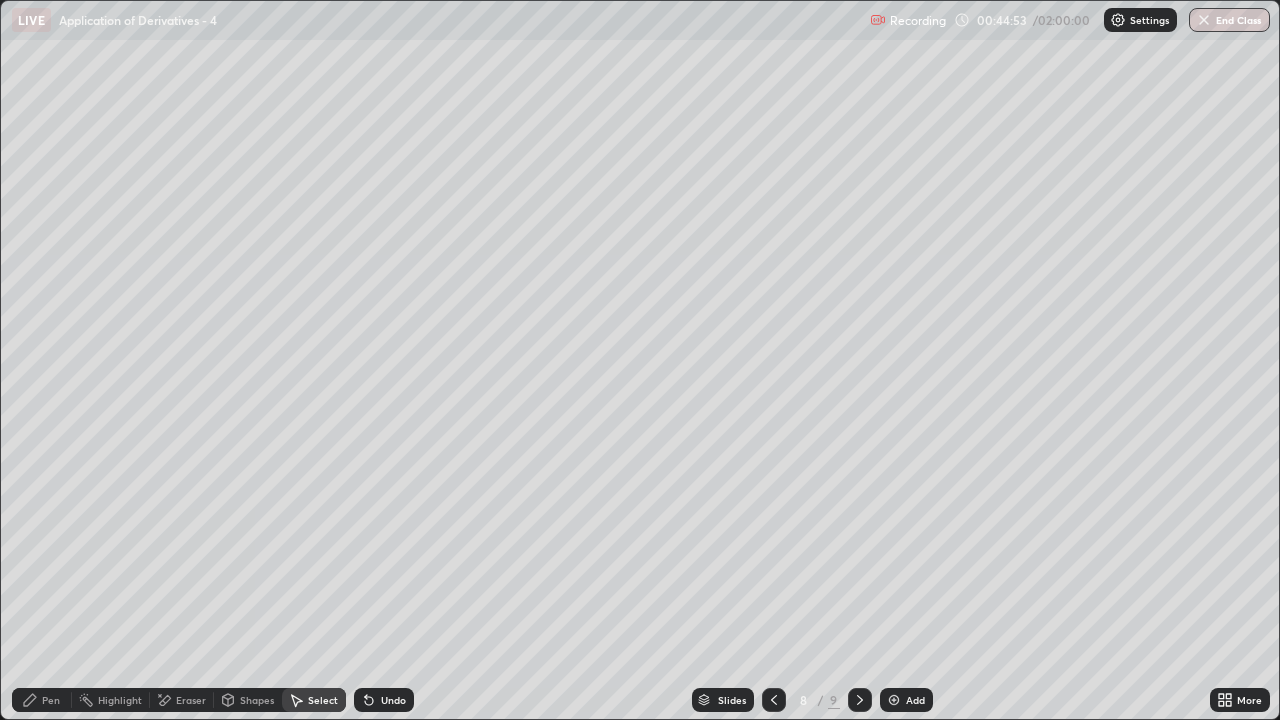 click at bounding box center (860, 700) 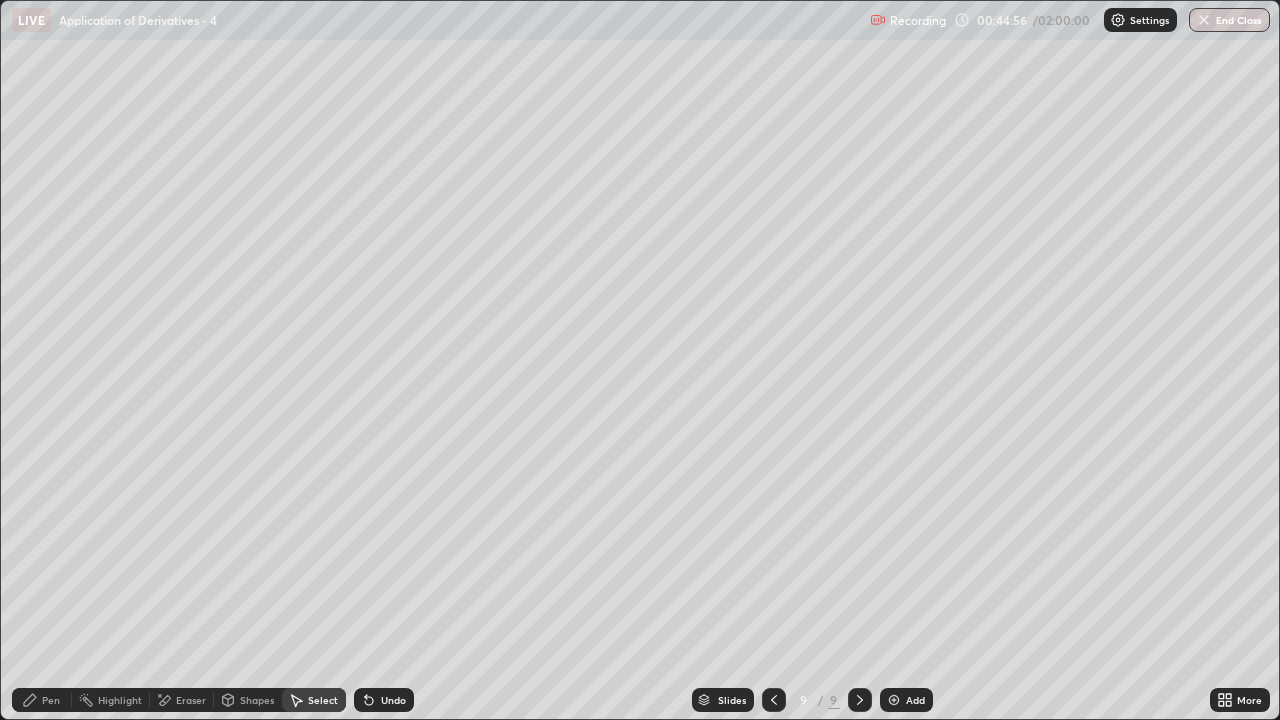 click on "Eraser" at bounding box center (191, 700) 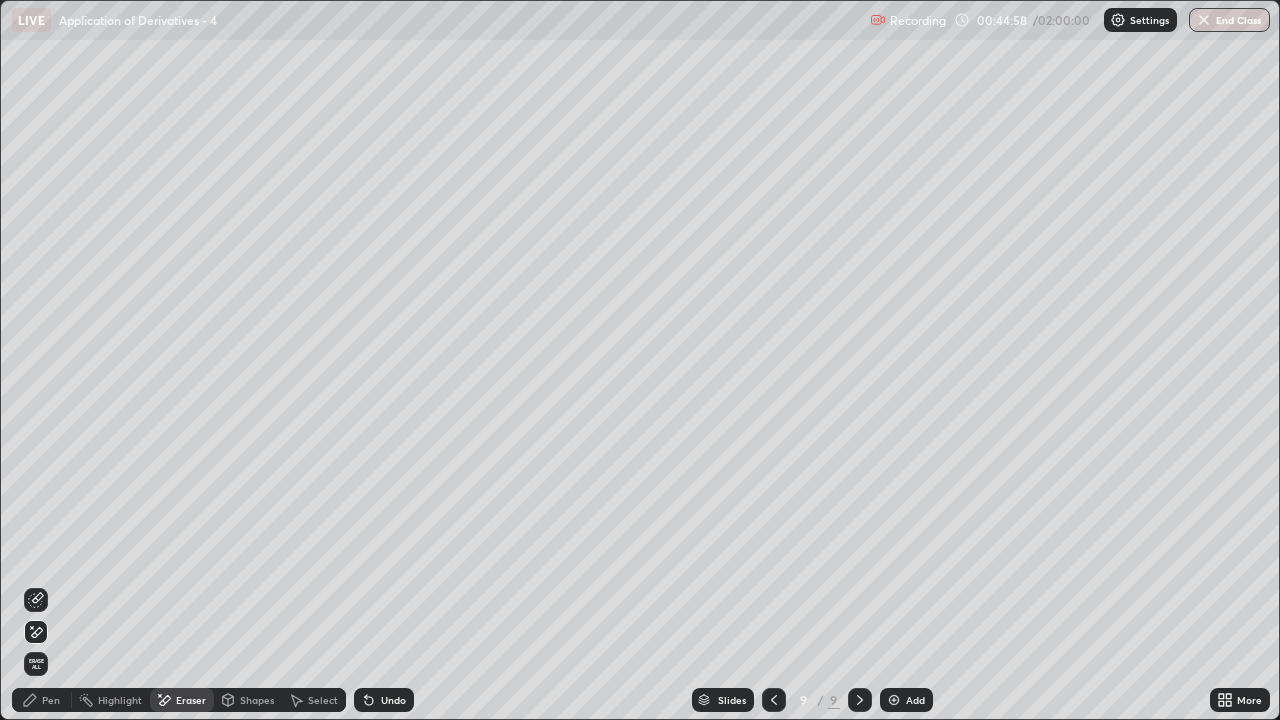 click on "Pen" at bounding box center [42, 700] 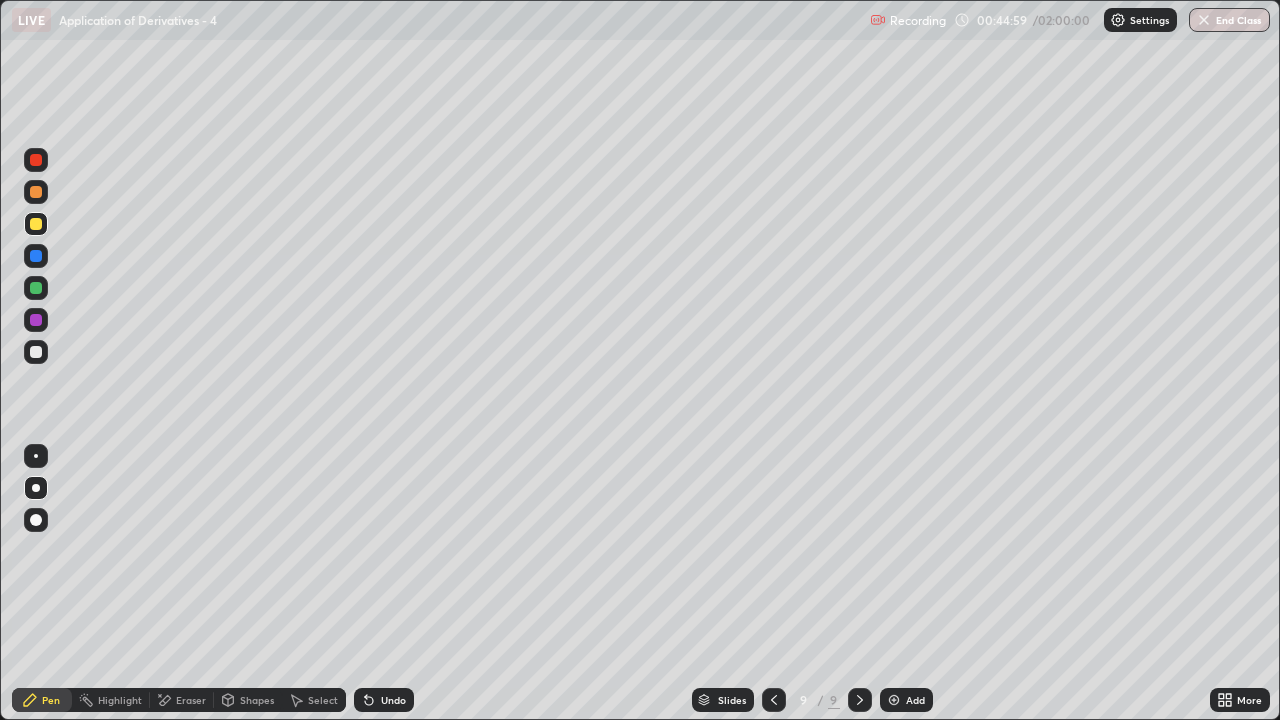 click at bounding box center (36, 352) 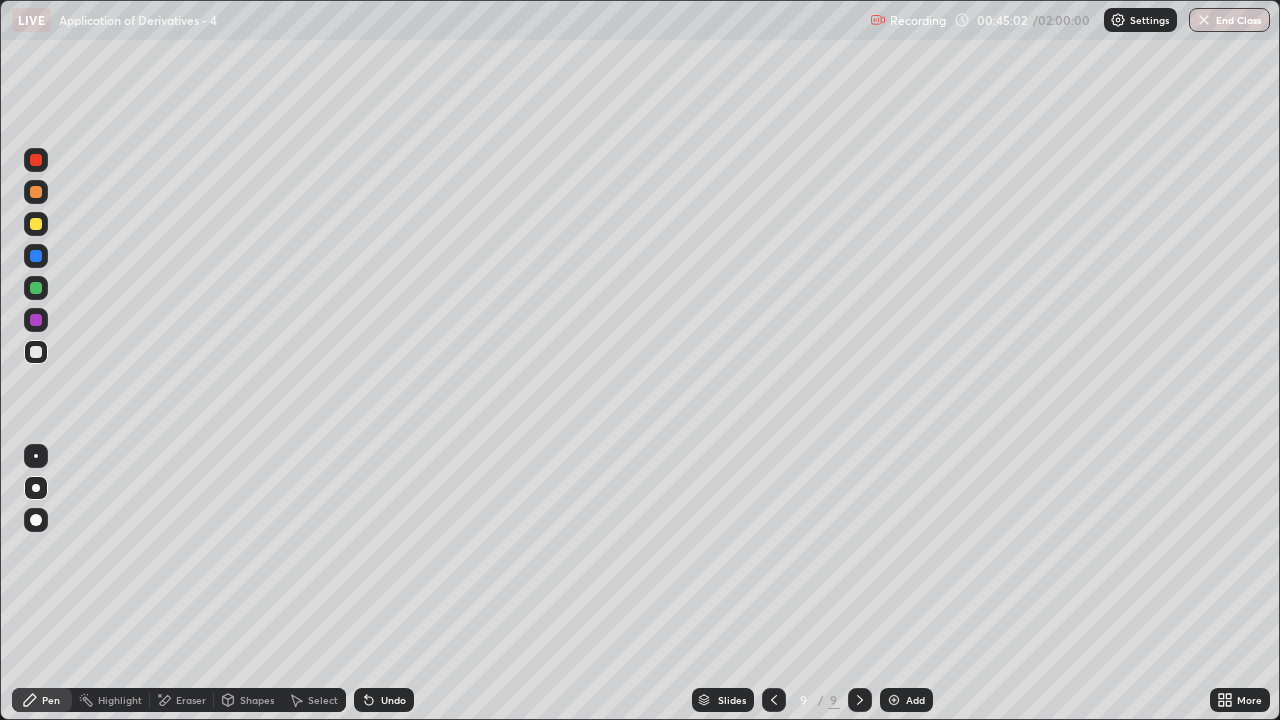 click on "Eraser" at bounding box center (191, 700) 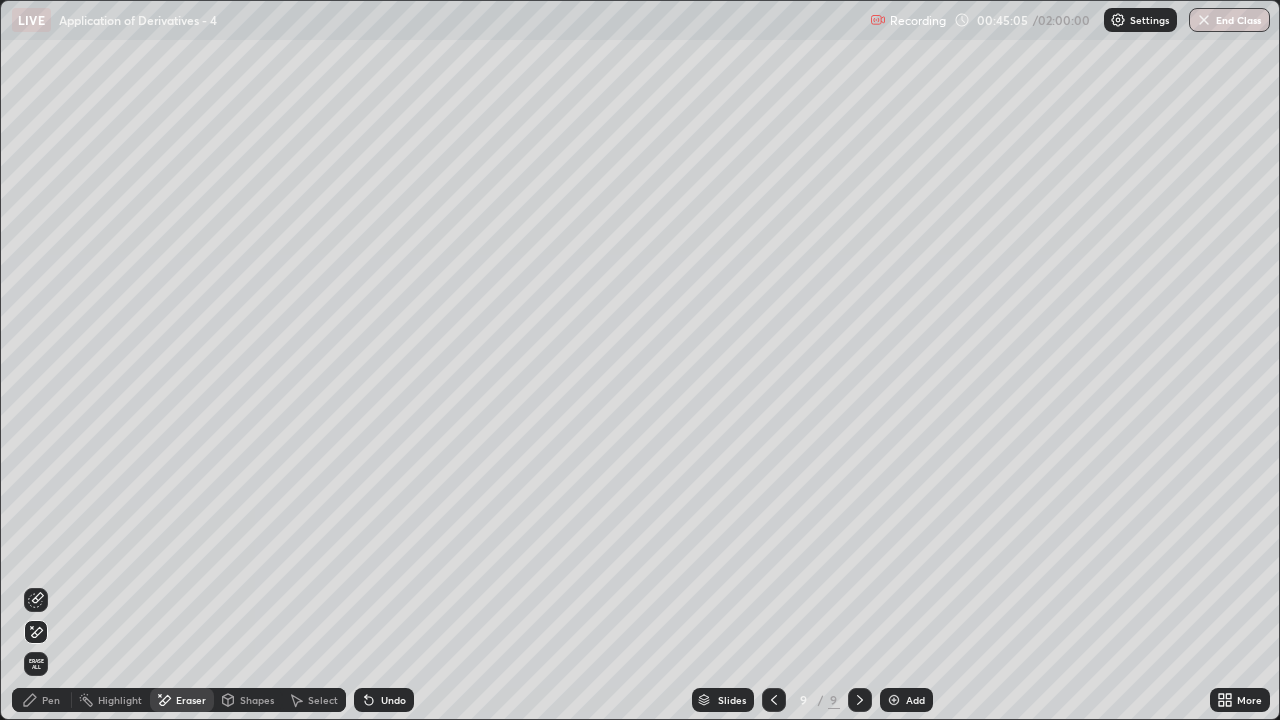 click on "Select" at bounding box center [314, 700] 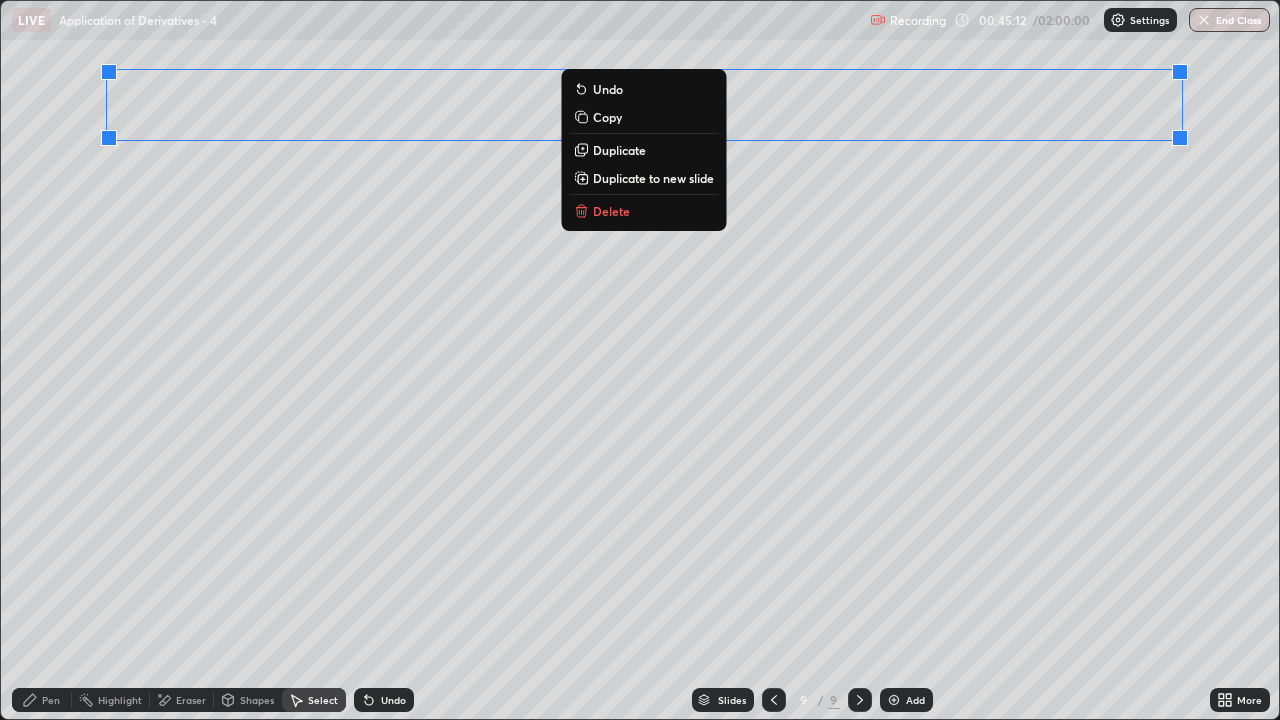 click on "Pen" at bounding box center (51, 700) 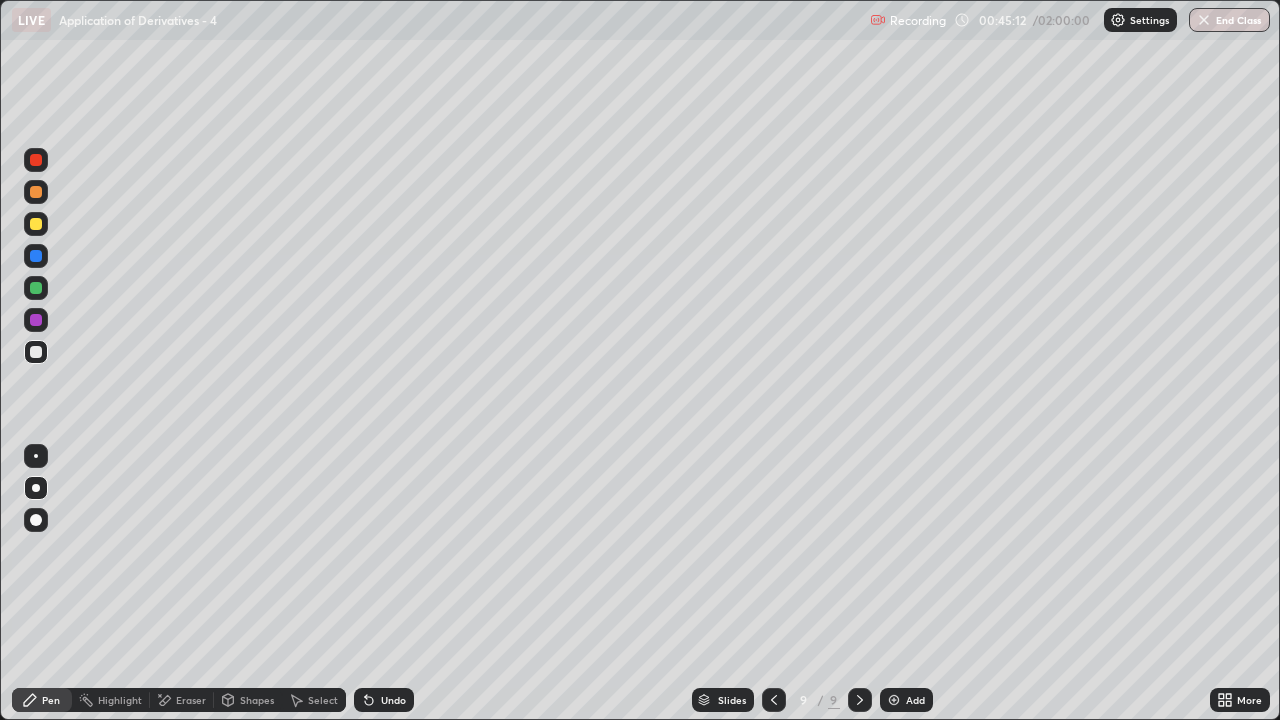 click at bounding box center (36, 352) 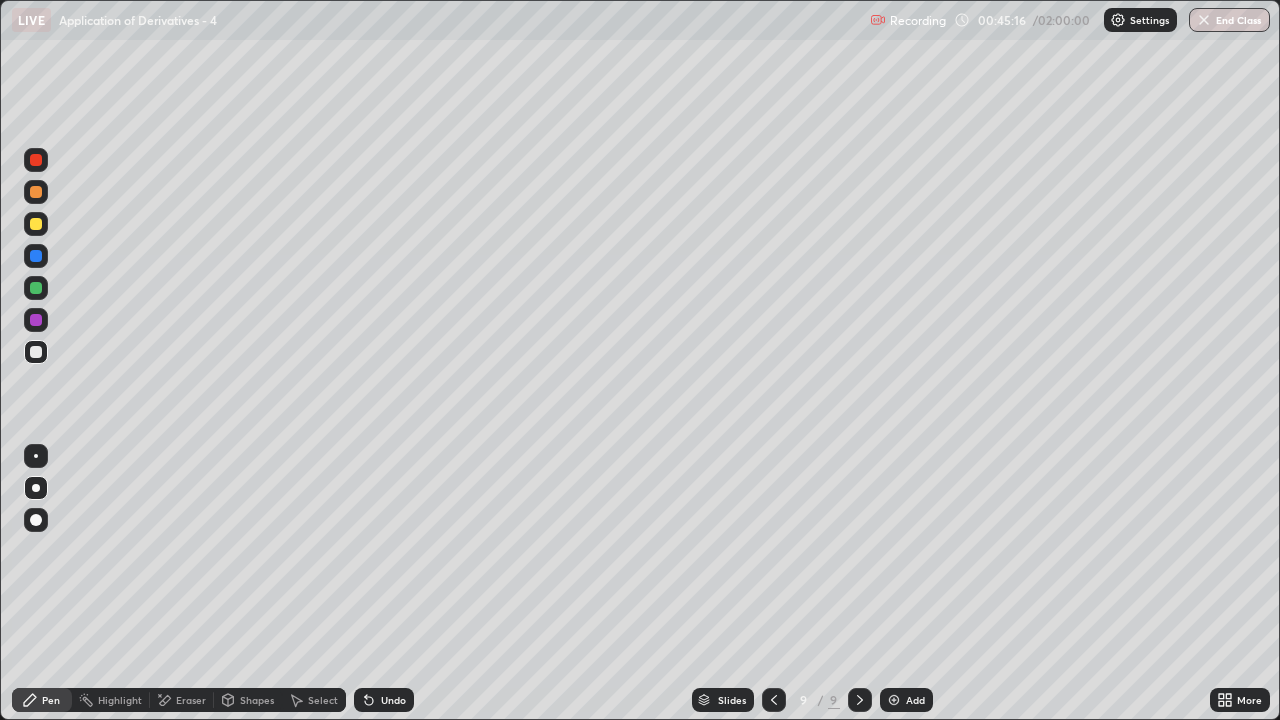 click 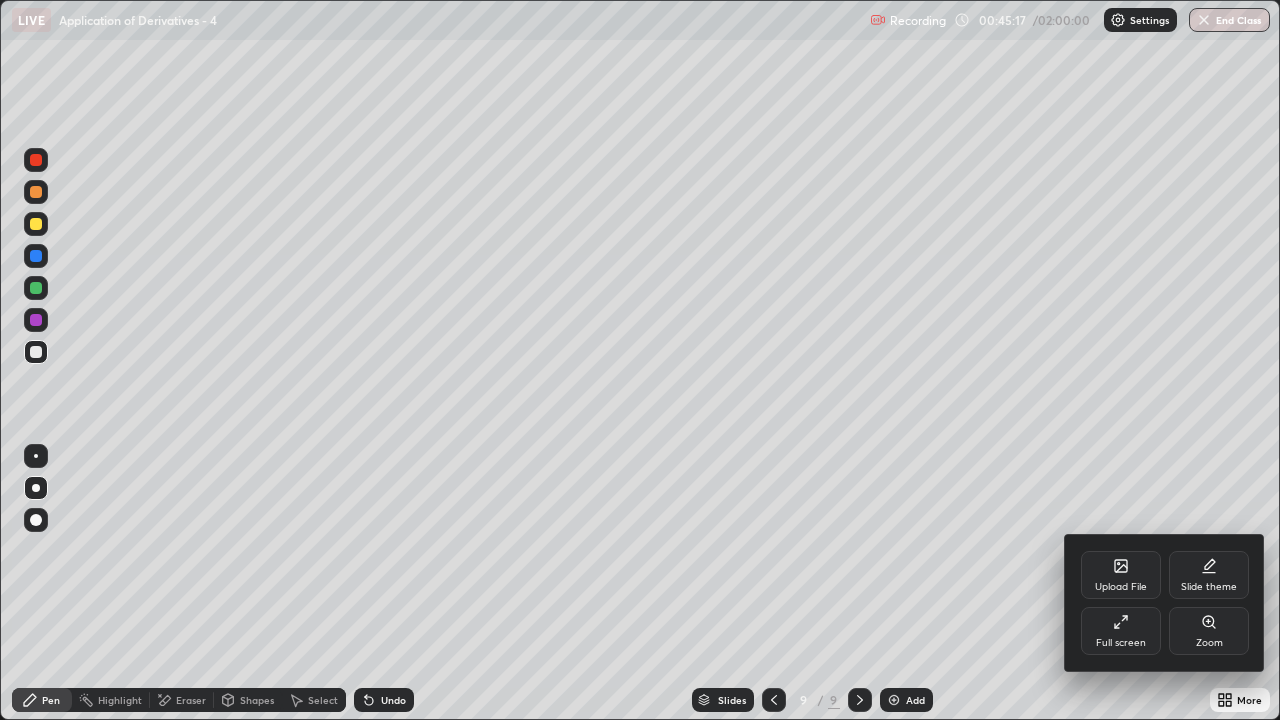 click on "Full screen" at bounding box center [1121, 643] 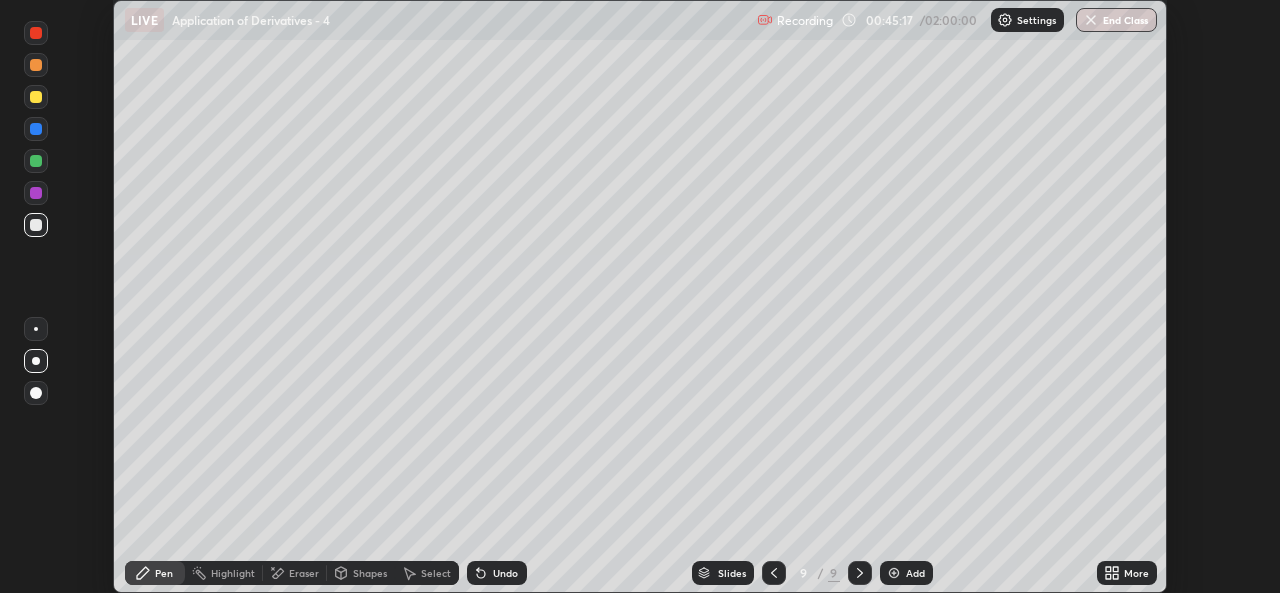 scroll, scrollTop: 593, scrollLeft: 1280, axis: both 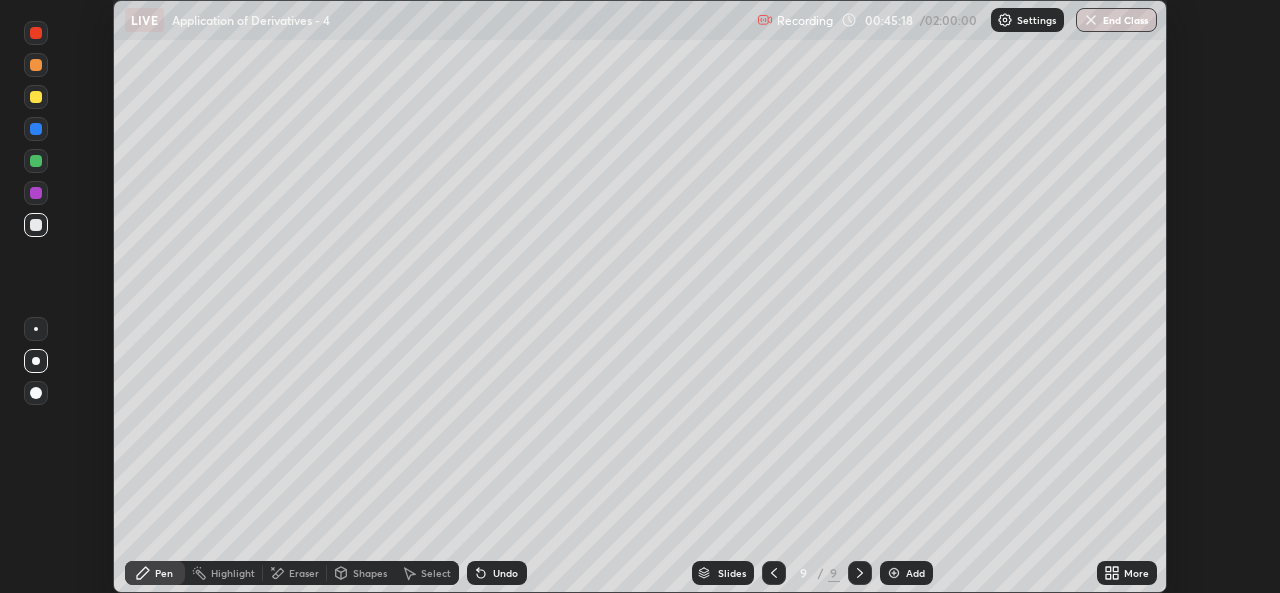 click on "More" at bounding box center (1127, 573) 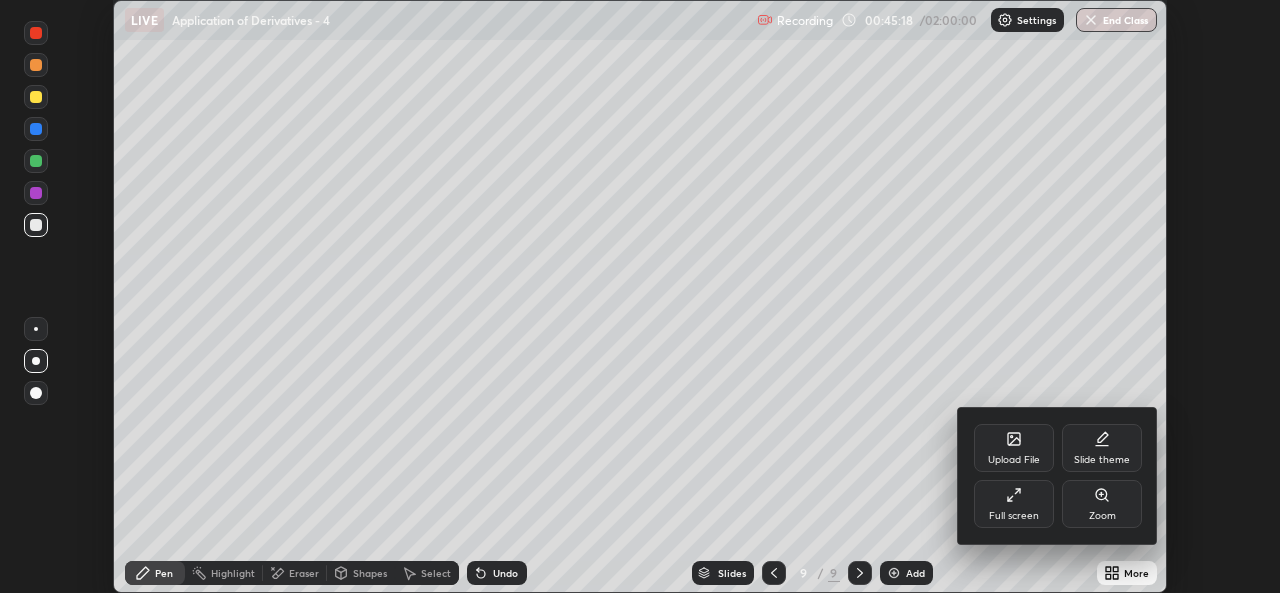 click on "Full screen" at bounding box center (1014, 516) 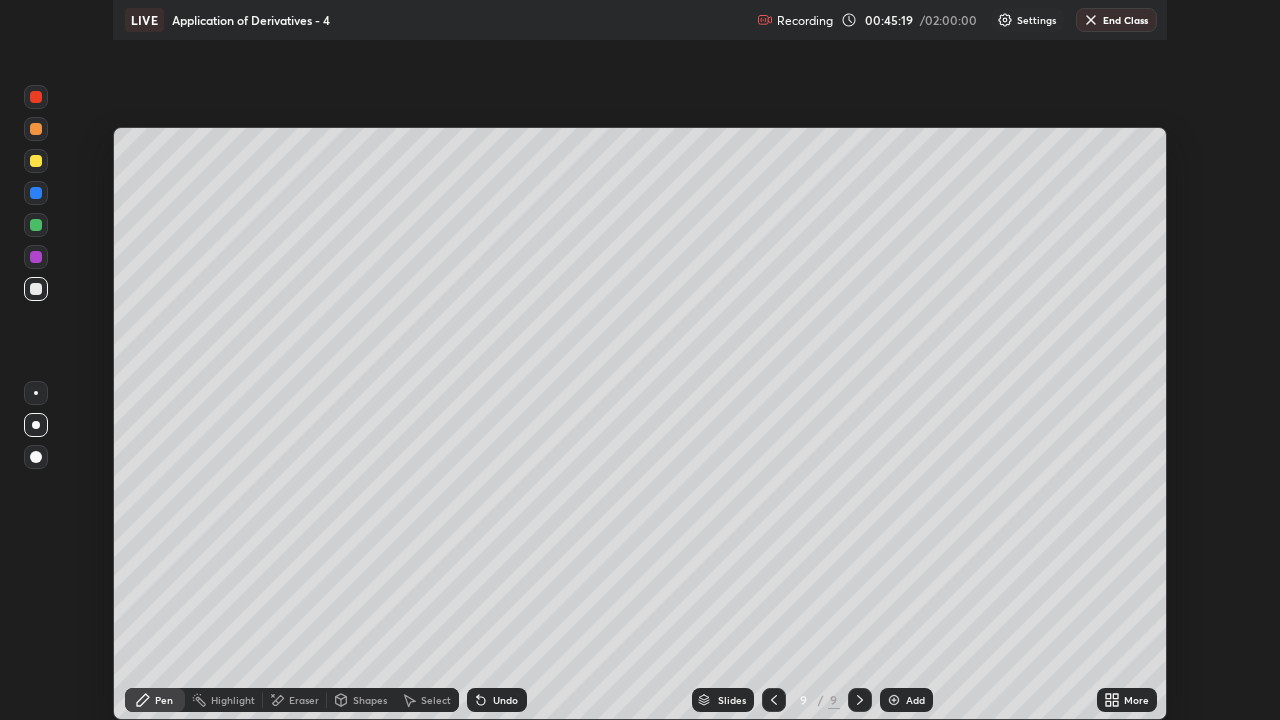 scroll, scrollTop: 99280, scrollLeft: 98720, axis: both 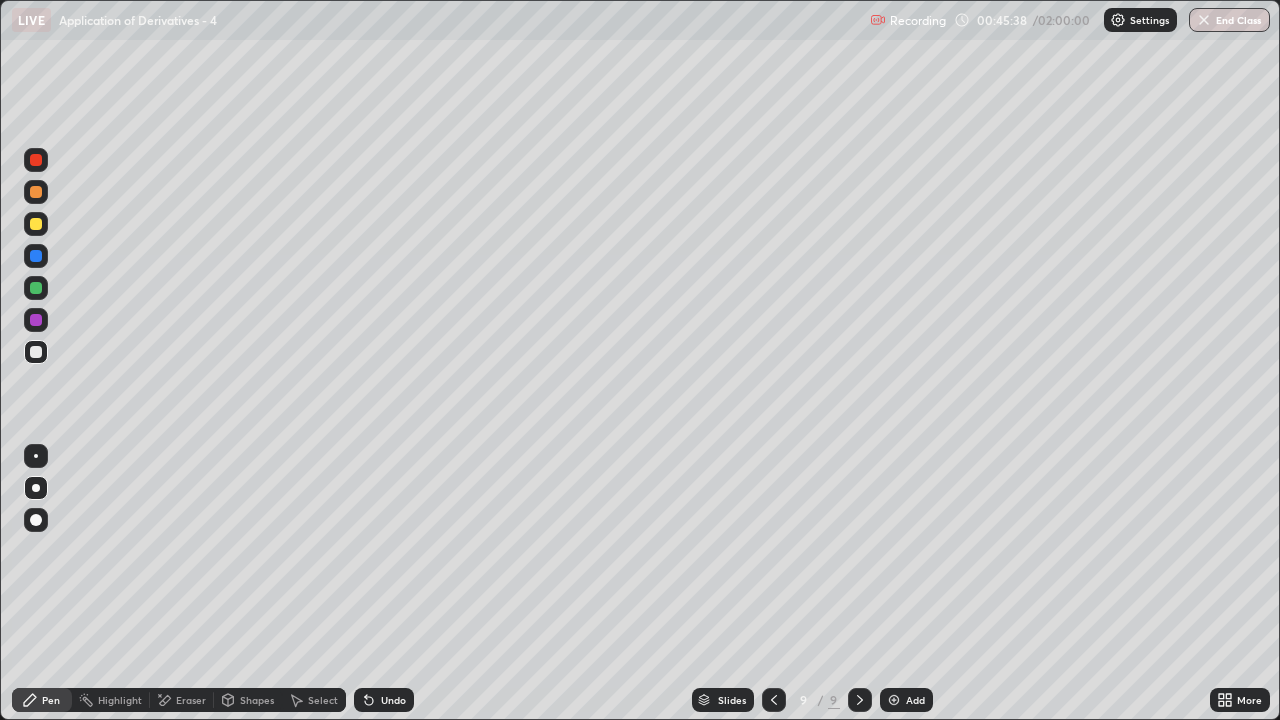 click on "Shapes" at bounding box center [257, 700] 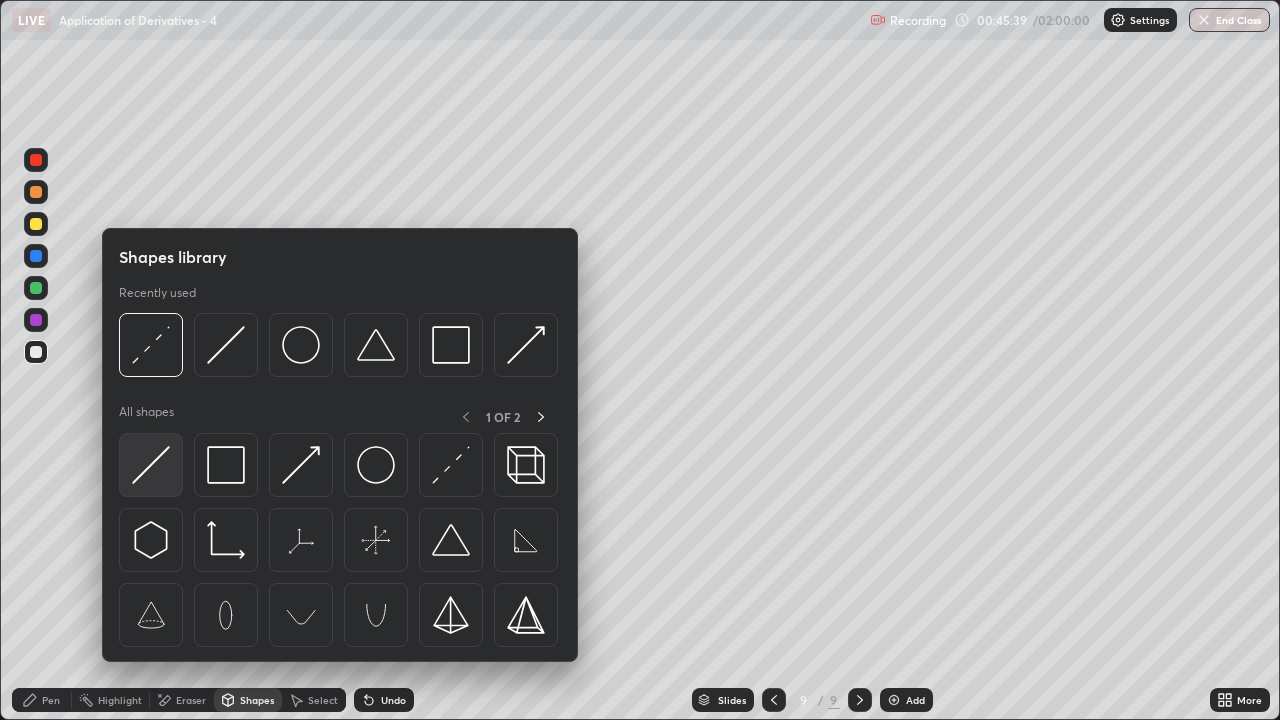 click at bounding box center [151, 465] 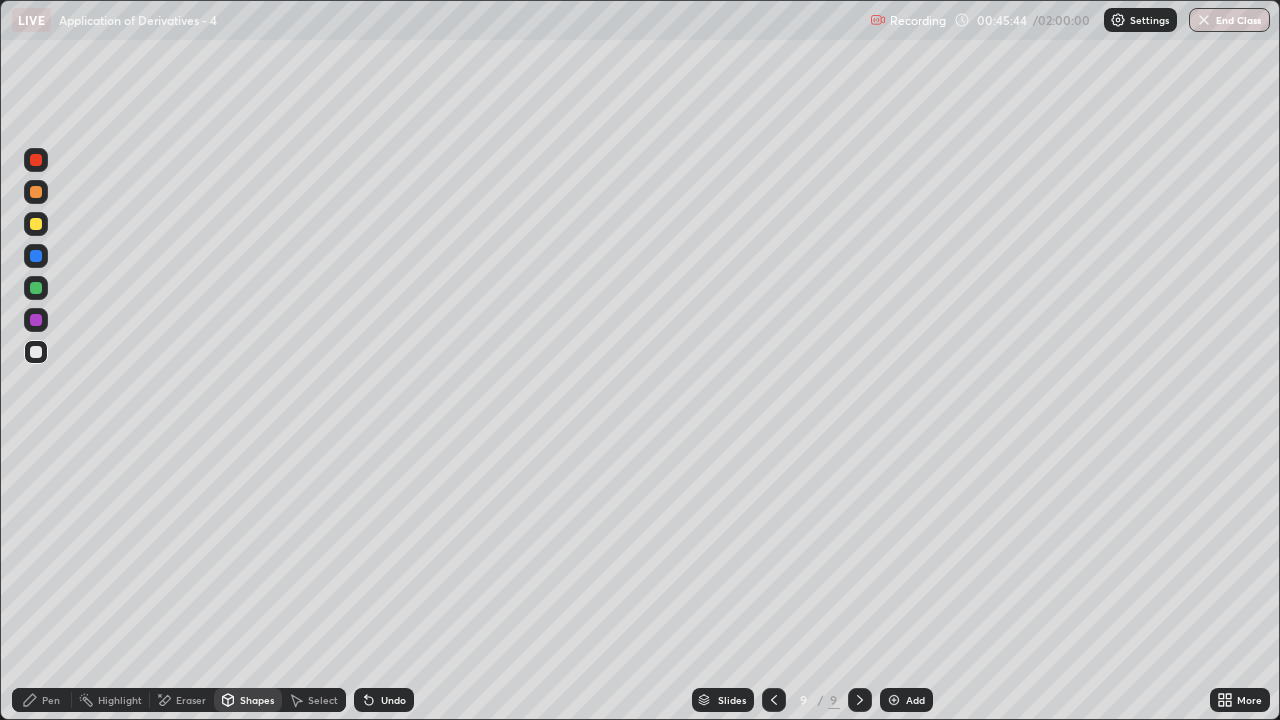 click on "Undo" at bounding box center [393, 700] 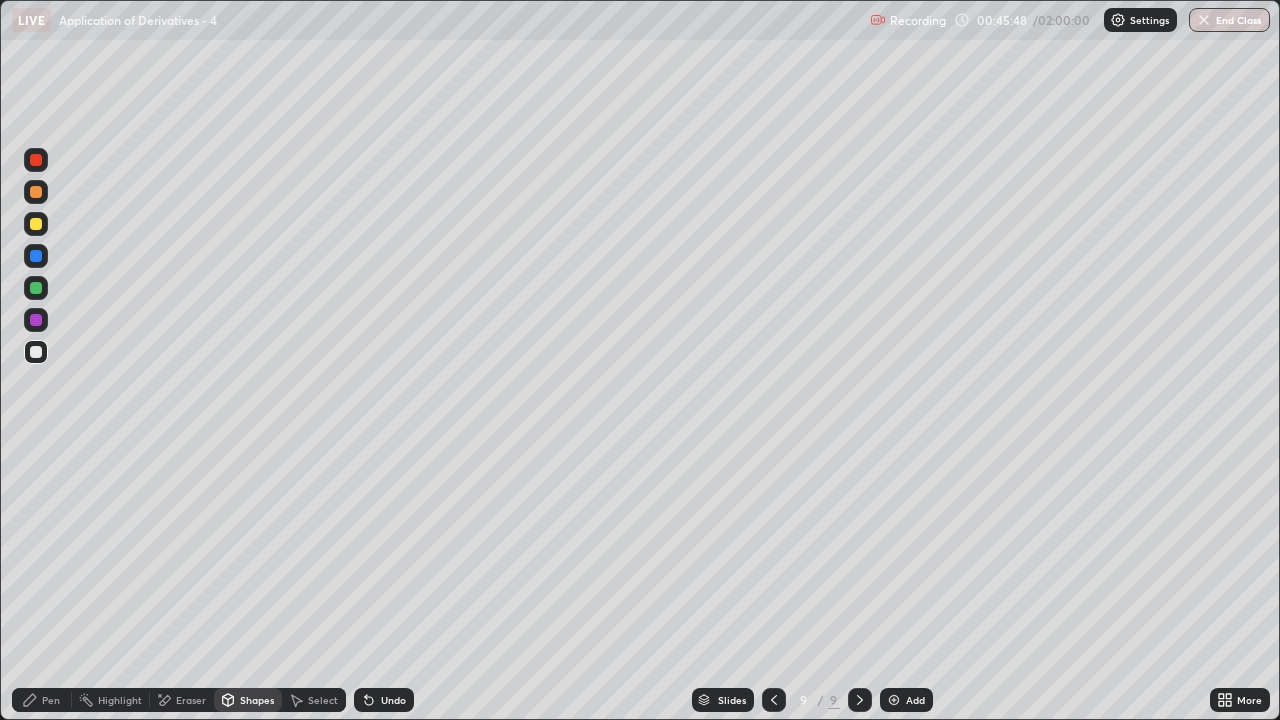 click on "Pen" at bounding box center (42, 700) 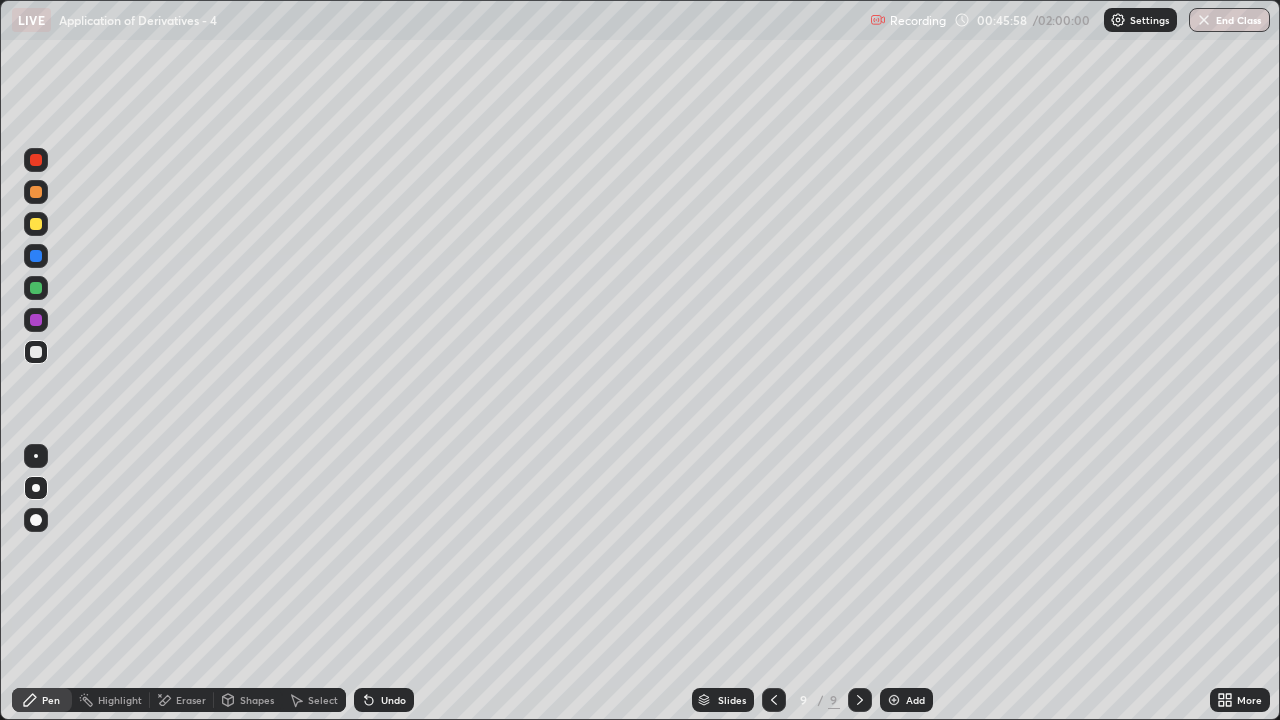 click at bounding box center (36, 288) 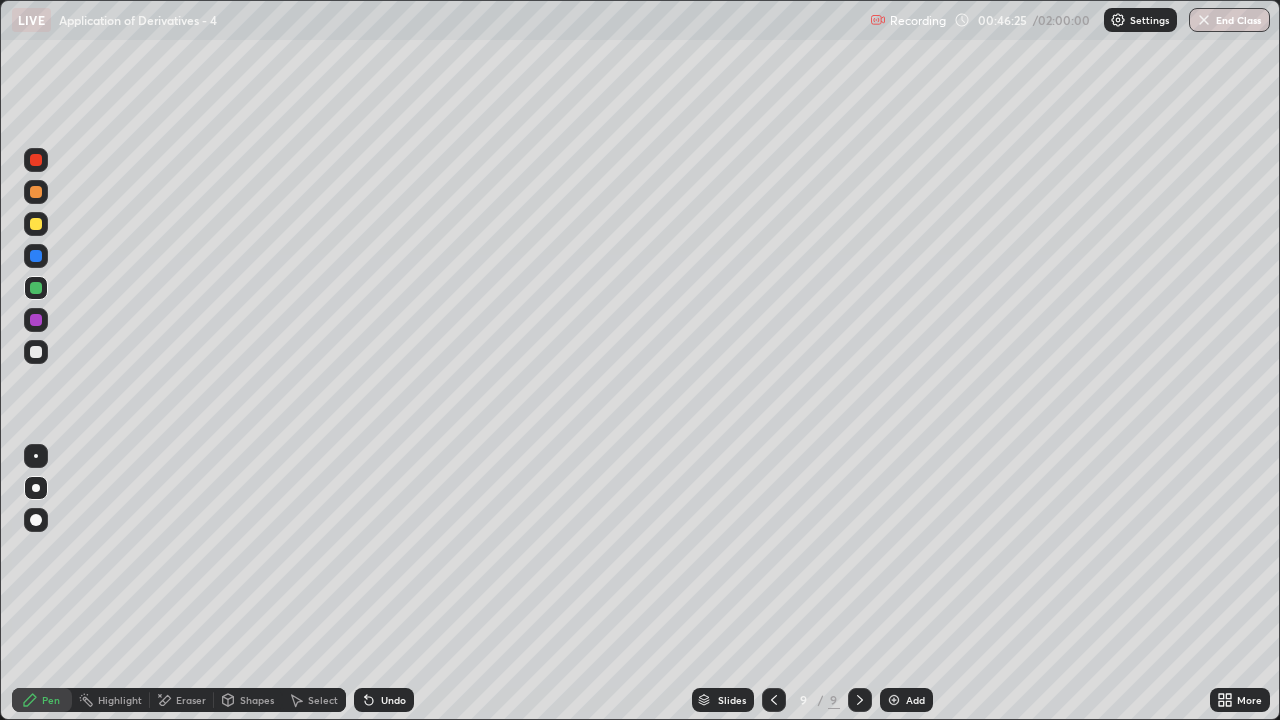 click on "Shapes" at bounding box center (257, 700) 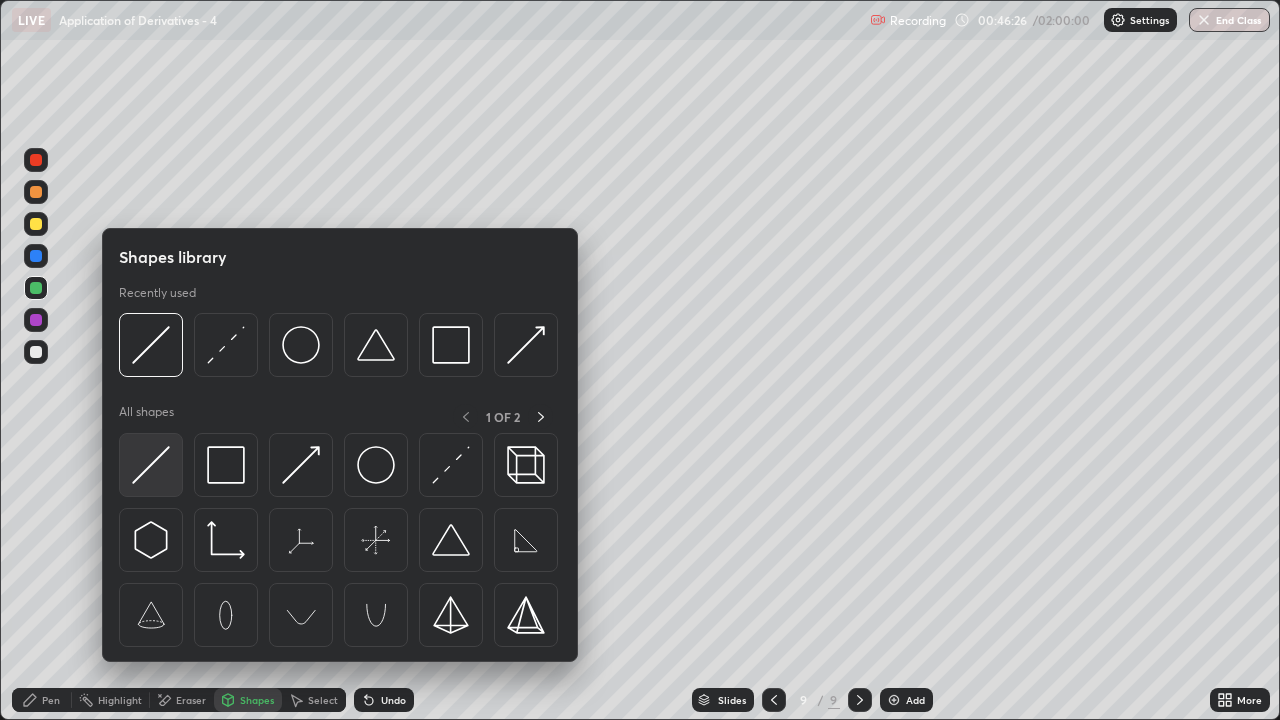 click at bounding box center (151, 465) 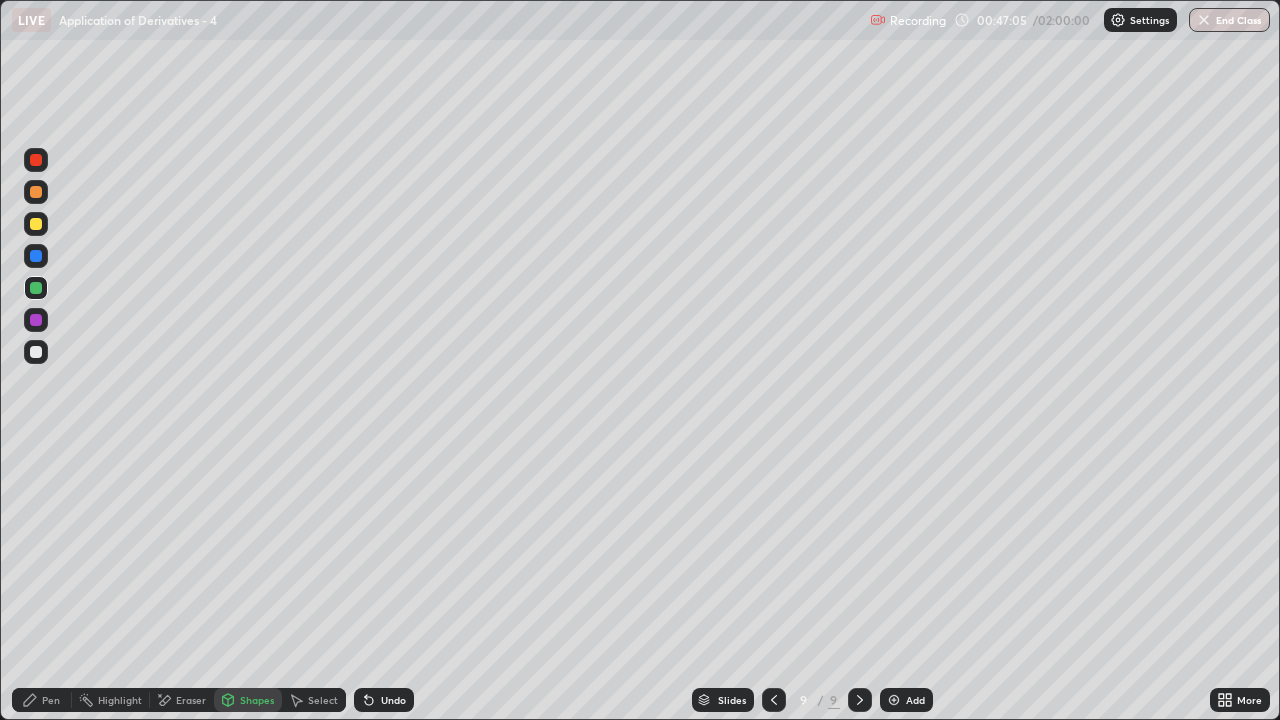 click at bounding box center (36, 352) 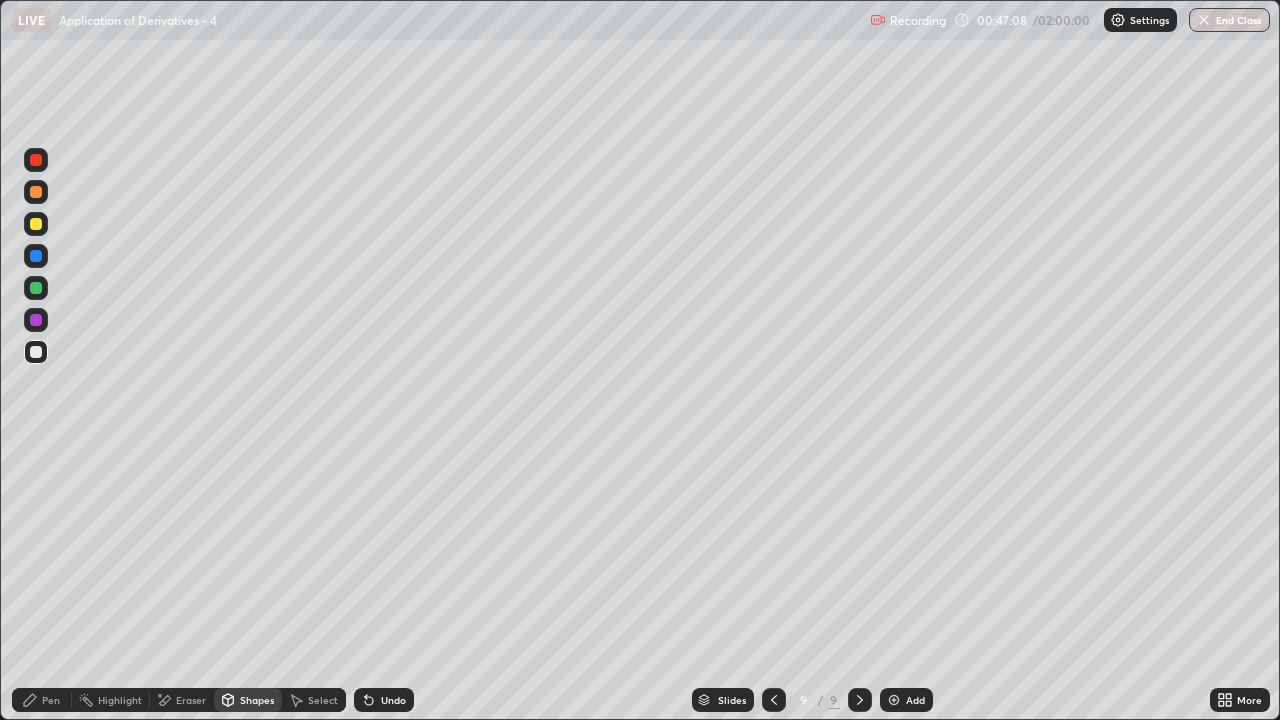 click on "Pen" at bounding box center [51, 700] 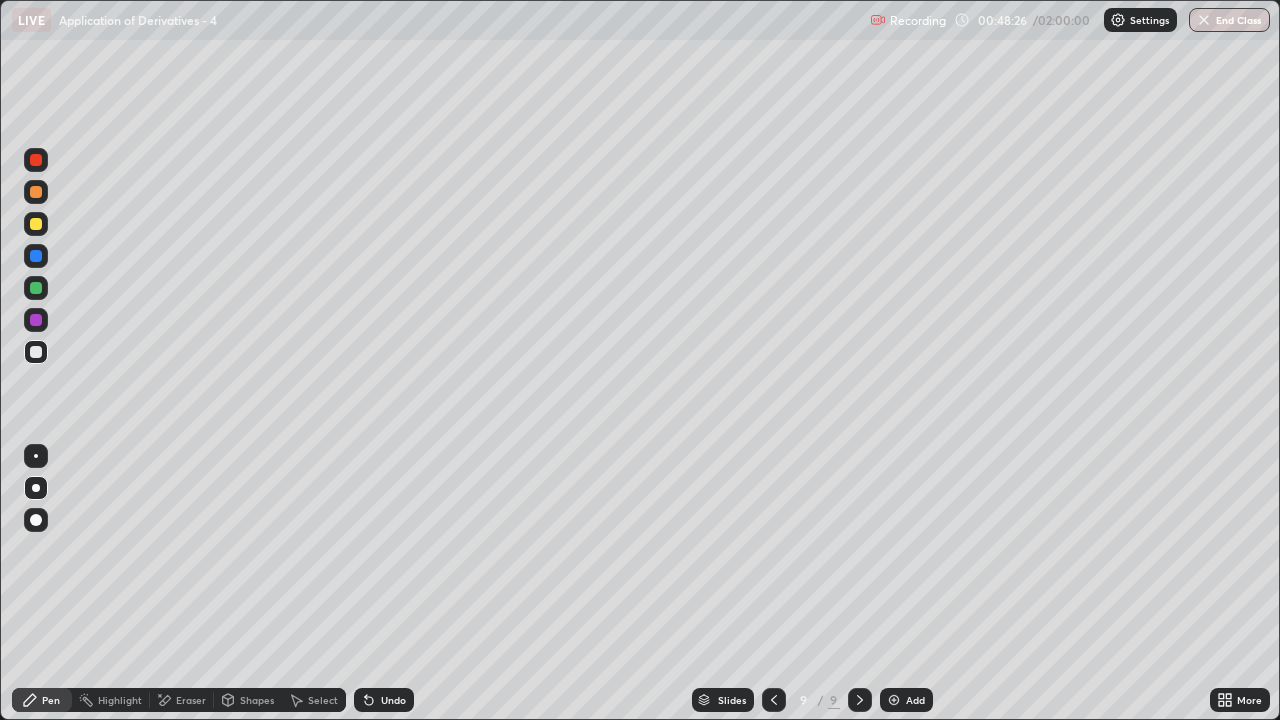 click on "Undo" at bounding box center [393, 700] 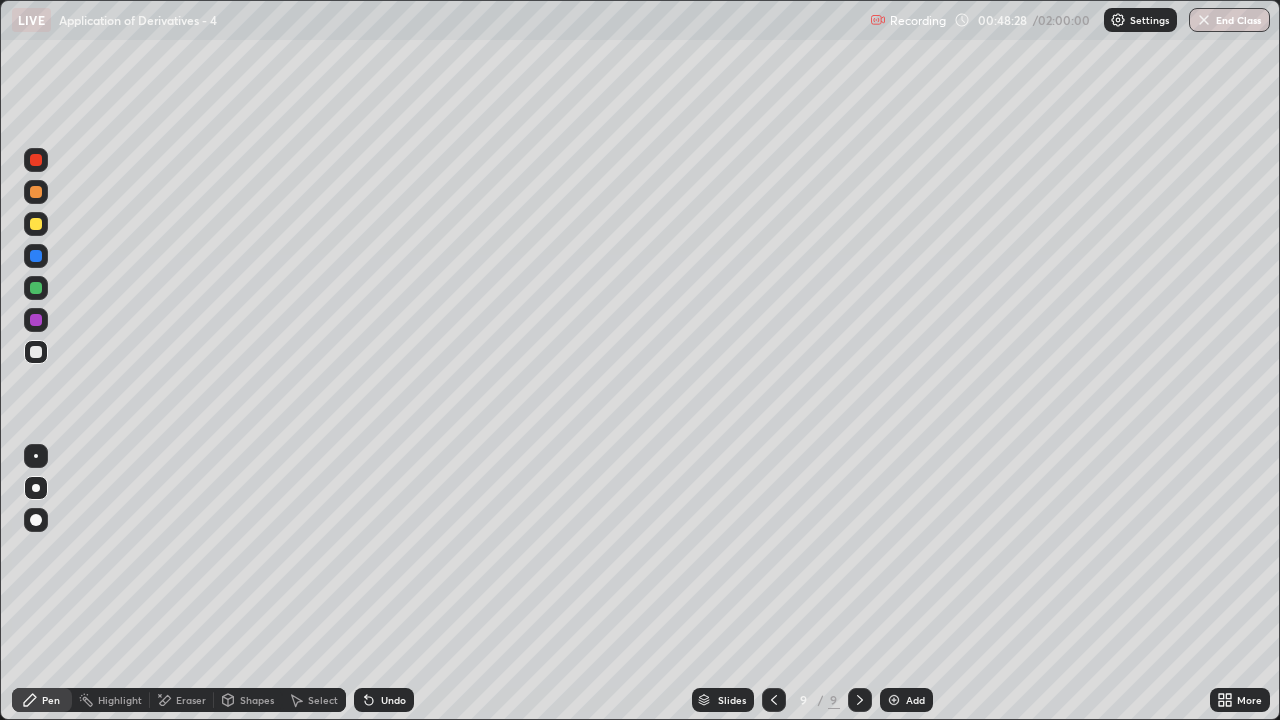 click on "Undo" at bounding box center [393, 700] 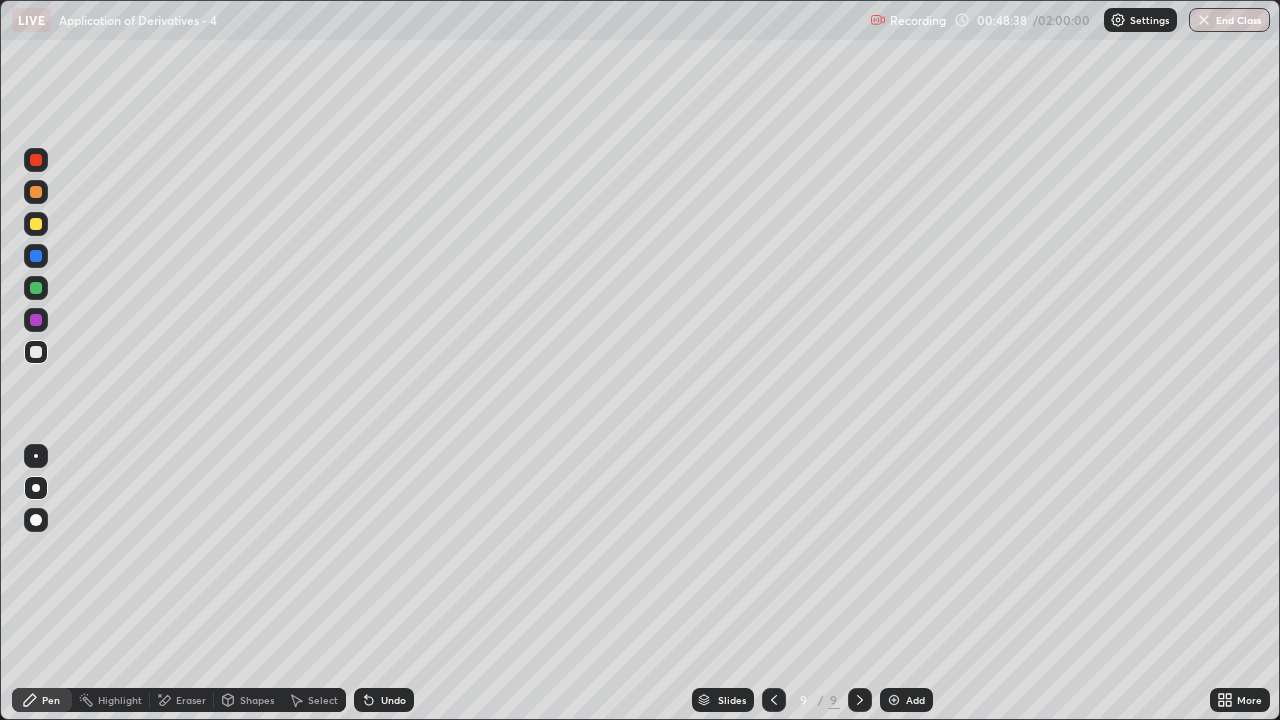 click on "Undo" at bounding box center [393, 700] 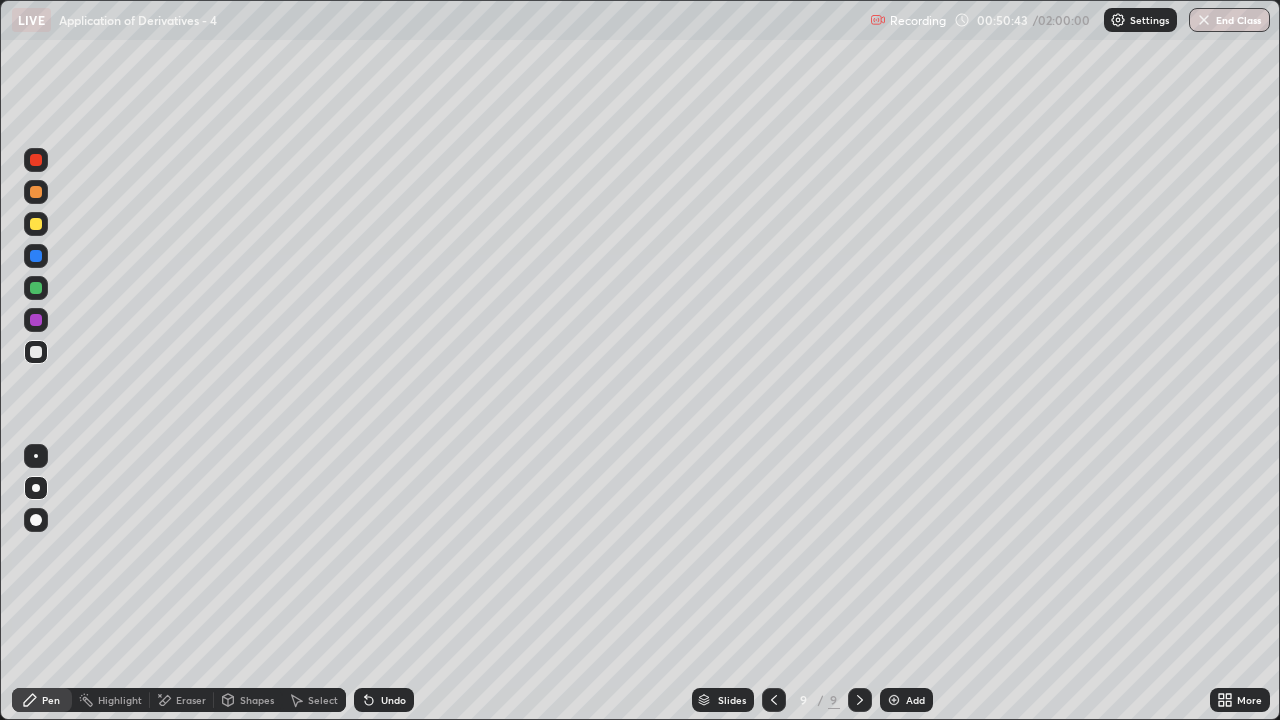 click on "Add" at bounding box center (906, 700) 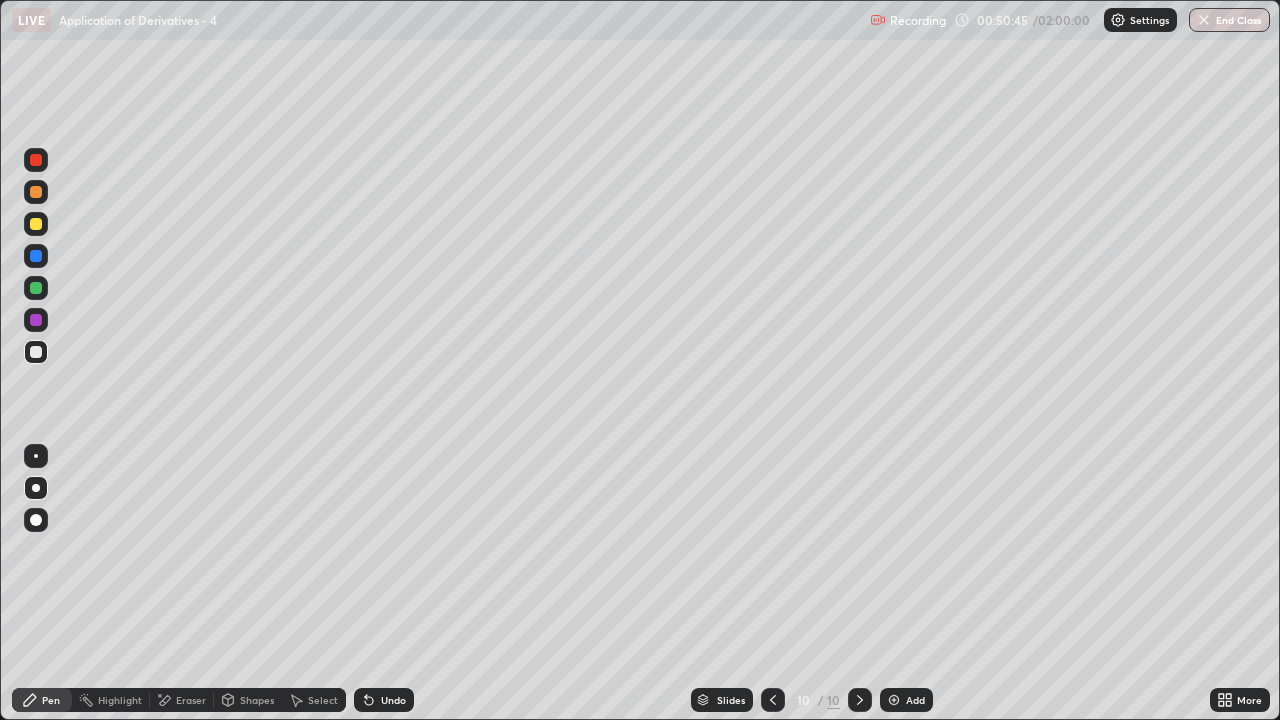 click at bounding box center (36, 352) 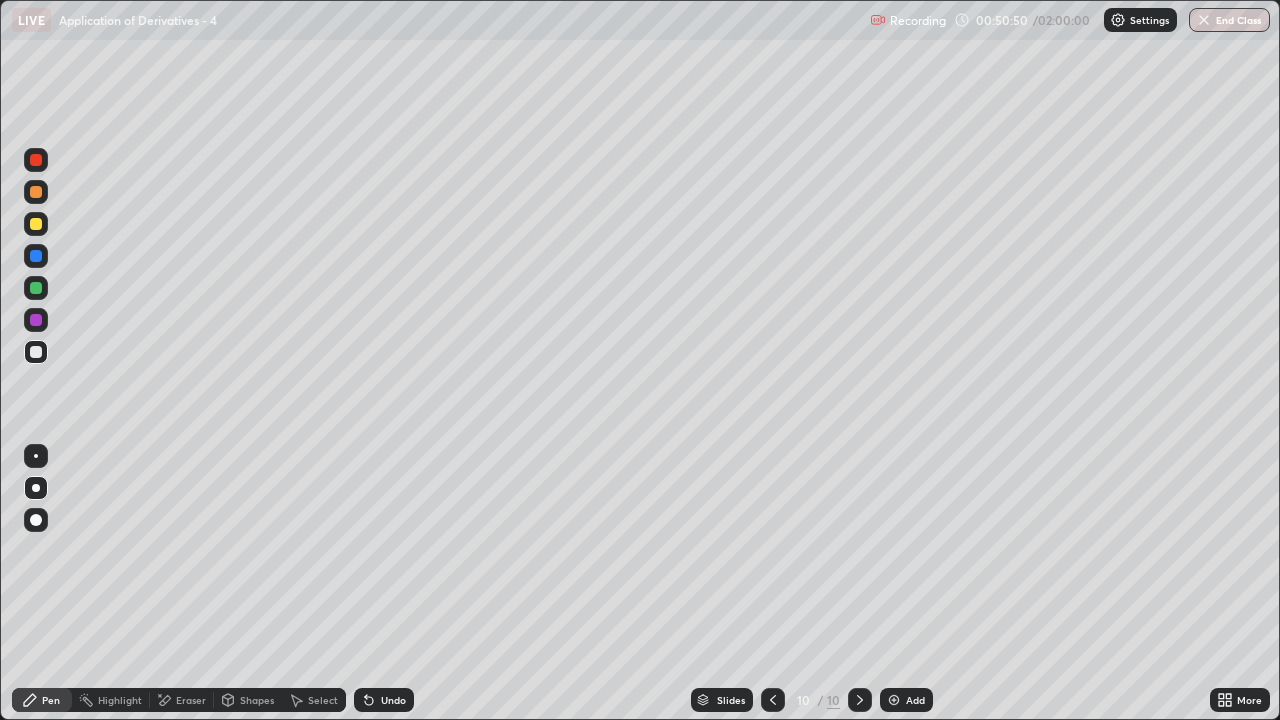 click on "Shapes" at bounding box center [248, 700] 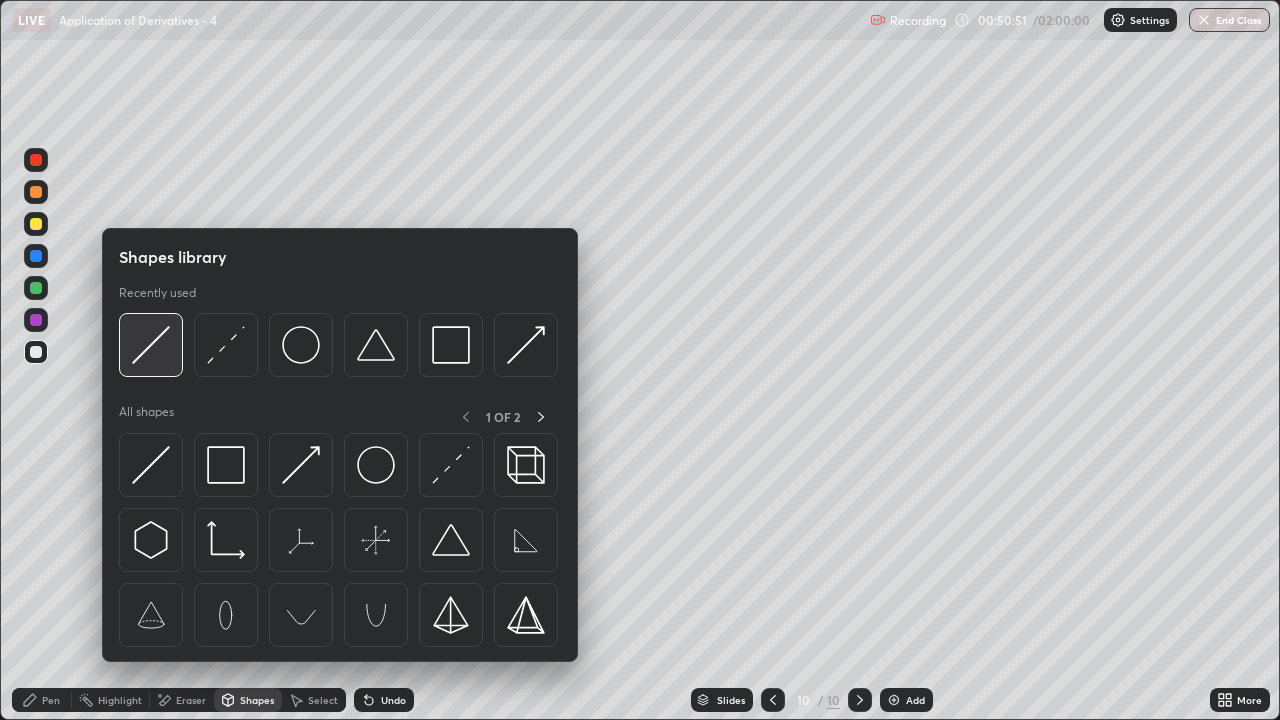 click at bounding box center (151, 345) 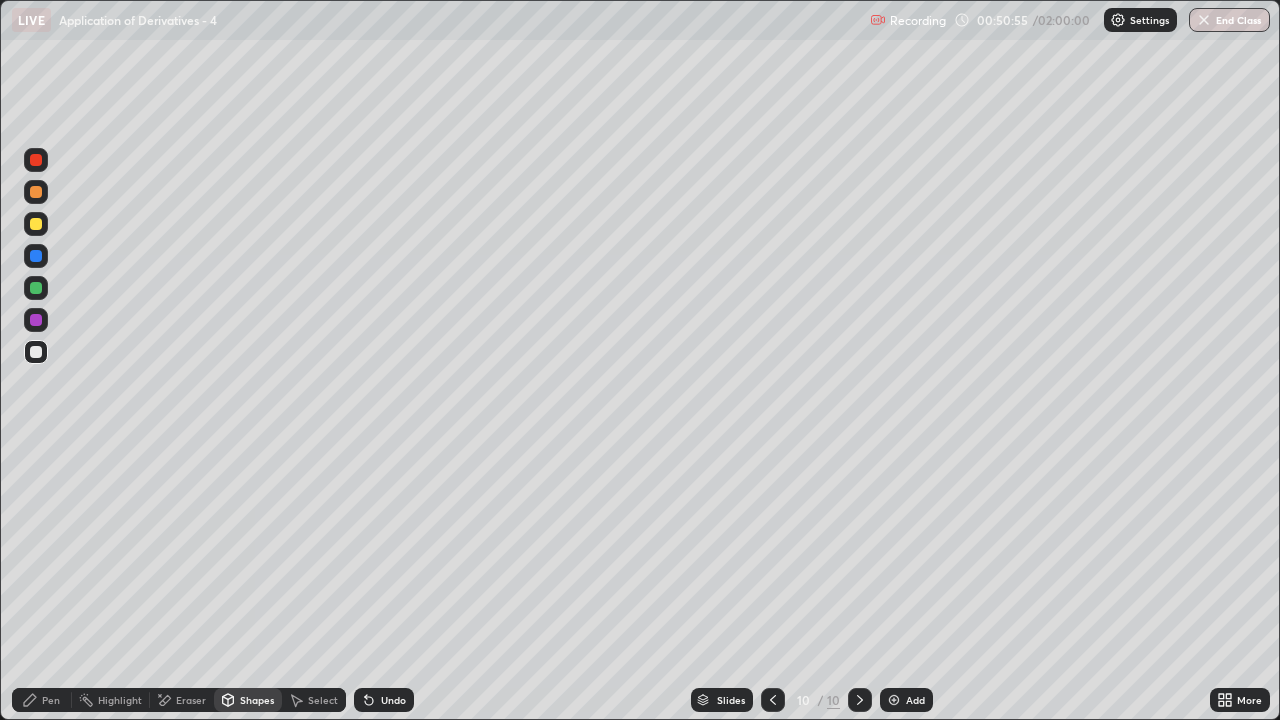 click at bounding box center [36, 352] 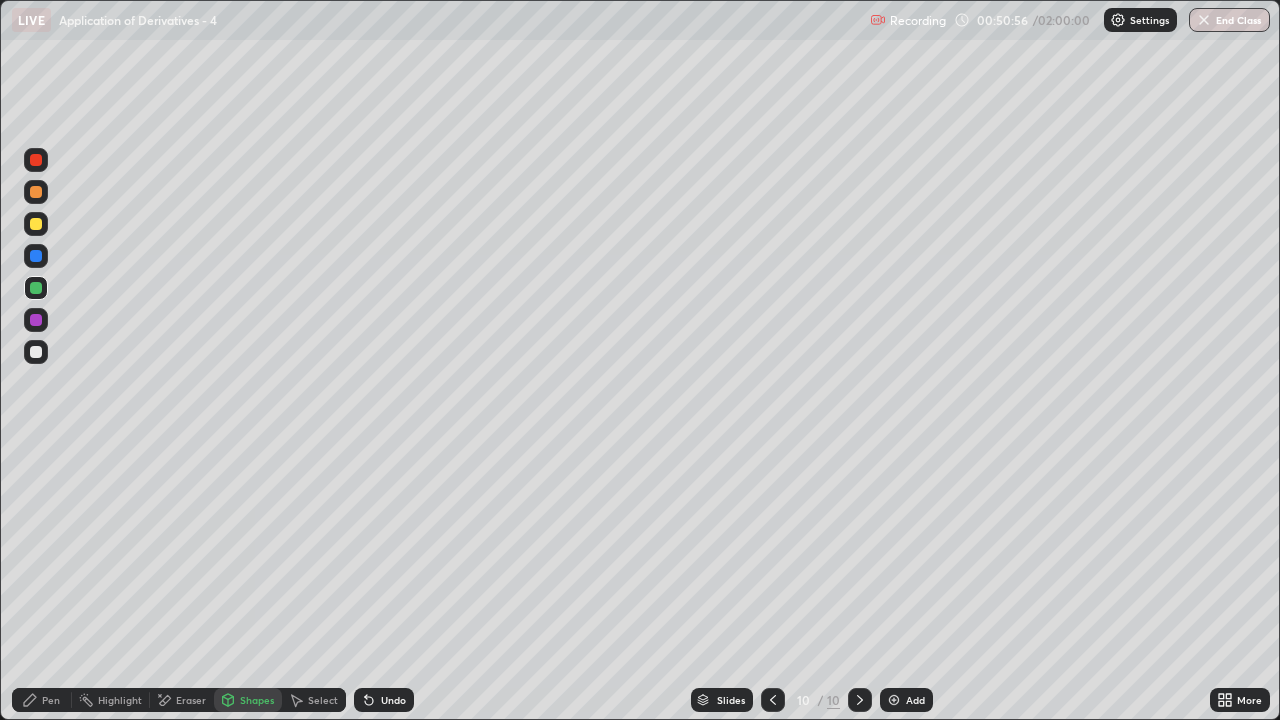 click on "Pen" at bounding box center [42, 700] 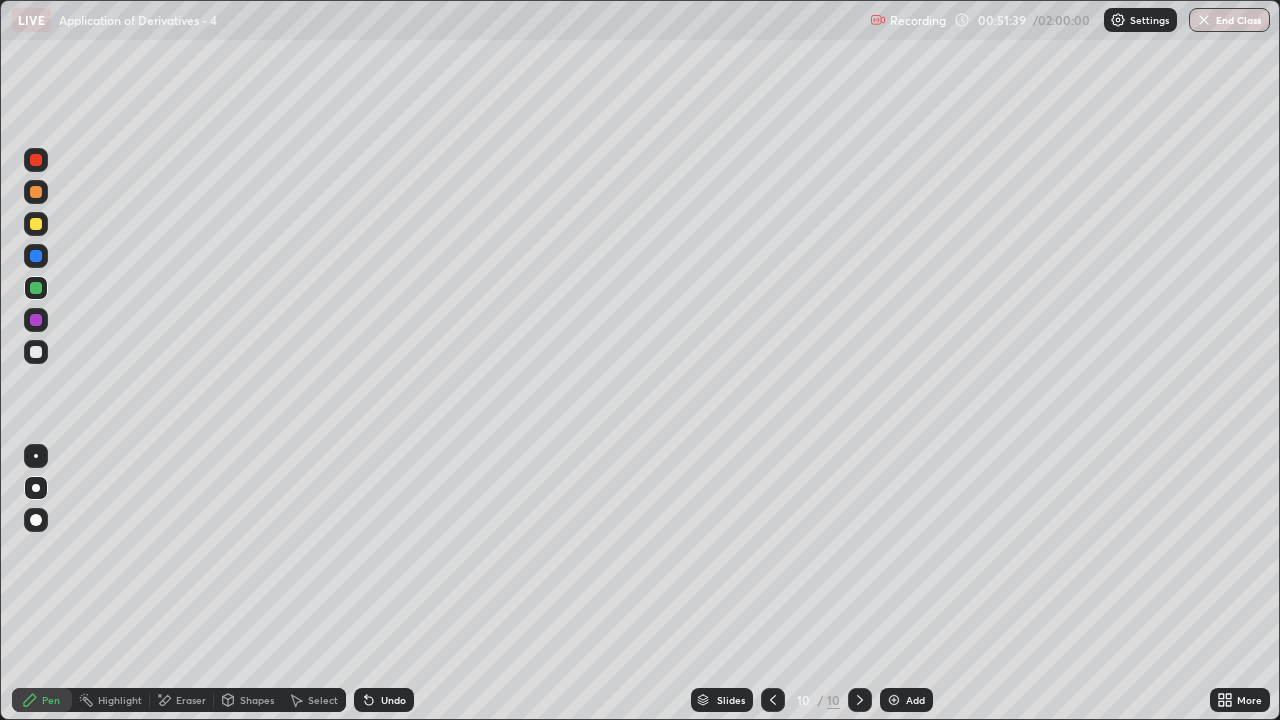 click at bounding box center (36, 352) 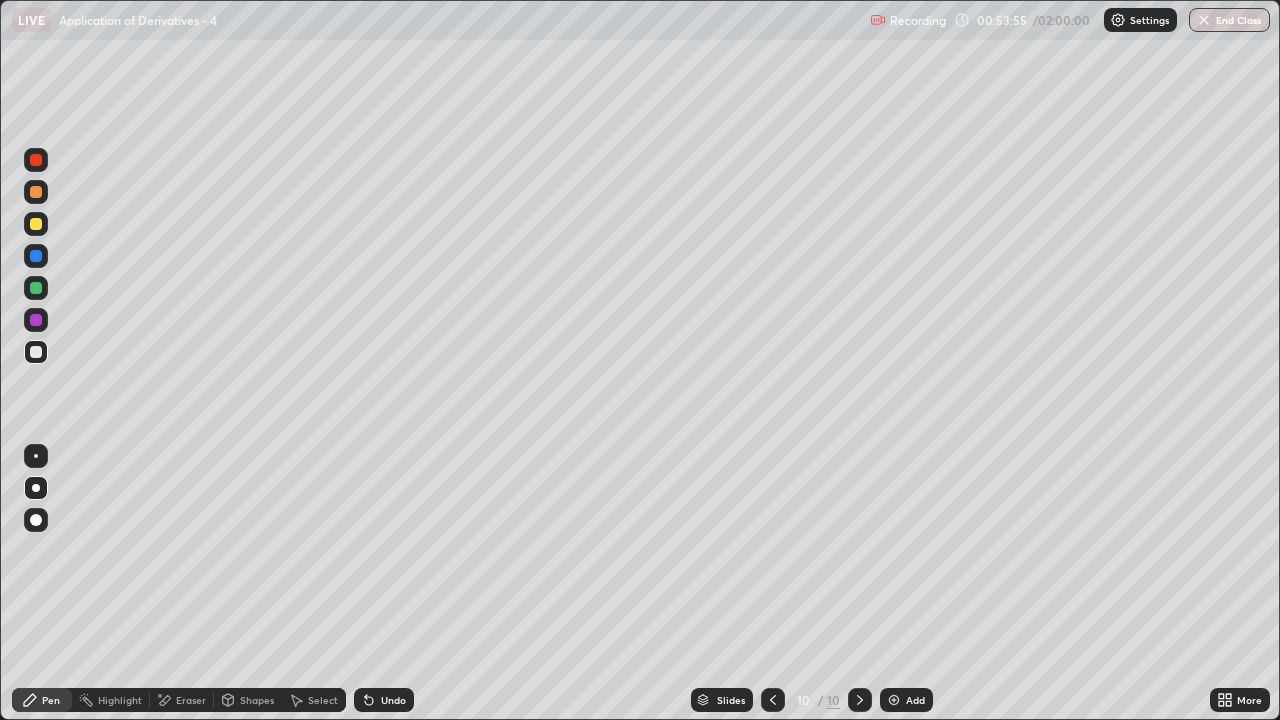 click on "Undo" at bounding box center [393, 700] 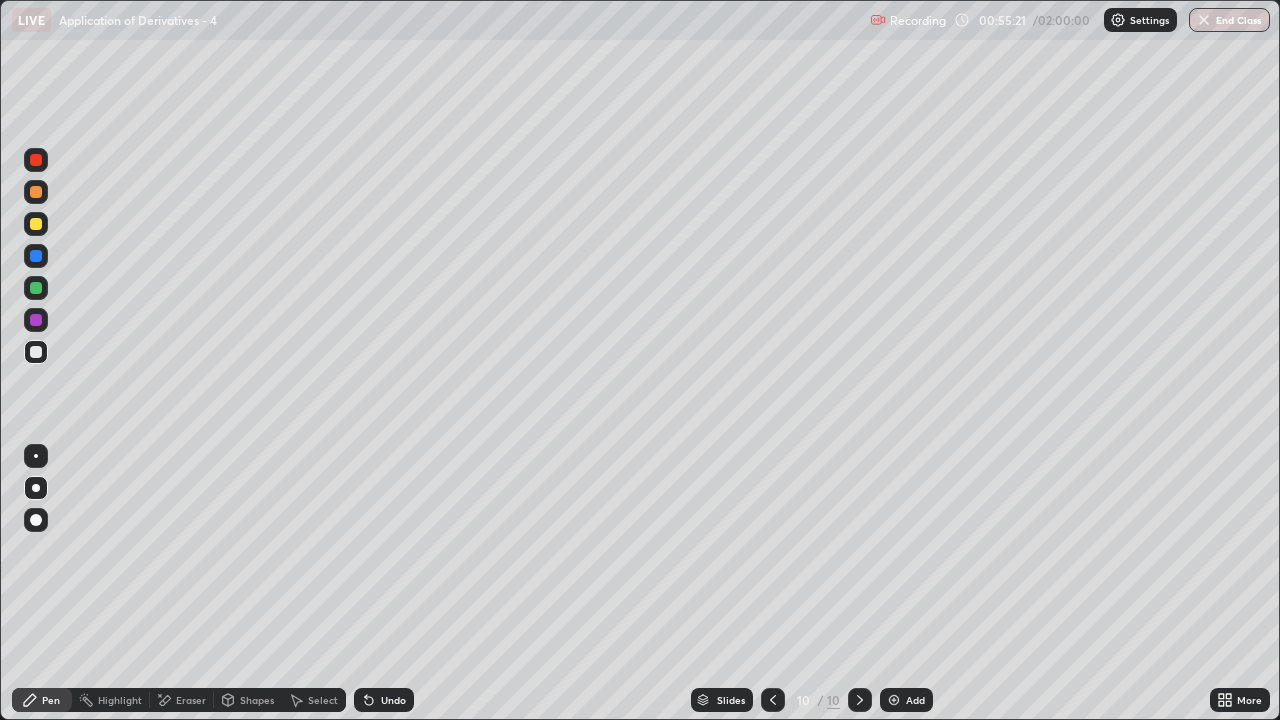 click at bounding box center (773, 700) 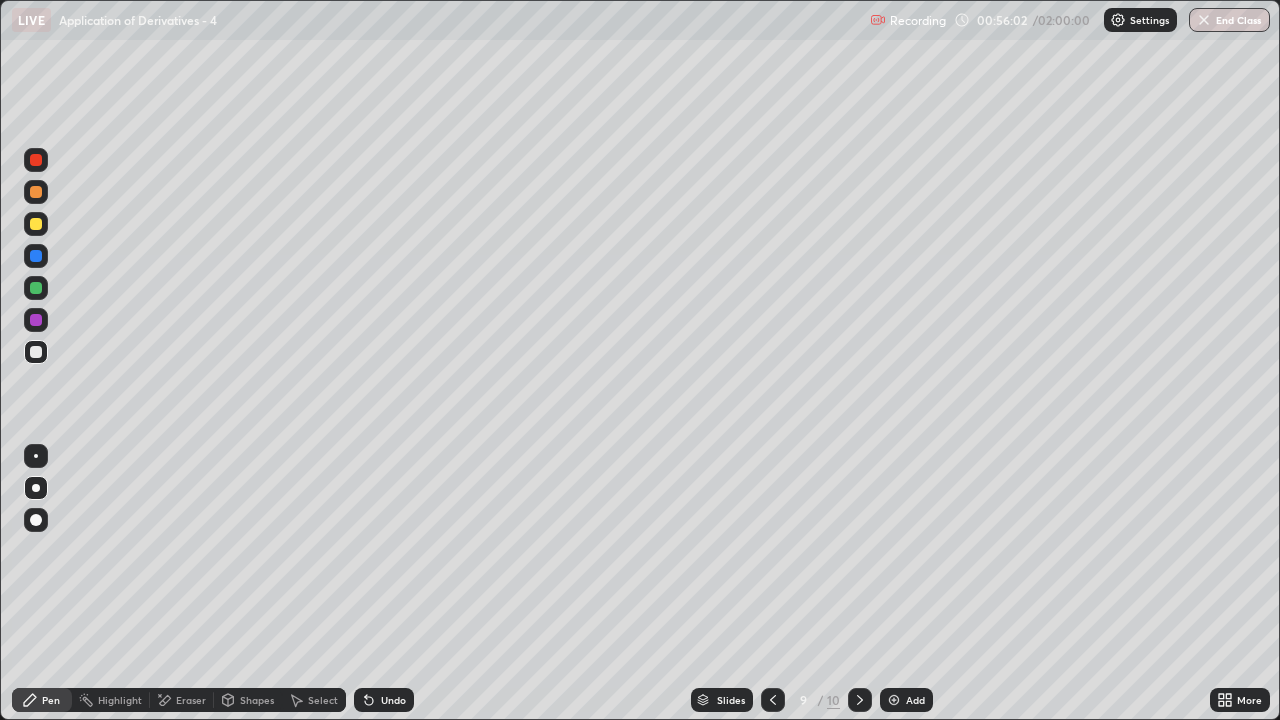 click 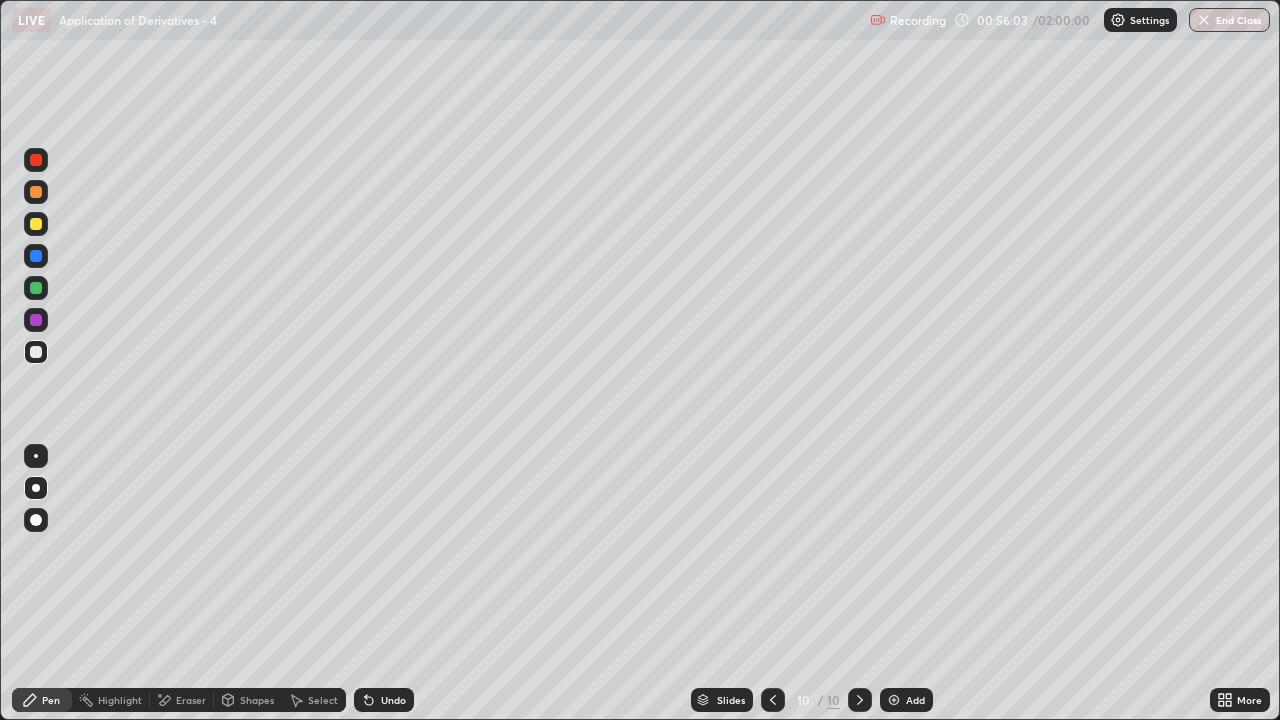click on "Add" at bounding box center (906, 700) 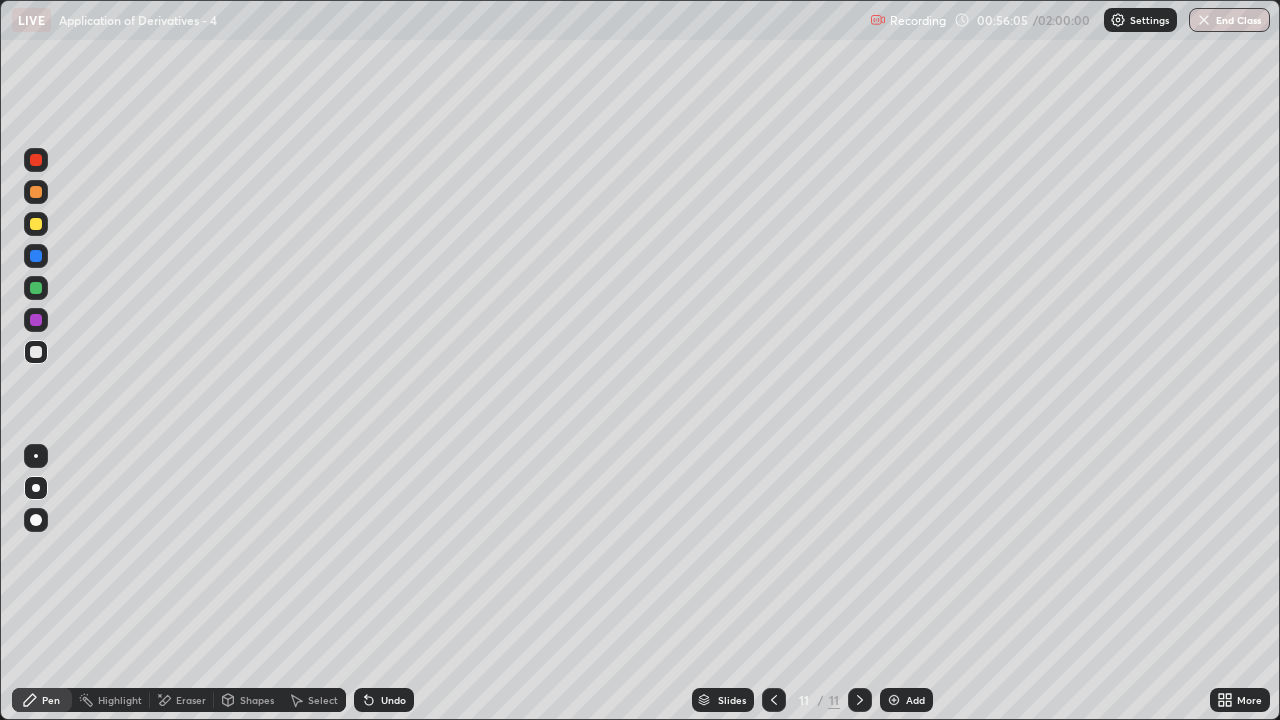 click on "Shapes" at bounding box center (248, 700) 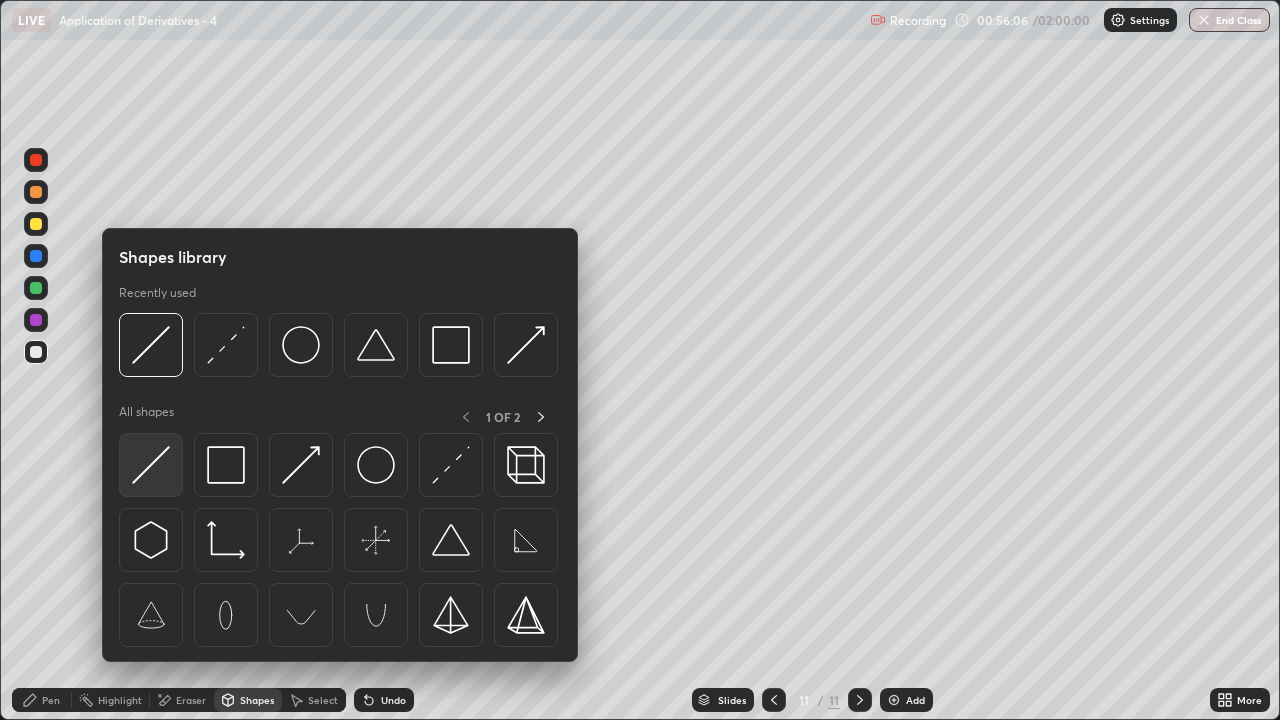 click at bounding box center [151, 465] 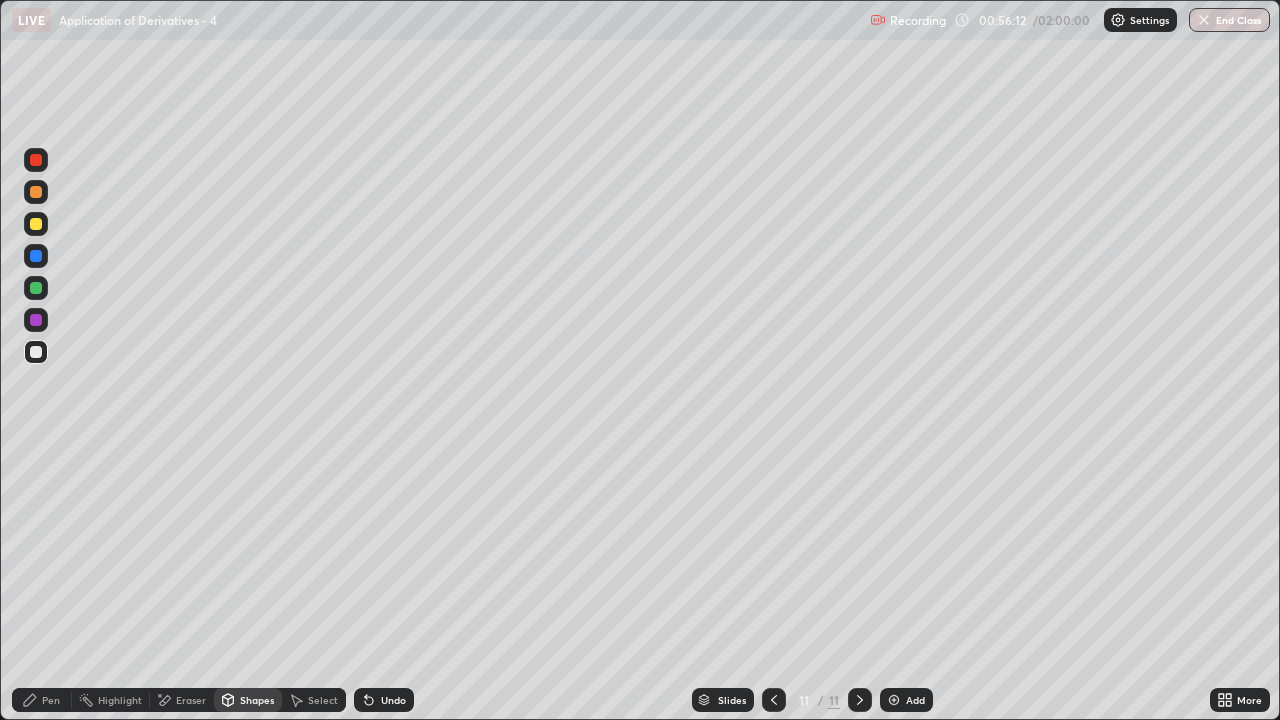 click at bounding box center (36, 224) 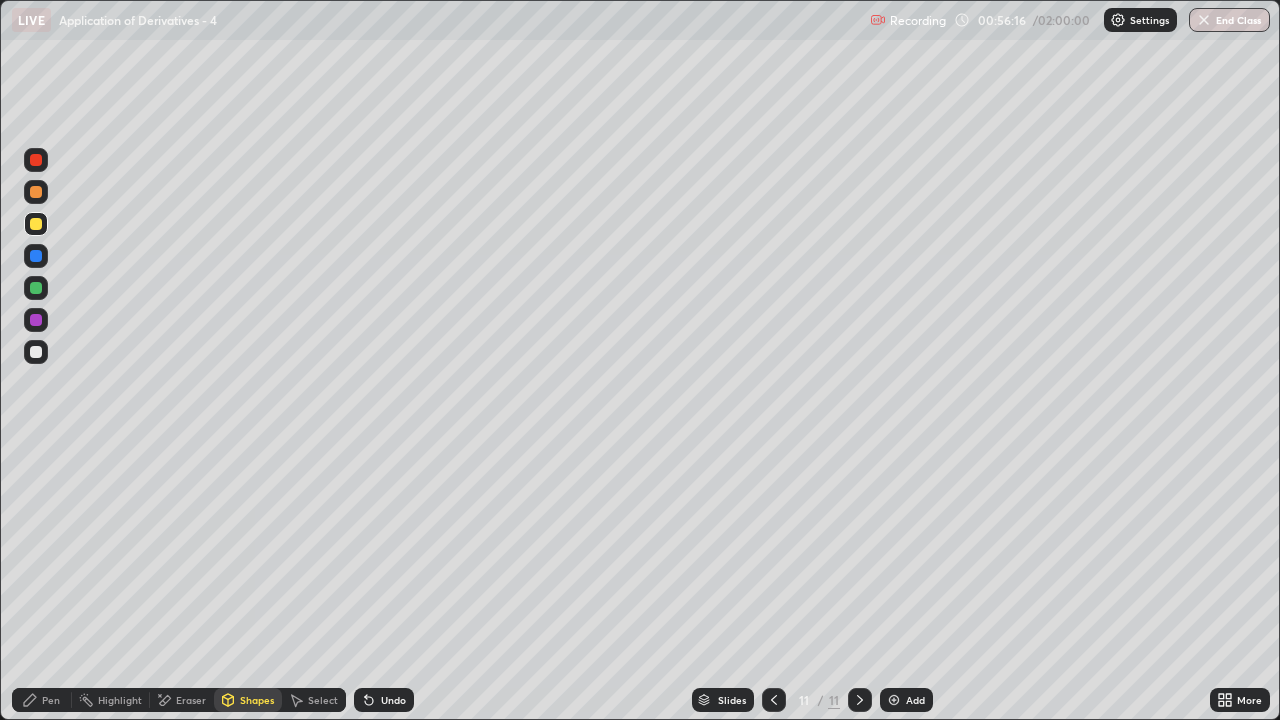 click 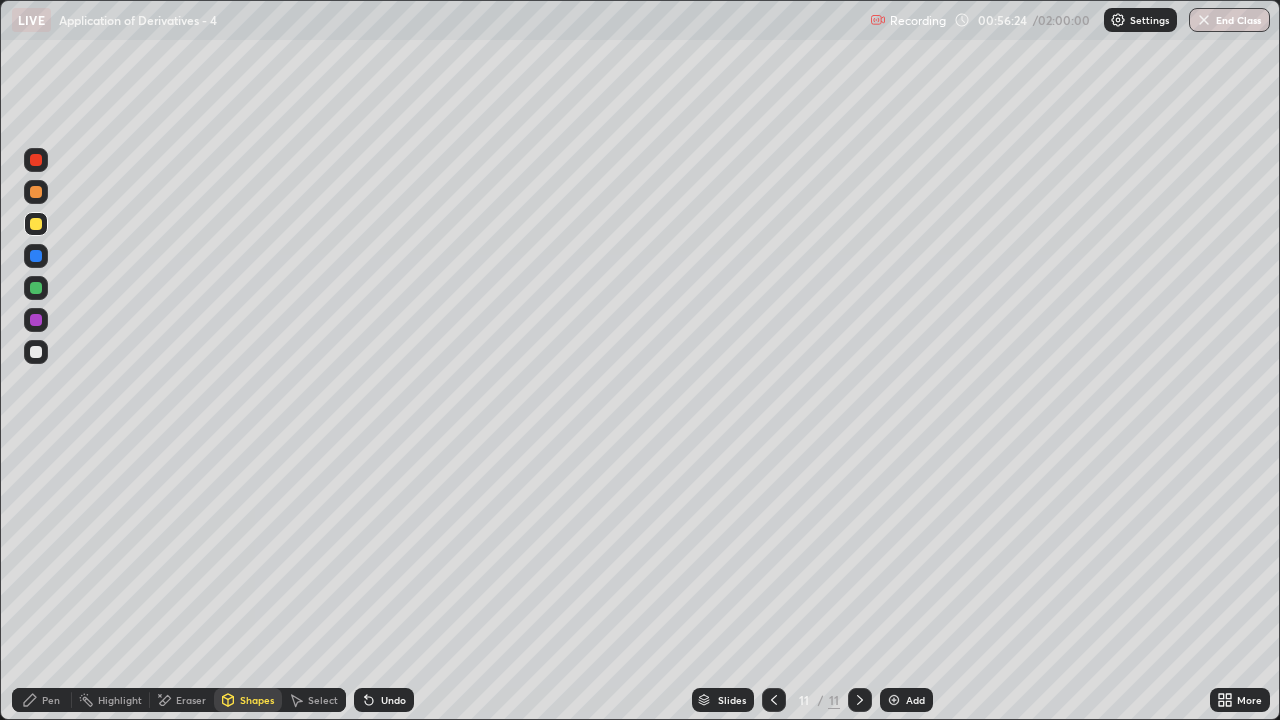 click on "Pen" at bounding box center (51, 700) 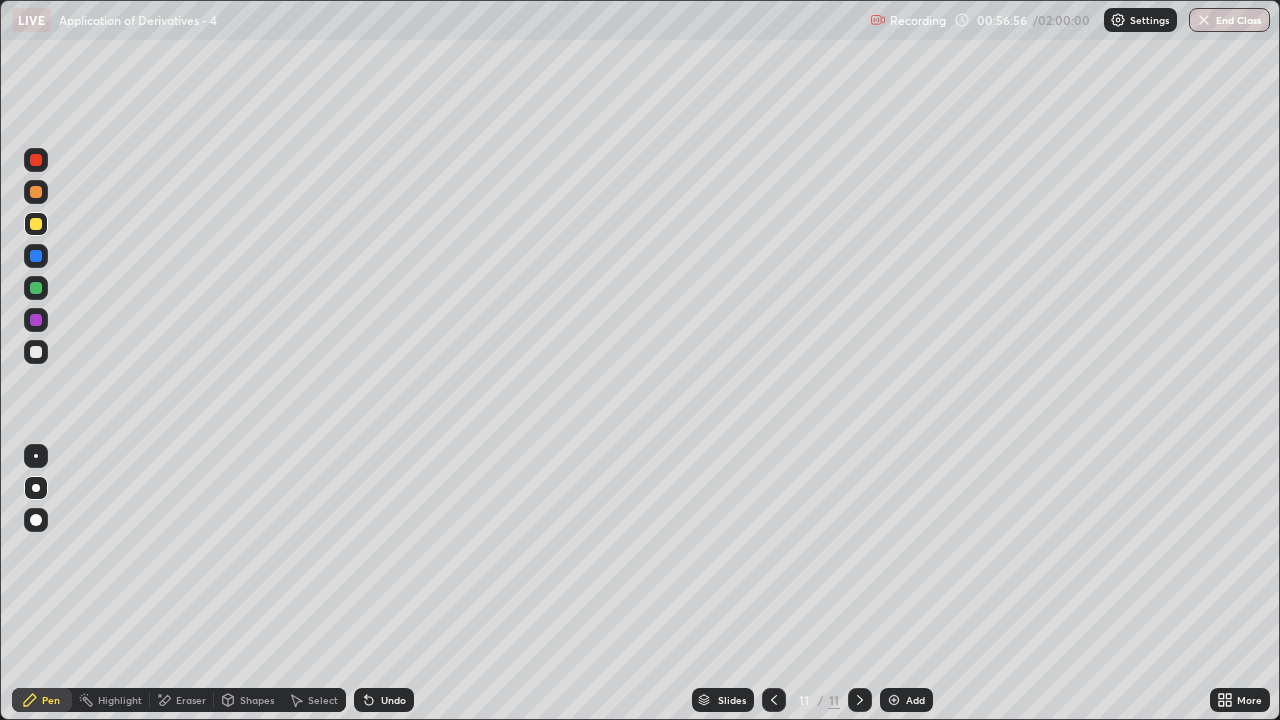 click 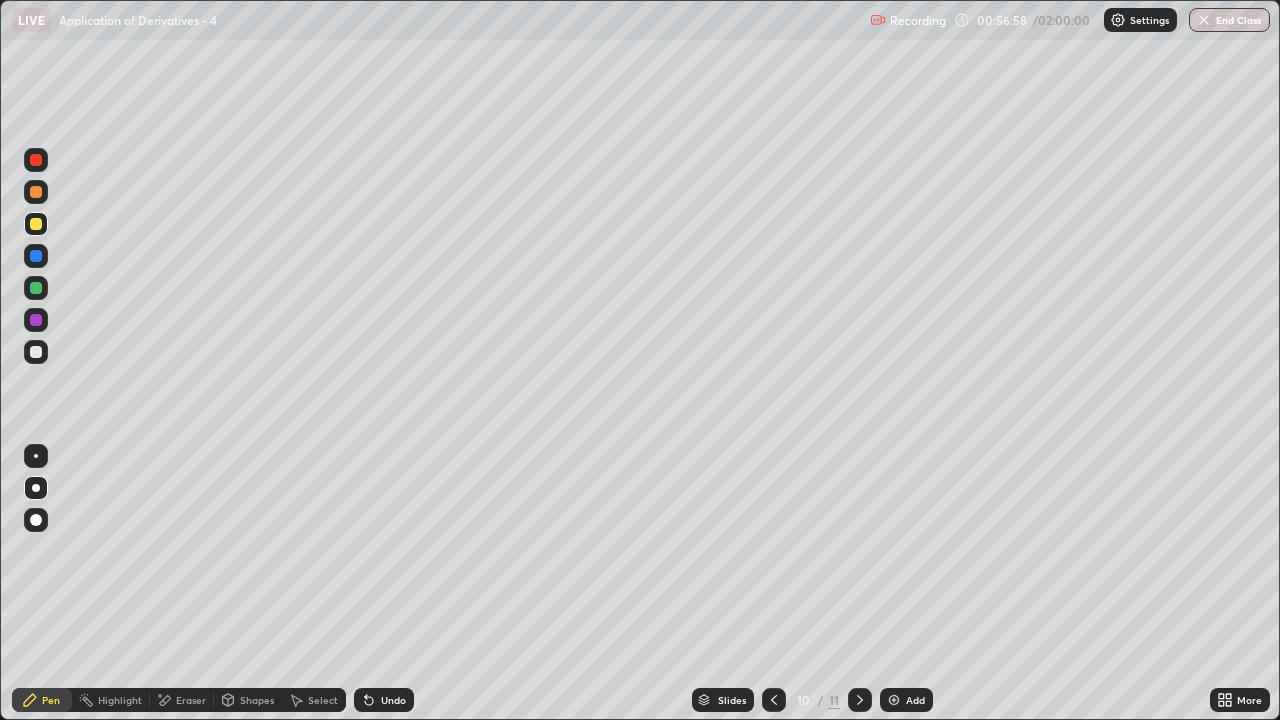 click 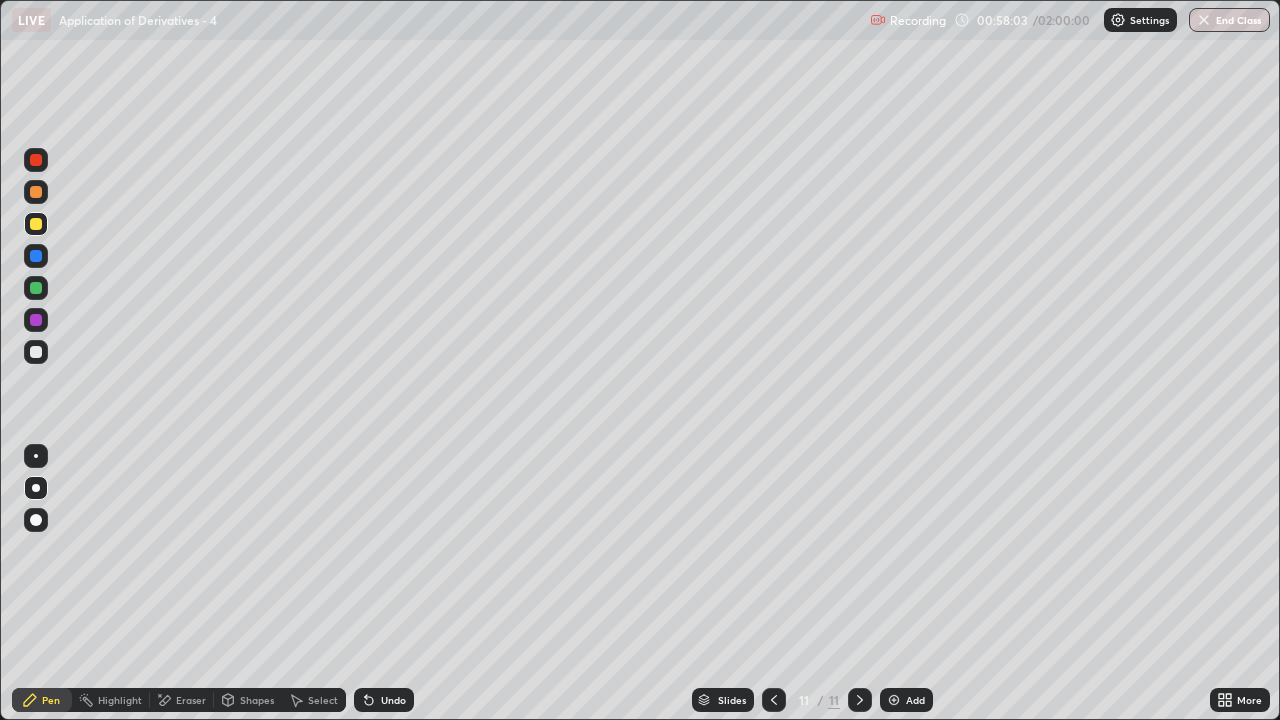 click 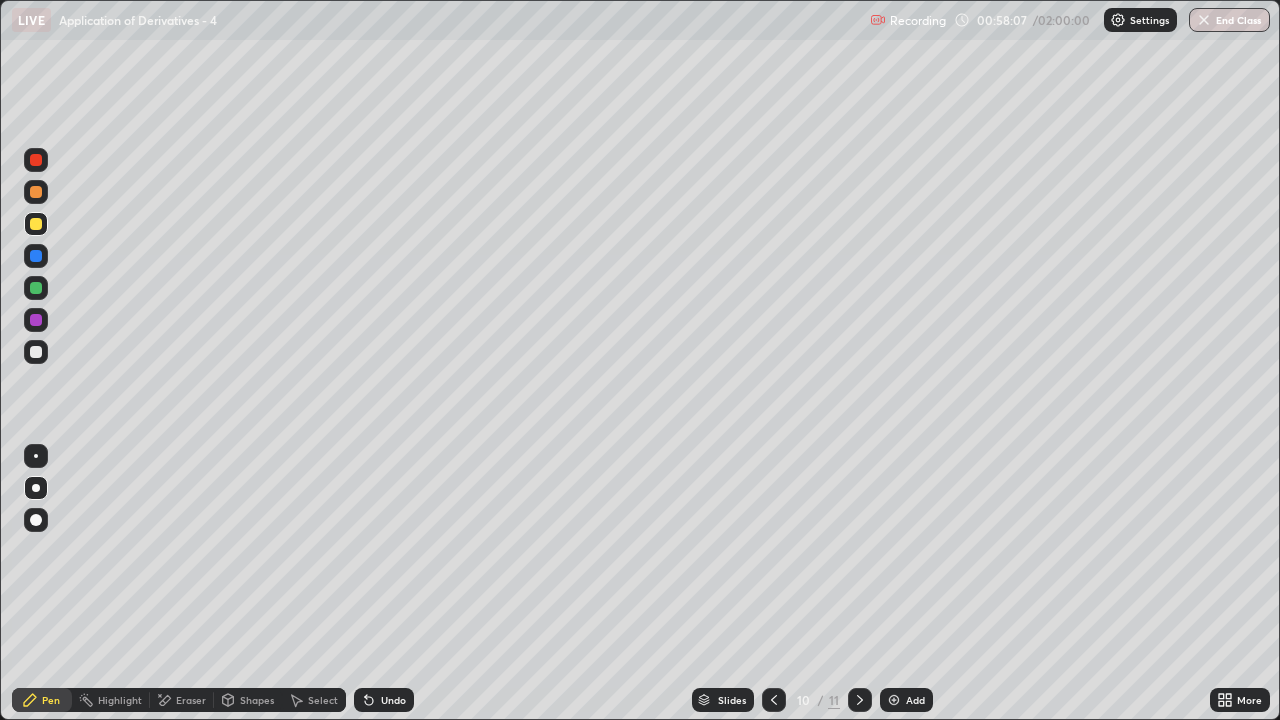 click 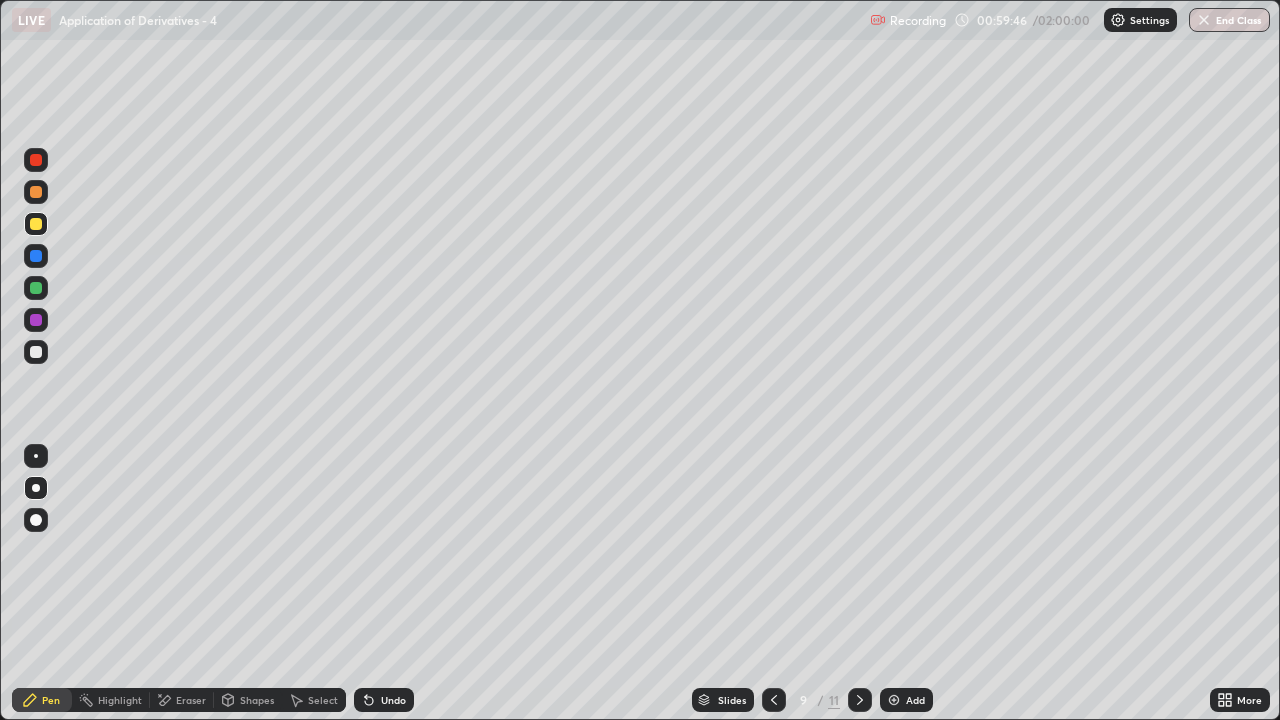 click 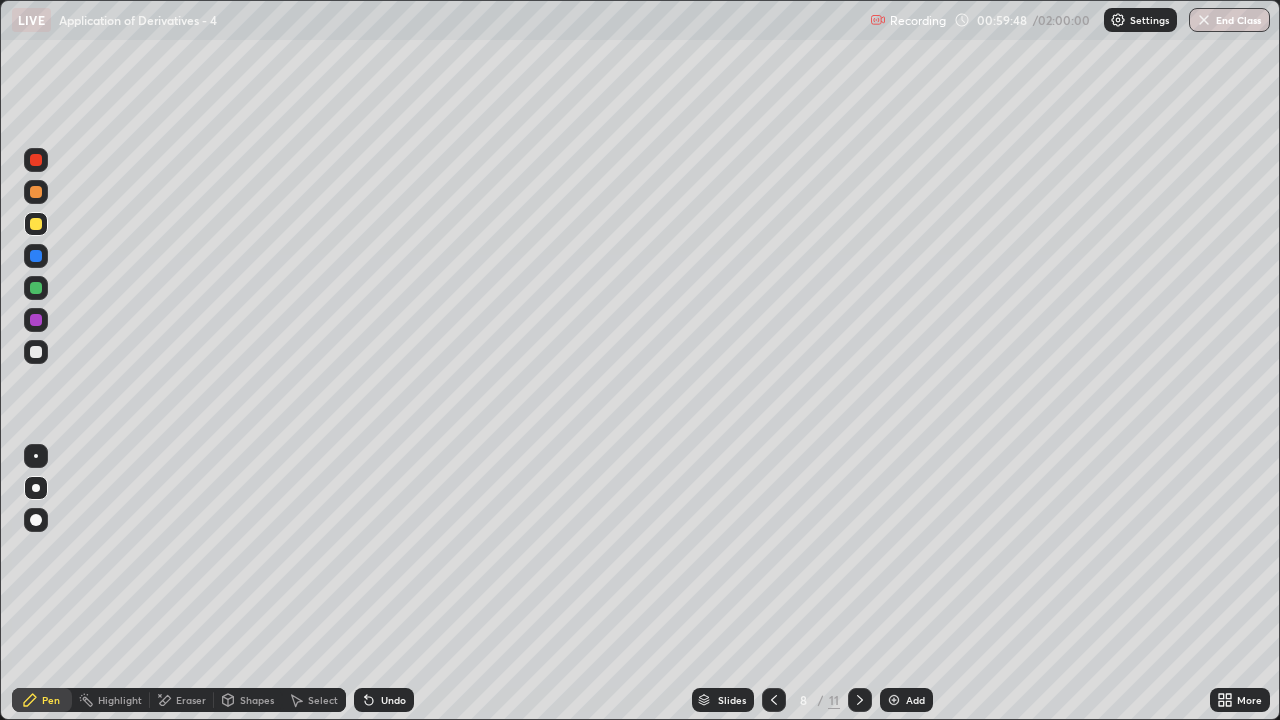 click on "Select" at bounding box center [314, 700] 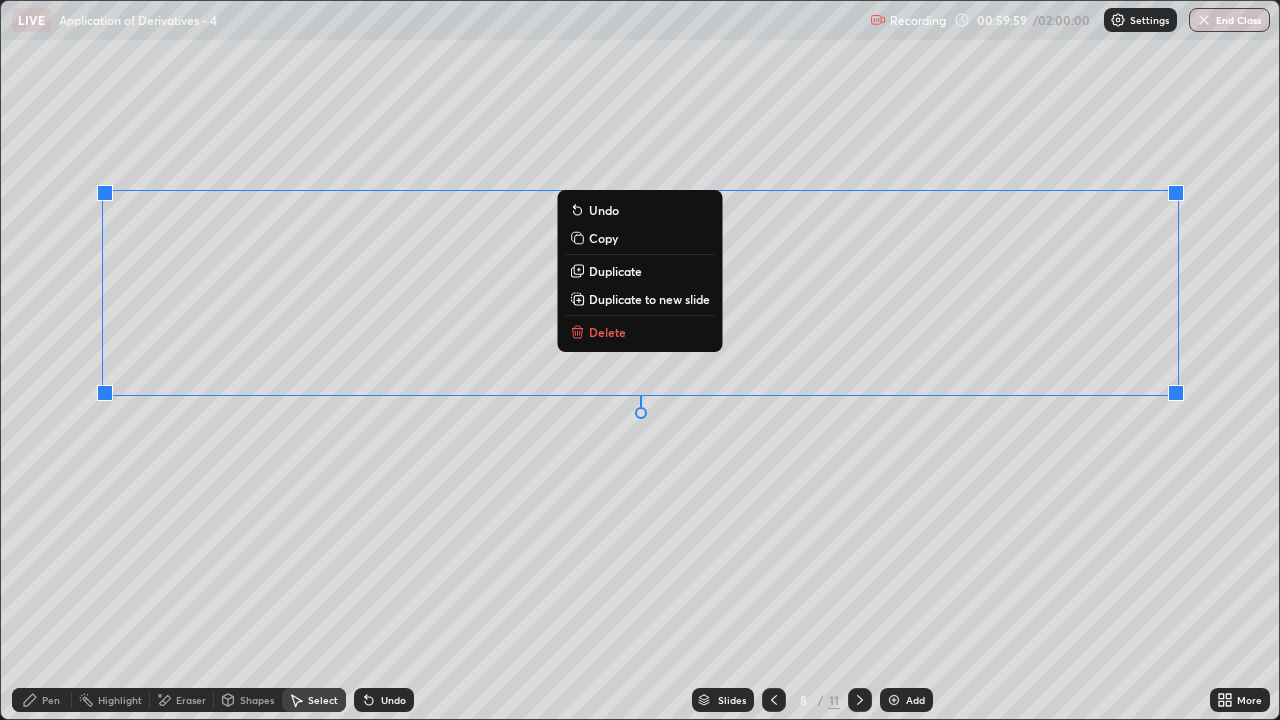 click on "Copy" at bounding box center (639, 238) 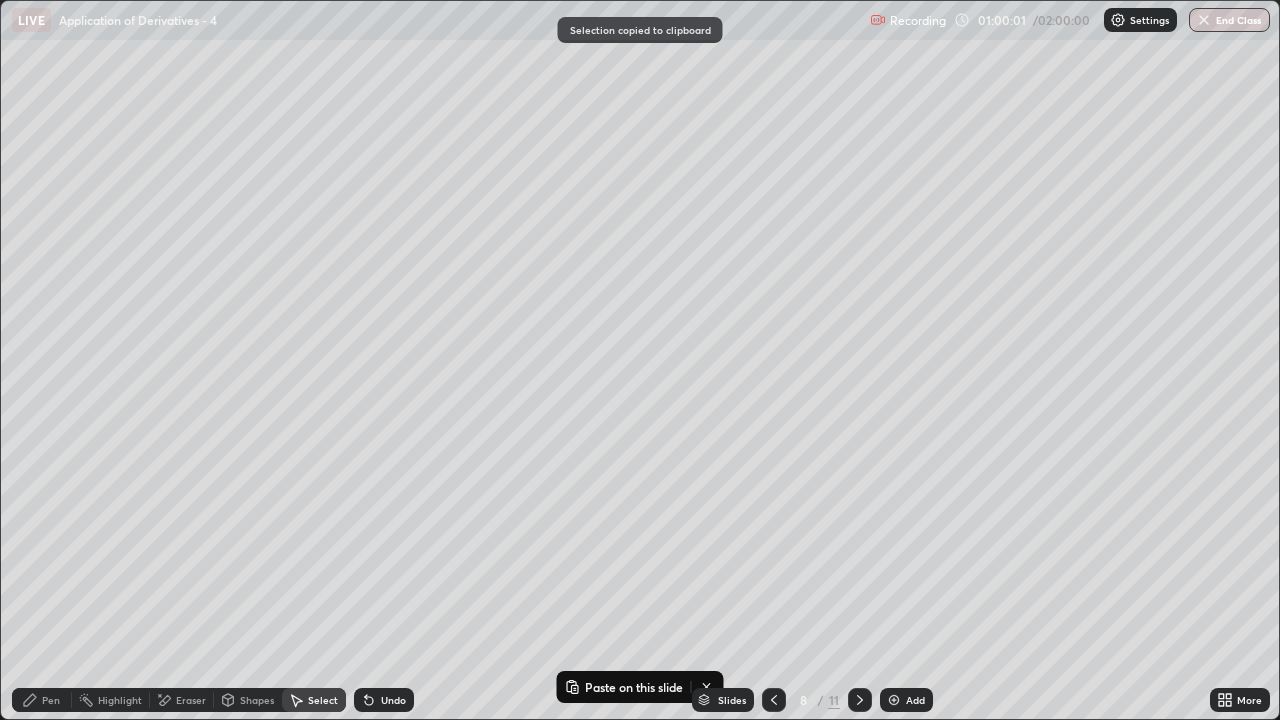 click 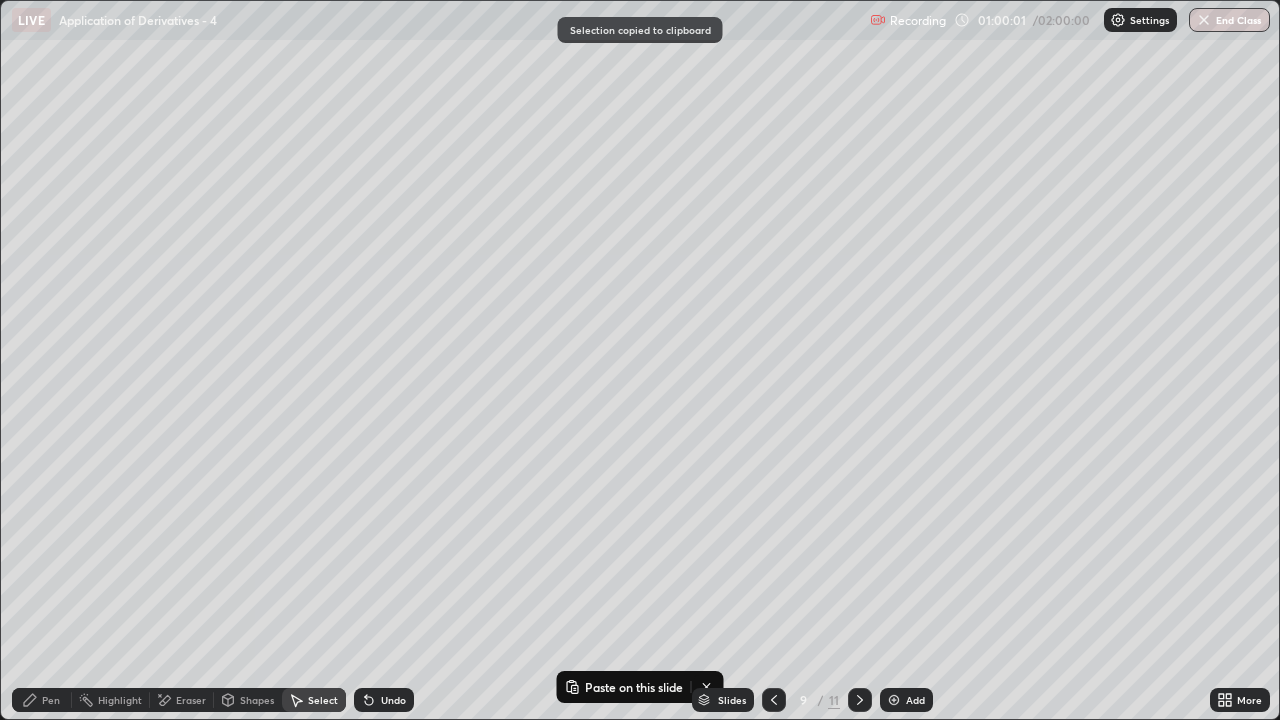 click at bounding box center (860, 700) 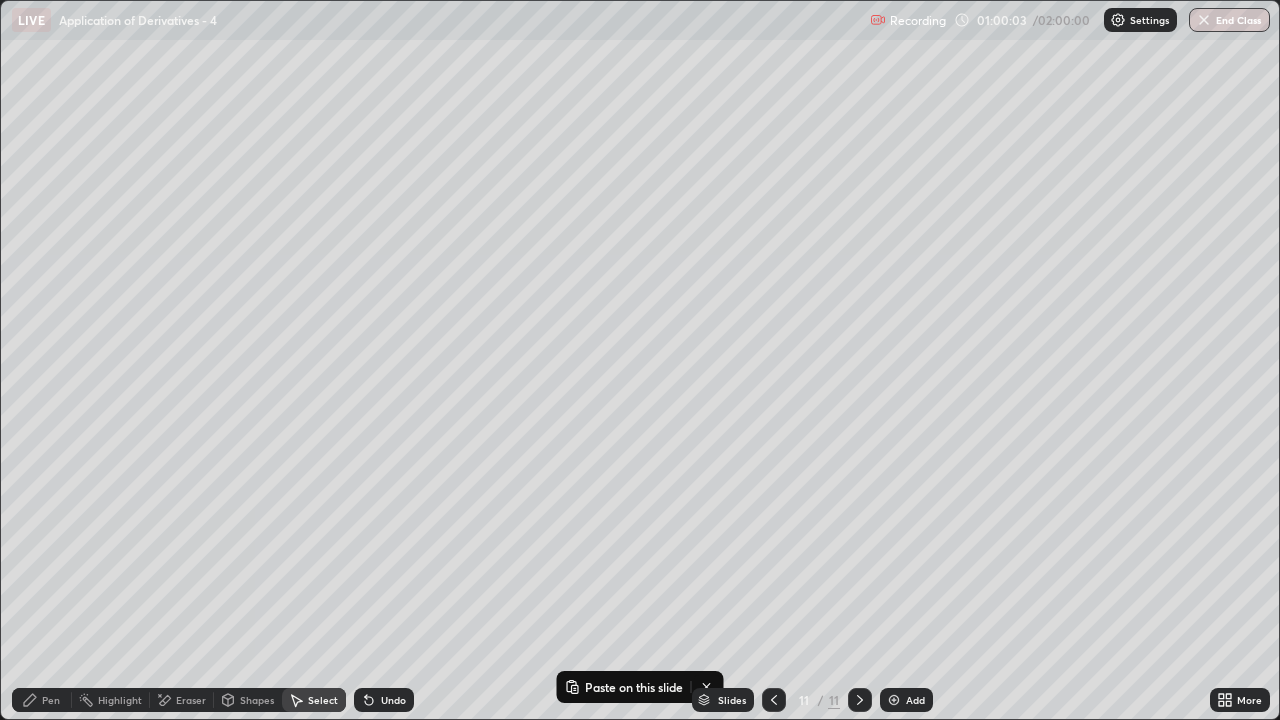 click on "Add" at bounding box center (906, 700) 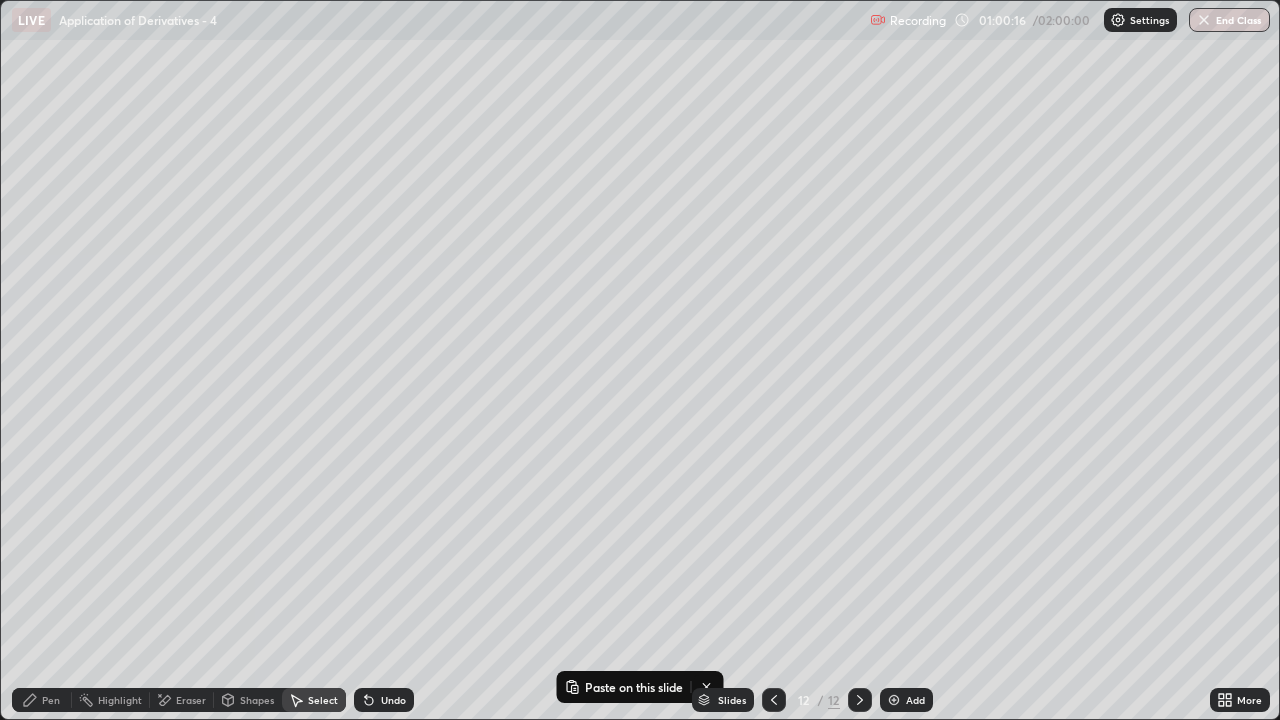 click on "Pen" at bounding box center (42, 700) 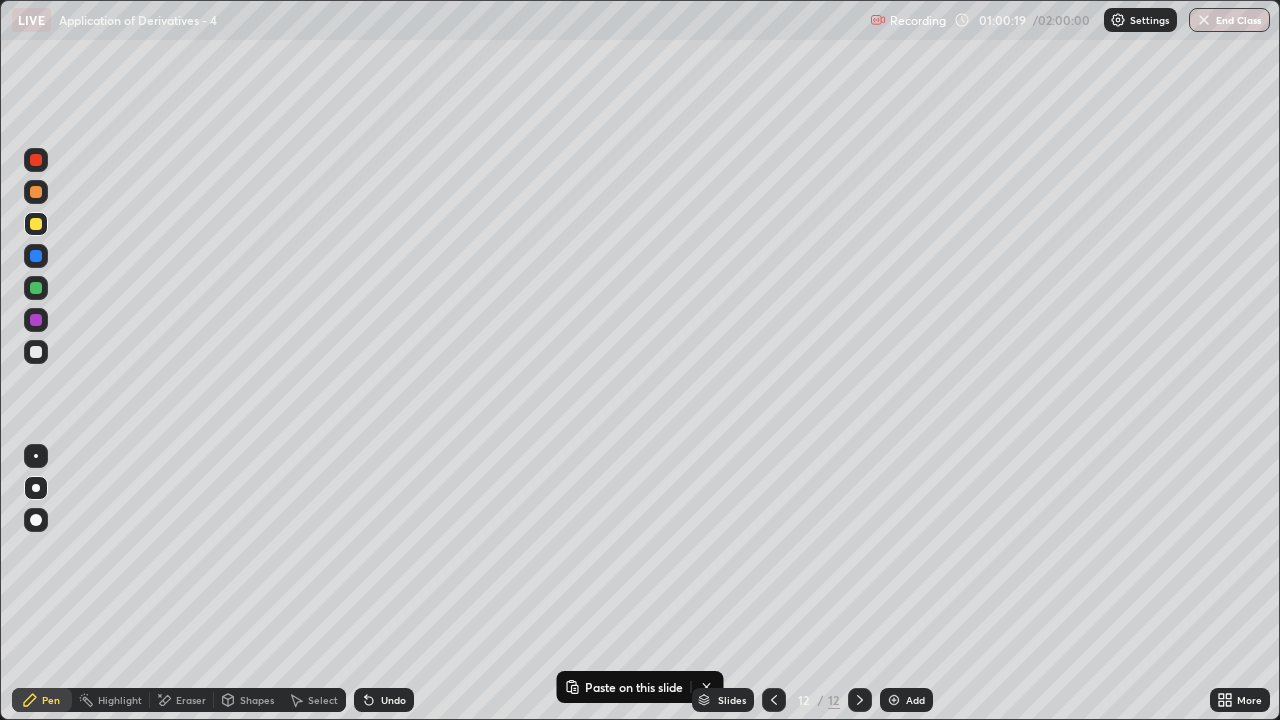 click on "Select" at bounding box center [323, 700] 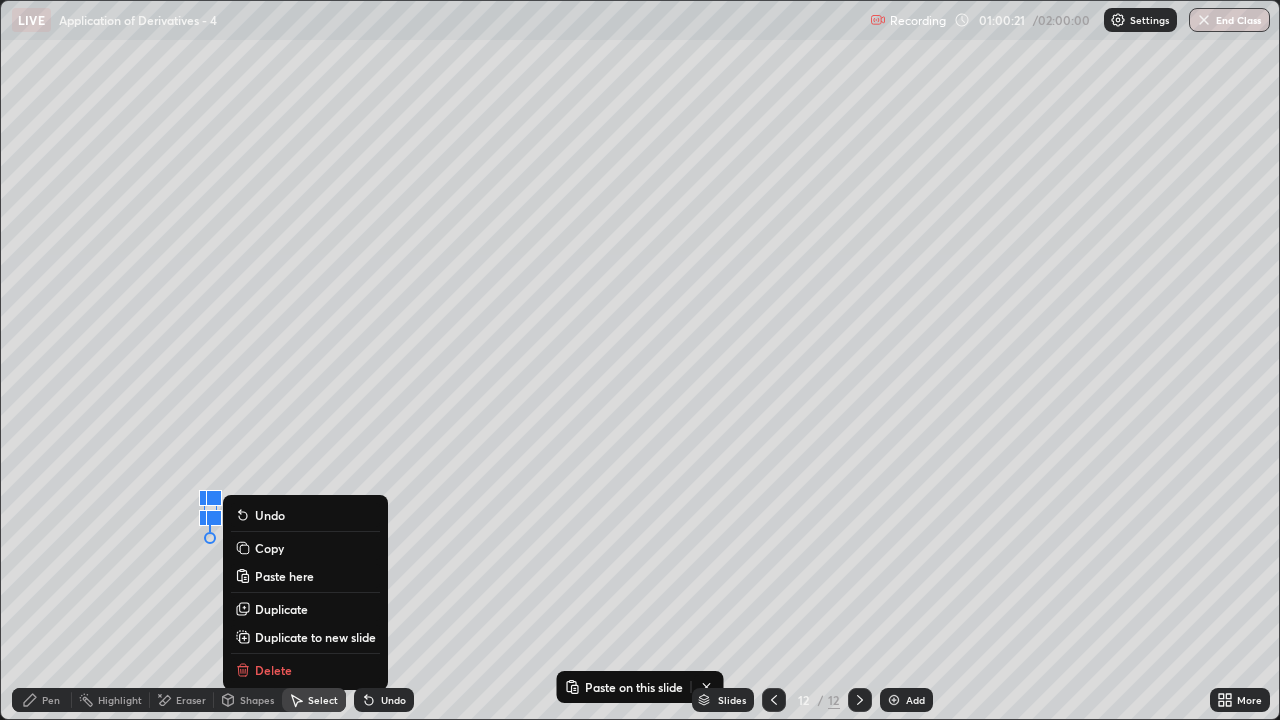 click on "Paste here" at bounding box center (284, 576) 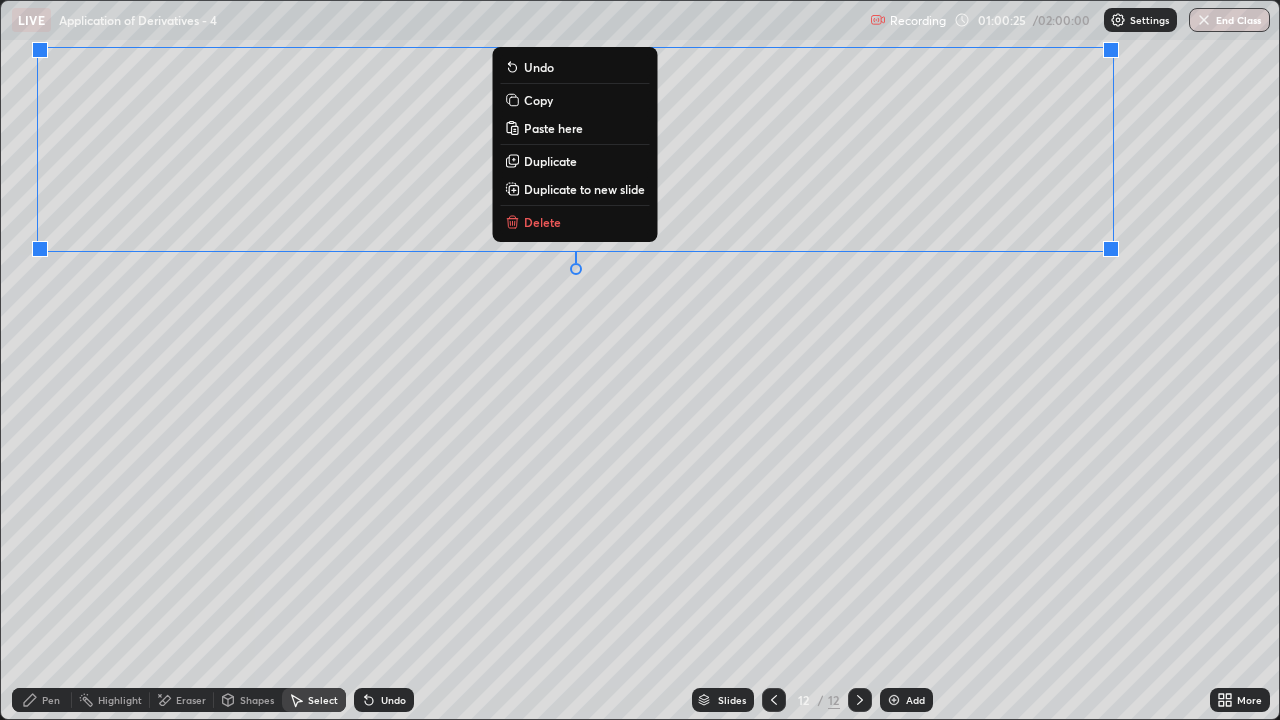 click on "Eraser" at bounding box center [182, 700] 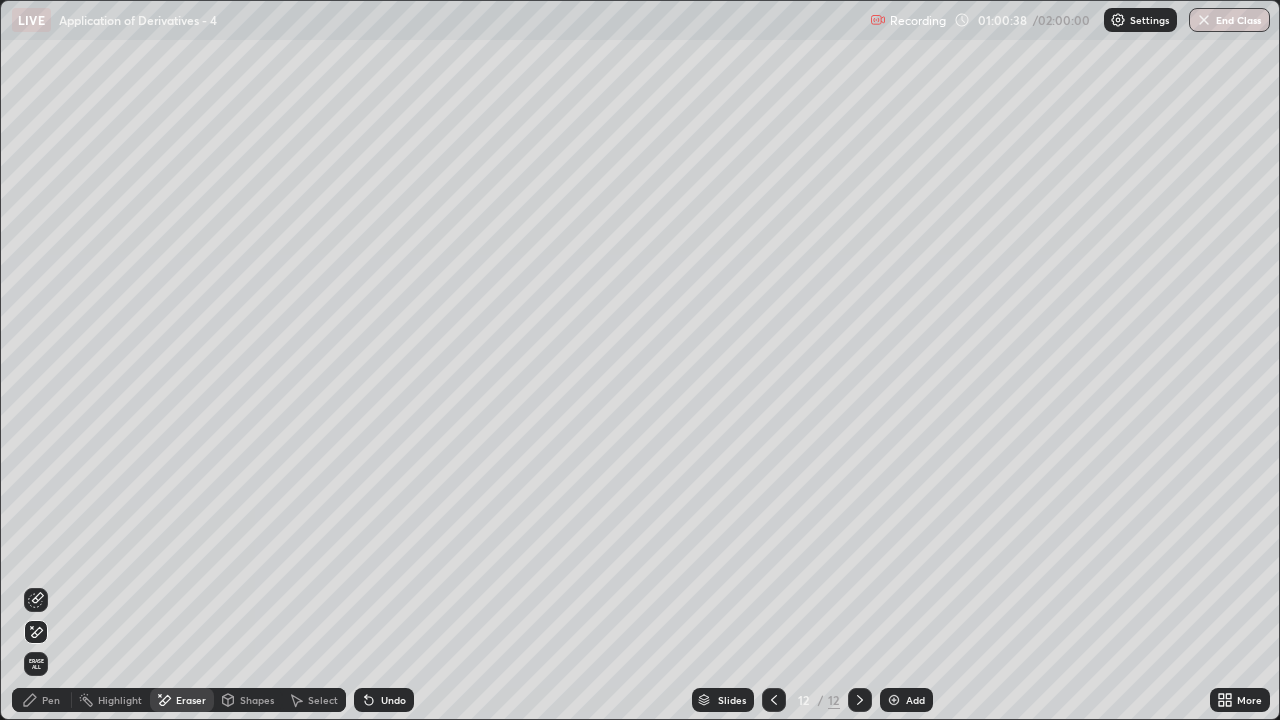 click on "More" at bounding box center [1249, 700] 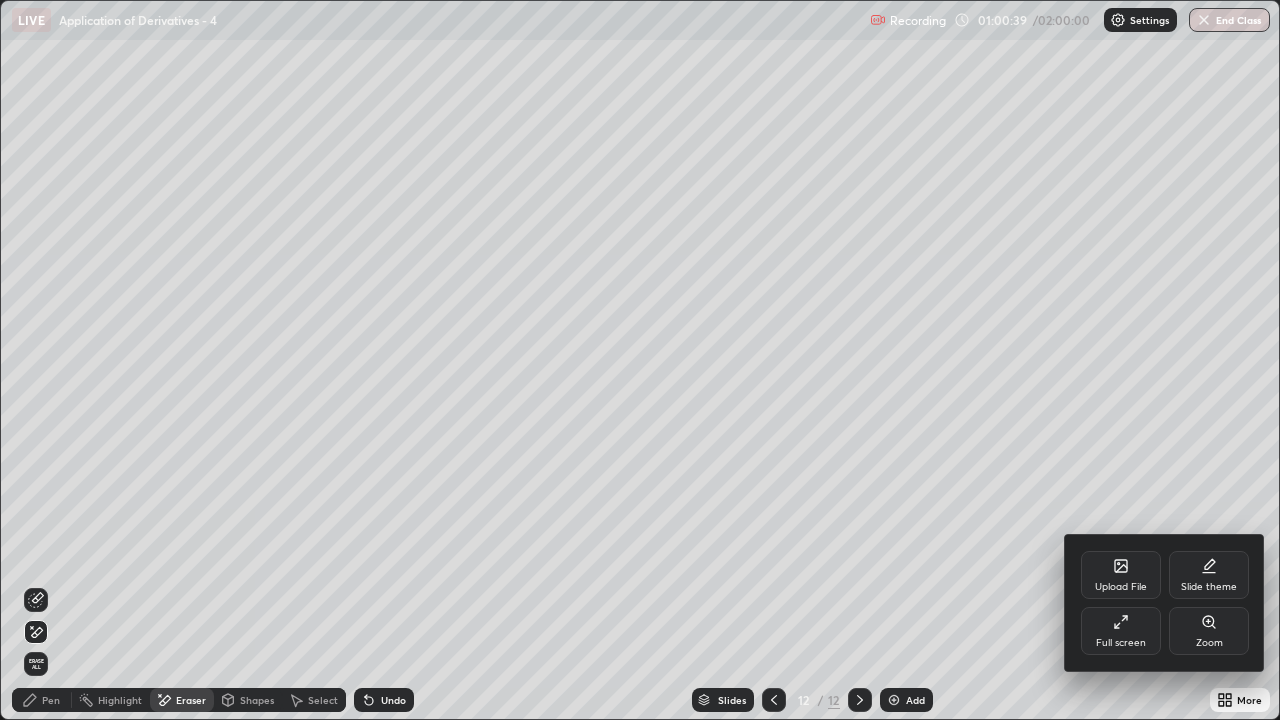 click on "Full screen" at bounding box center (1121, 643) 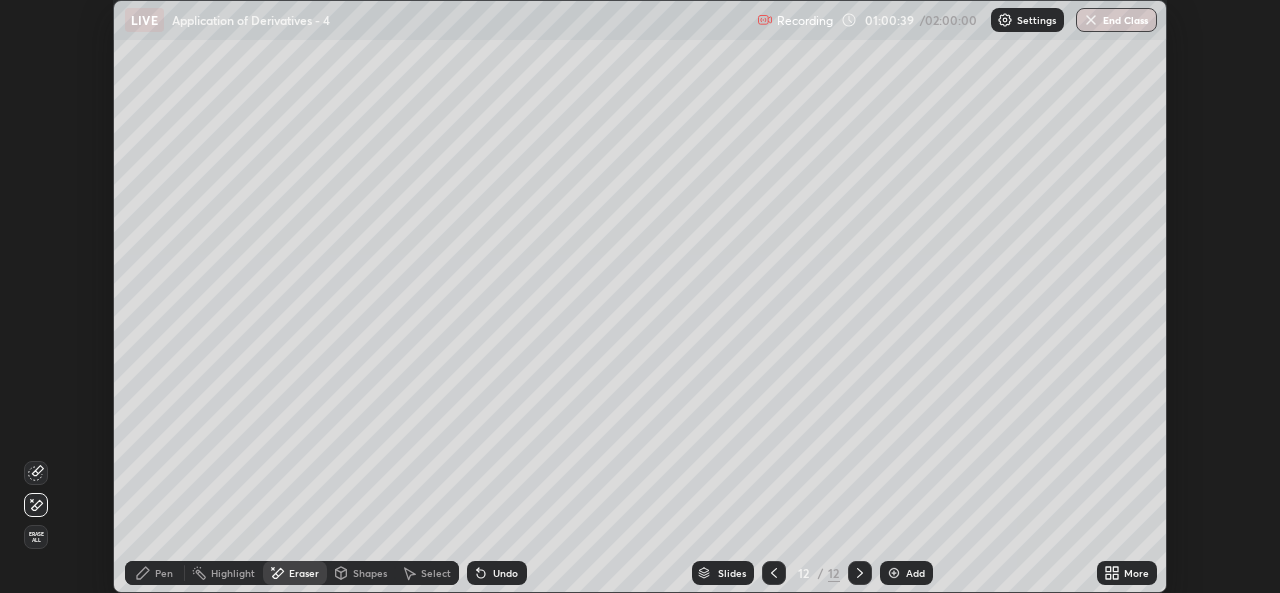 scroll, scrollTop: 593, scrollLeft: 1280, axis: both 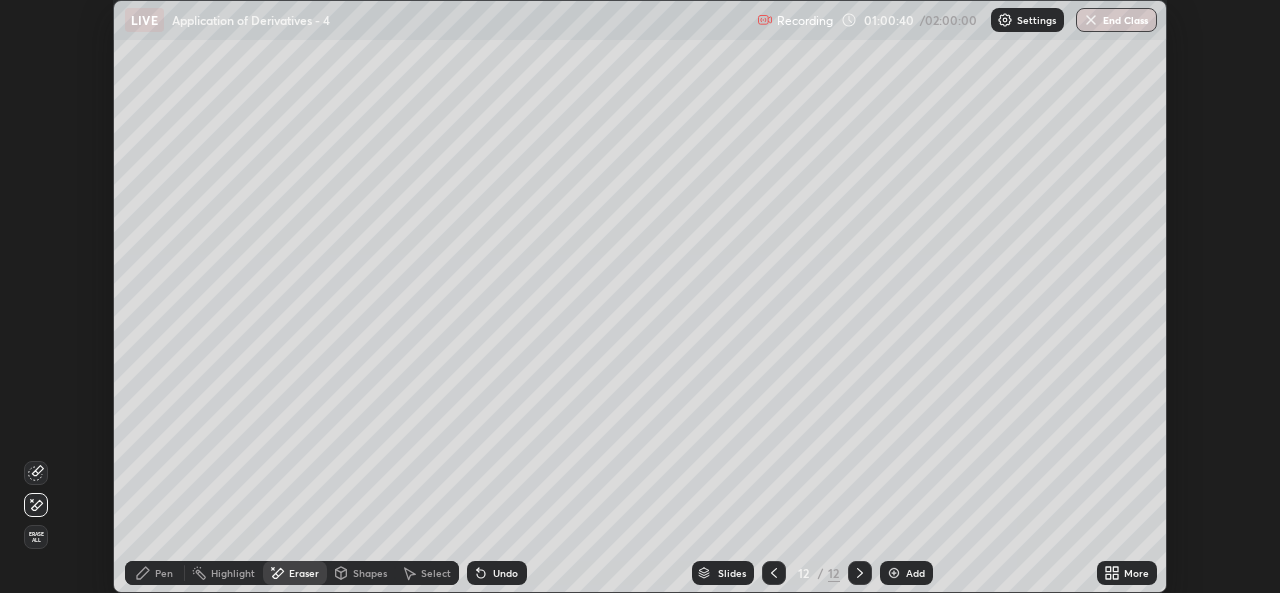 click 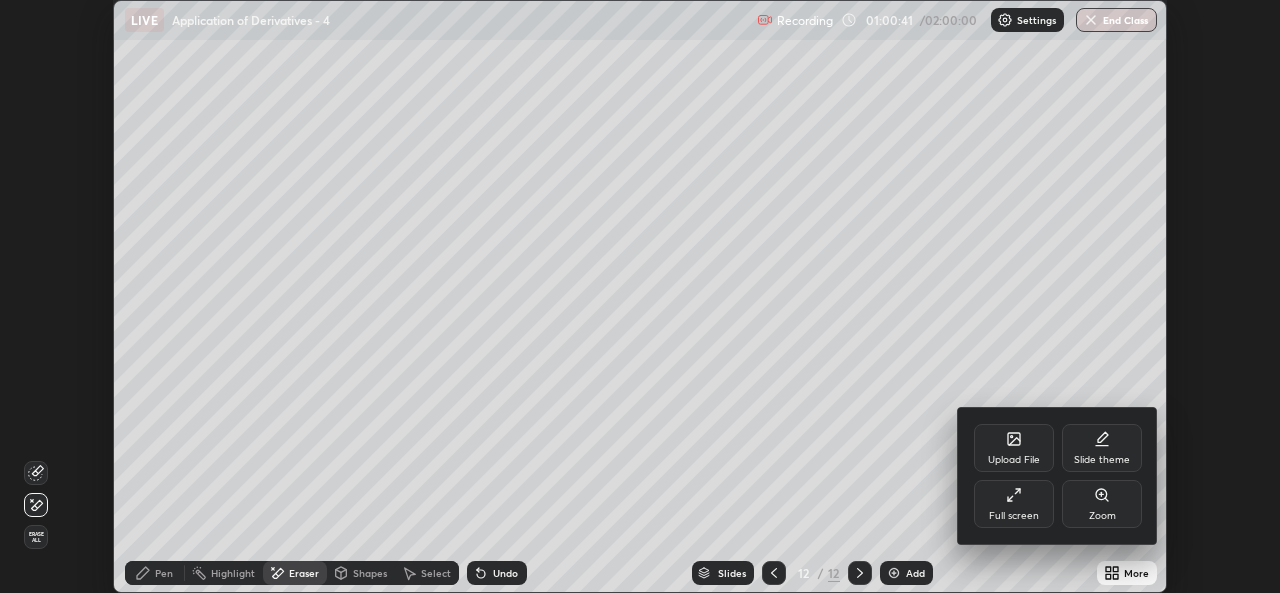 click on "Full screen" at bounding box center [1014, 516] 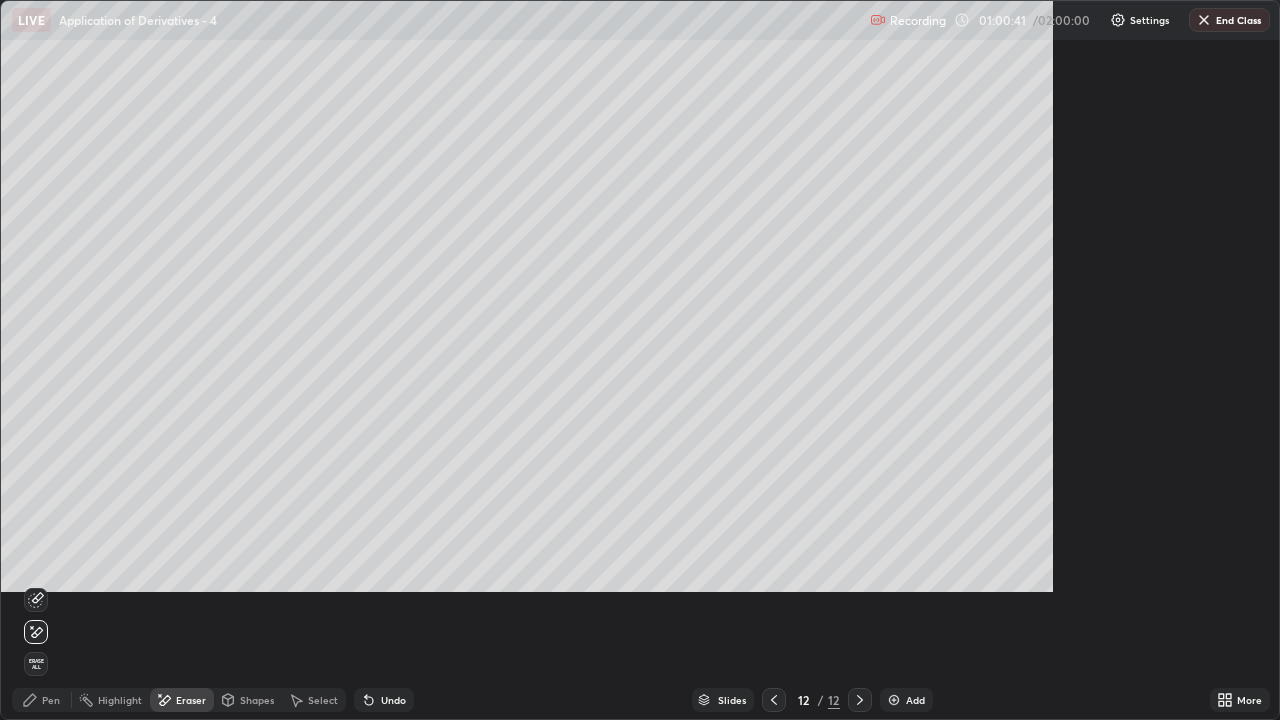 scroll, scrollTop: 99280, scrollLeft: 98720, axis: both 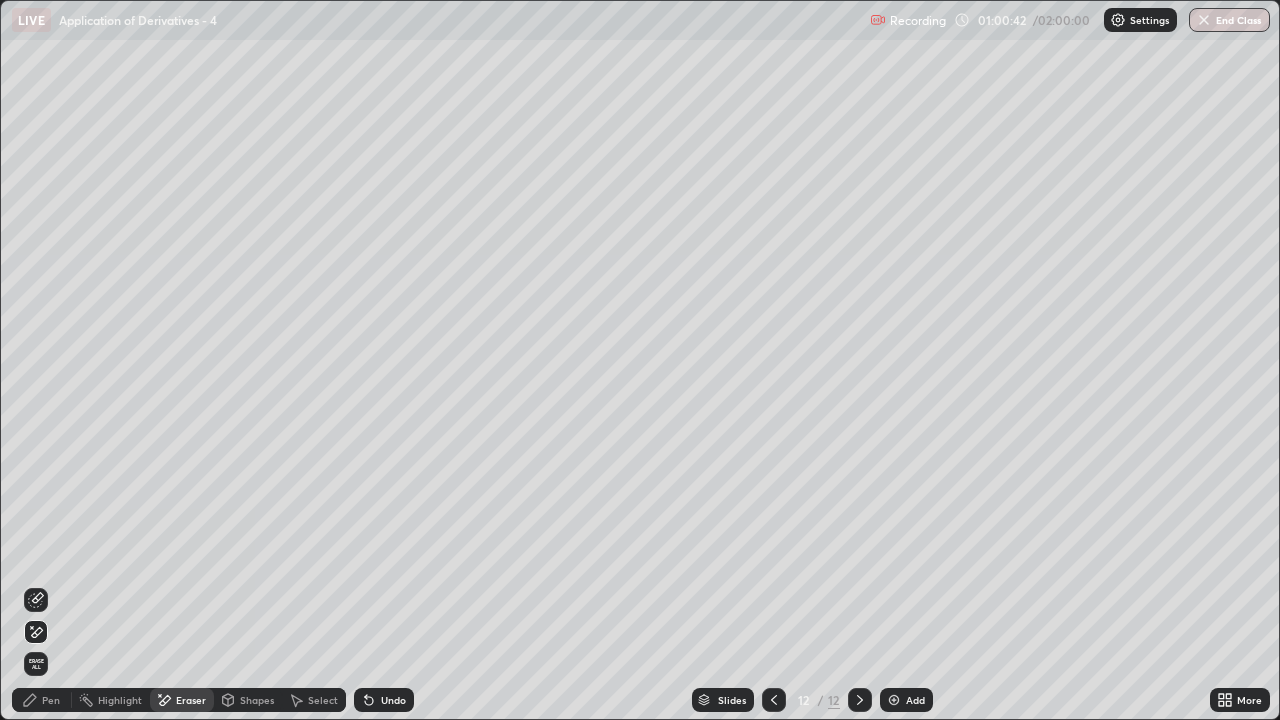click on "Pen" at bounding box center [42, 700] 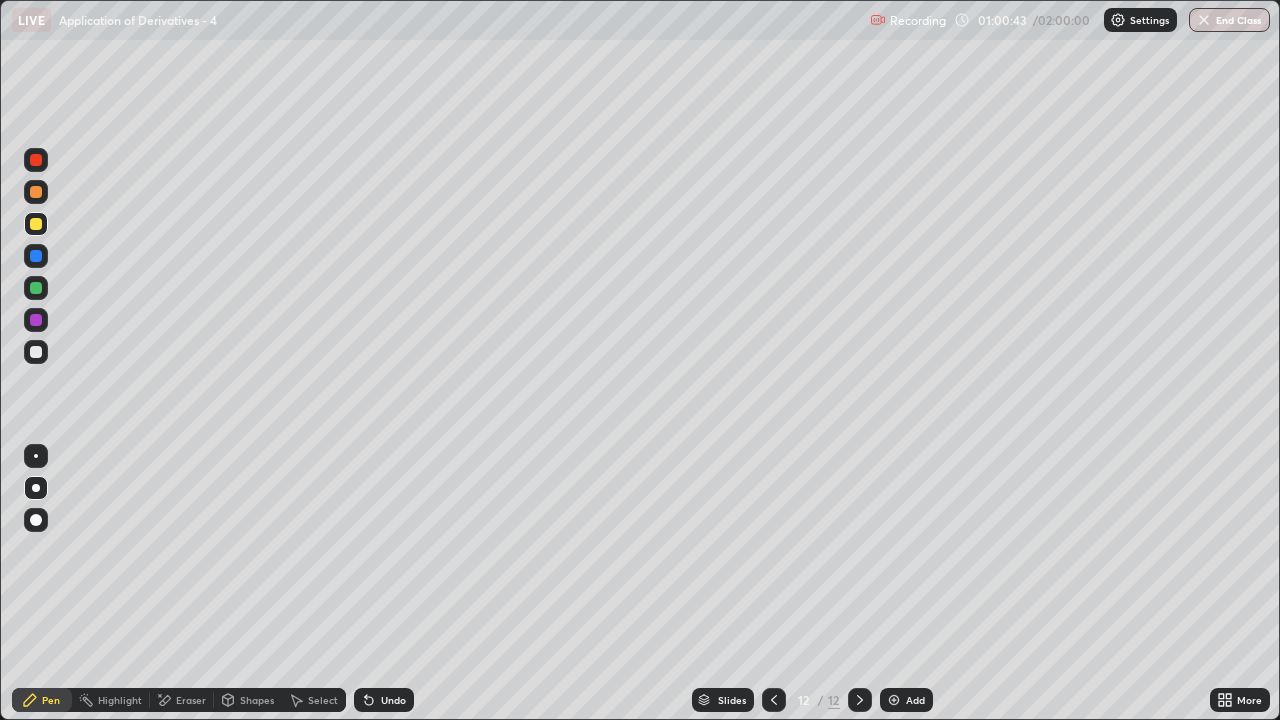 click at bounding box center (36, 352) 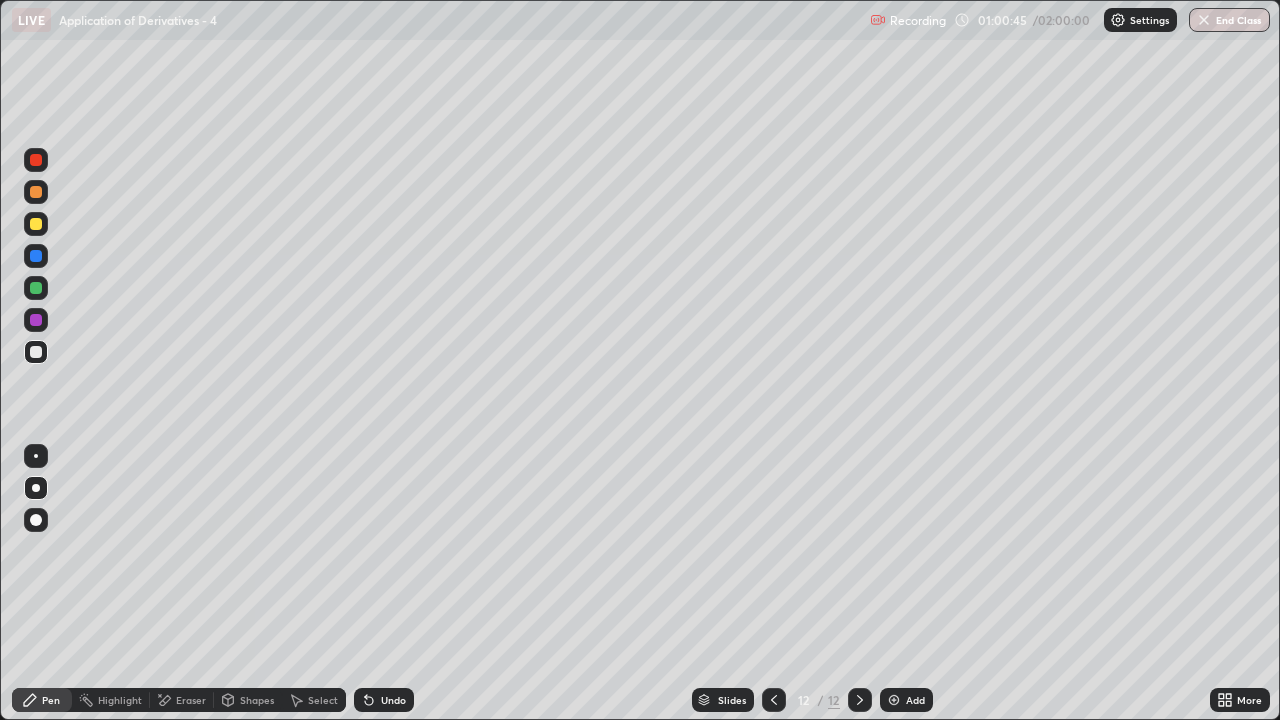 click on "Erase all" at bounding box center (36, 360) 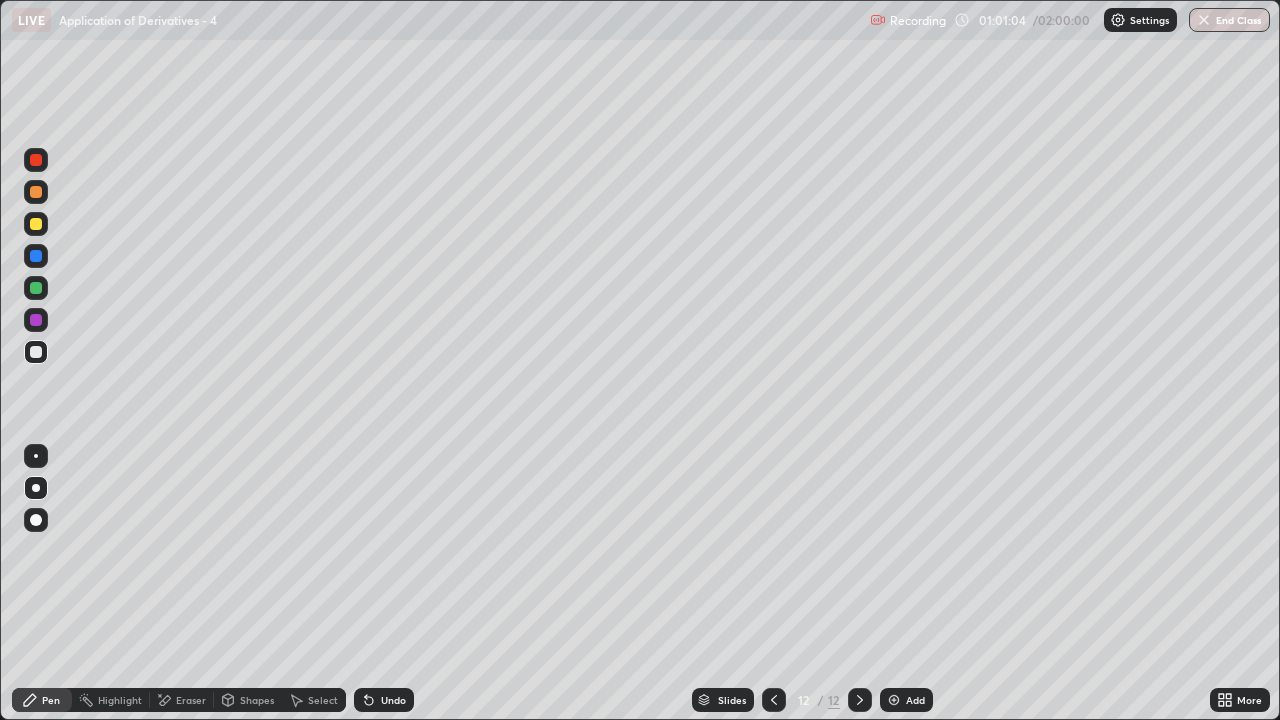 click on "Shapes" at bounding box center [257, 700] 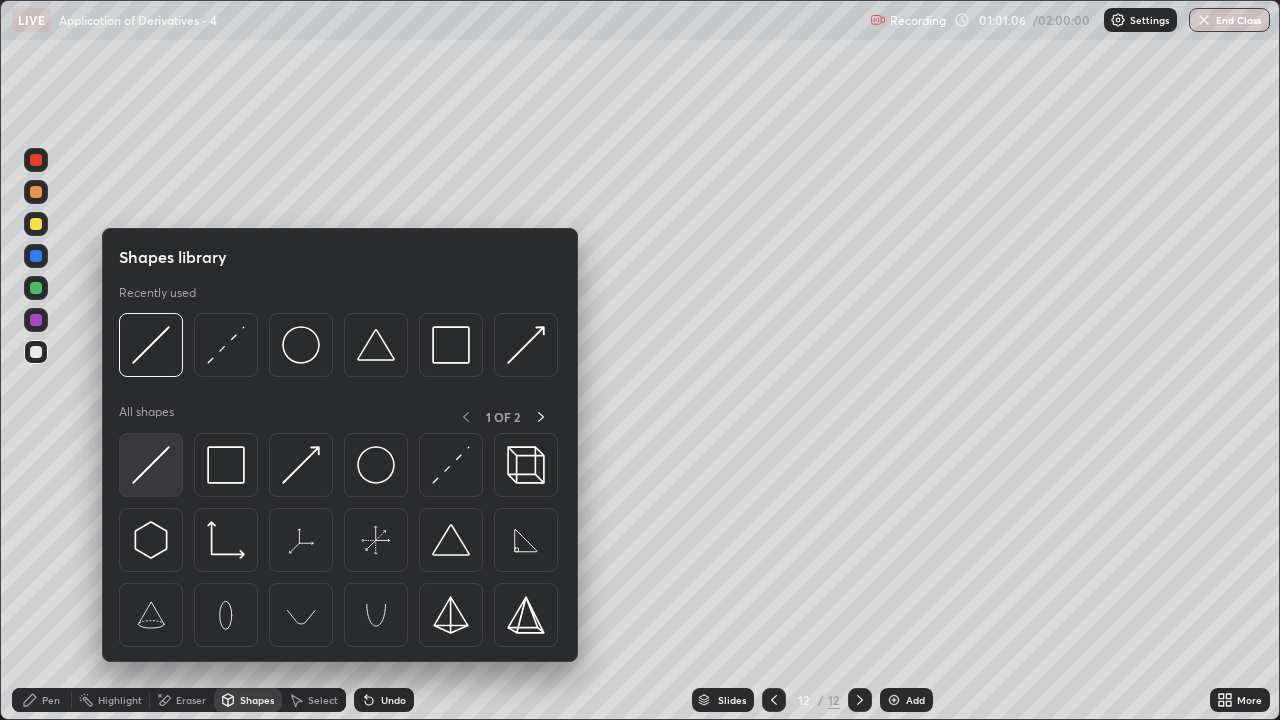 click at bounding box center (151, 465) 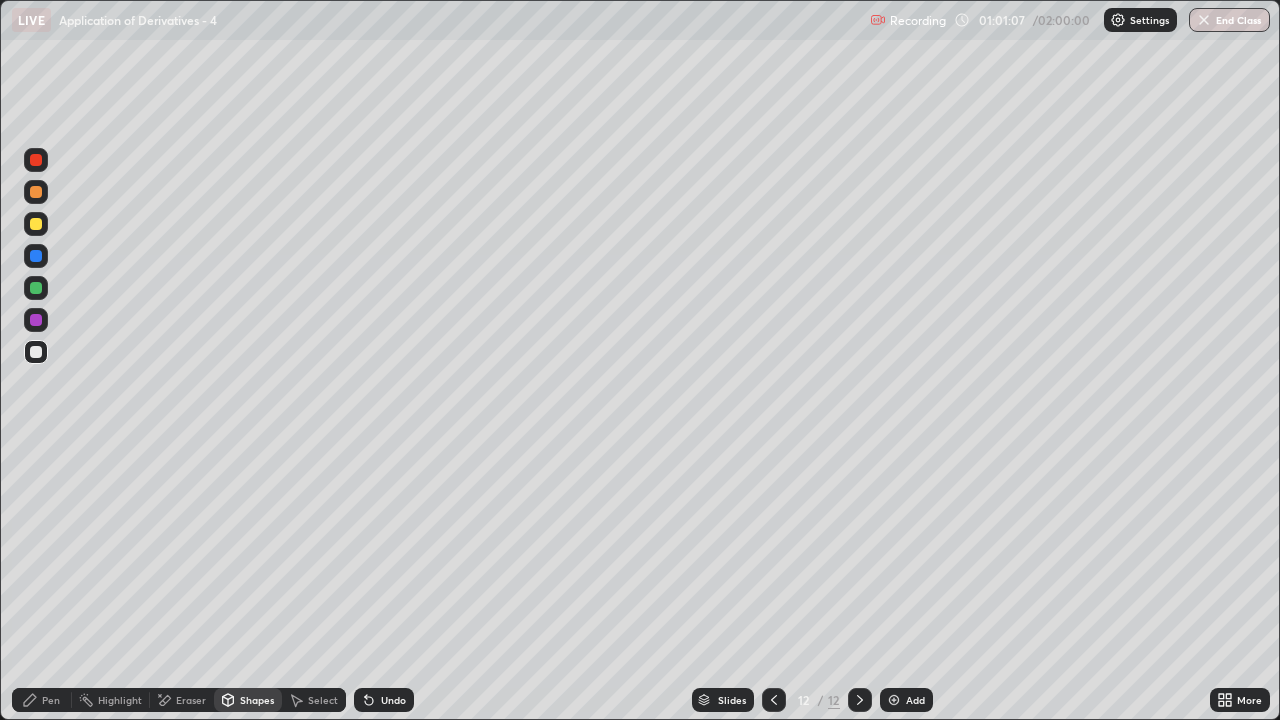 click at bounding box center (36, 288) 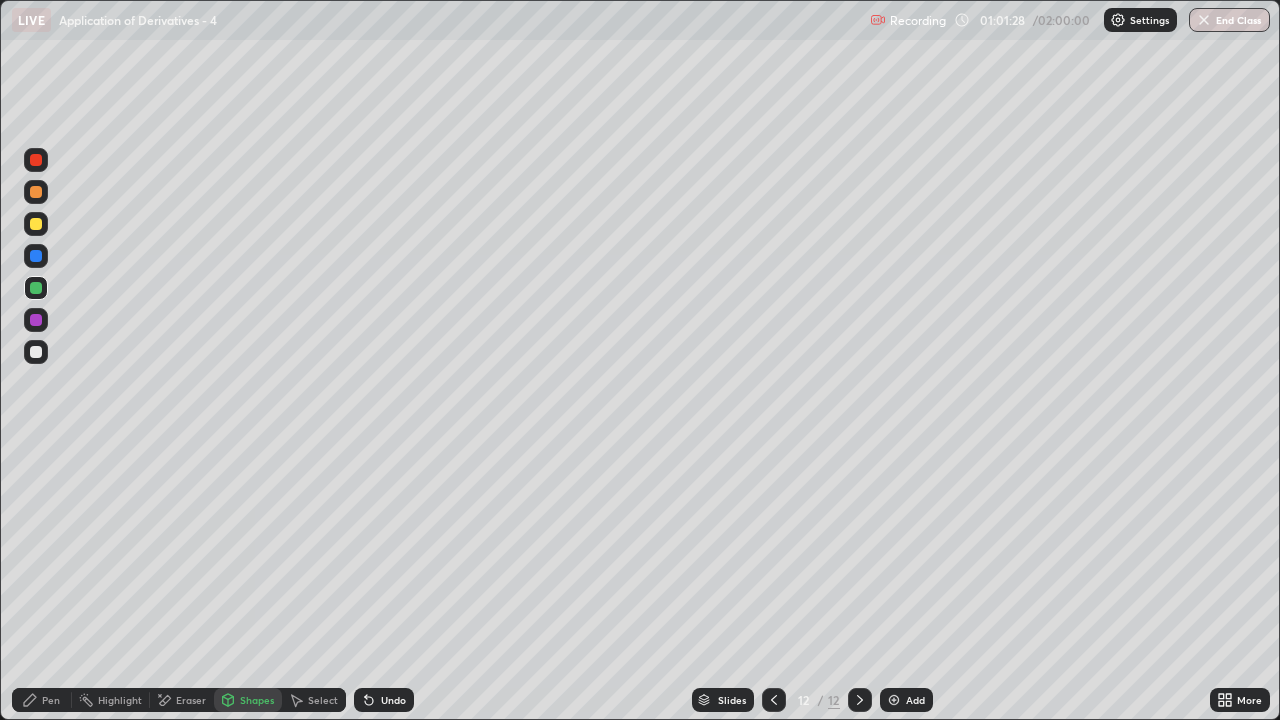 click on "Shapes" at bounding box center (257, 700) 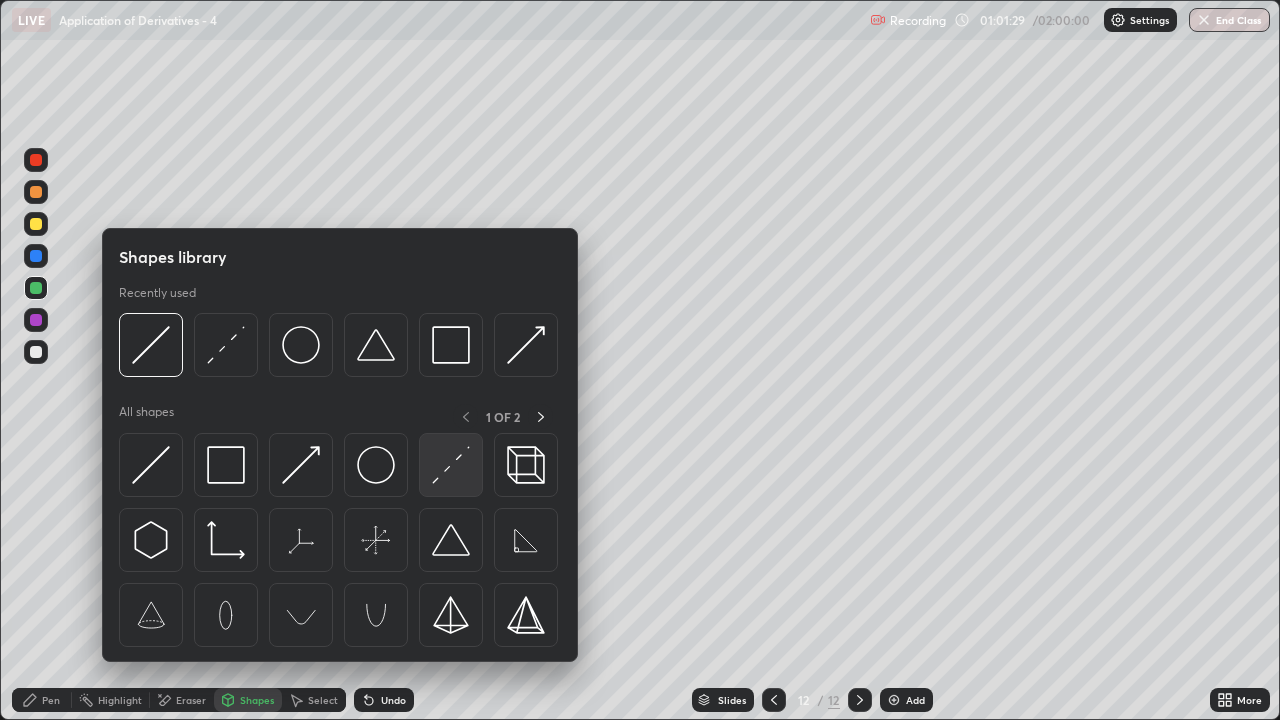 click at bounding box center (451, 465) 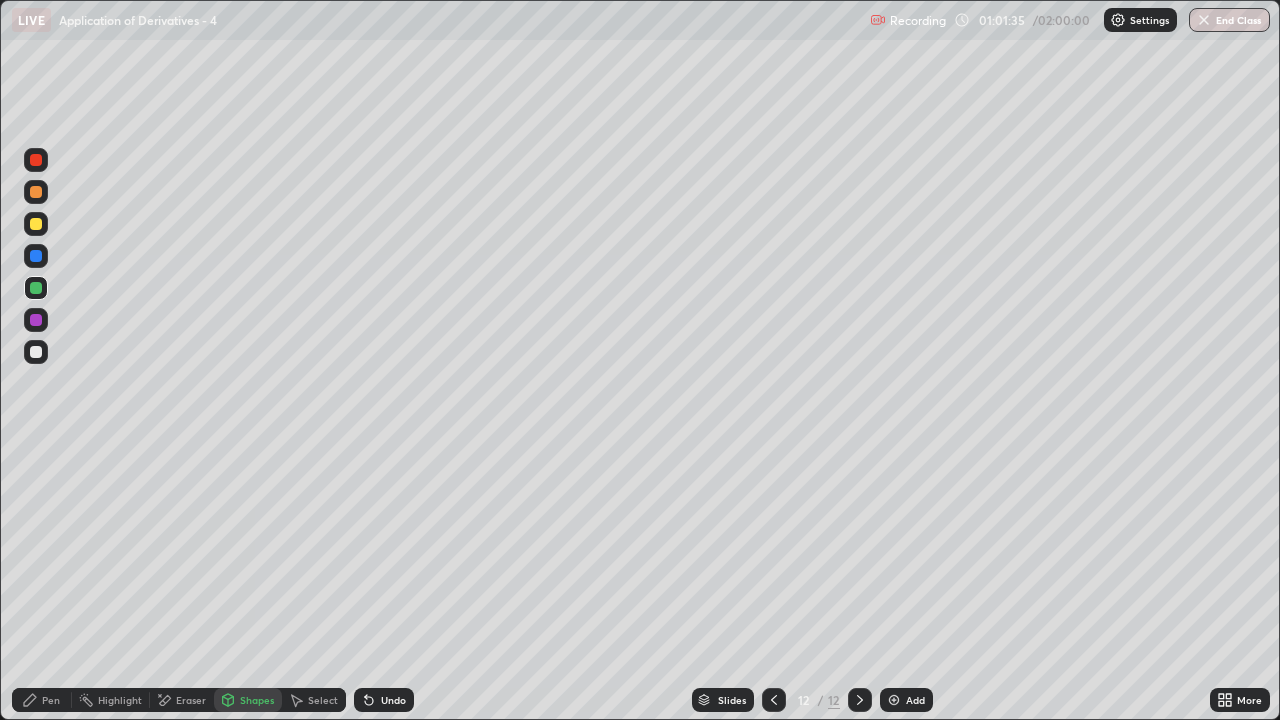 click on "Pen" at bounding box center (51, 700) 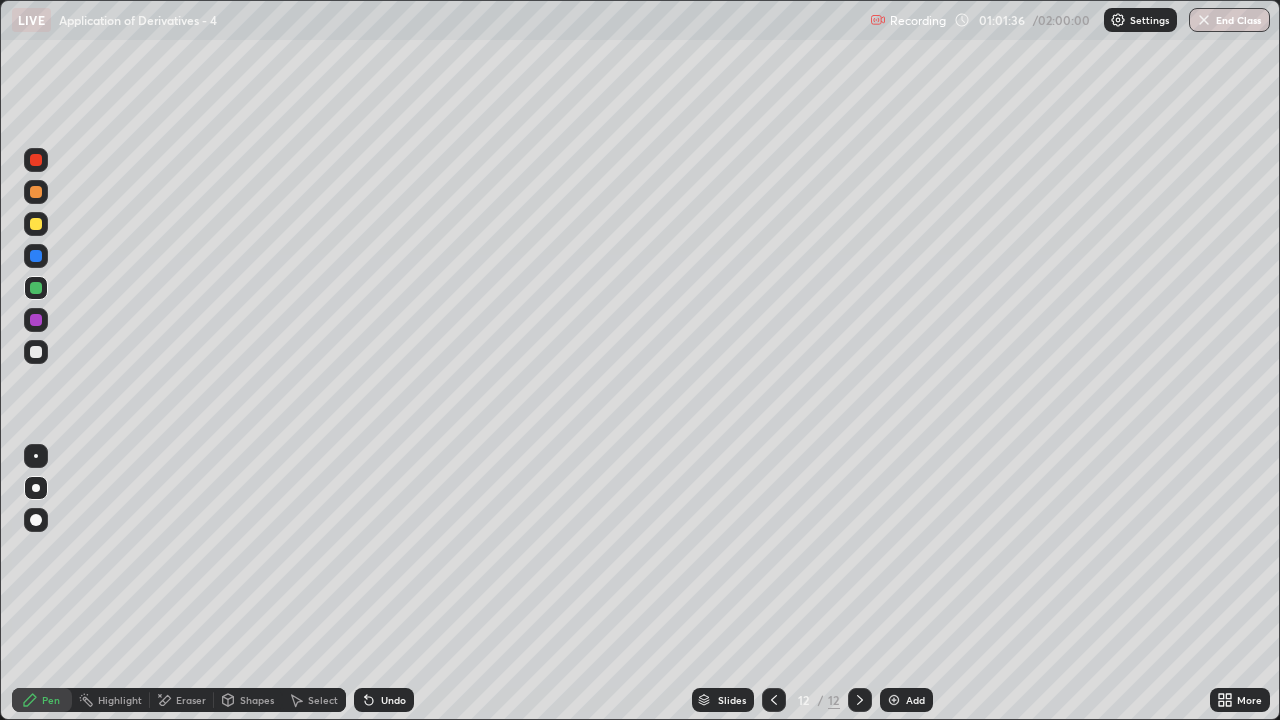 click at bounding box center [36, 352] 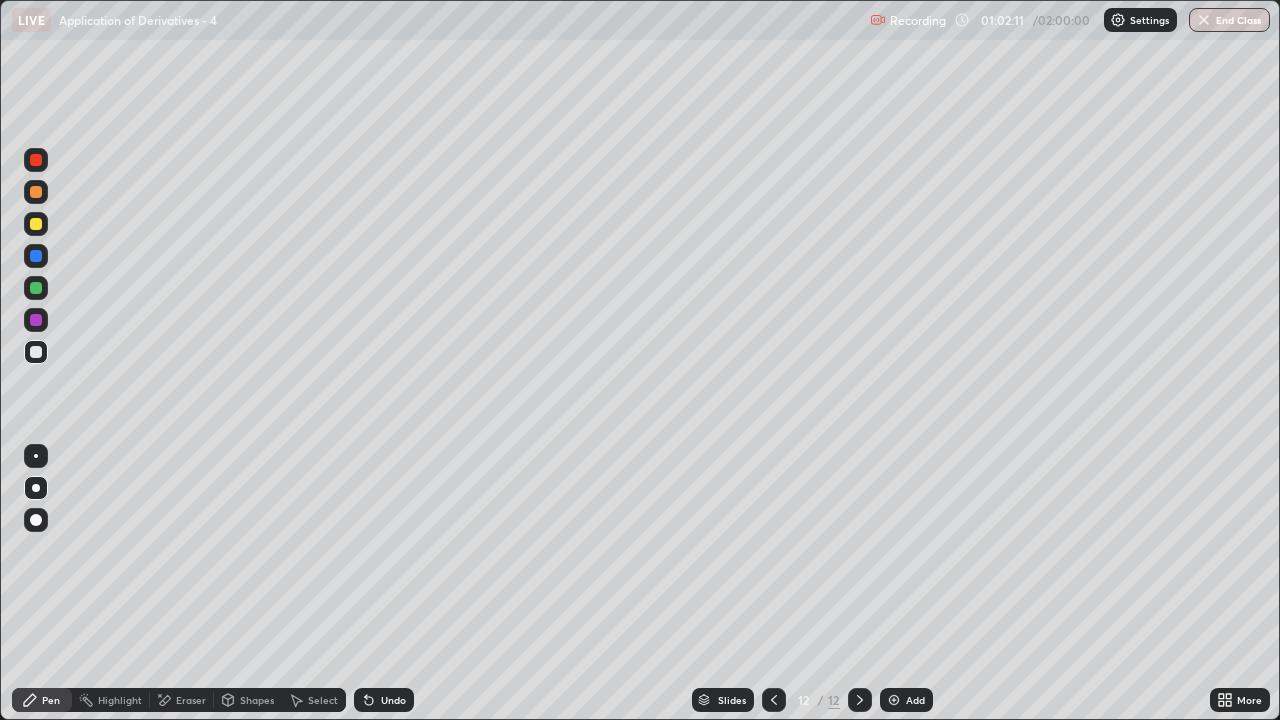 click on "Select" at bounding box center [323, 700] 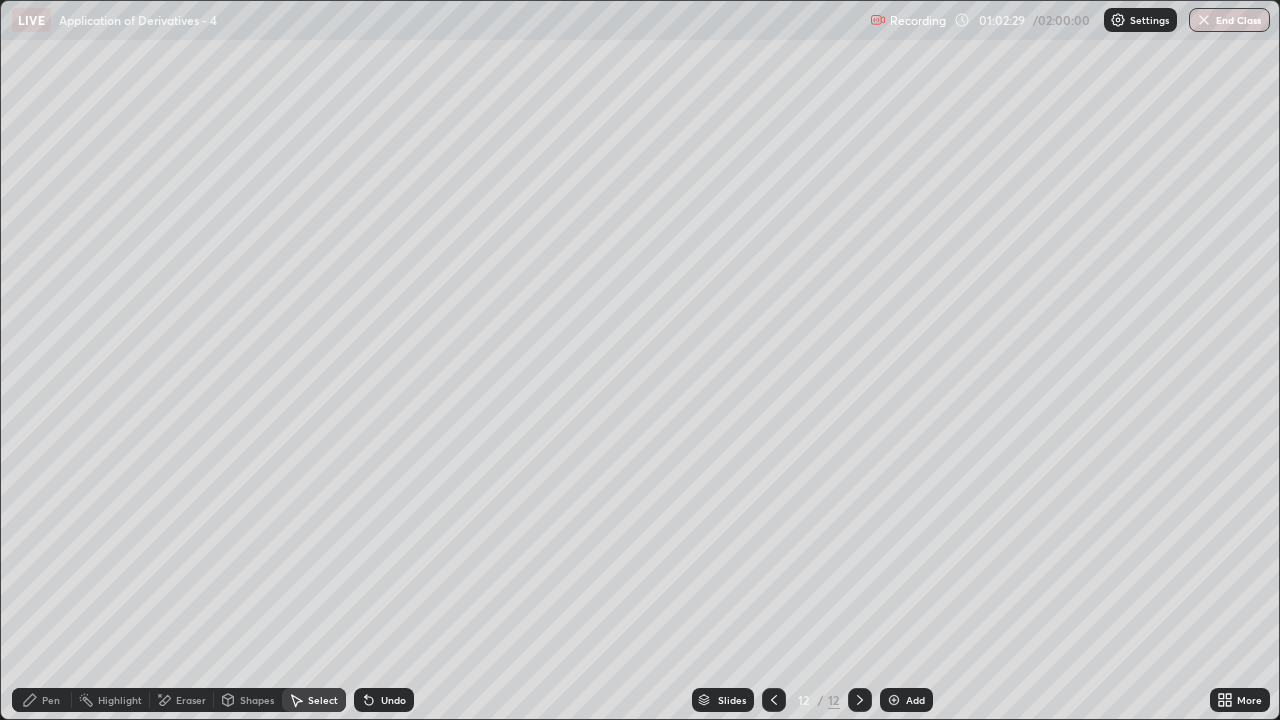 click at bounding box center (774, 700) 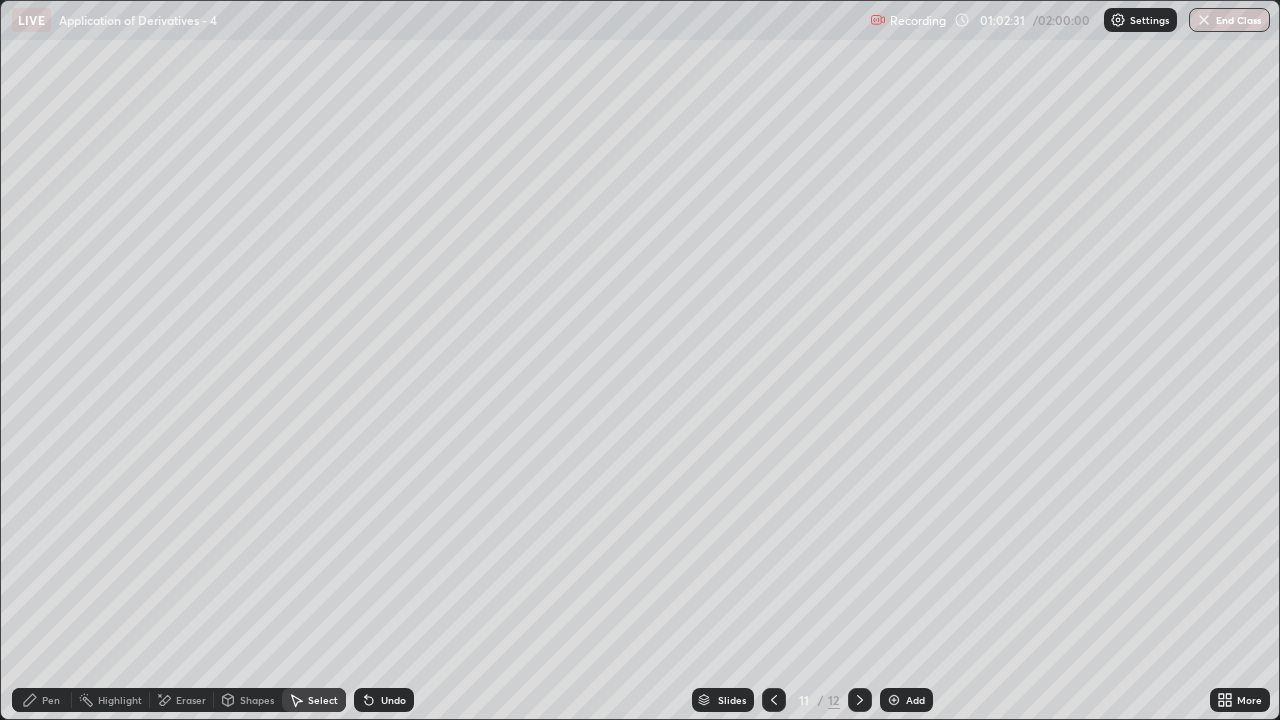 click 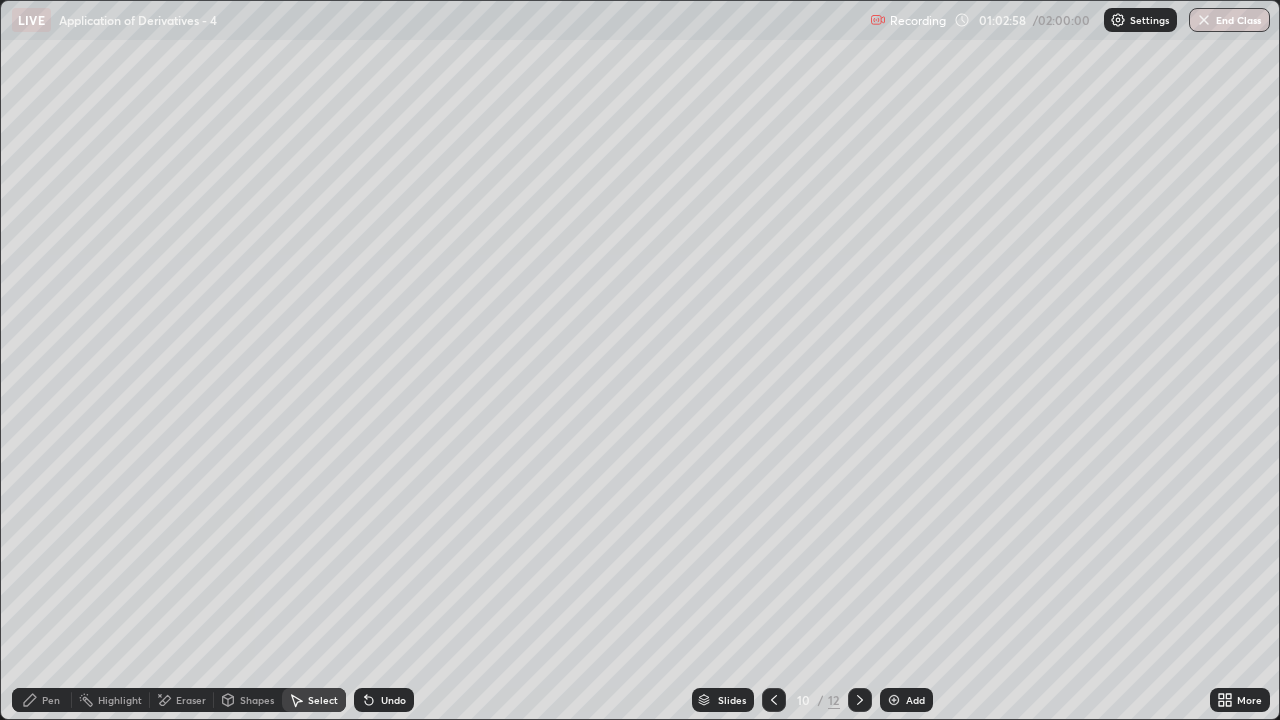 click 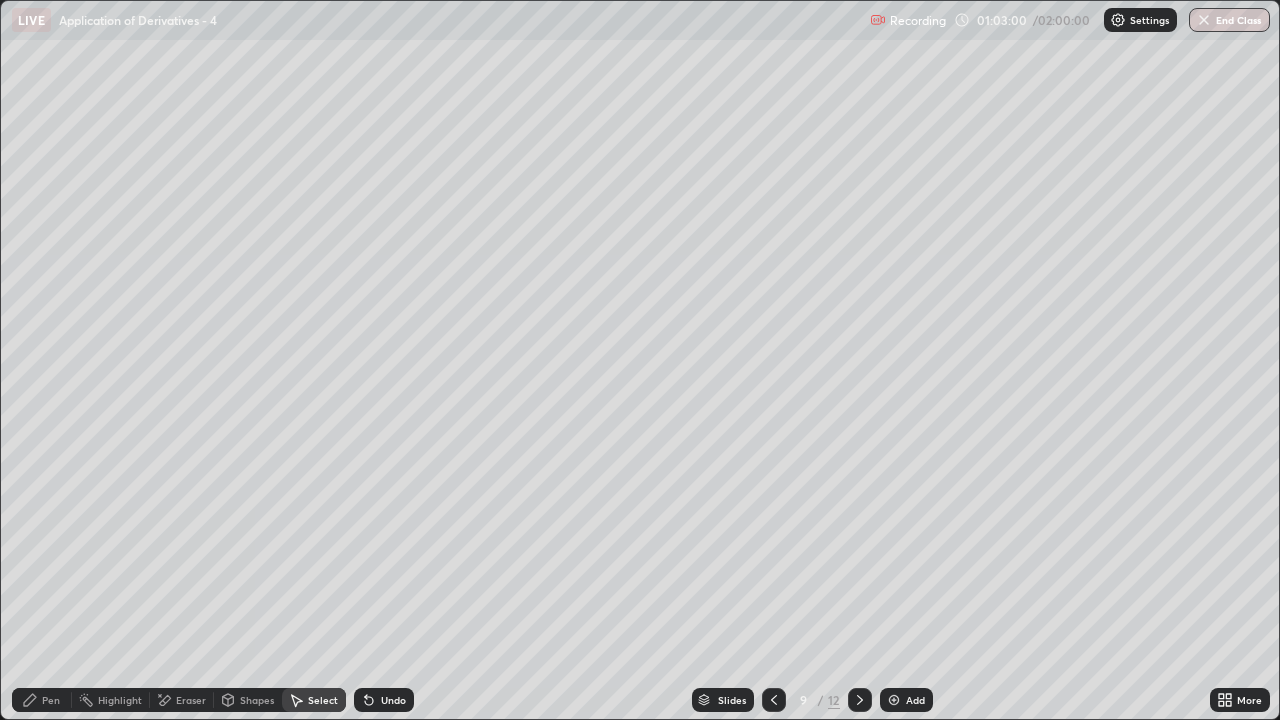 click on "Select" at bounding box center [323, 700] 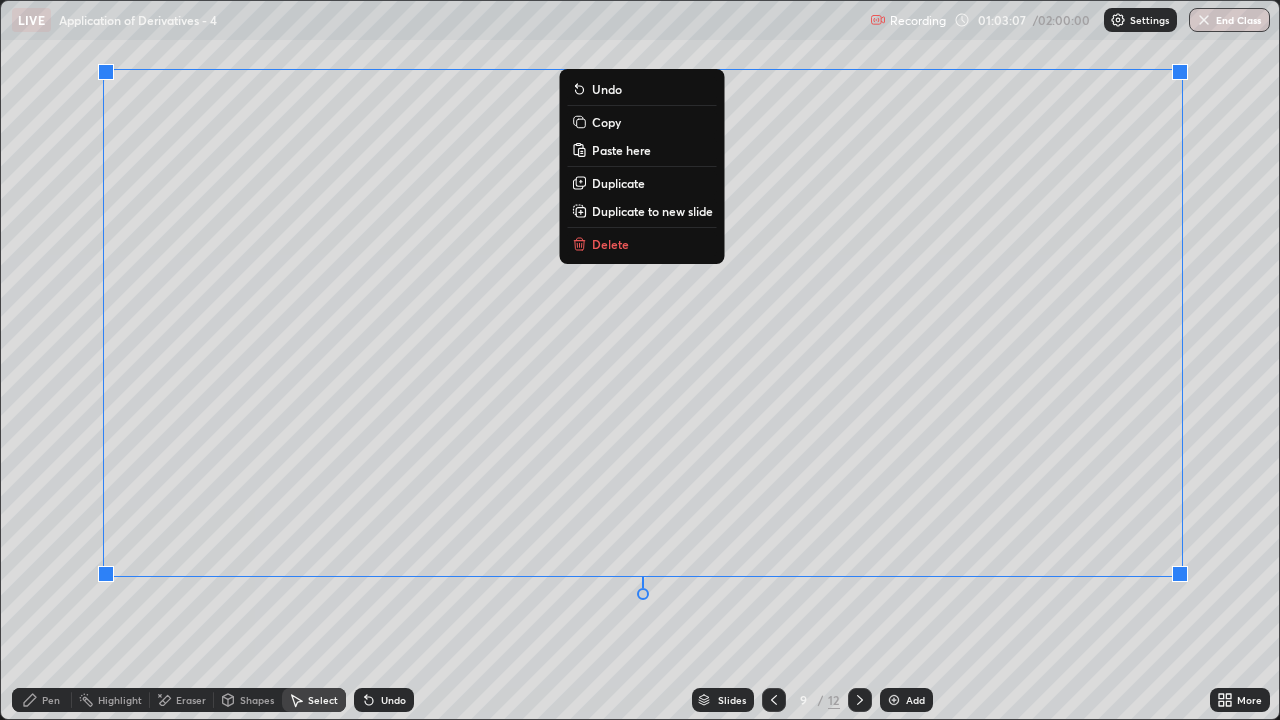 click on "Copy" at bounding box center (606, 122) 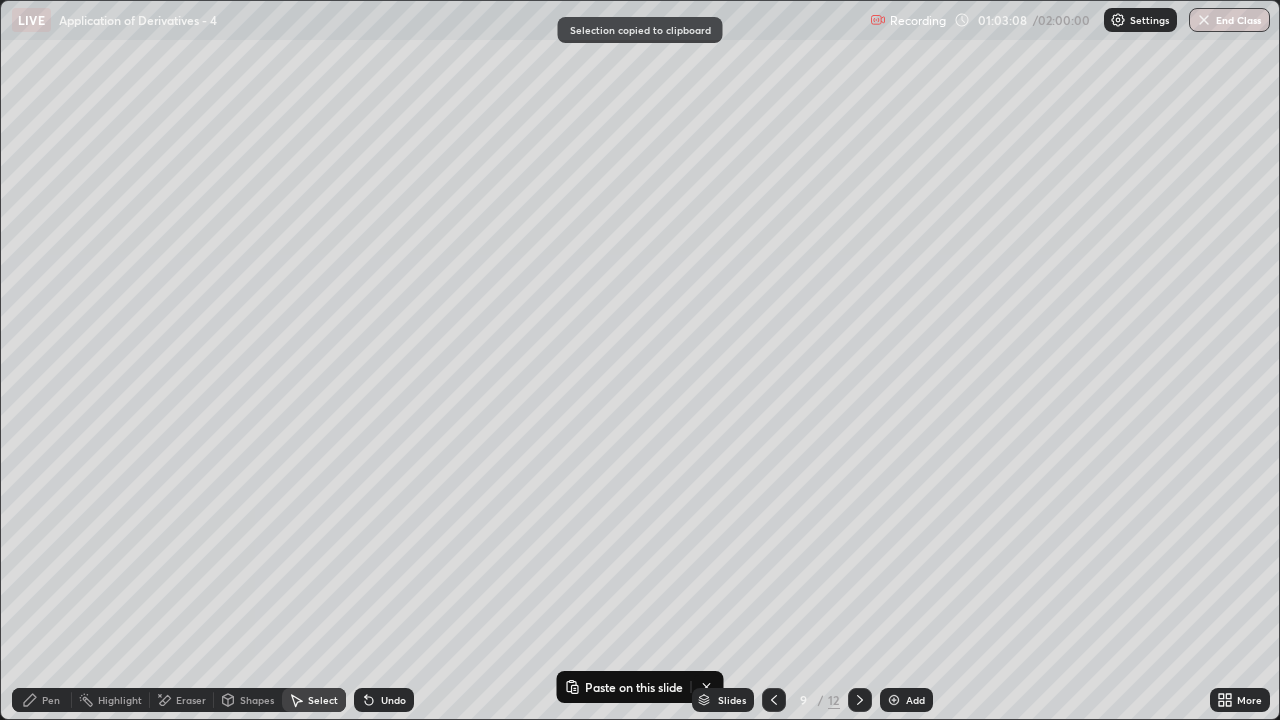 click at bounding box center (860, 700) 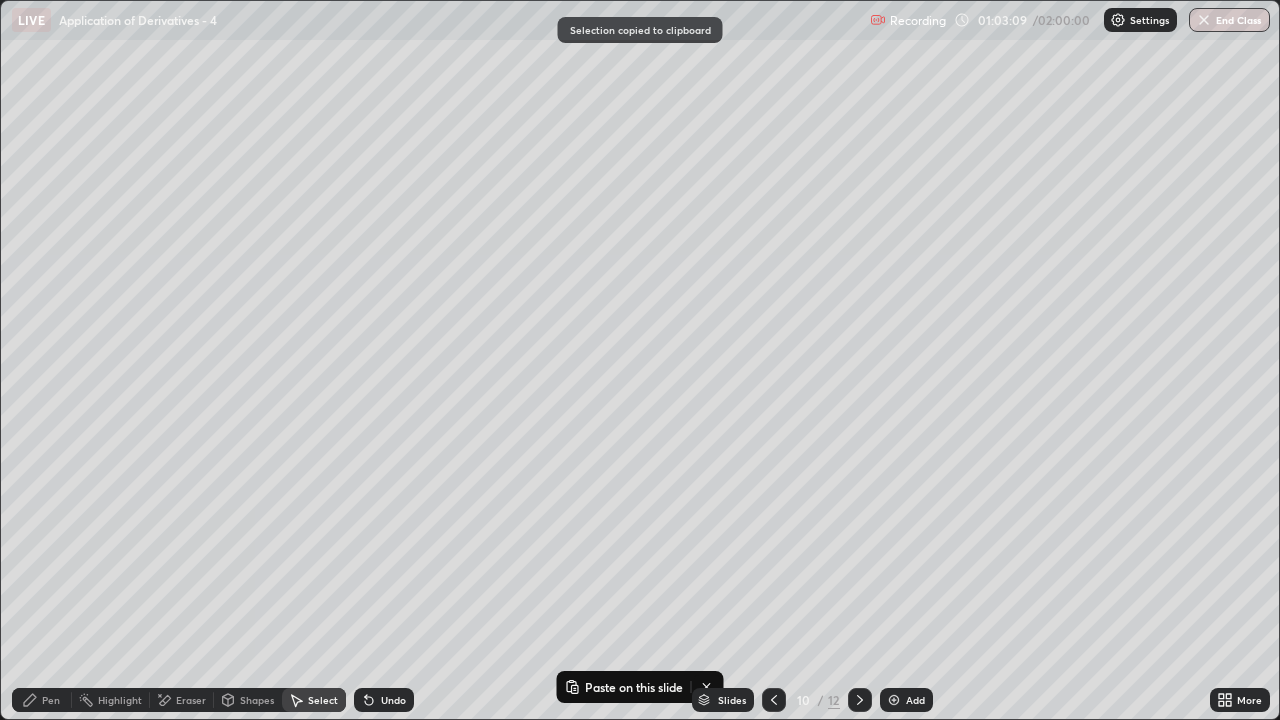 click at bounding box center [860, 700] 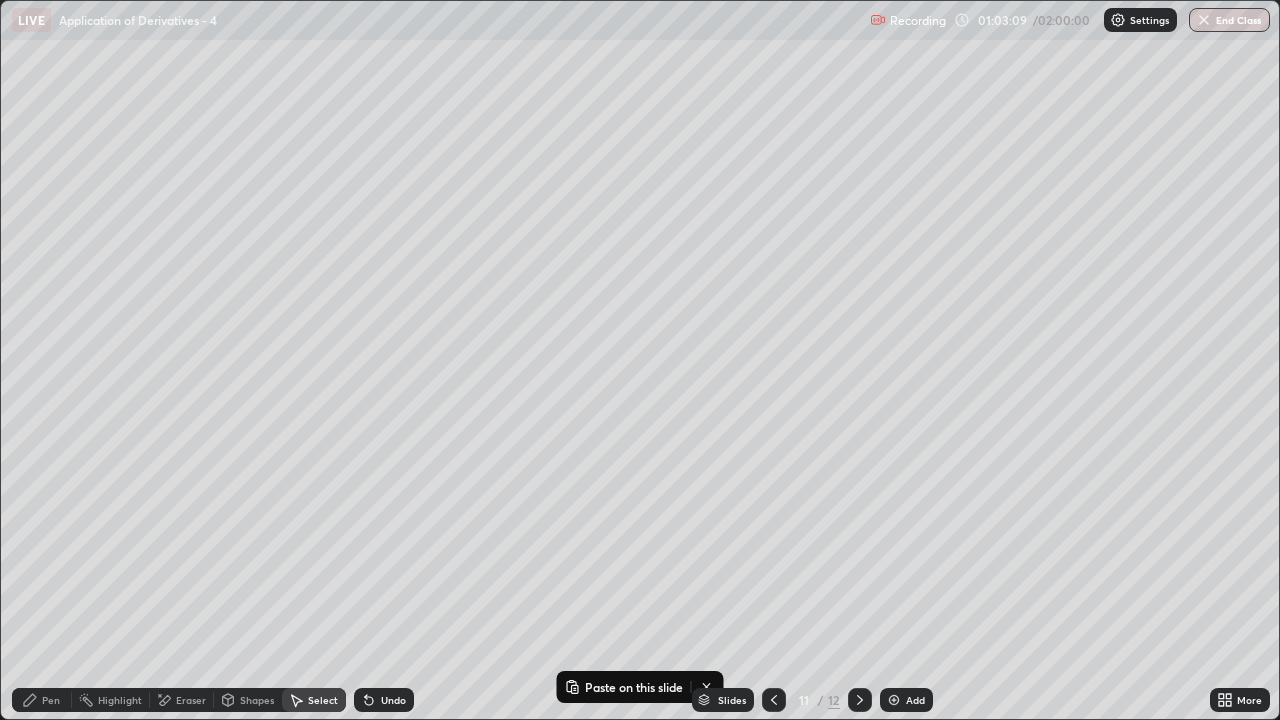 click at bounding box center (860, 700) 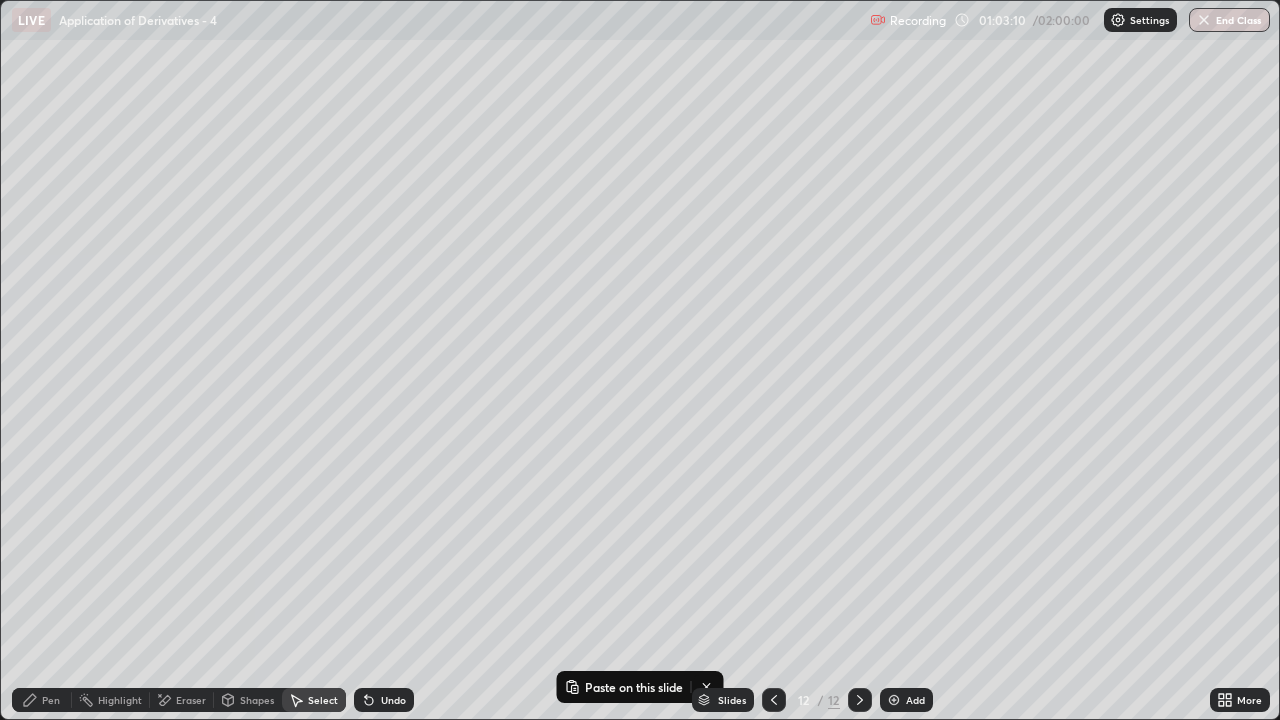 click 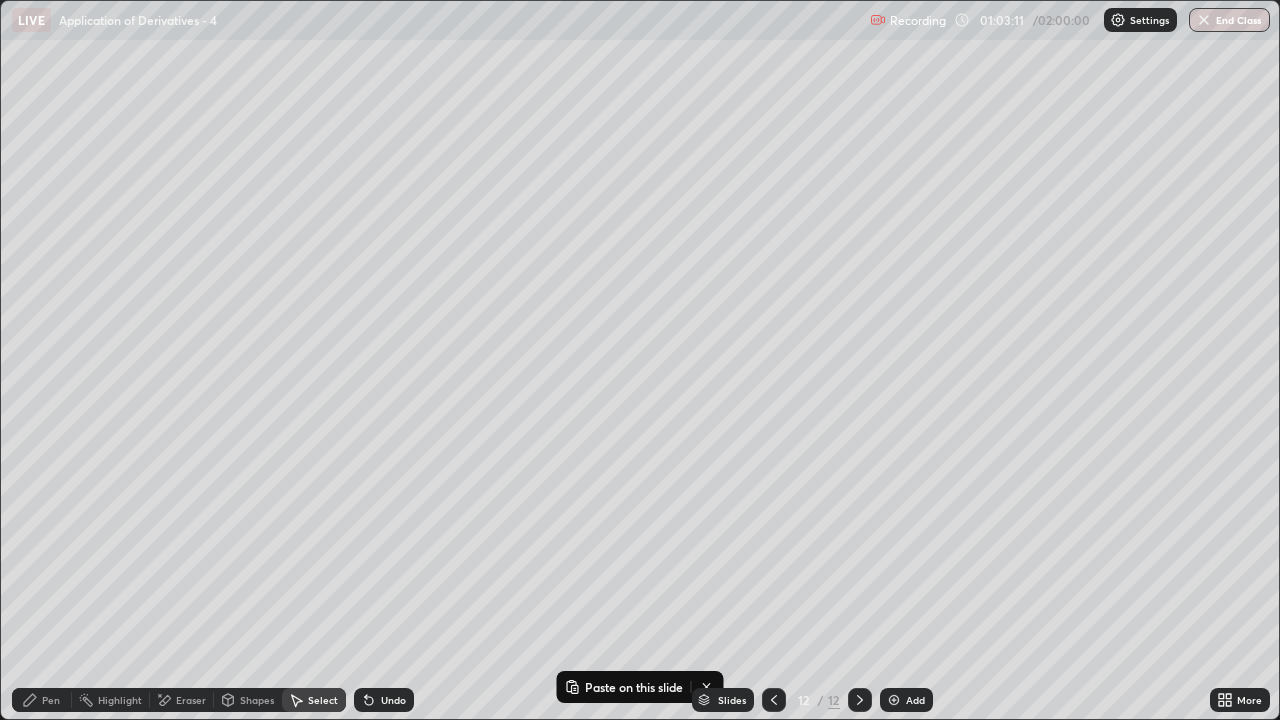 click on "Add" at bounding box center (915, 700) 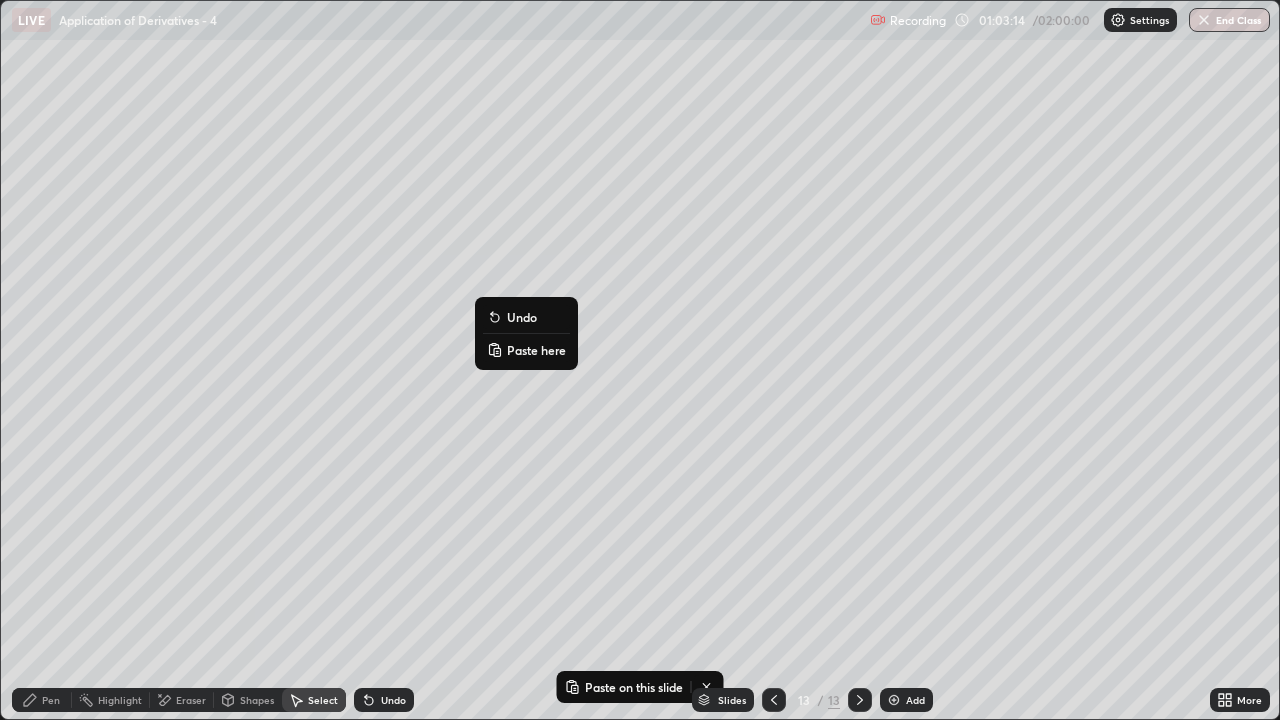 click on "Paste here" at bounding box center (536, 350) 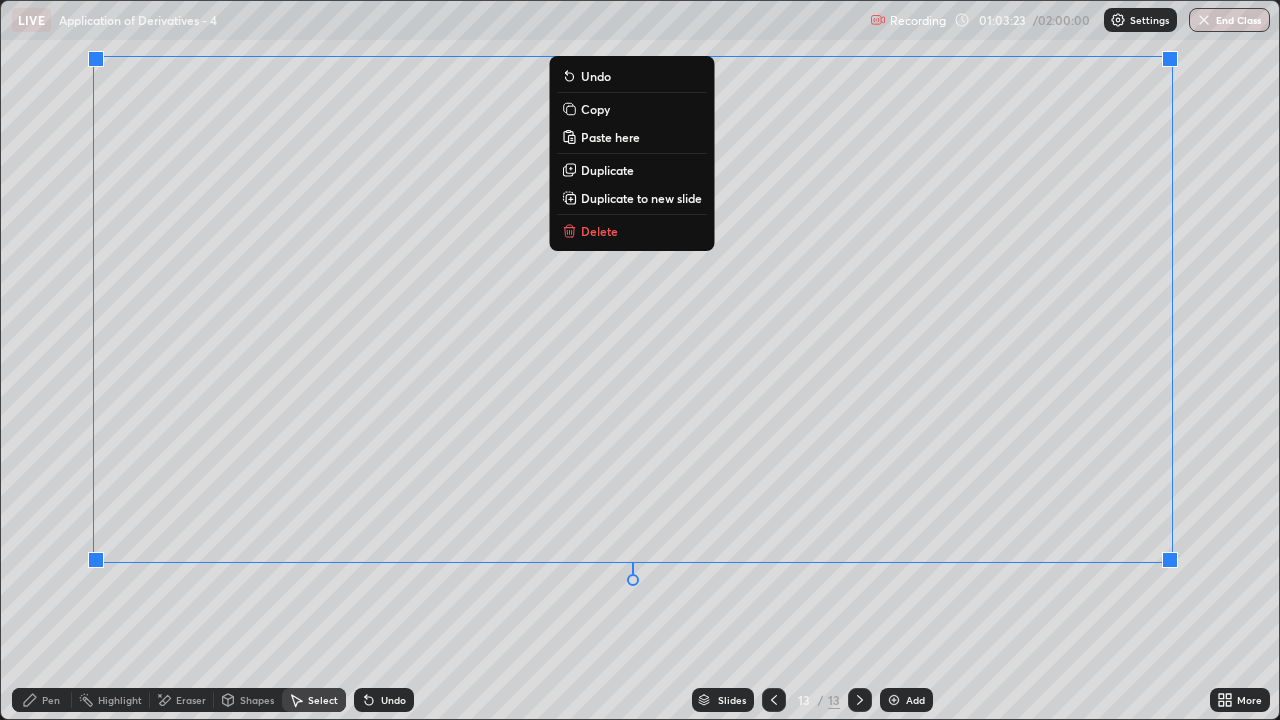 click on "Eraser" at bounding box center [191, 700] 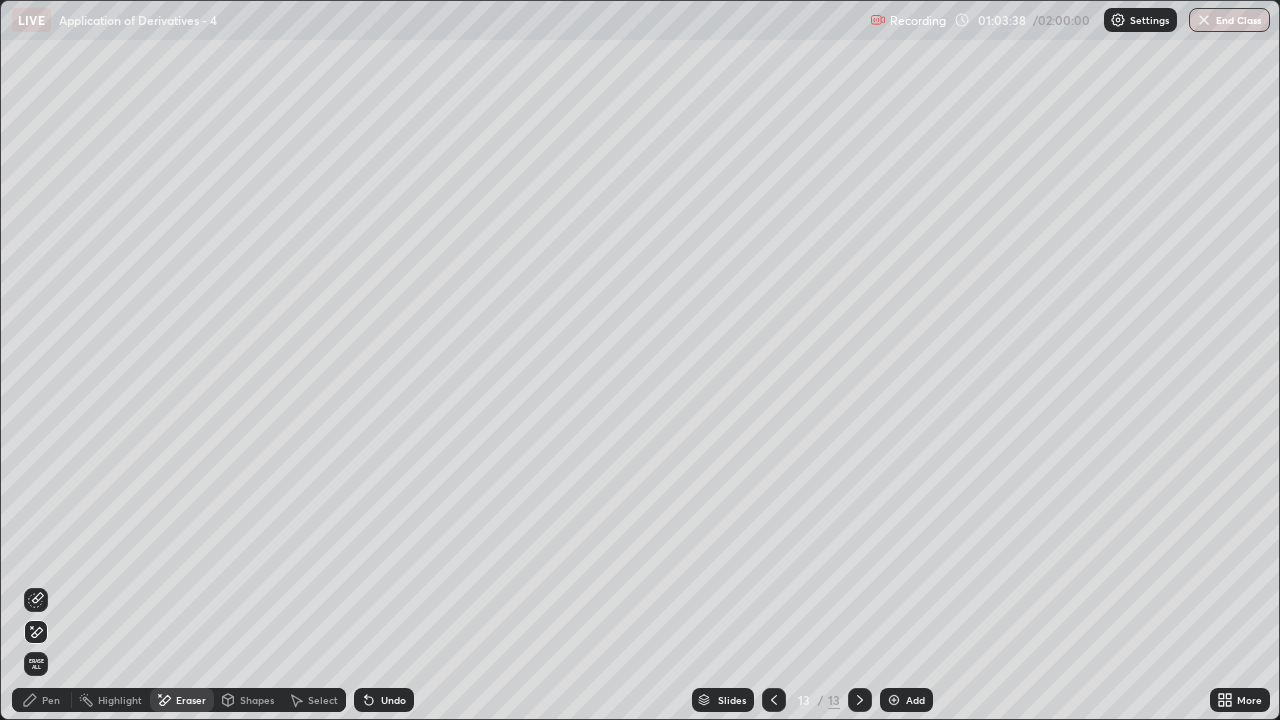 click on "Pen" at bounding box center (42, 700) 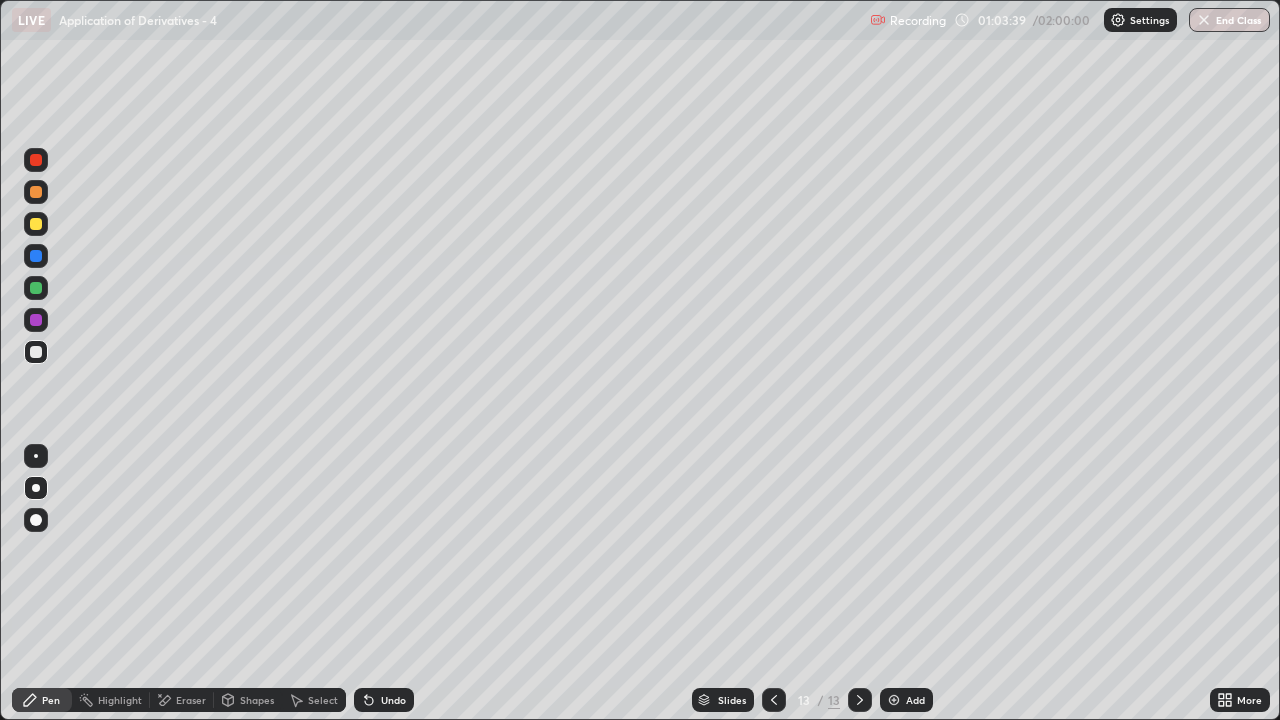 click at bounding box center [36, 352] 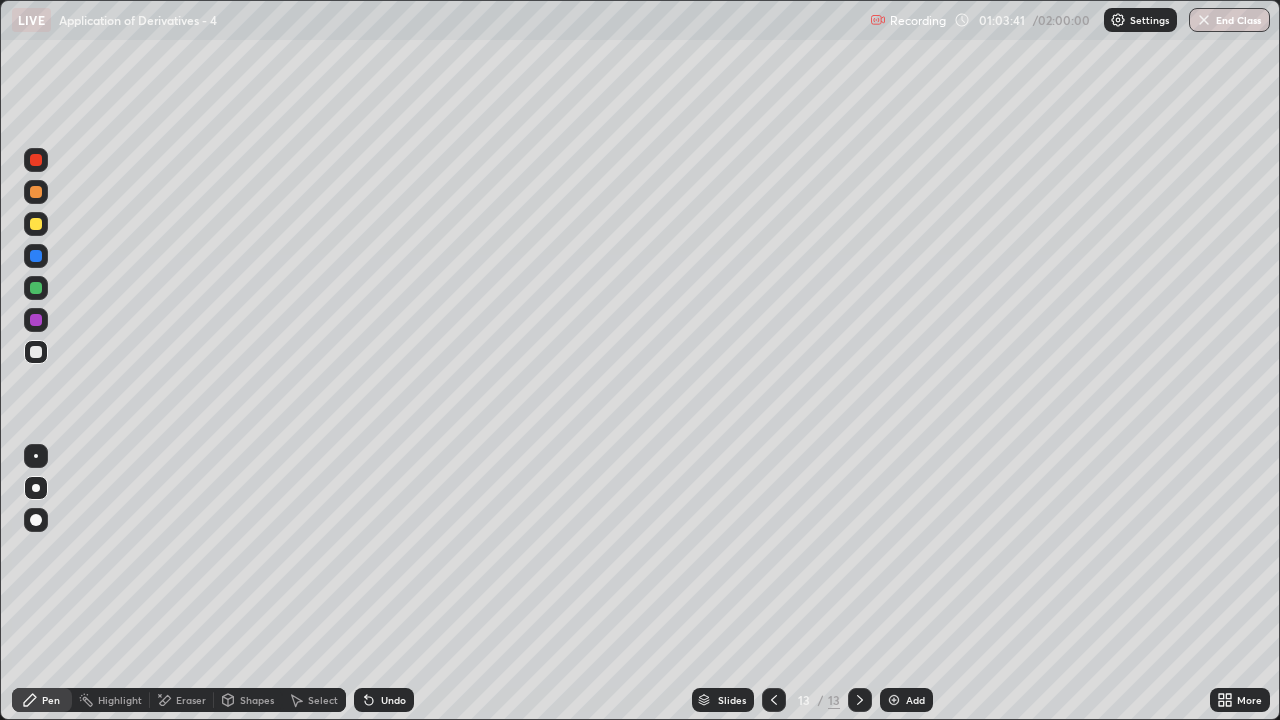 click 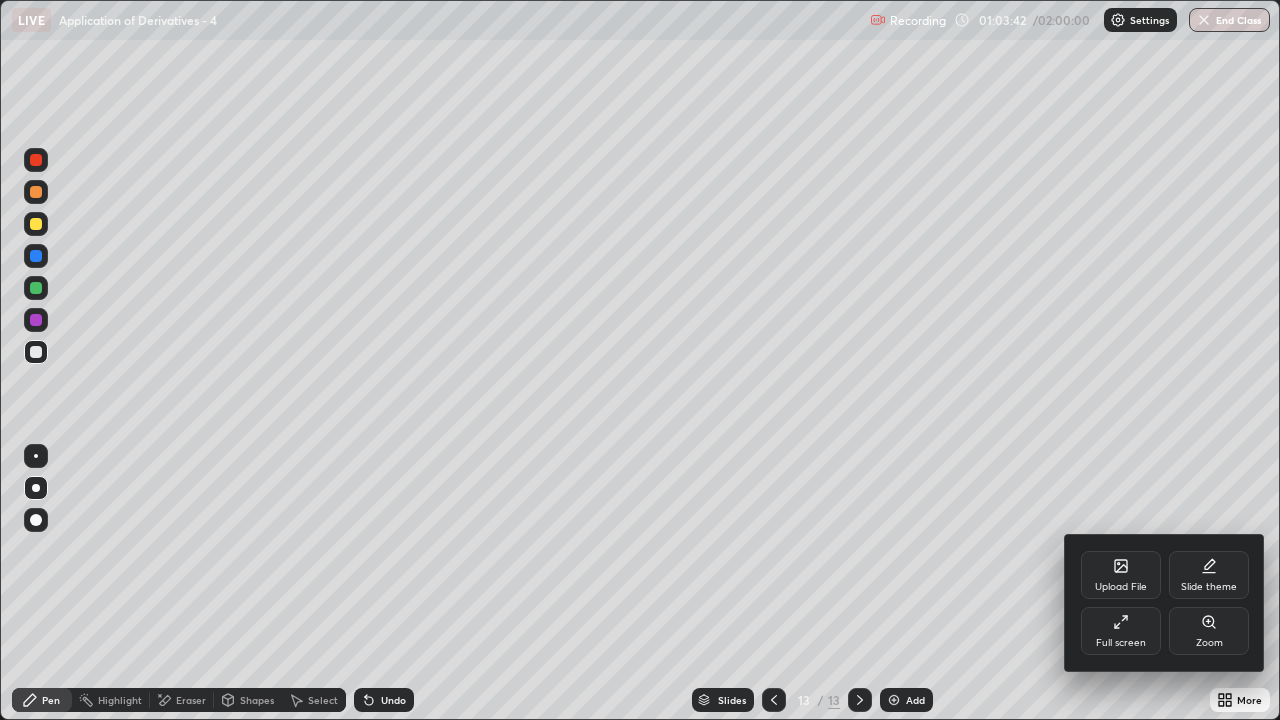 click on "Full screen" at bounding box center [1121, 631] 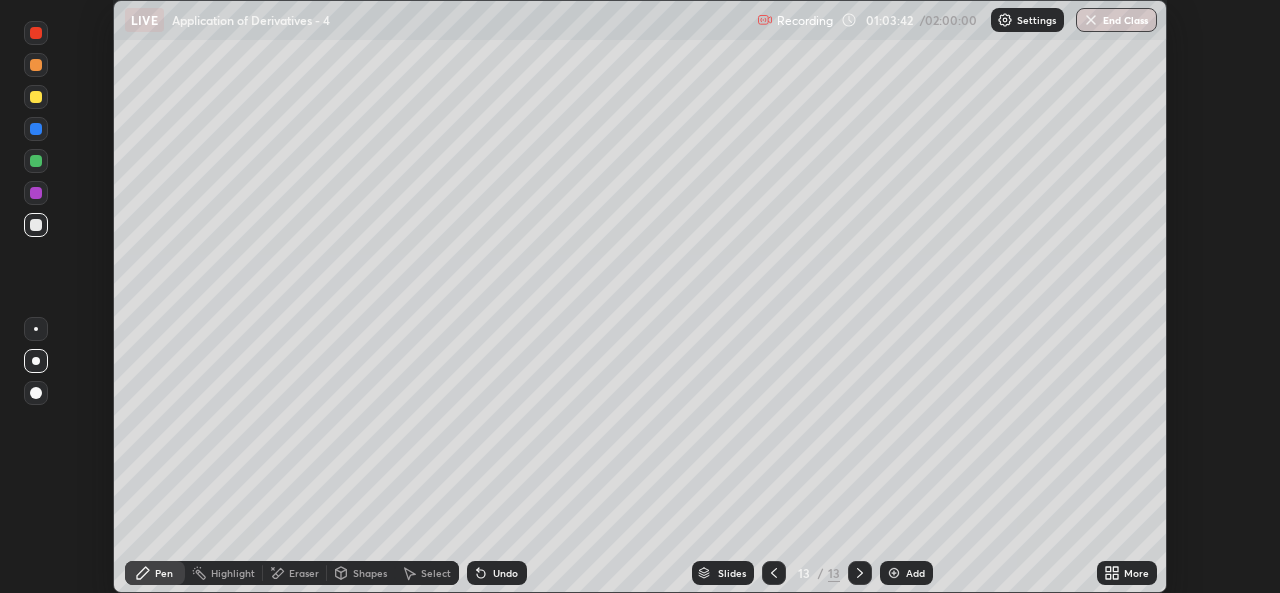scroll, scrollTop: 593, scrollLeft: 1280, axis: both 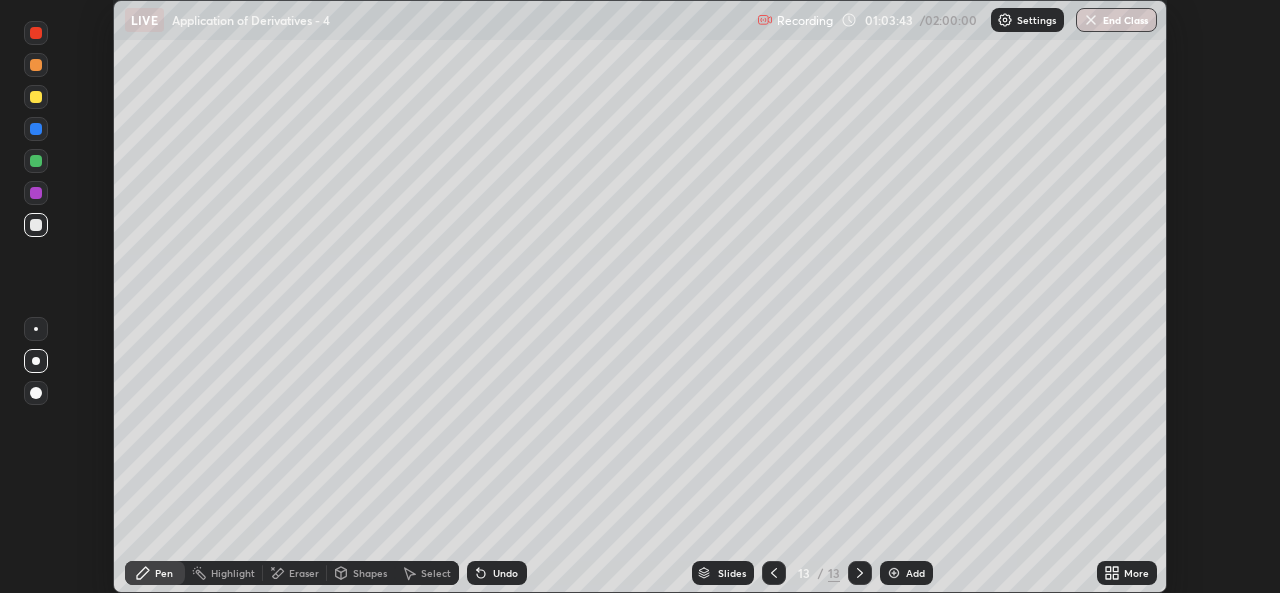 click 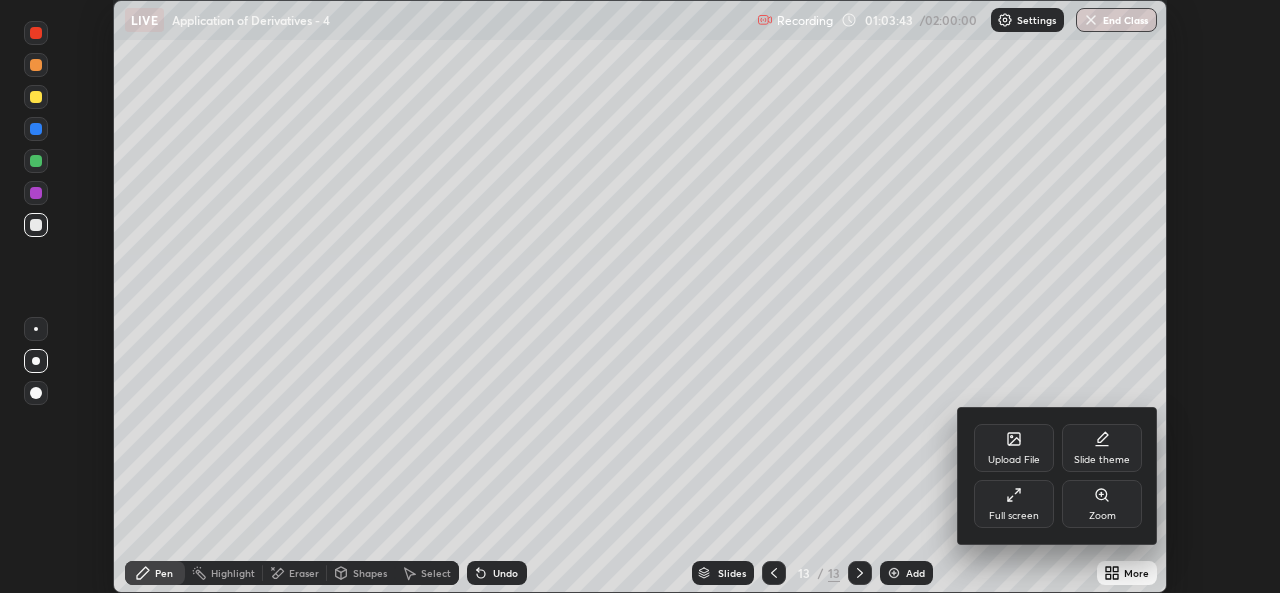 click on "Full screen" at bounding box center [1014, 504] 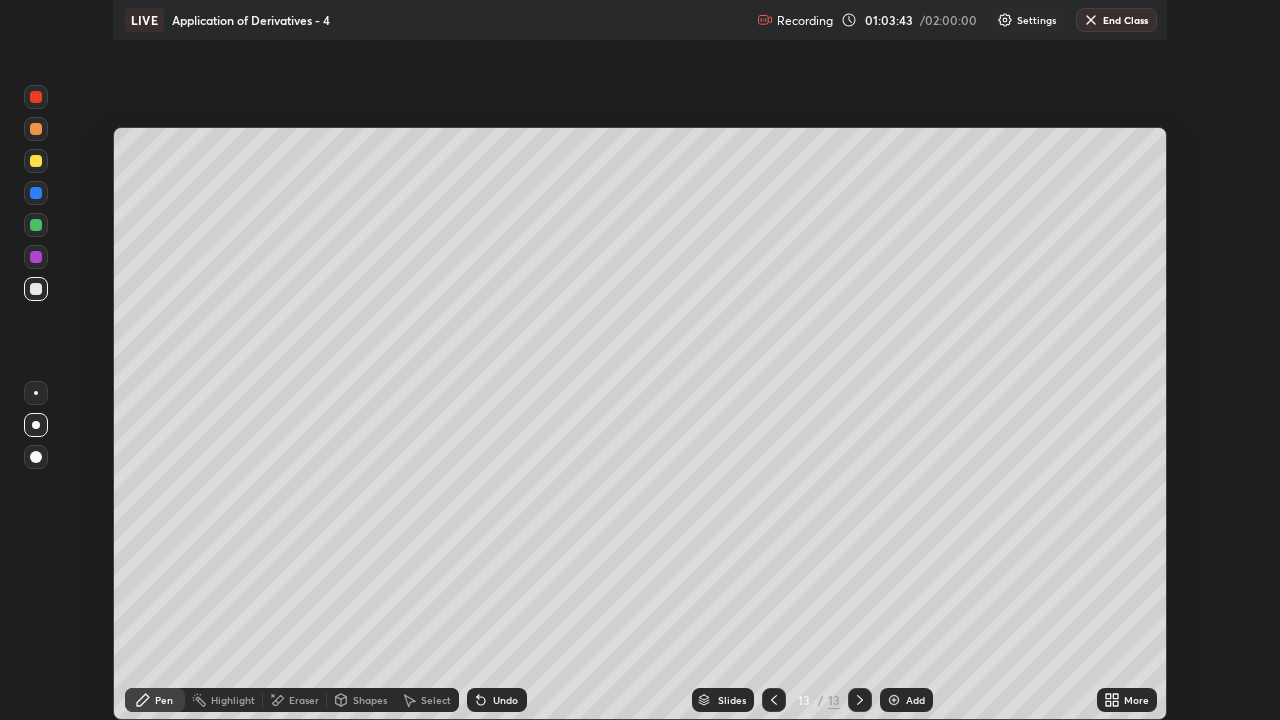 scroll, scrollTop: 99280, scrollLeft: 98720, axis: both 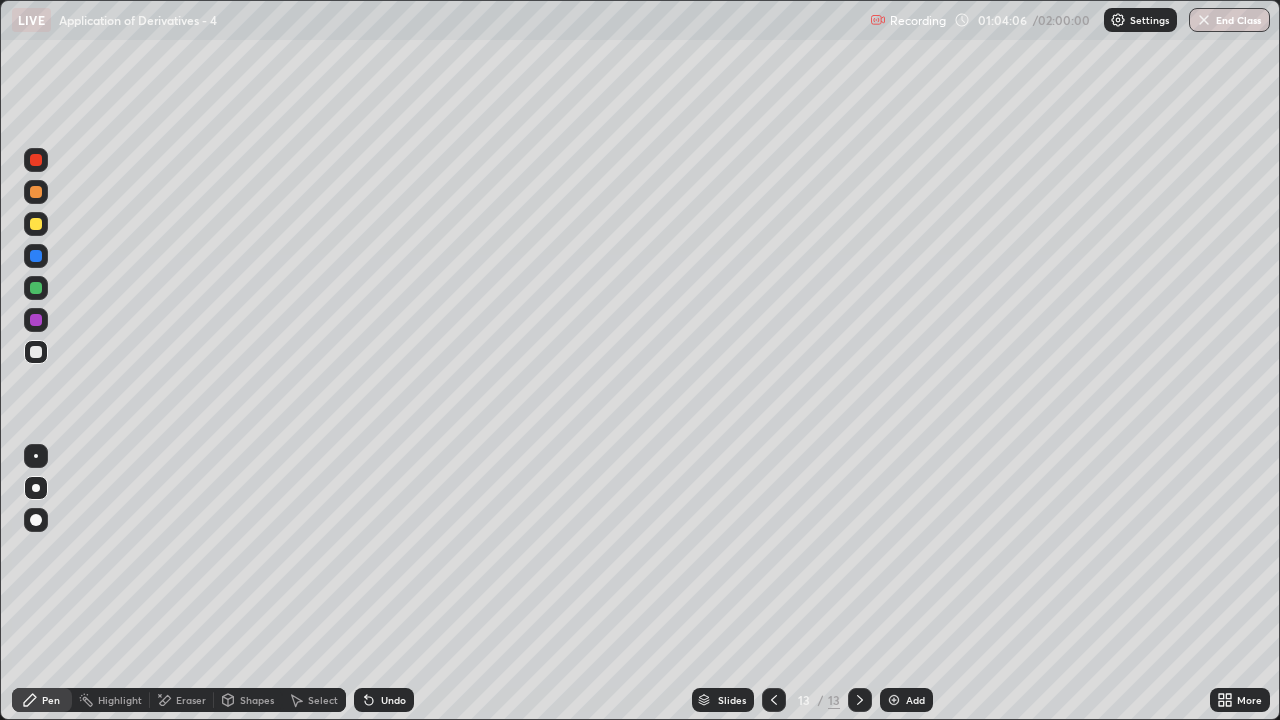 click on "Eraser" at bounding box center (191, 700) 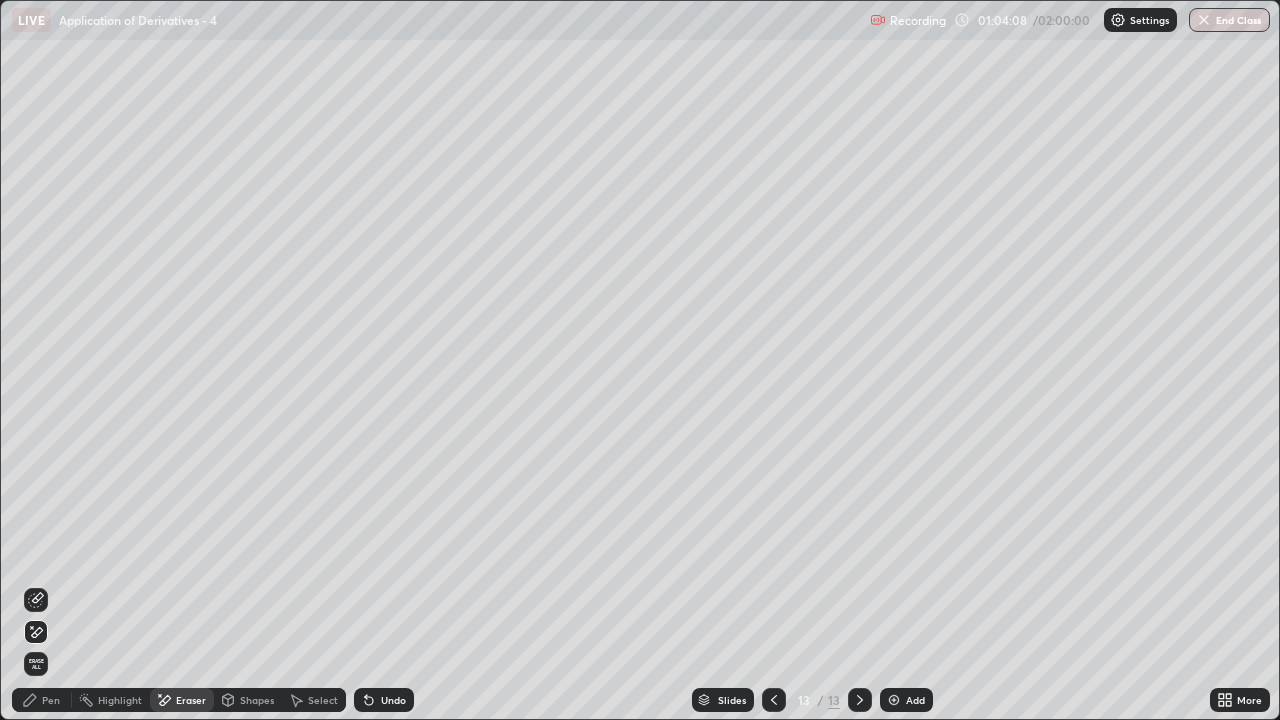 click on "Pen" at bounding box center (42, 700) 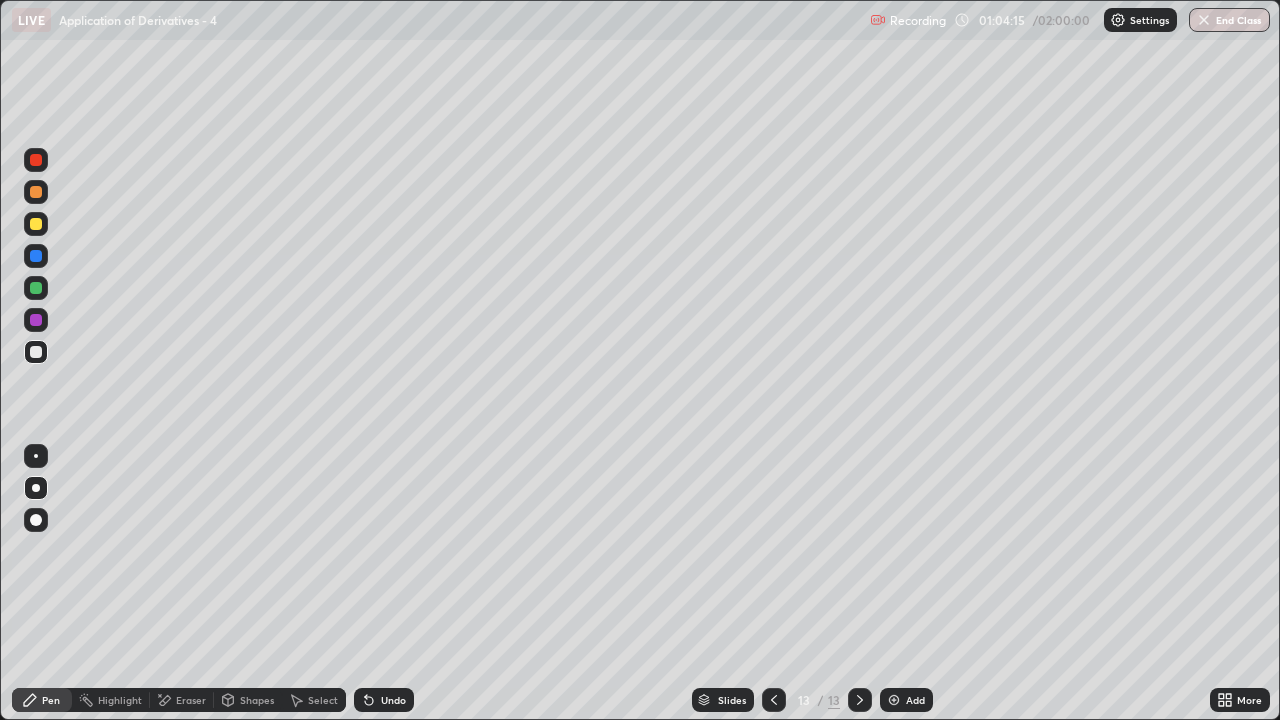 click on "Eraser" at bounding box center (191, 700) 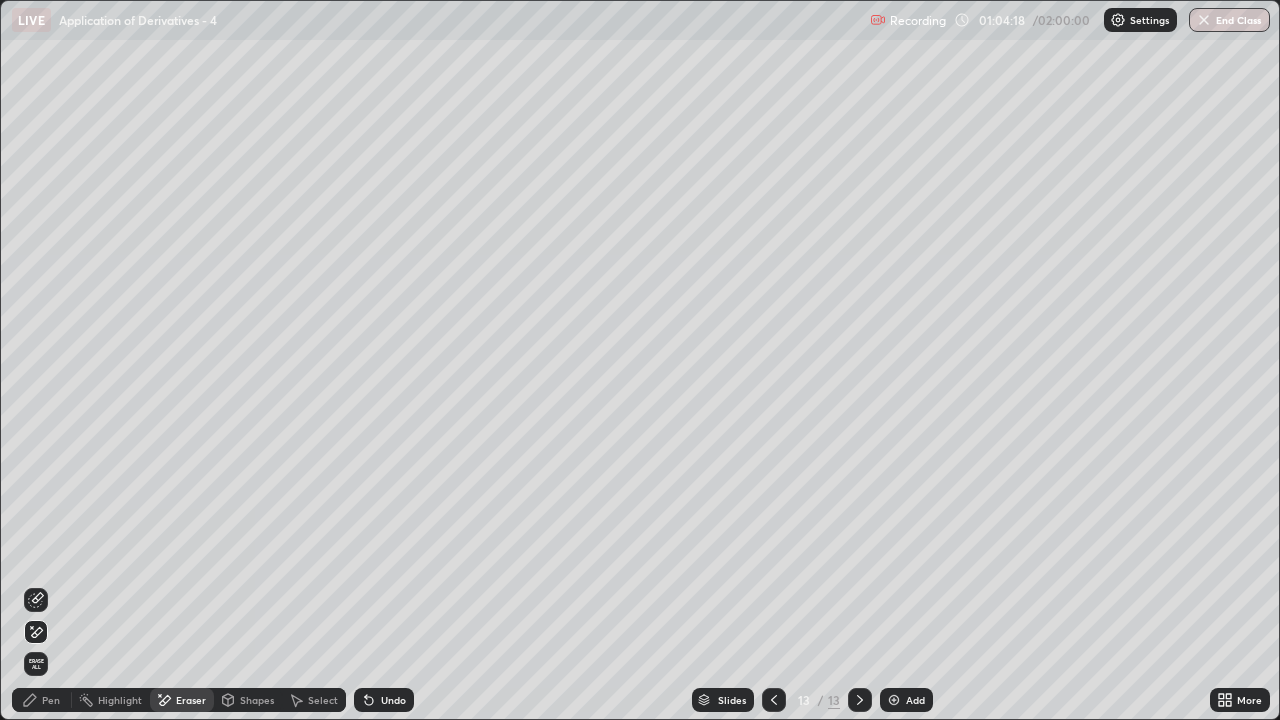 click on "Pen" at bounding box center (51, 700) 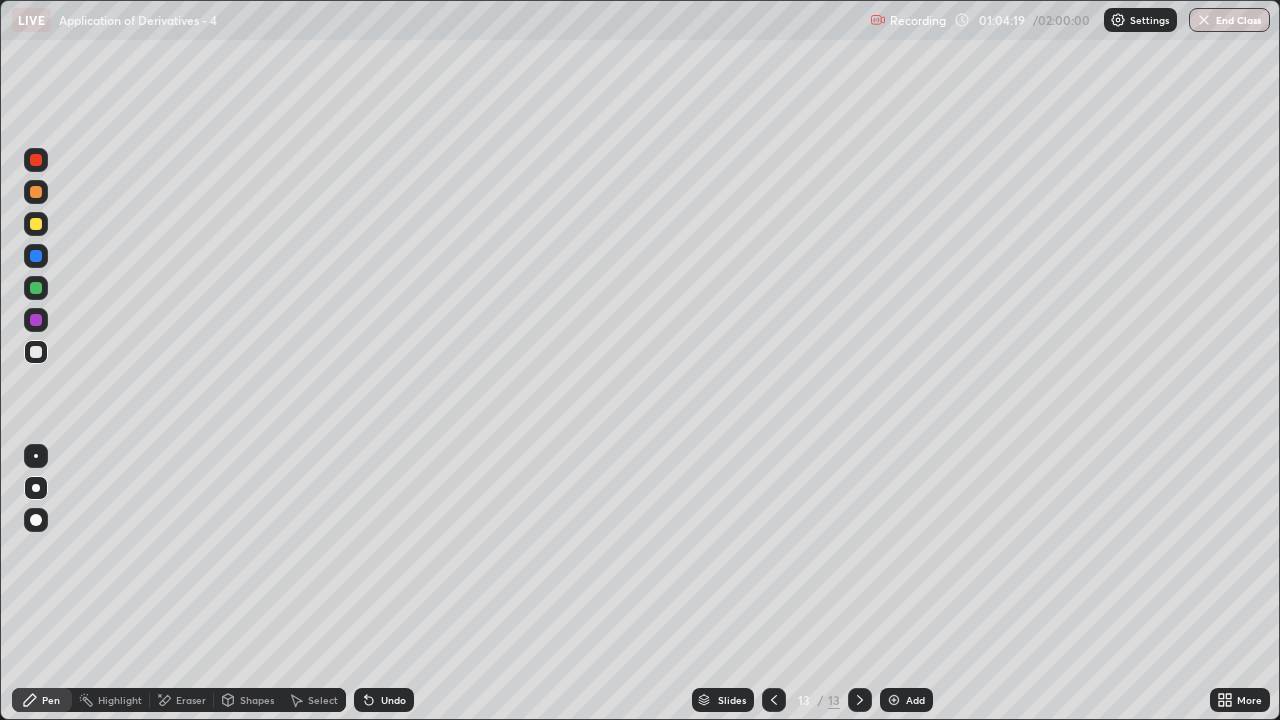 click at bounding box center (36, 352) 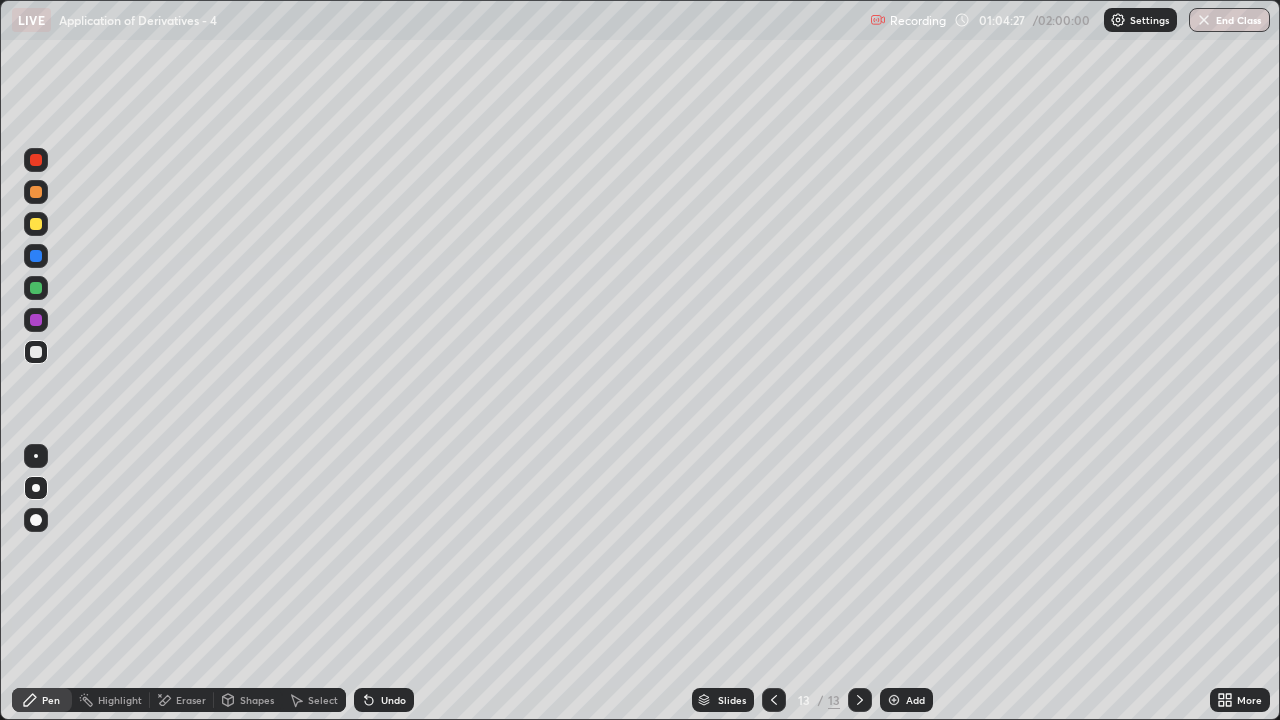 click on "Shapes" at bounding box center [257, 700] 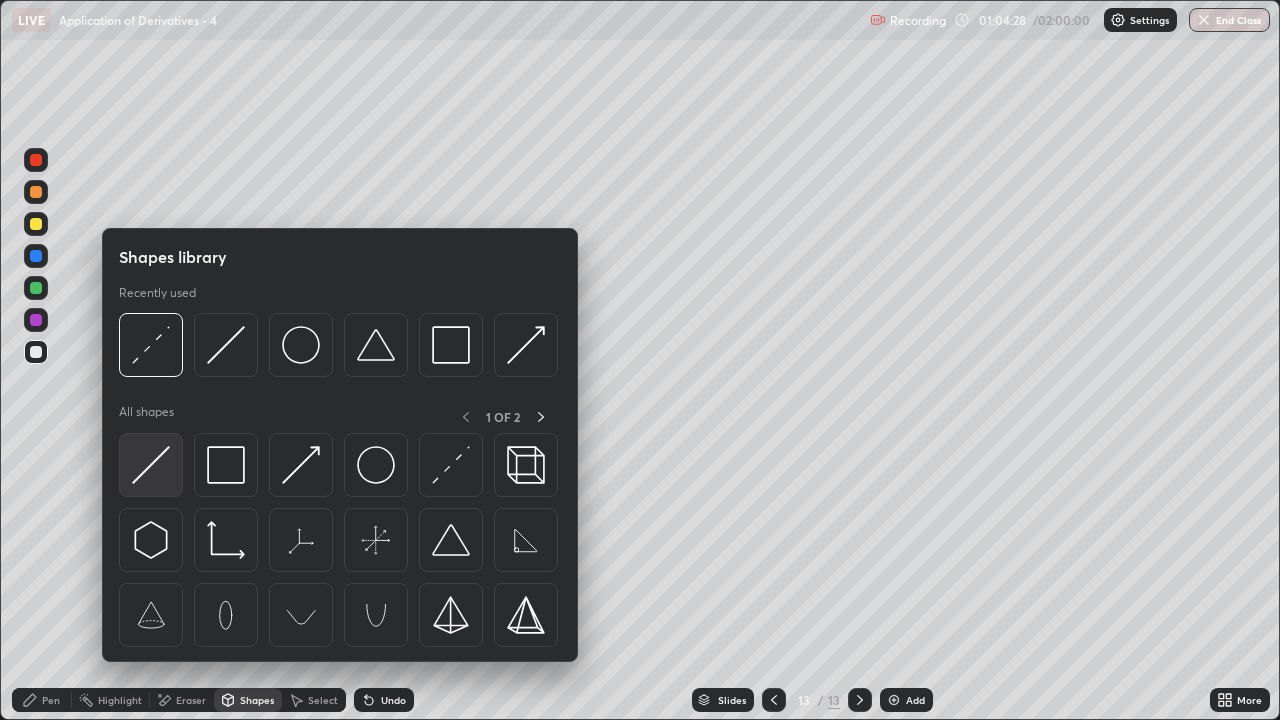 click at bounding box center (151, 465) 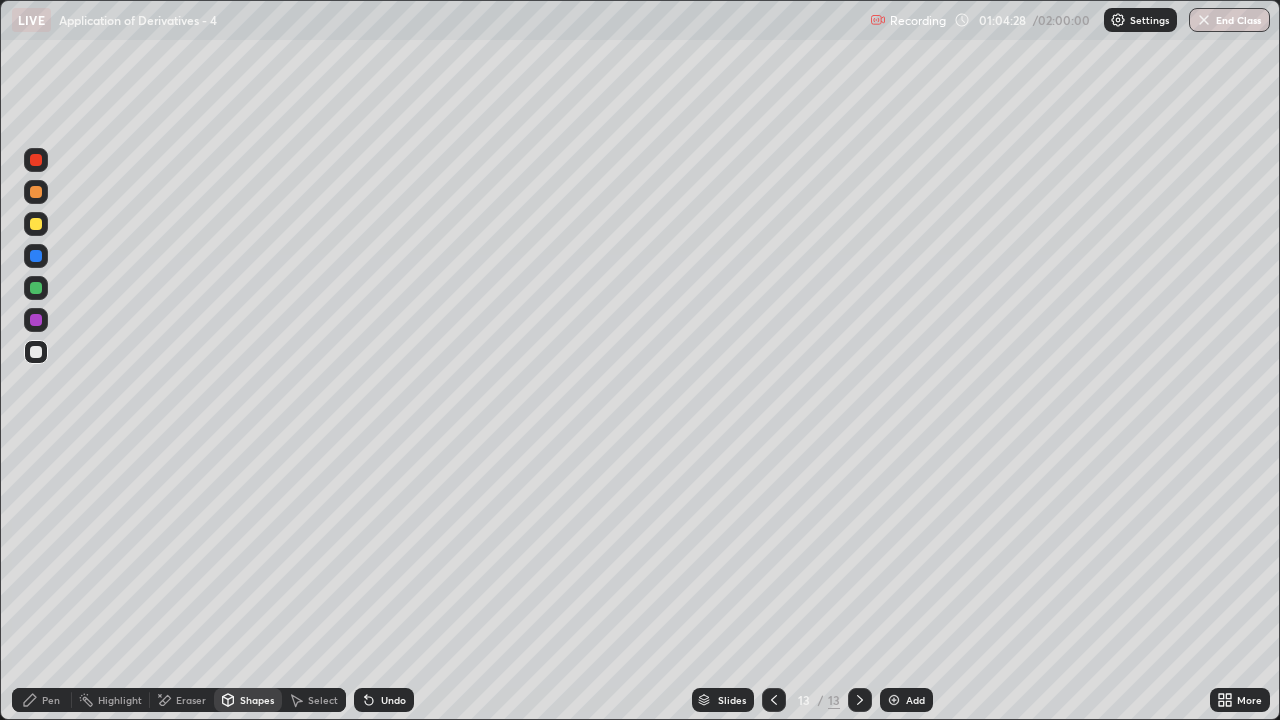 click at bounding box center [36, 288] 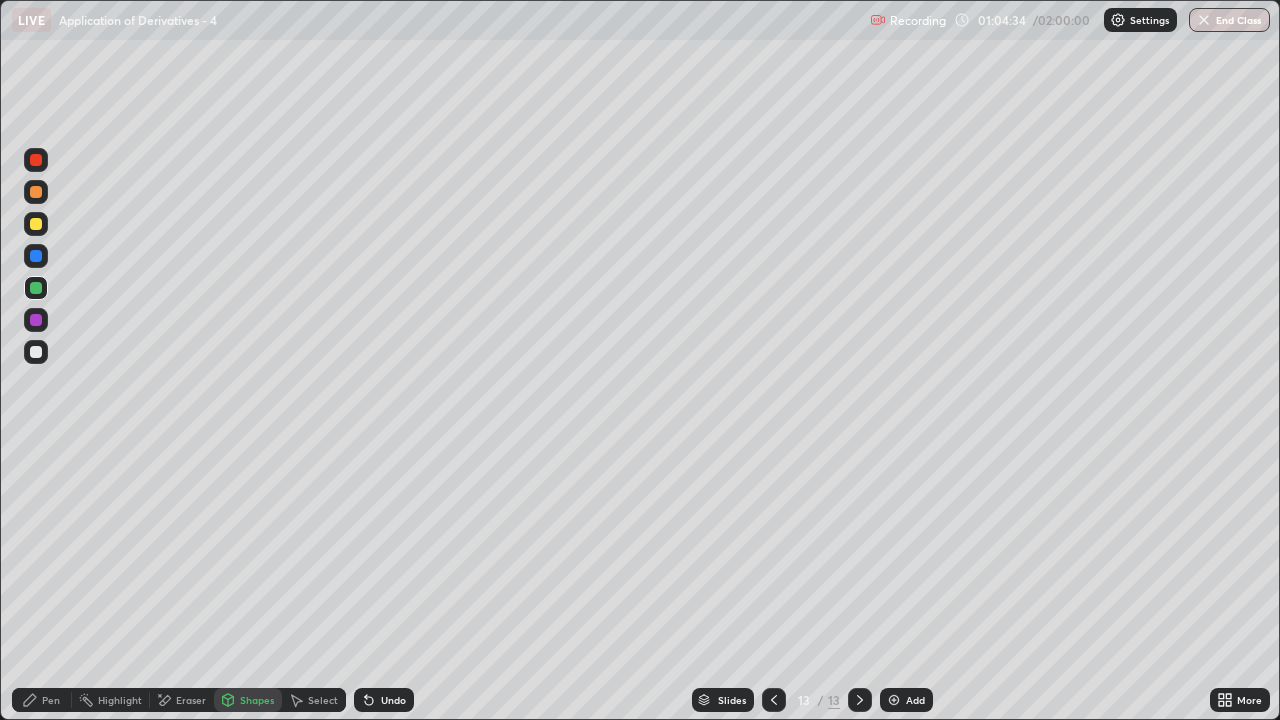 click on "Pen" at bounding box center (51, 700) 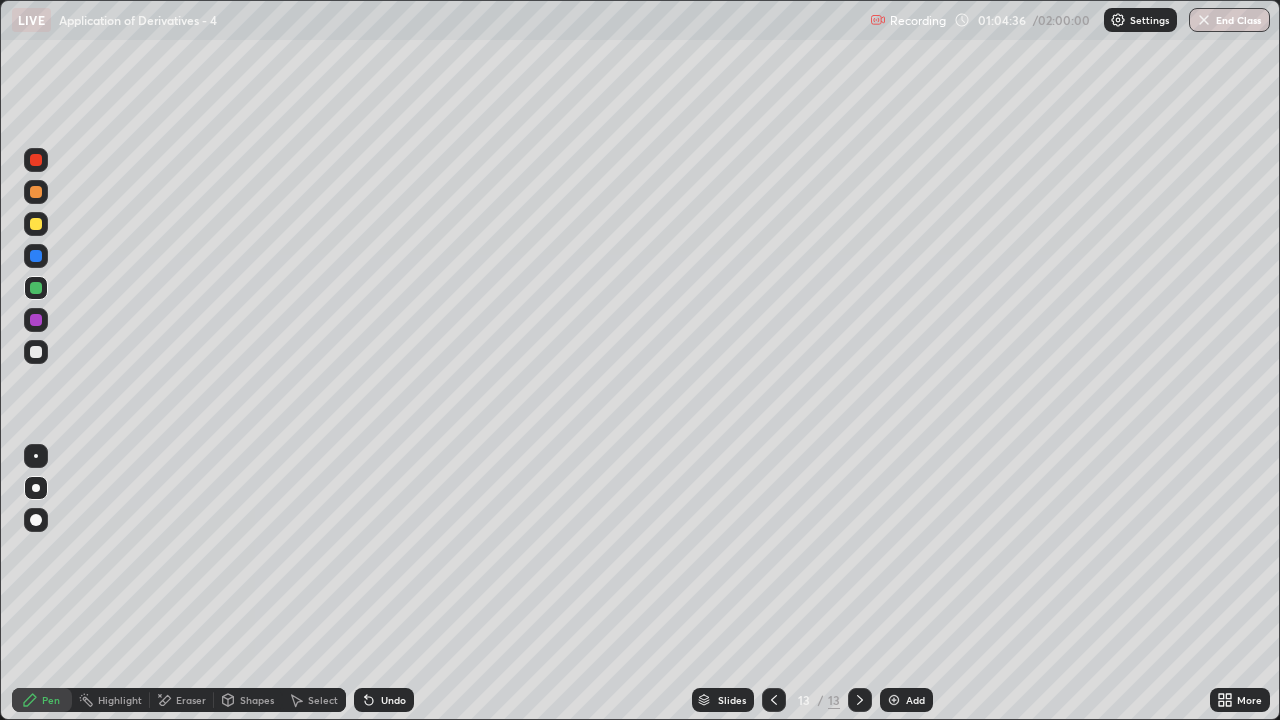 click at bounding box center [774, 700] 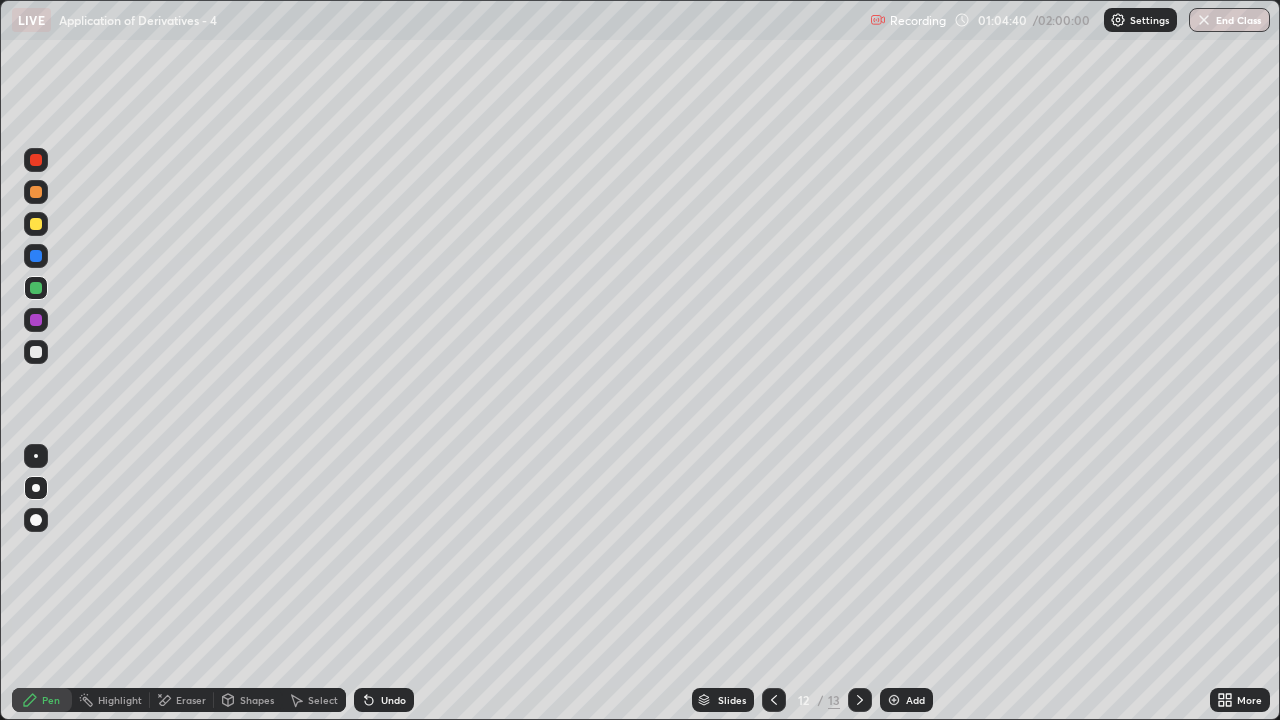 click 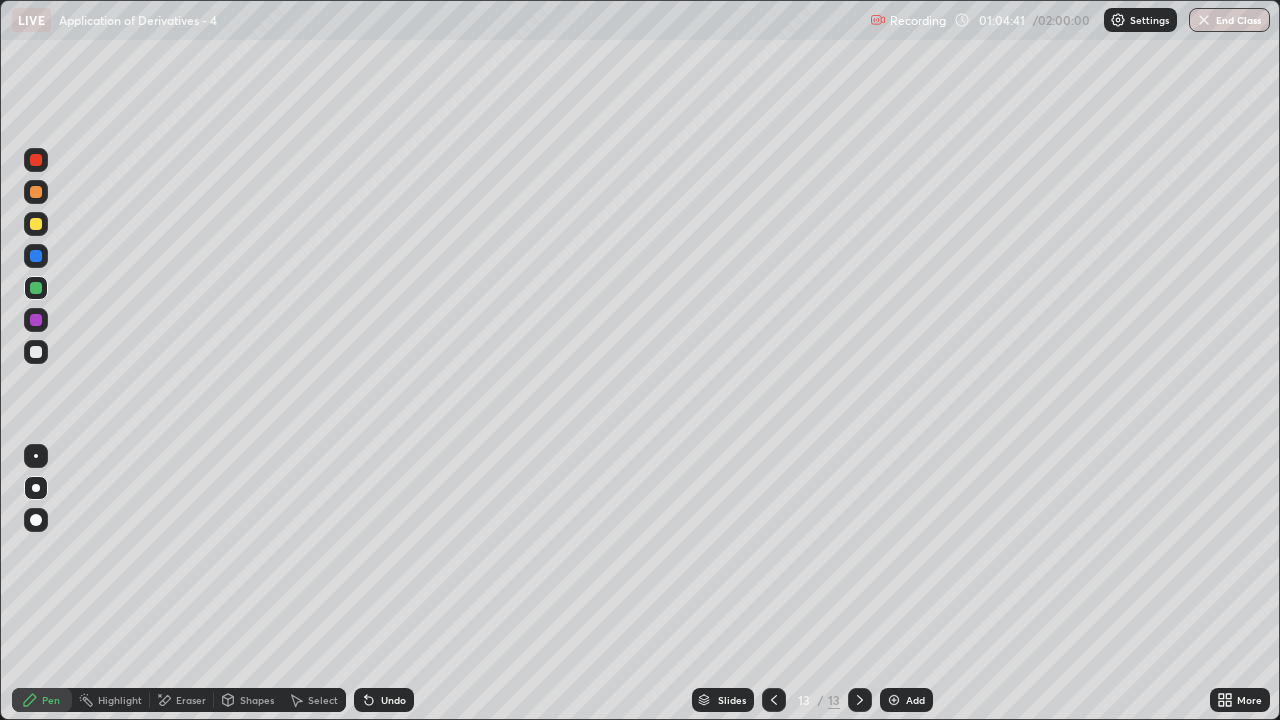 click 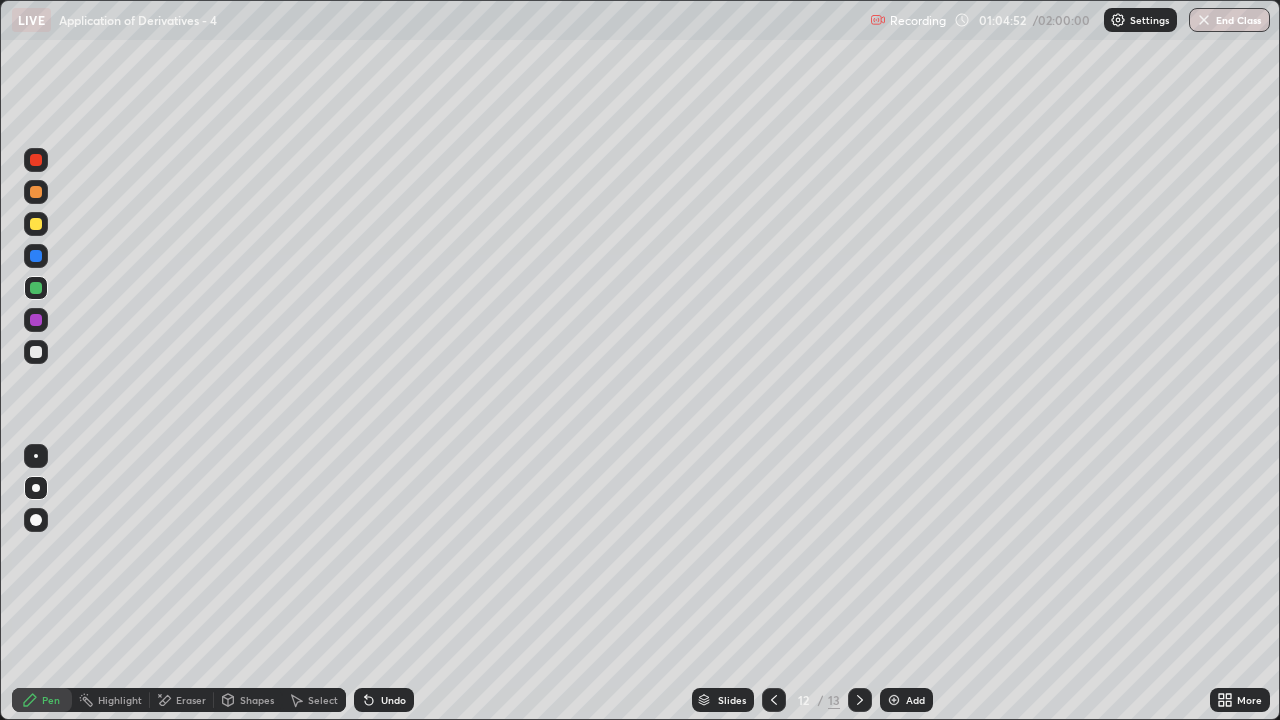 click 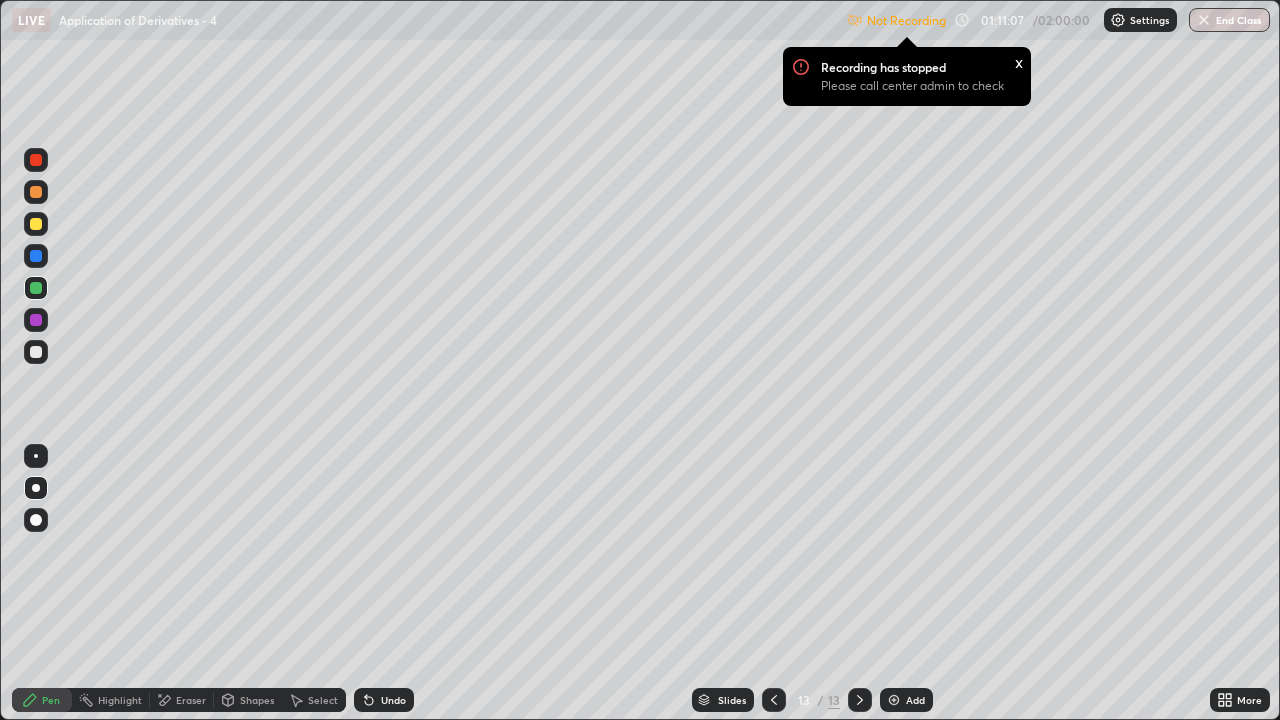 click on "Add" at bounding box center [915, 700] 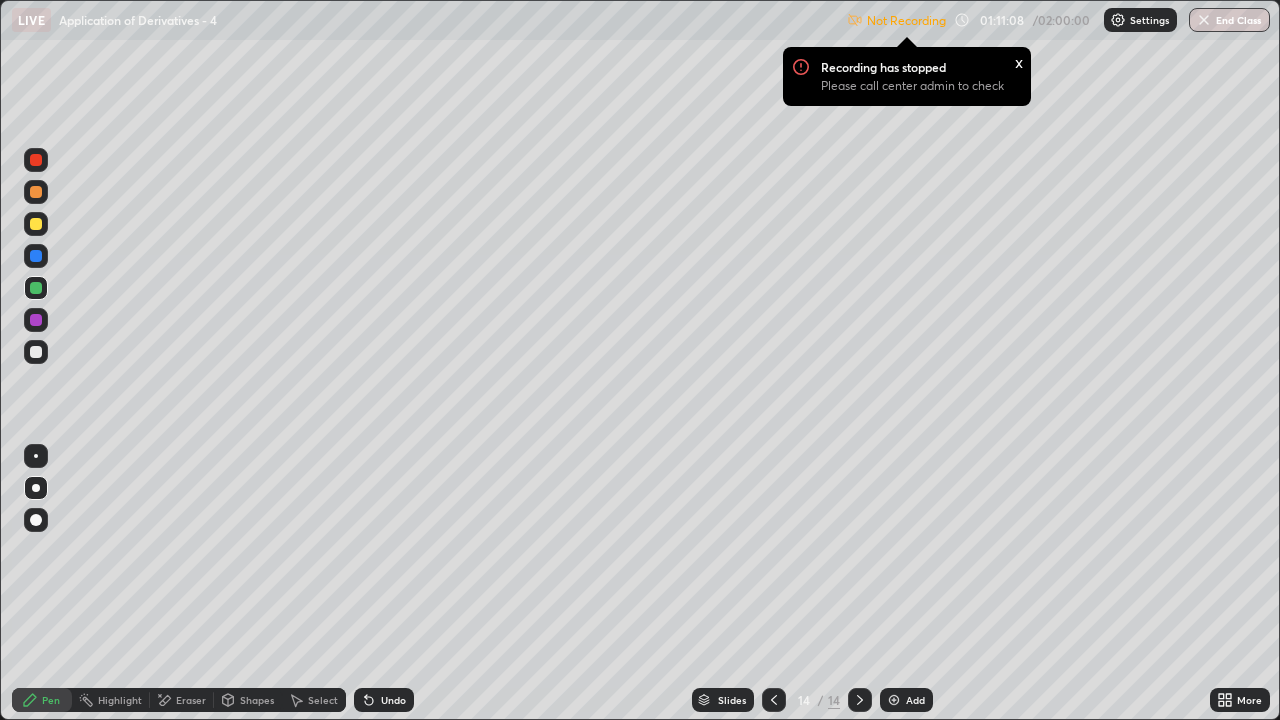 click at bounding box center [36, 288] 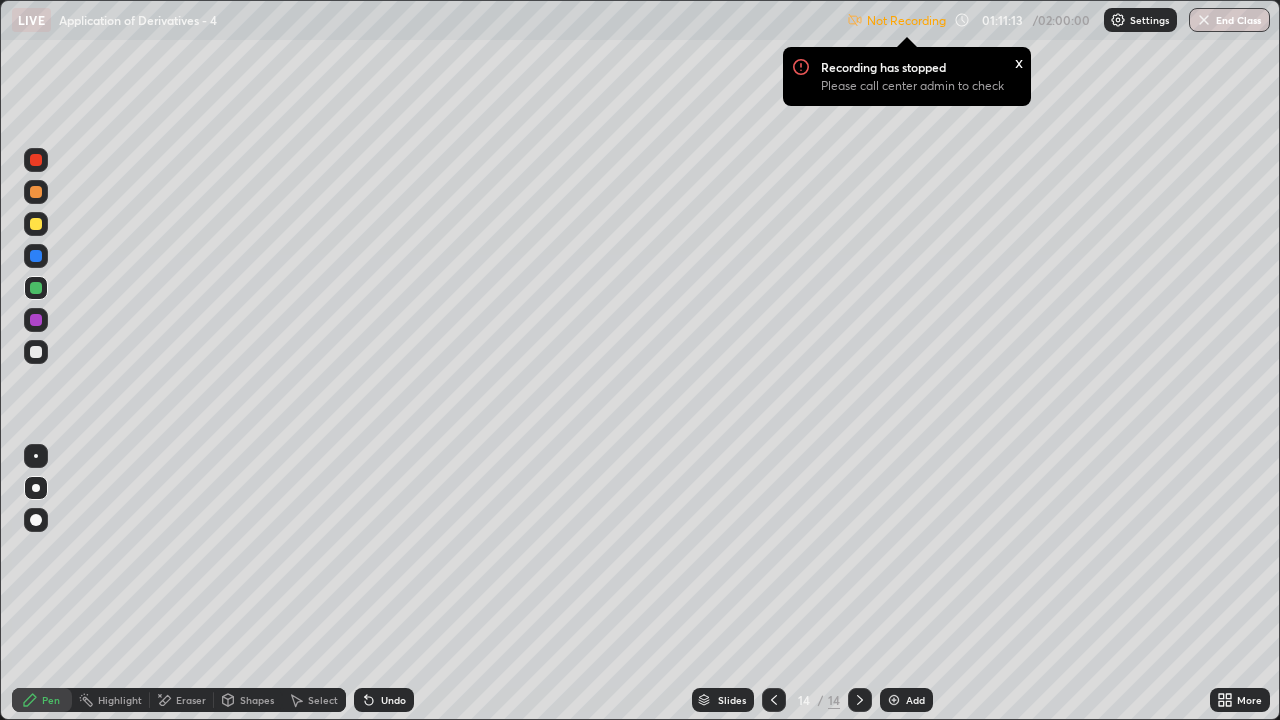 click on "x" at bounding box center (1019, 61) 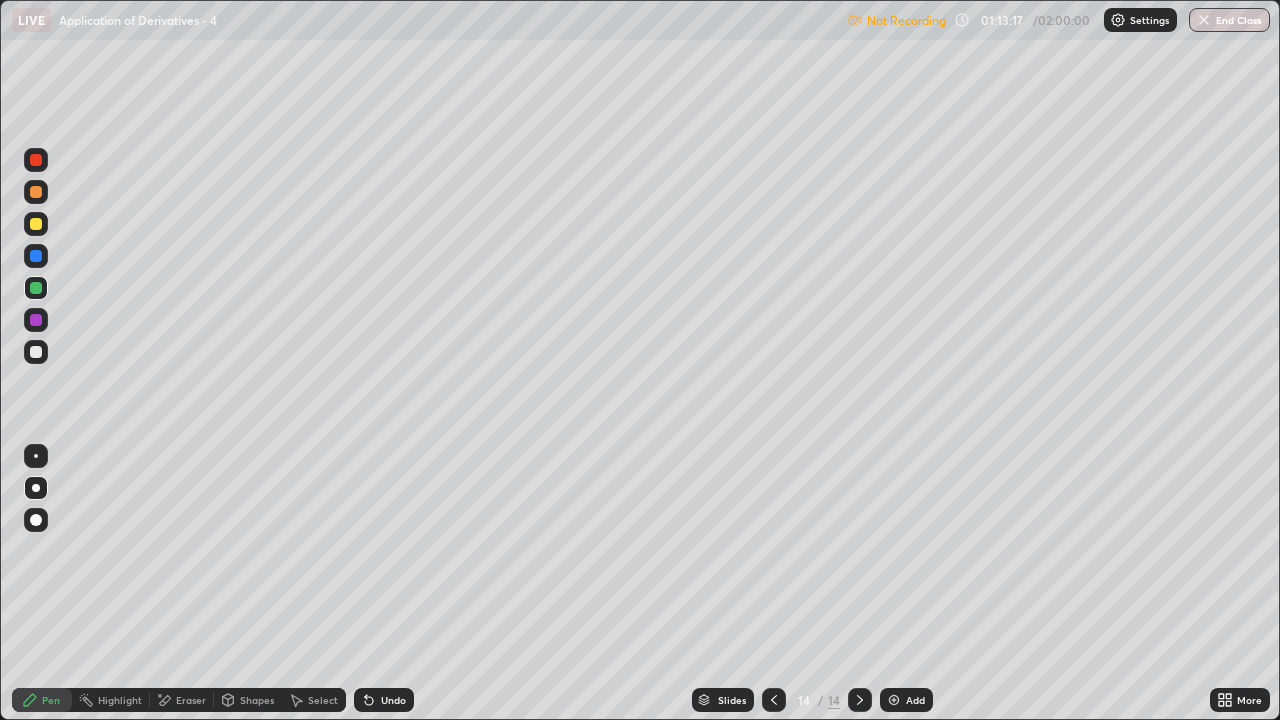 click on "Eraser" at bounding box center [191, 700] 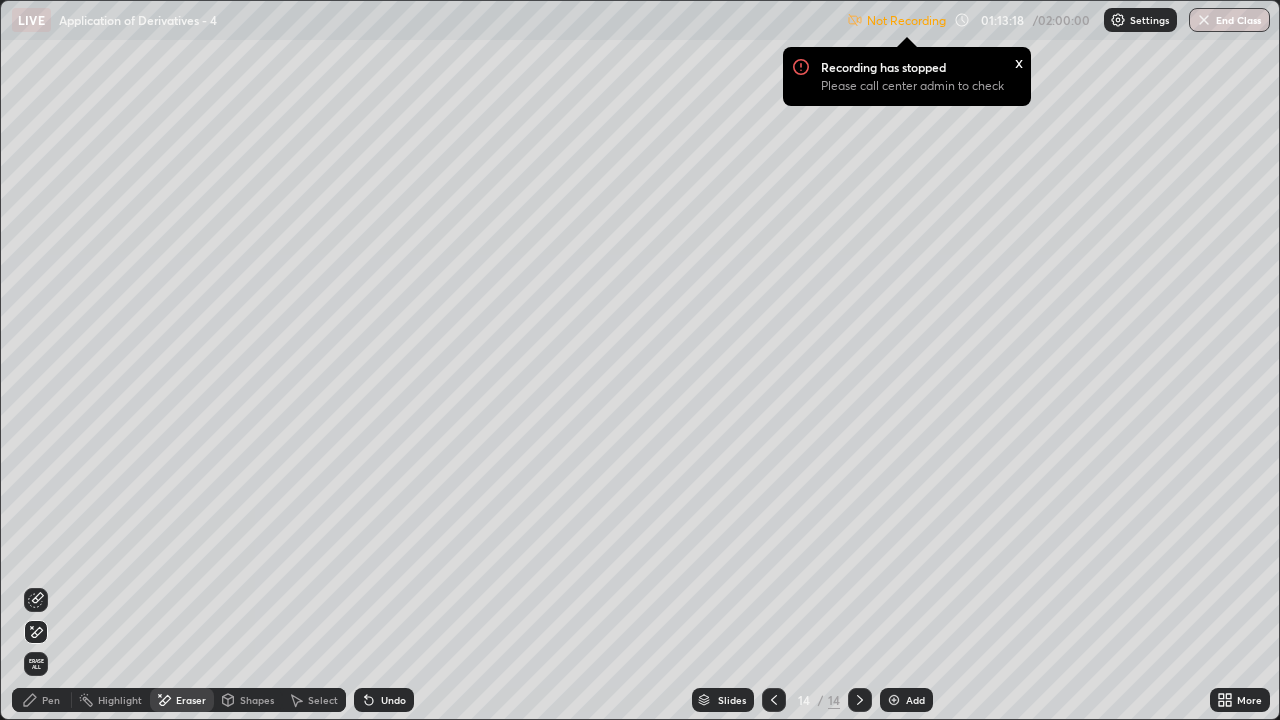 click on "Pen" at bounding box center (42, 700) 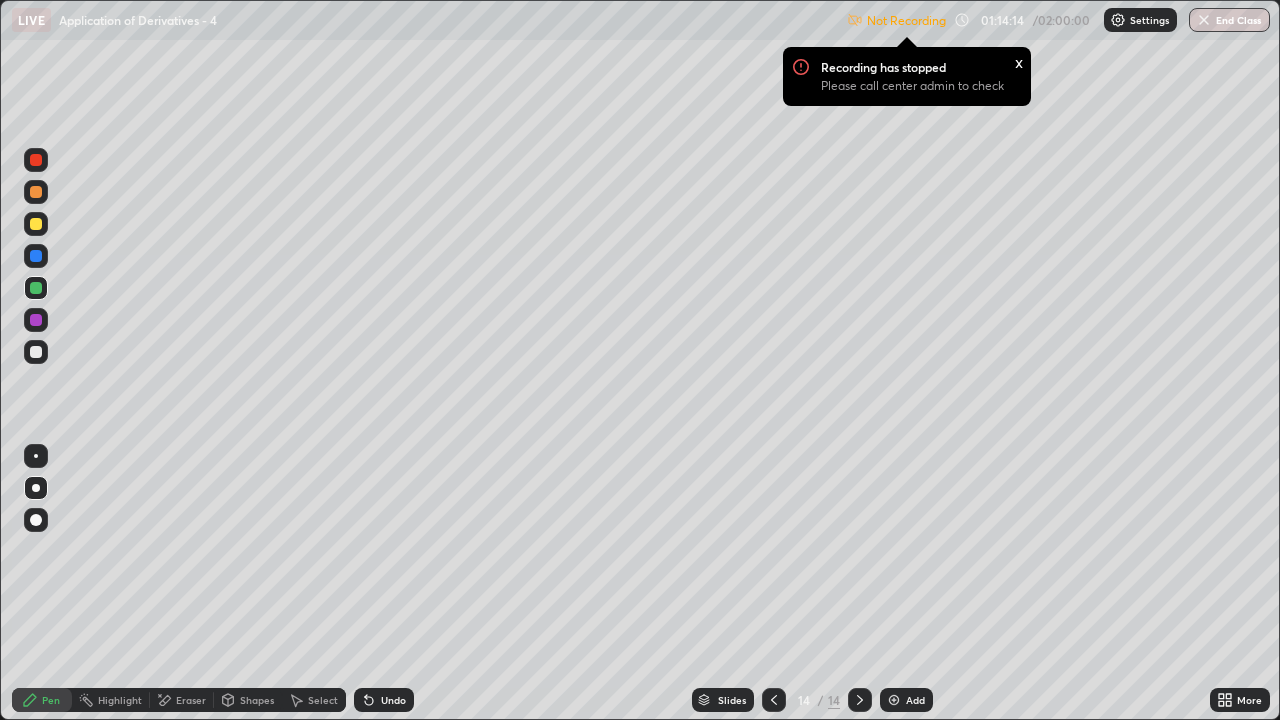 click on "x" at bounding box center (1019, 61) 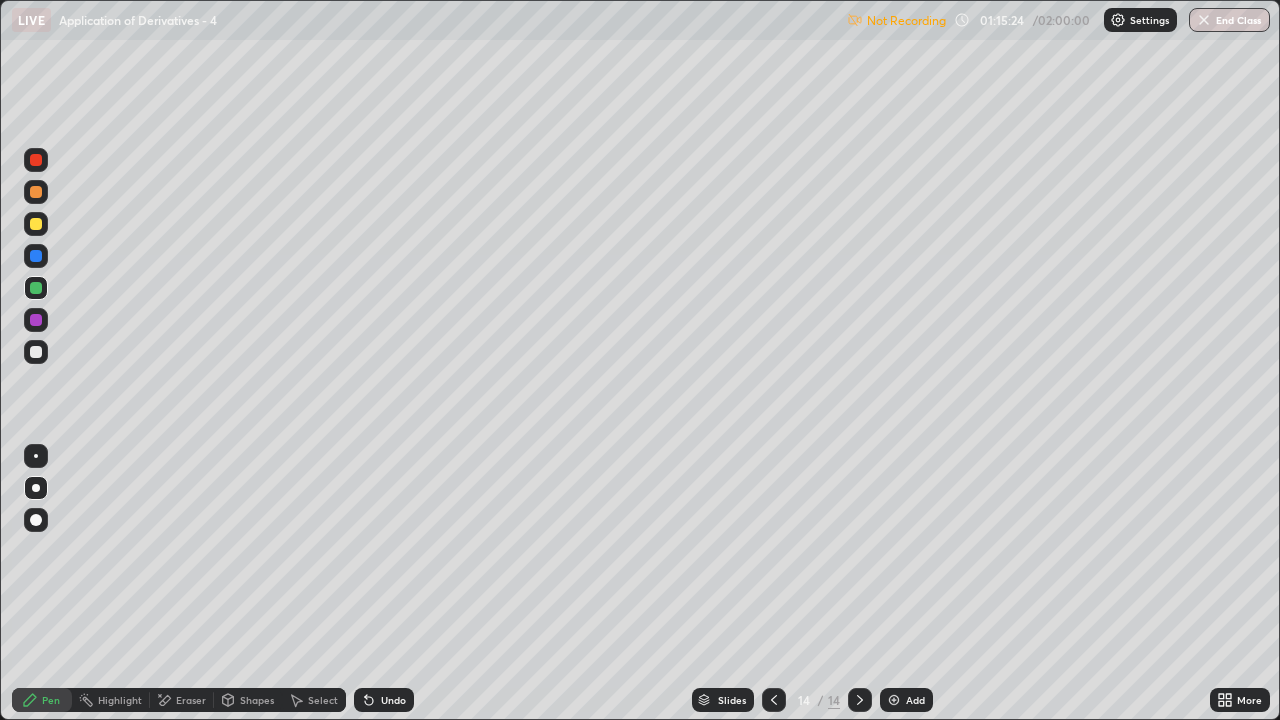 click at bounding box center [36, 352] 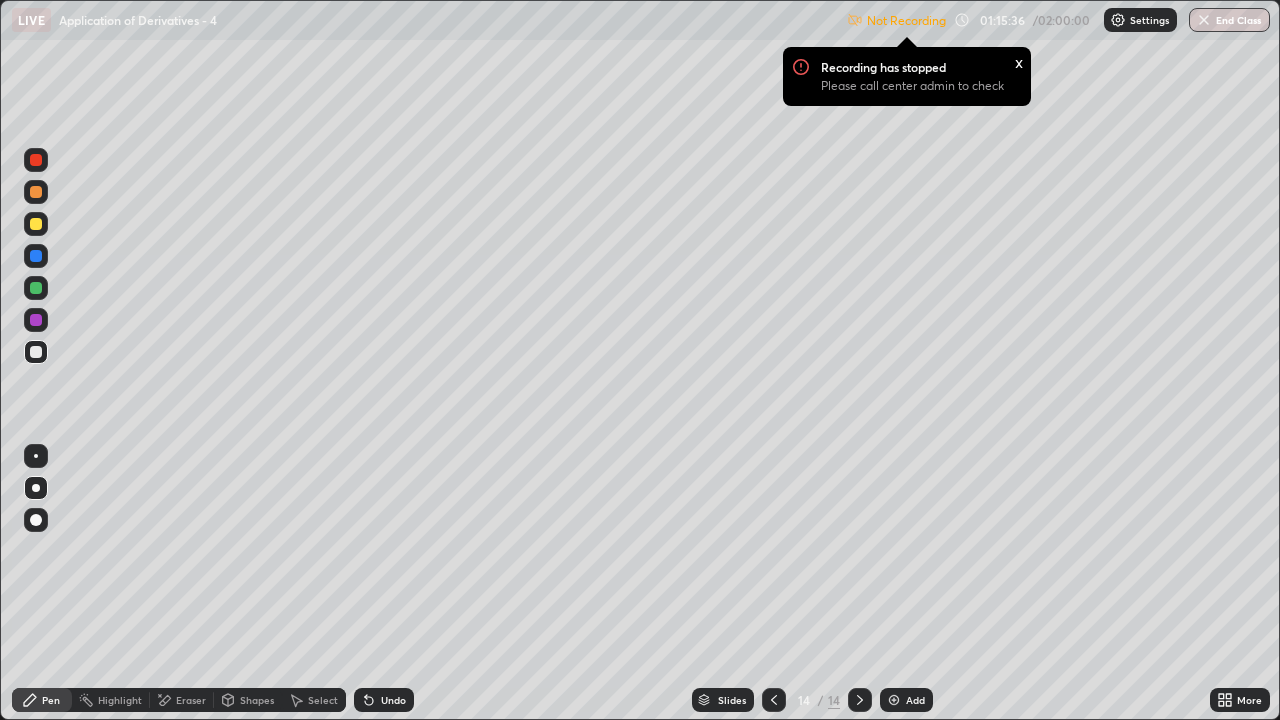 click on "Recording has stopped Please call center admin to check" at bounding box center (921, 82) 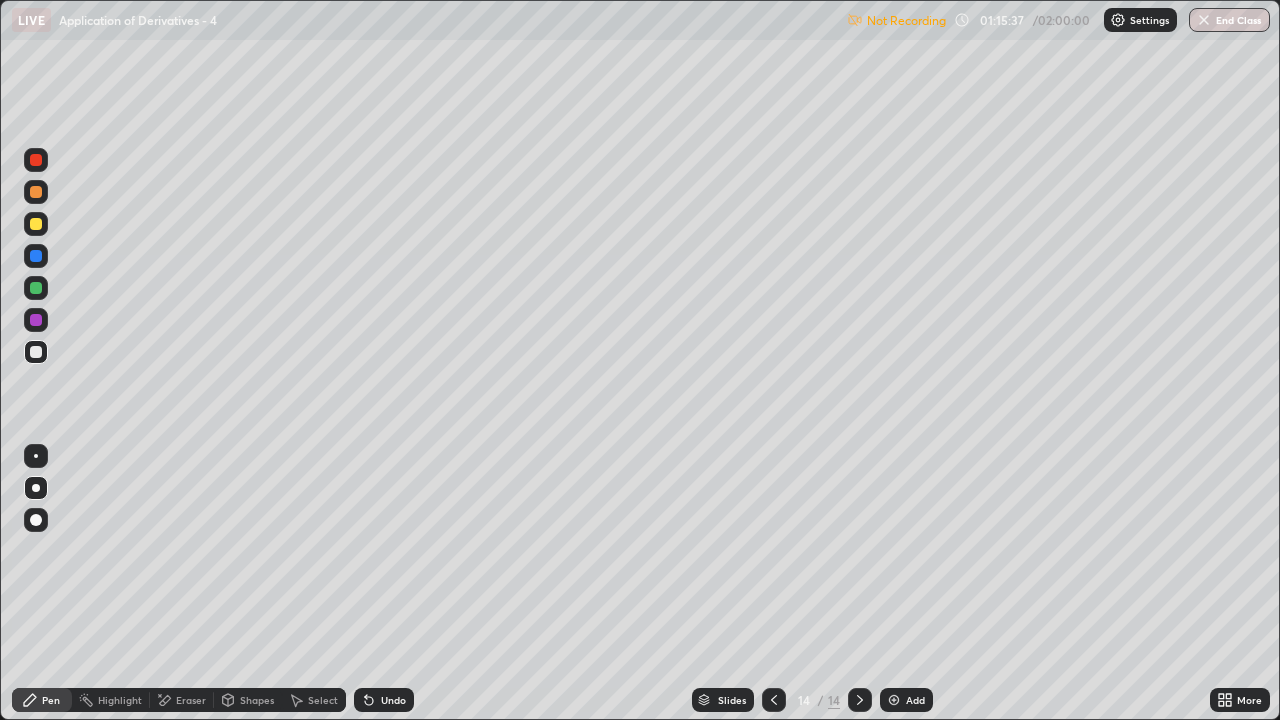 click at bounding box center [1118, 20] 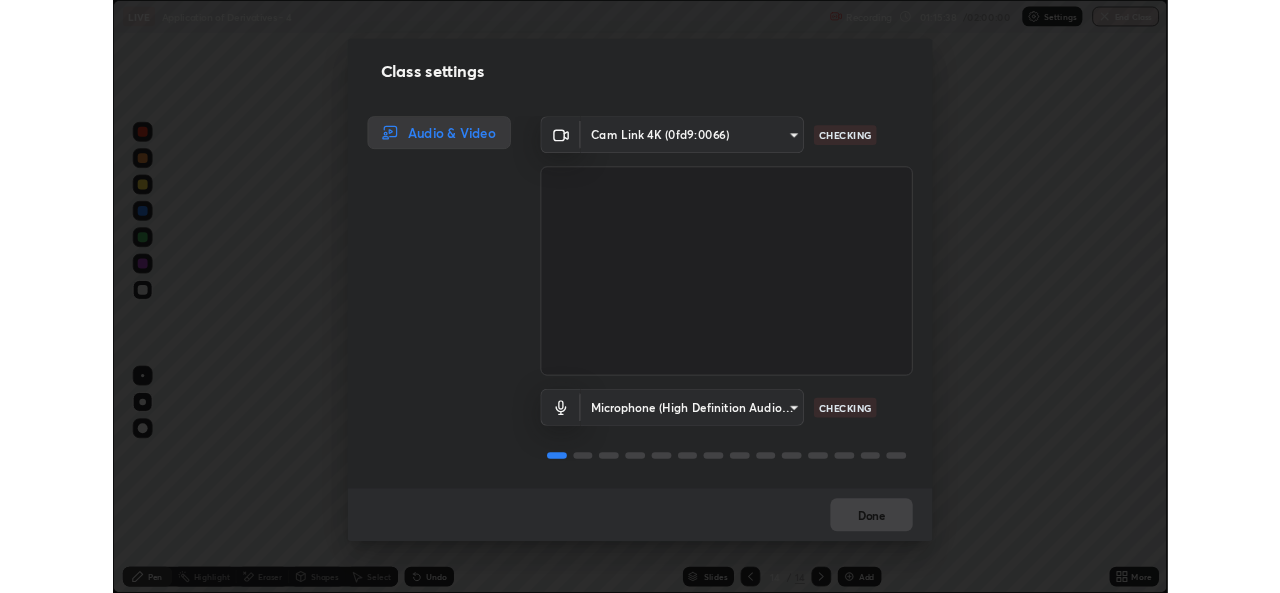 scroll, scrollTop: 2, scrollLeft: 0, axis: vertical 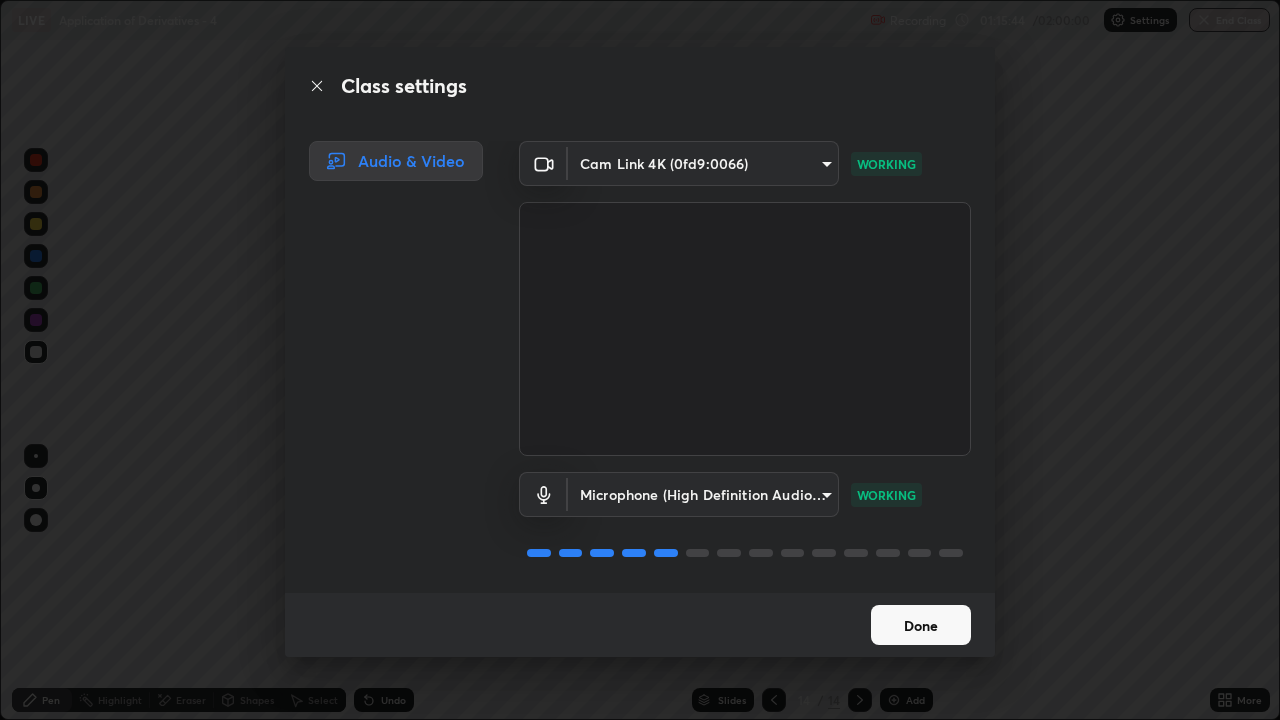 click on "Done" at bounding box center (921, 625) 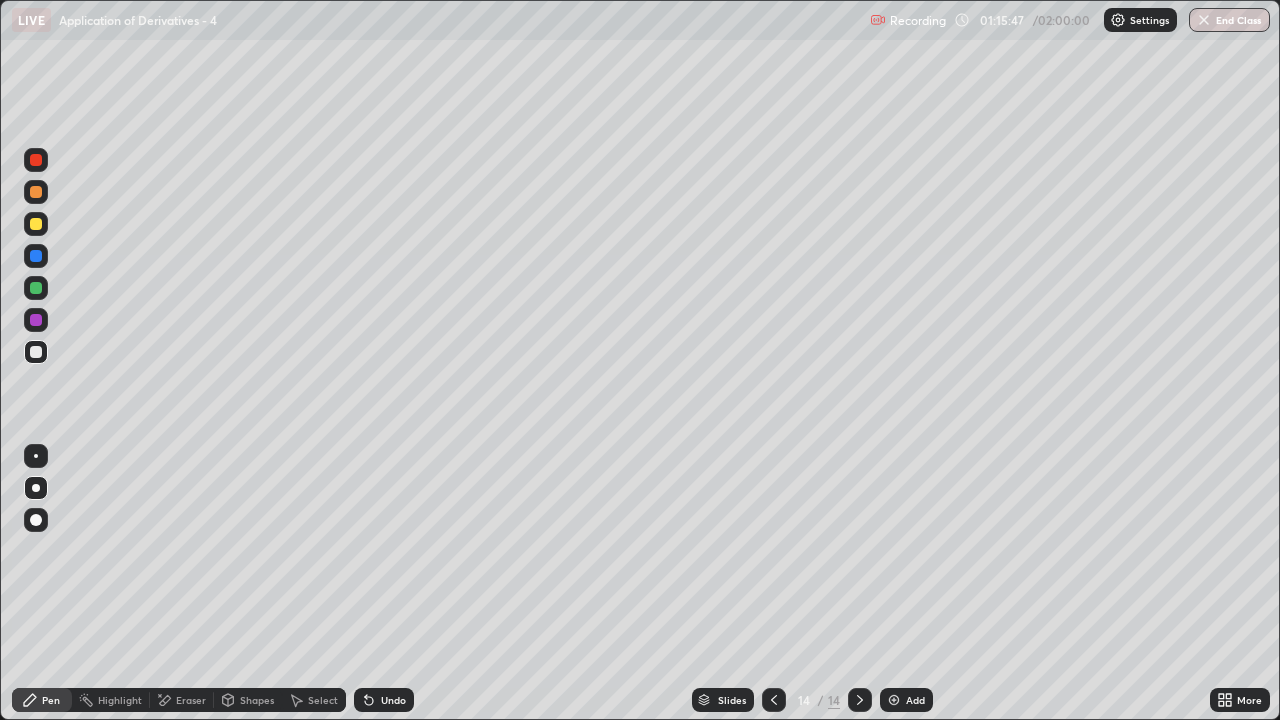 click on "Eraser" at bounding box center [191, 700] 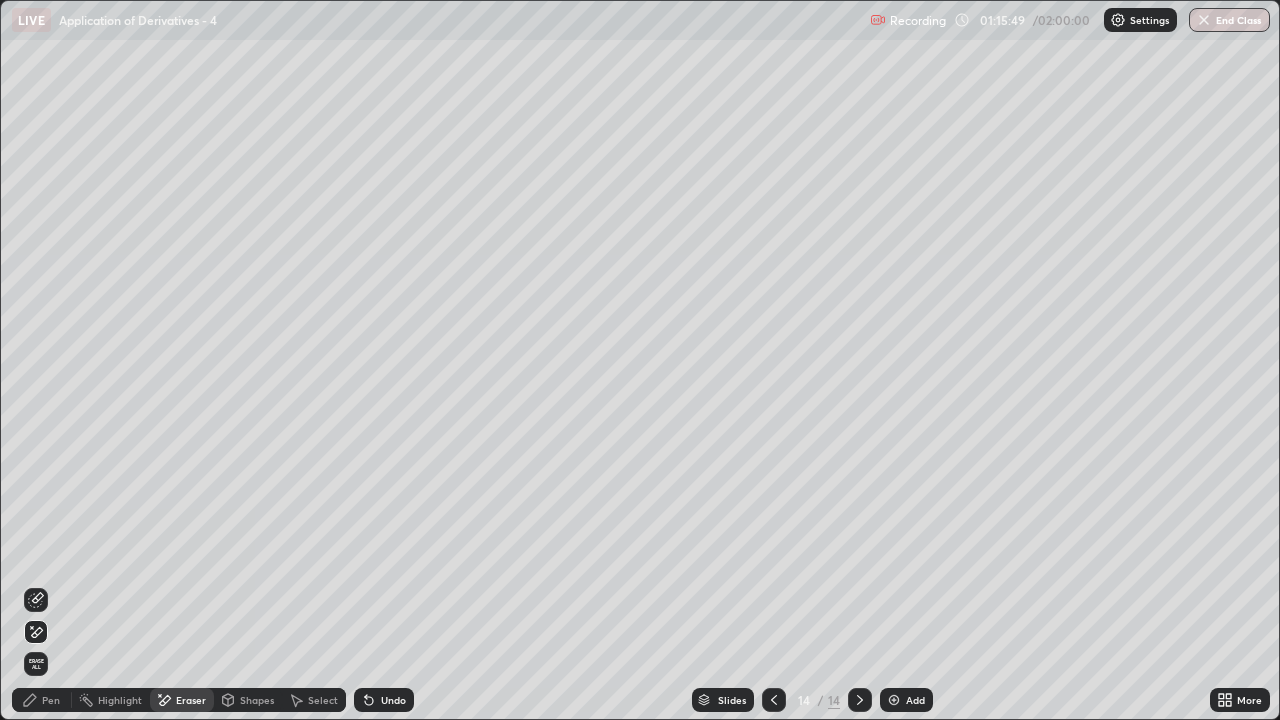 click on "Pen" at bounding box center (51, 700) 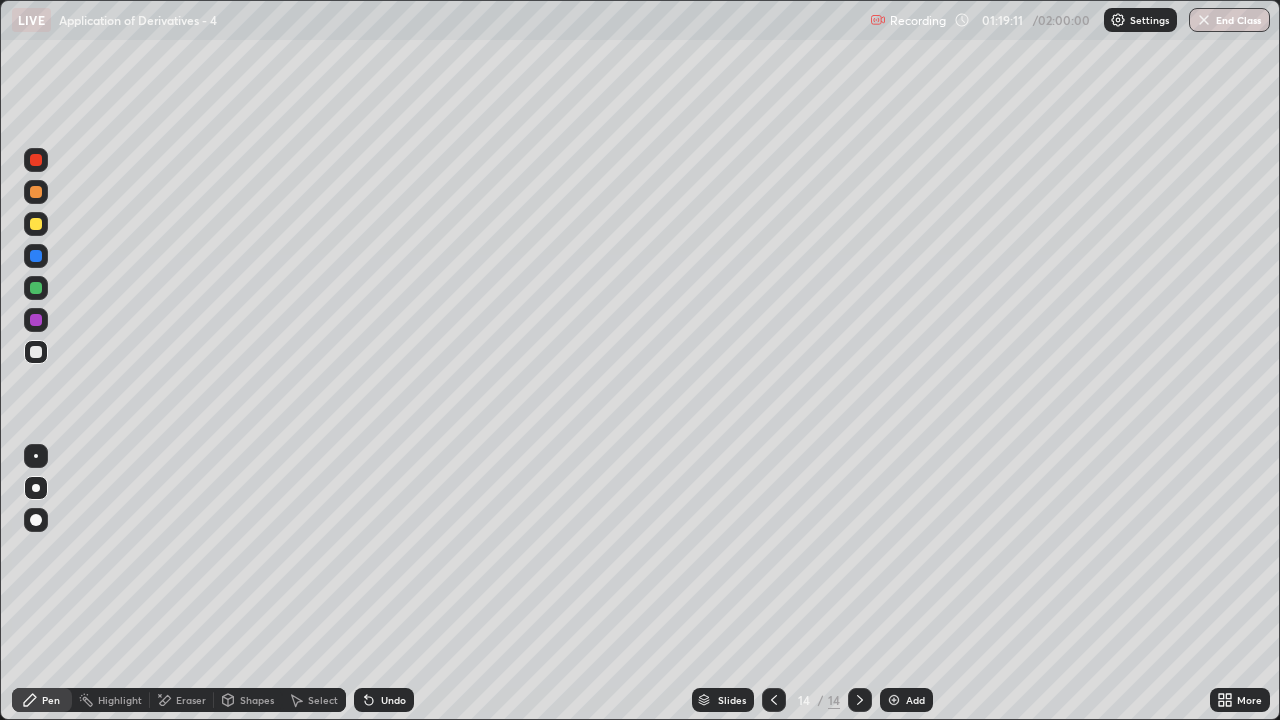 click on "Undo" at bounding box center [393, 700] 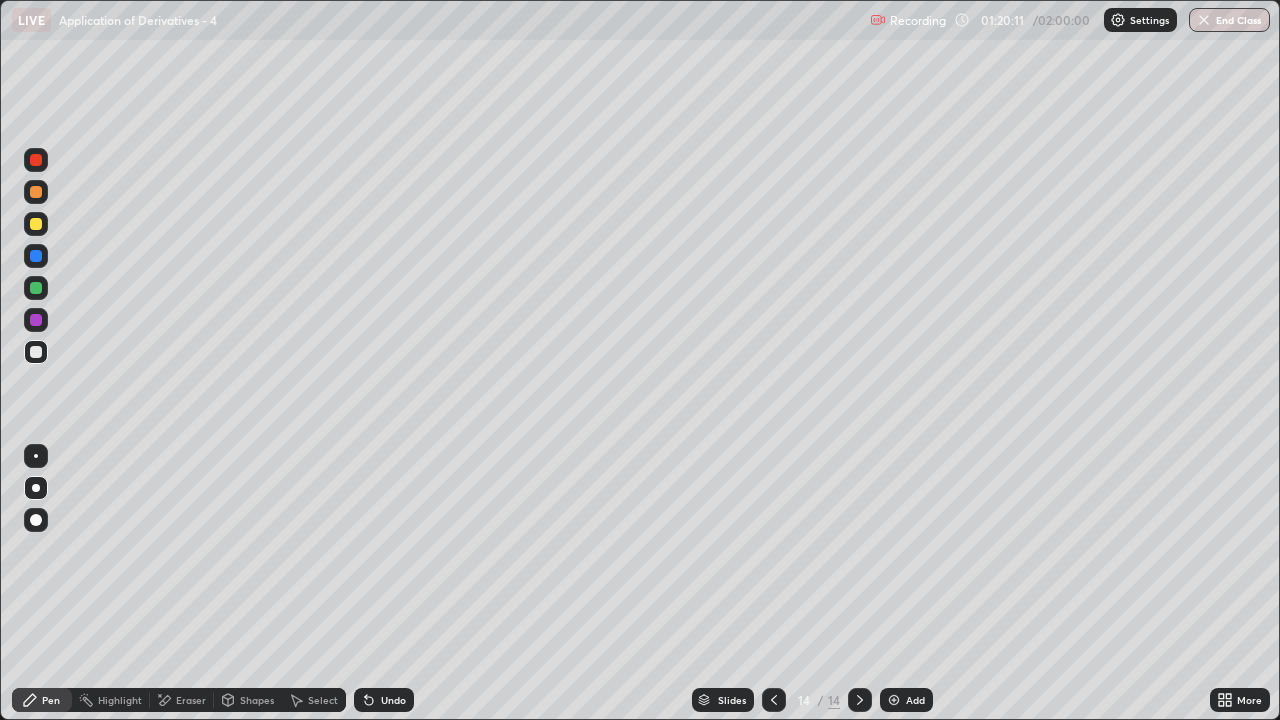click on "Undo" at bounding box center [393, 700] 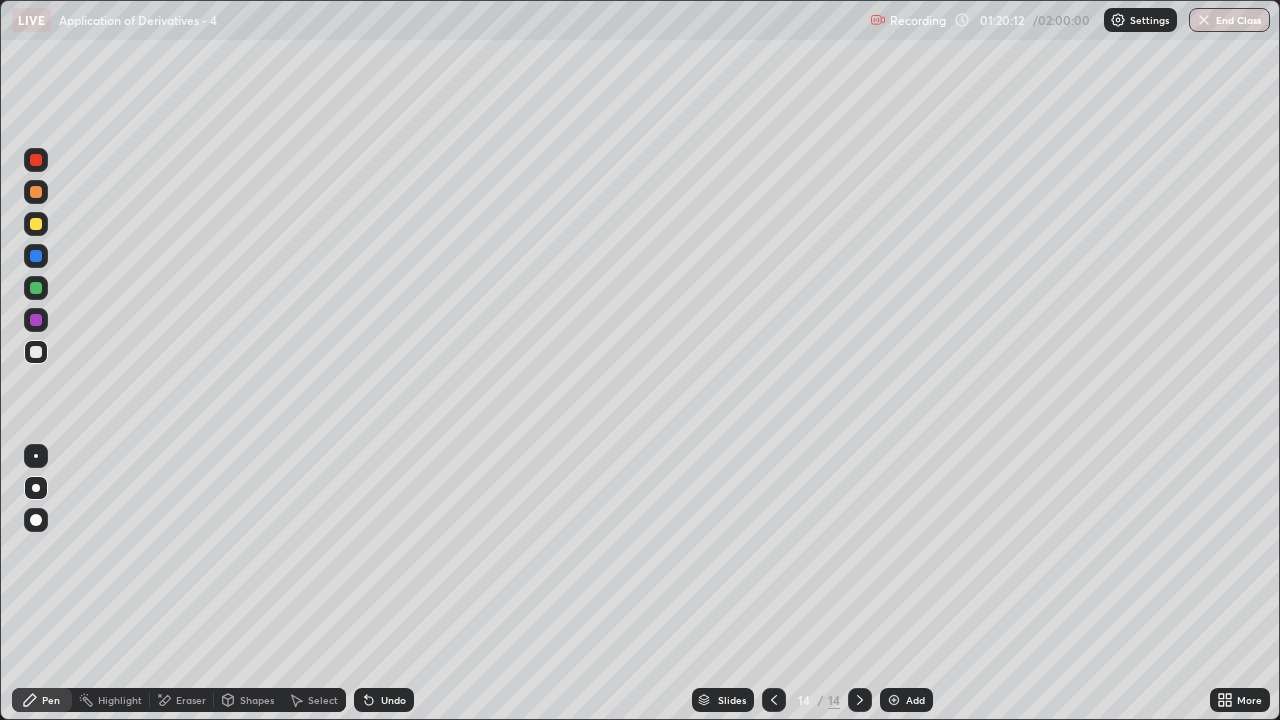 click on "Undo" at bounding box center [393, 700] 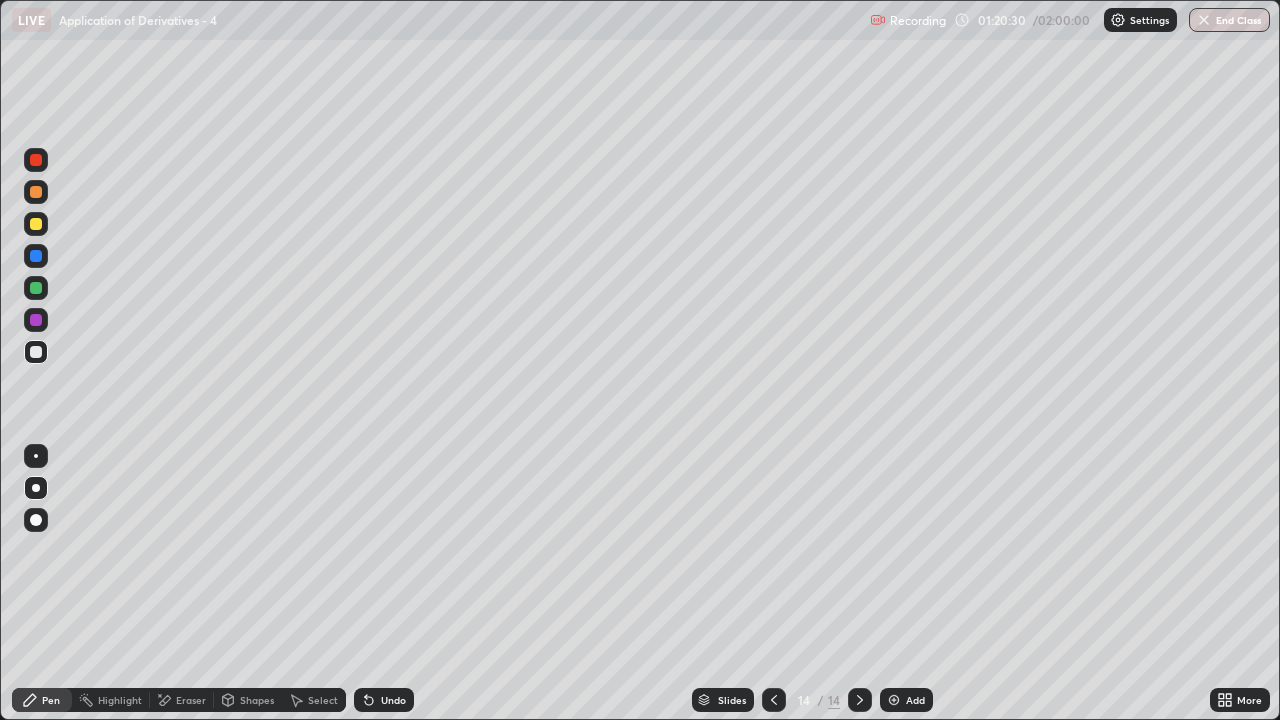 click on "Eraser" at bounding box center [191, 700] 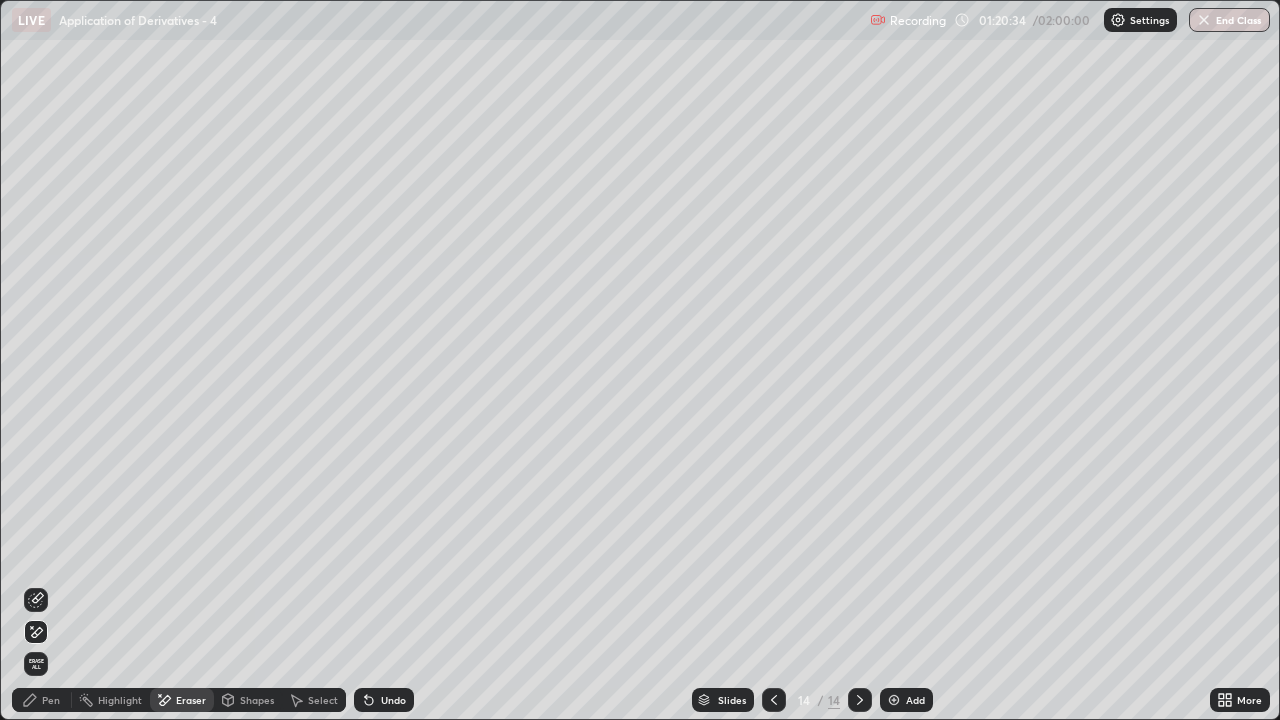 click on "Pen" at bounding box center (42, 700) 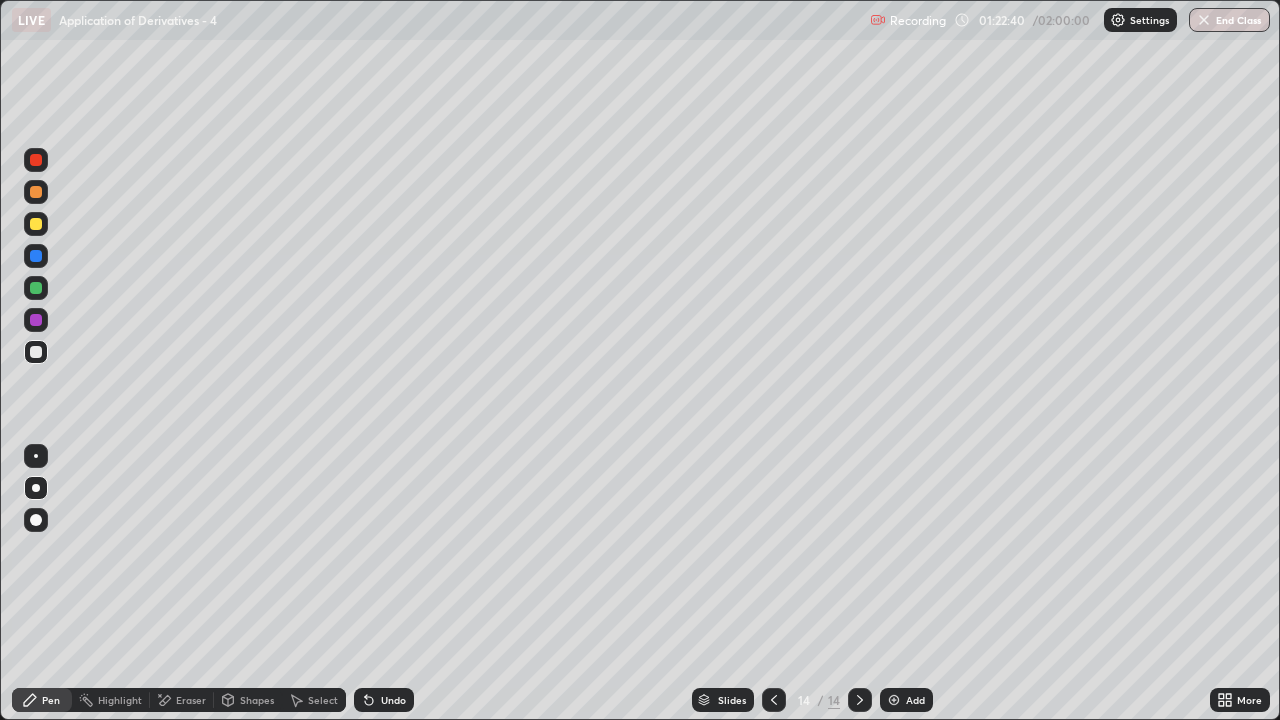 click at bounding box center (860, 700) 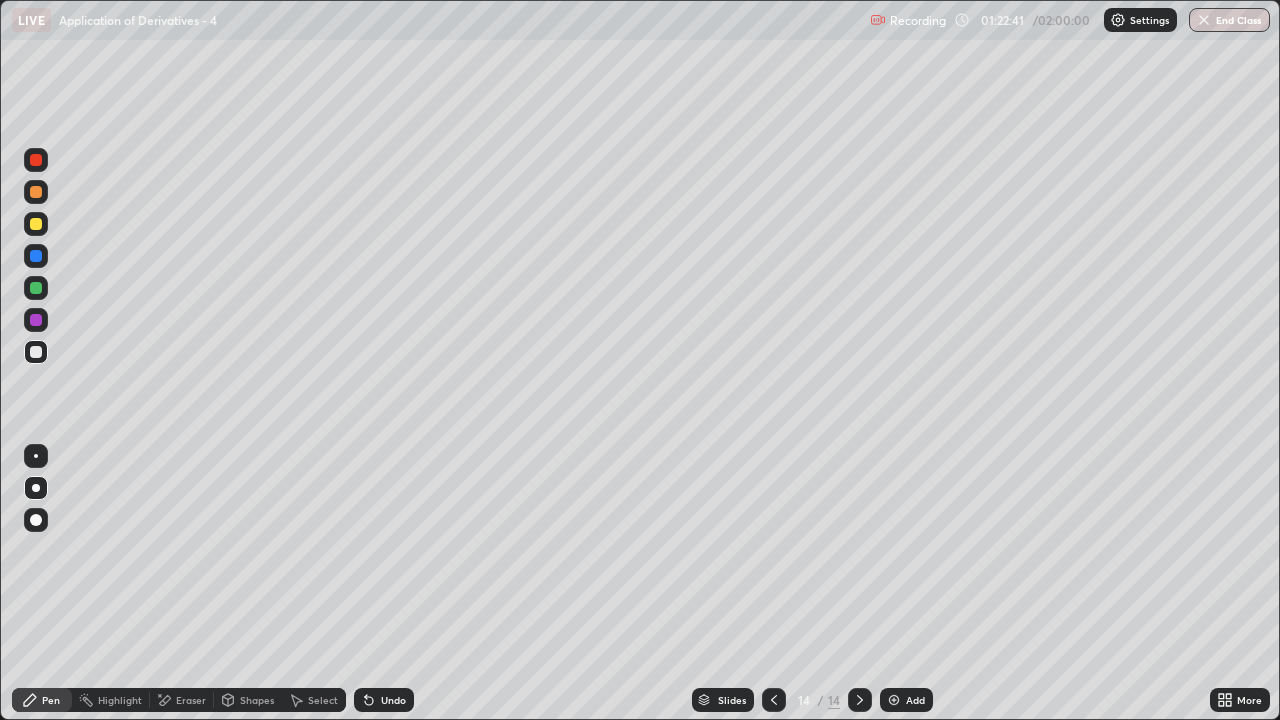 click on "Add" at bounding box center (915, 700) 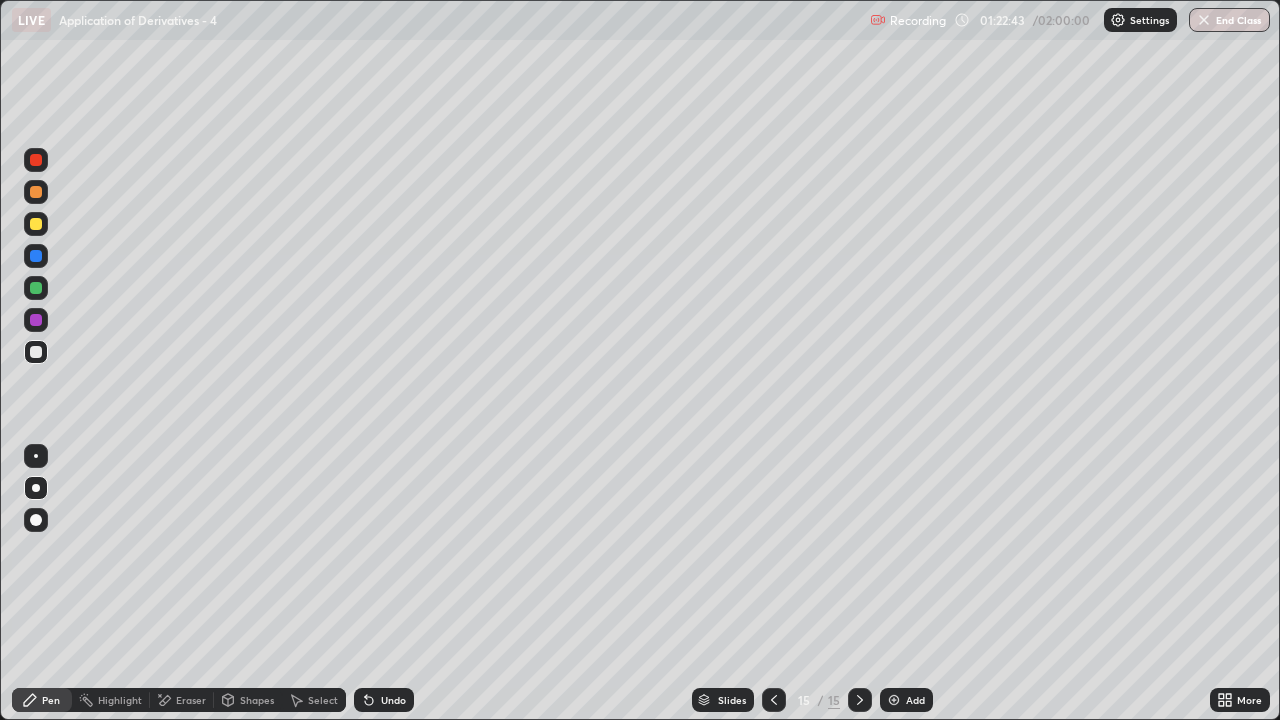 click on "Shapes" at bounding box center [248, 700] 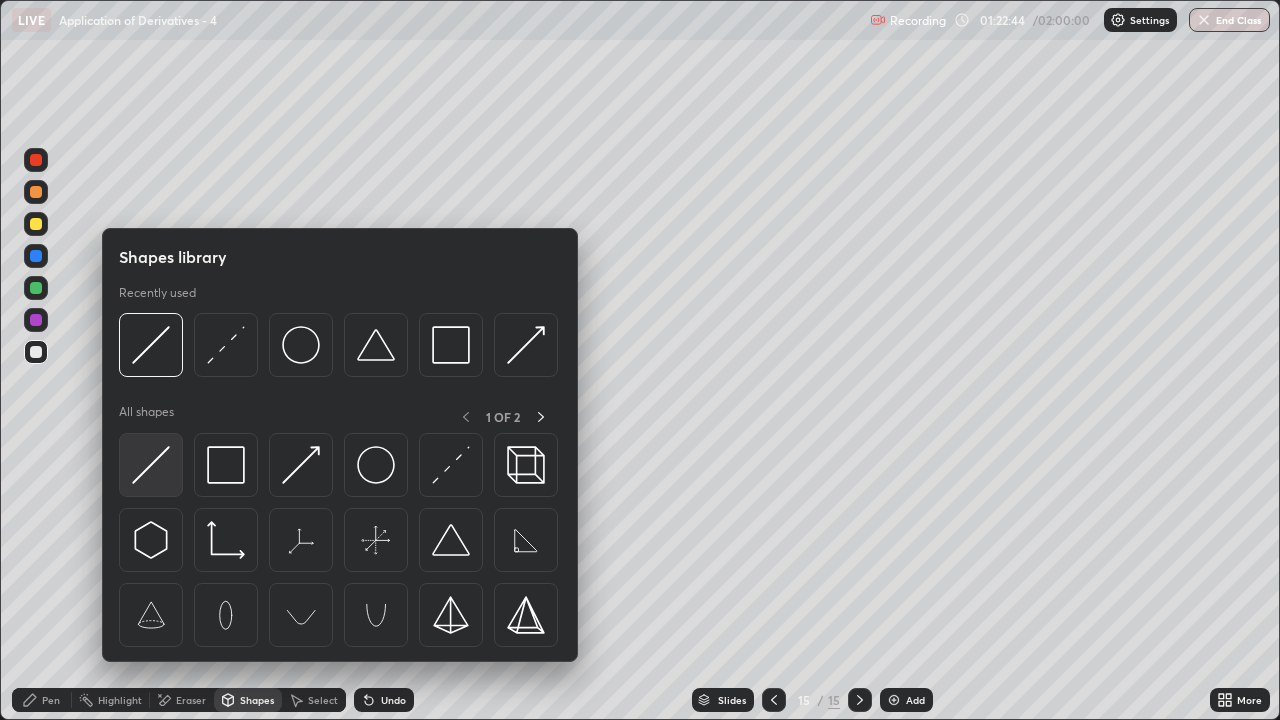 click at bounding box center (151, 465) 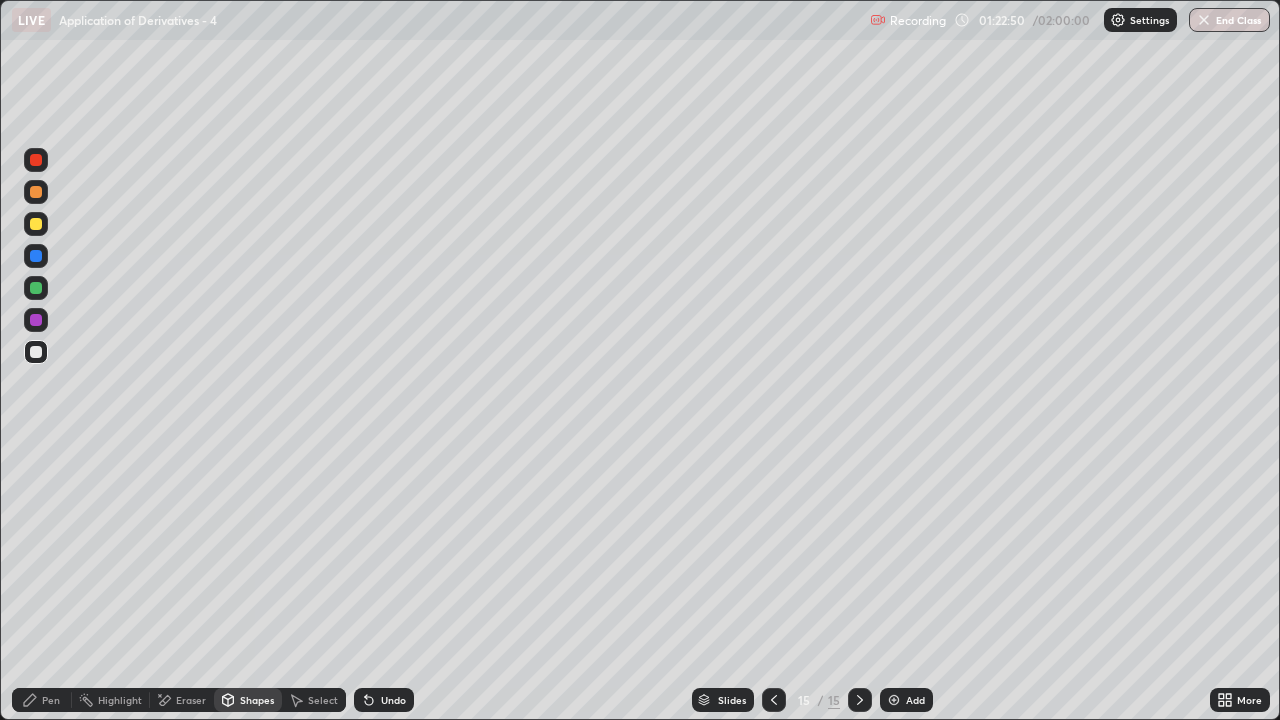click at bounding box center (36, 288) 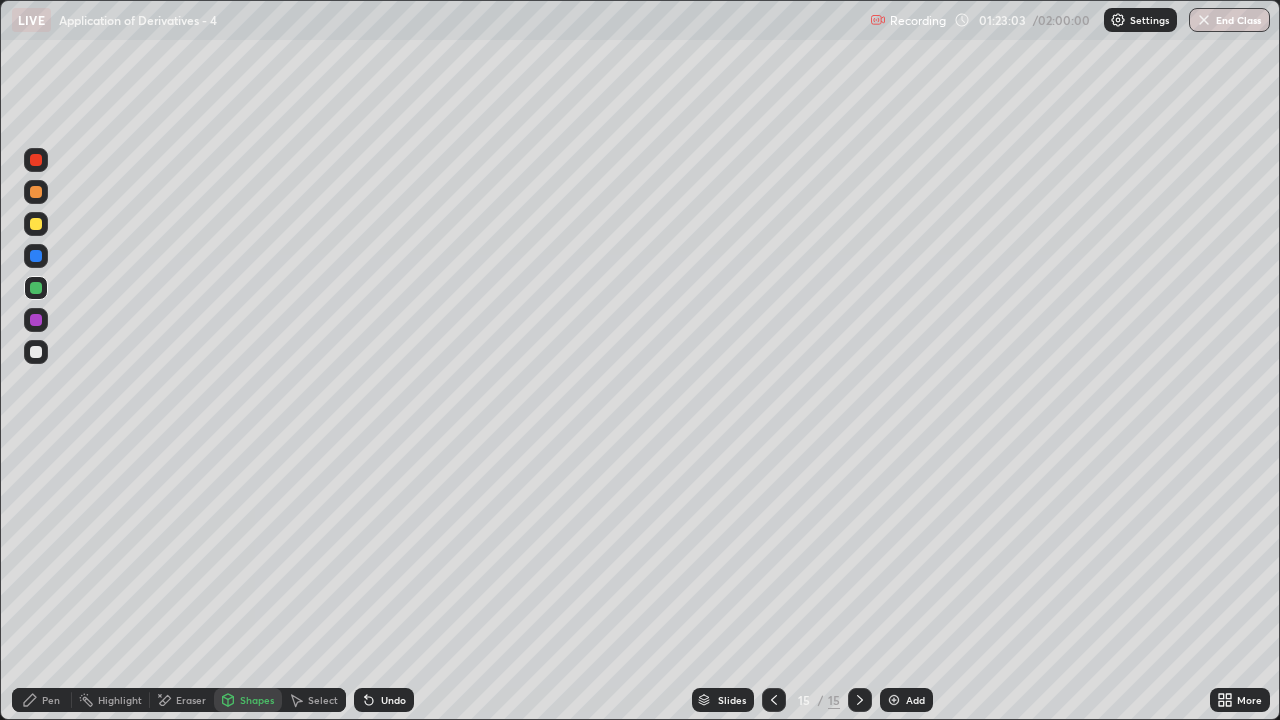 click on "Pen" at bounding box center (51, 700) 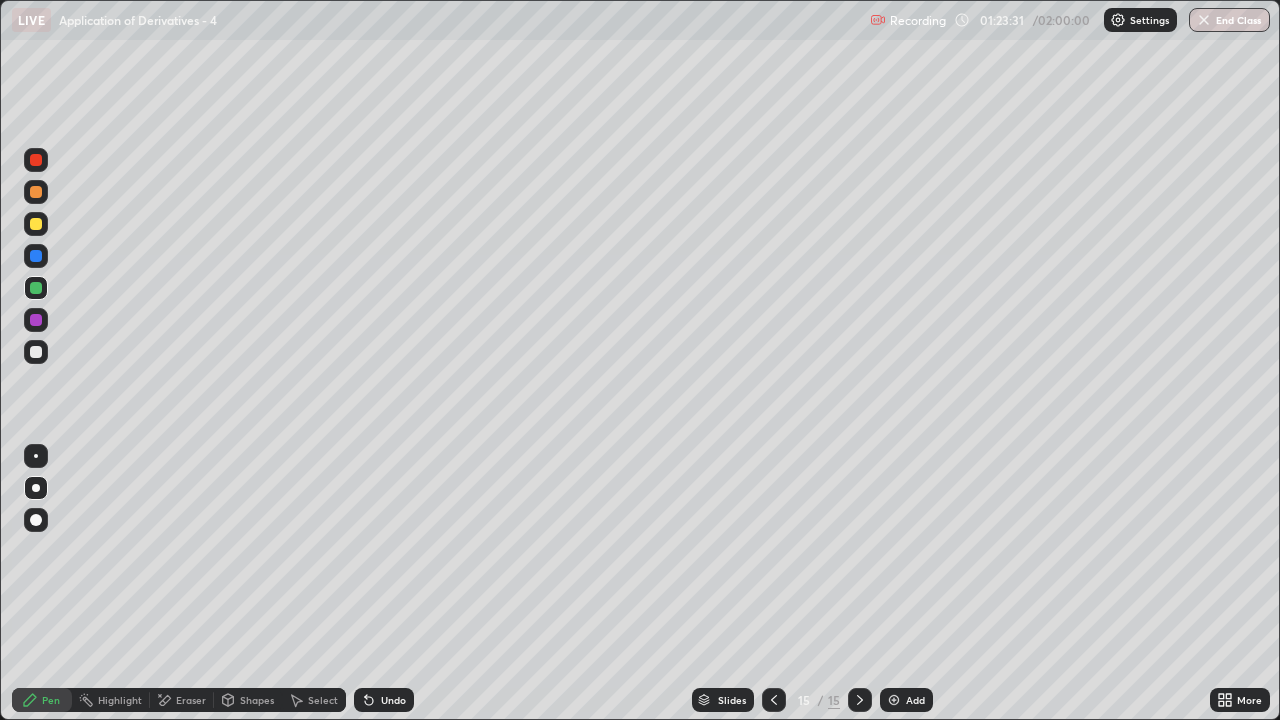 click at bounding box center [36, 224] 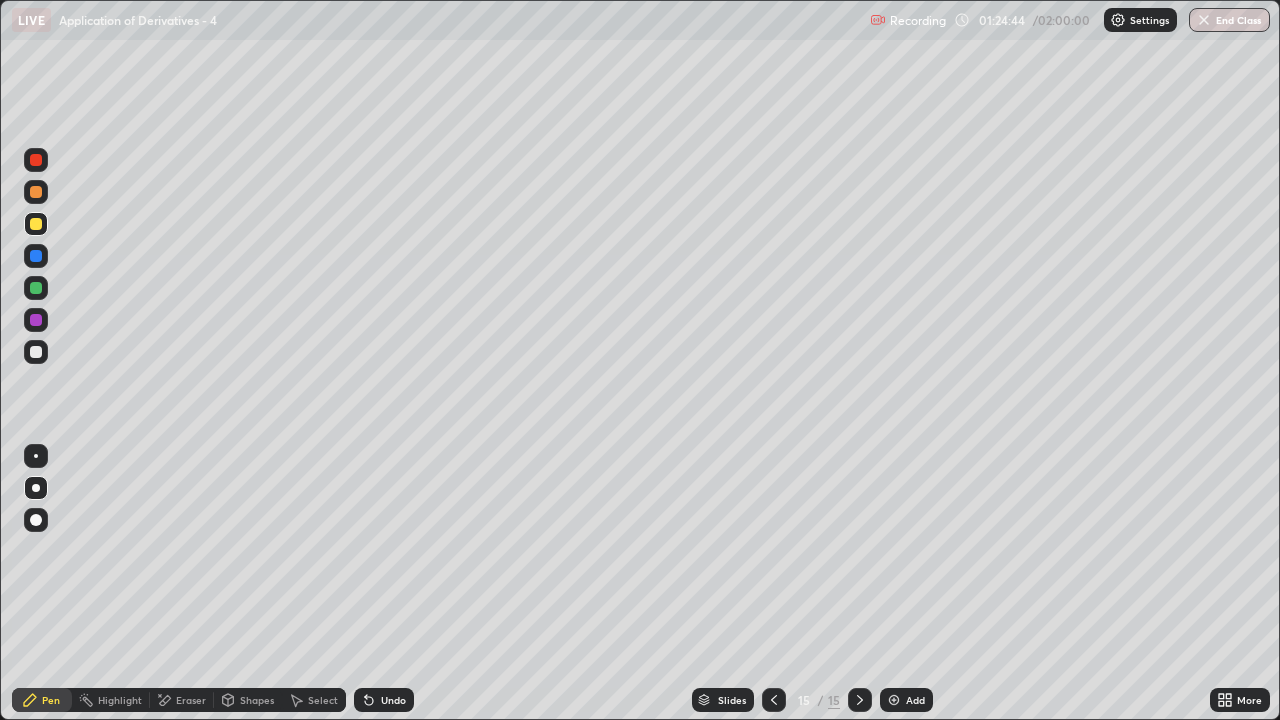 click at bounding box center (36, 352) 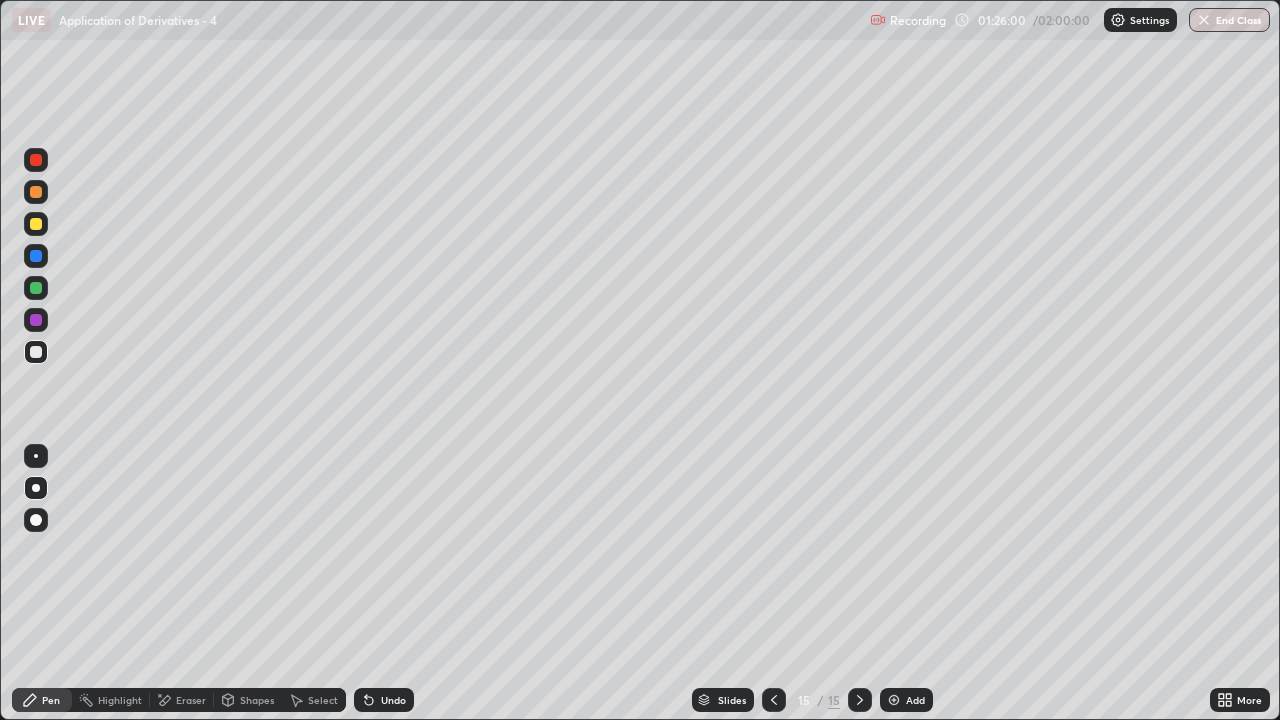 click 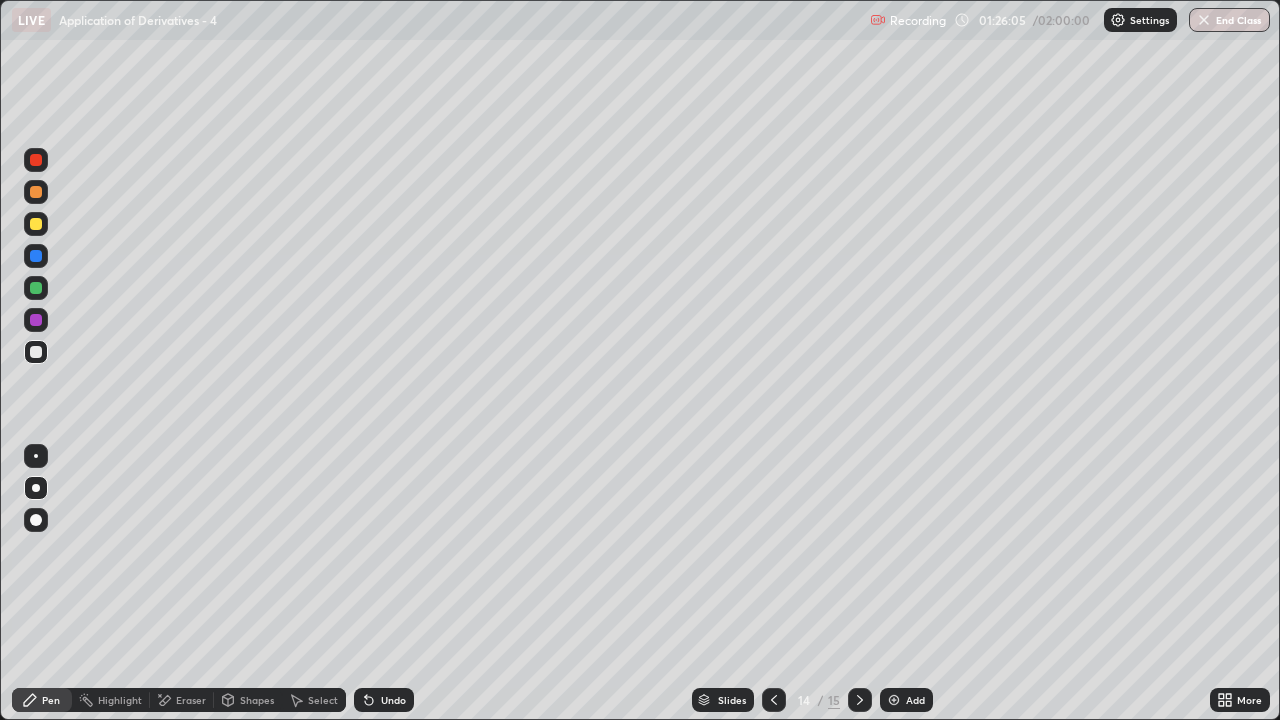 click 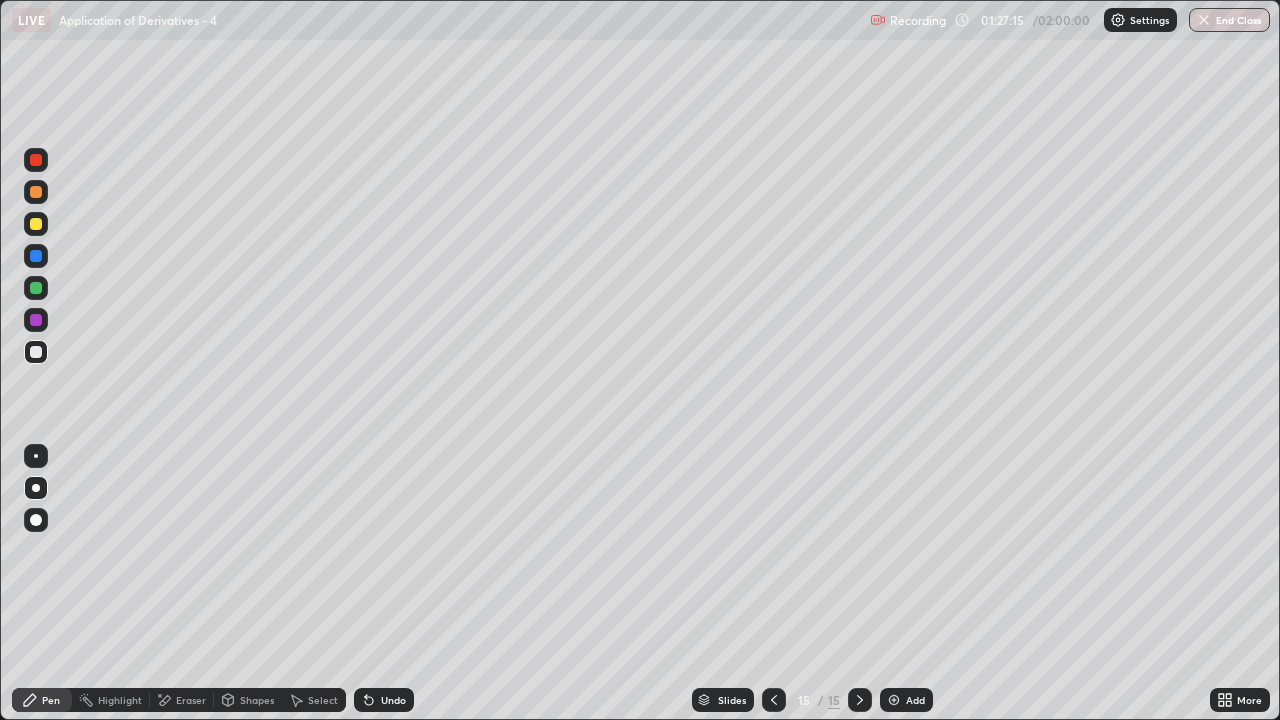 click at bounding box center (774, 700) 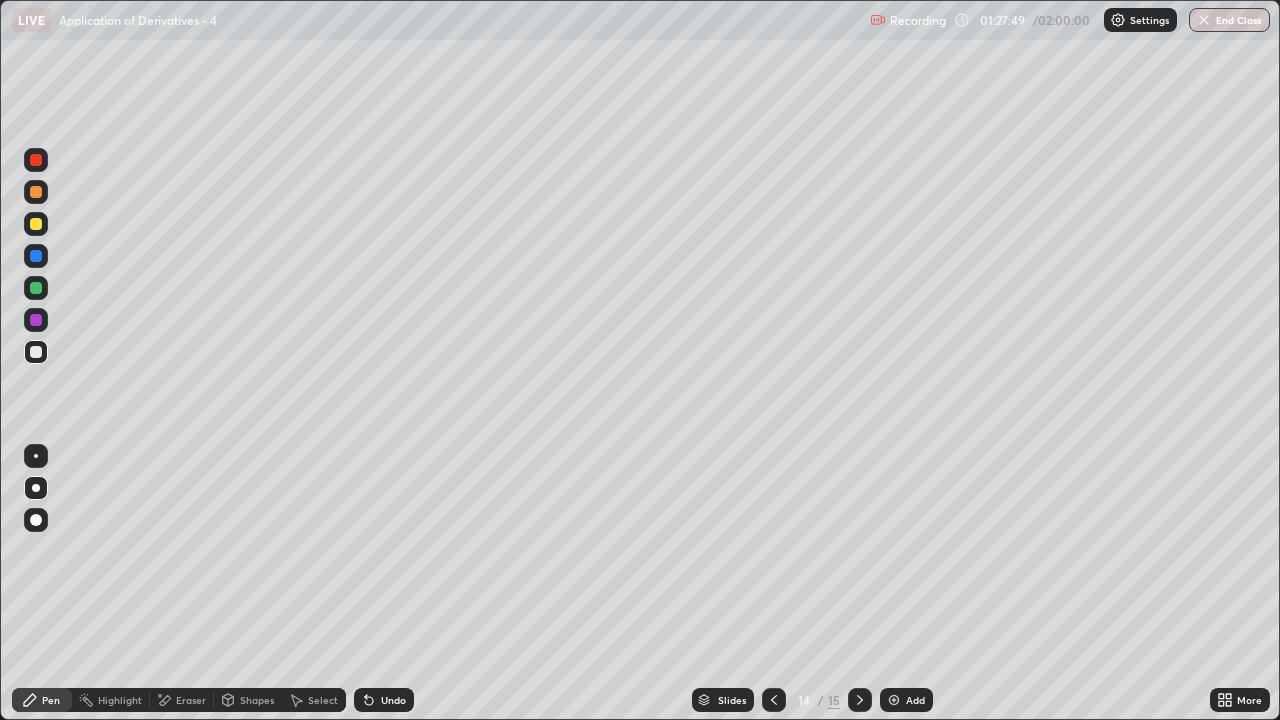 click 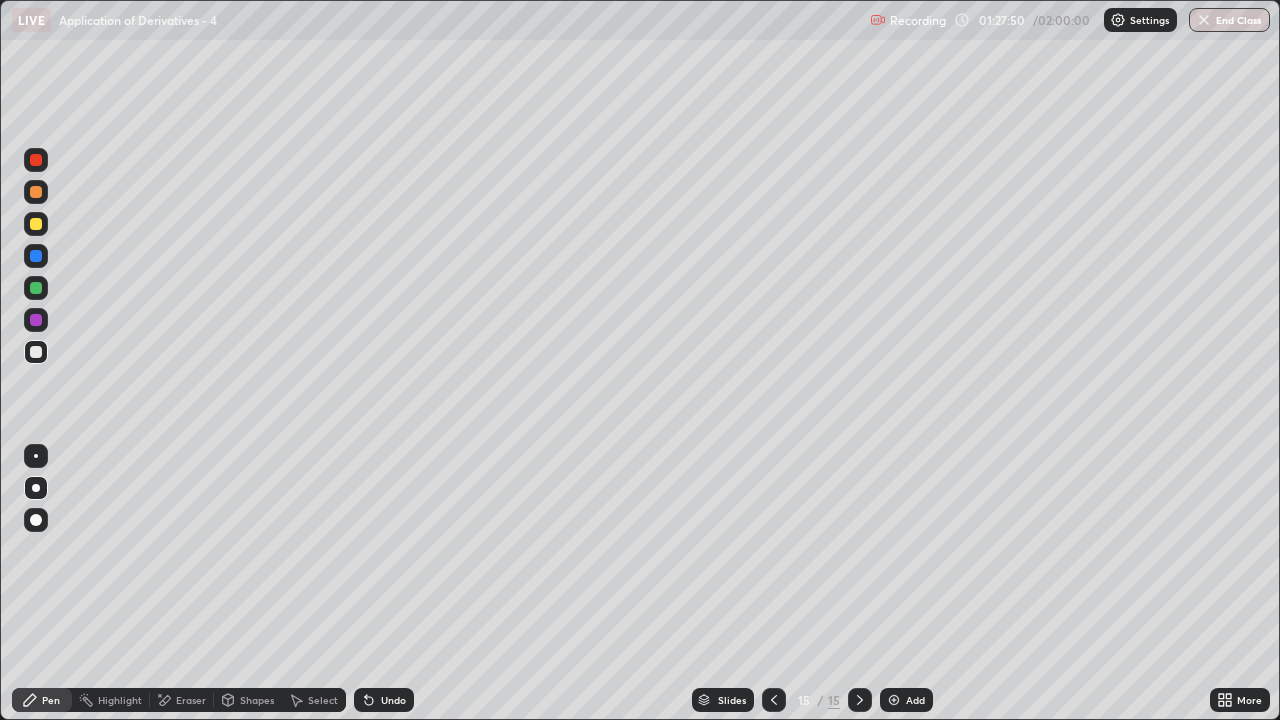 click on "Add" at bounding box center (915, 700) 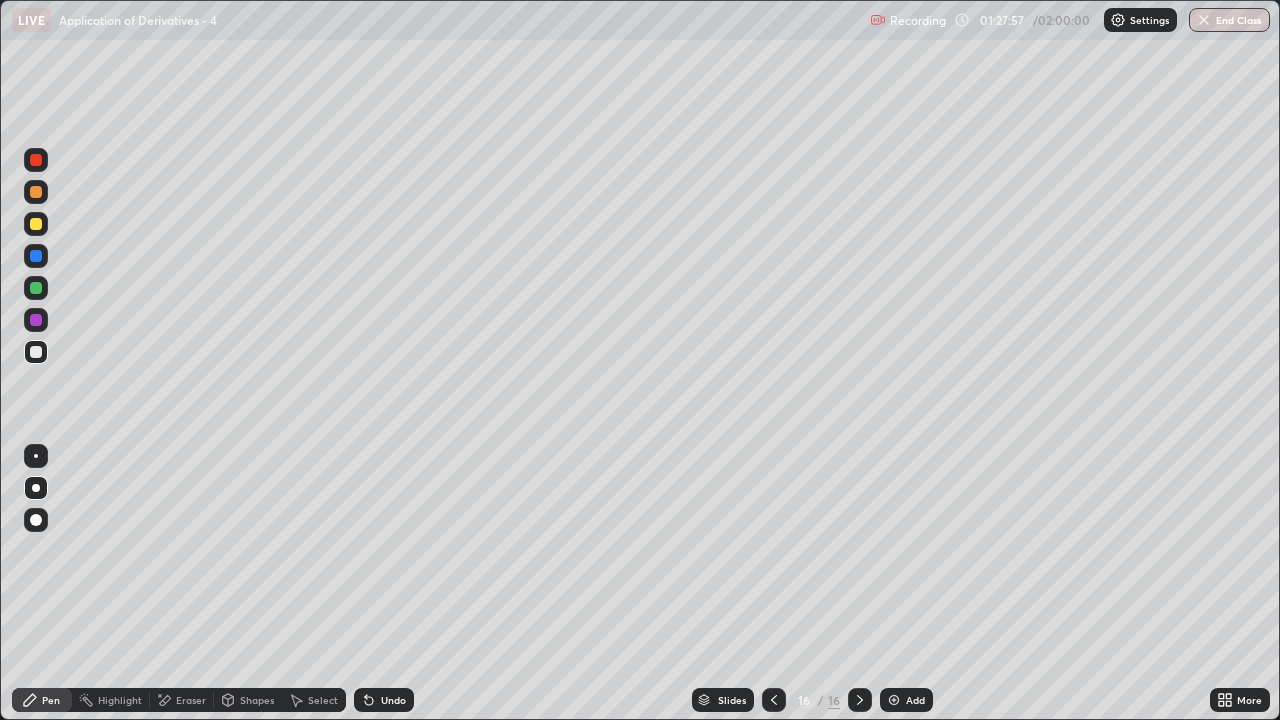 click on "Shapes" at bounding box center [257, 700] 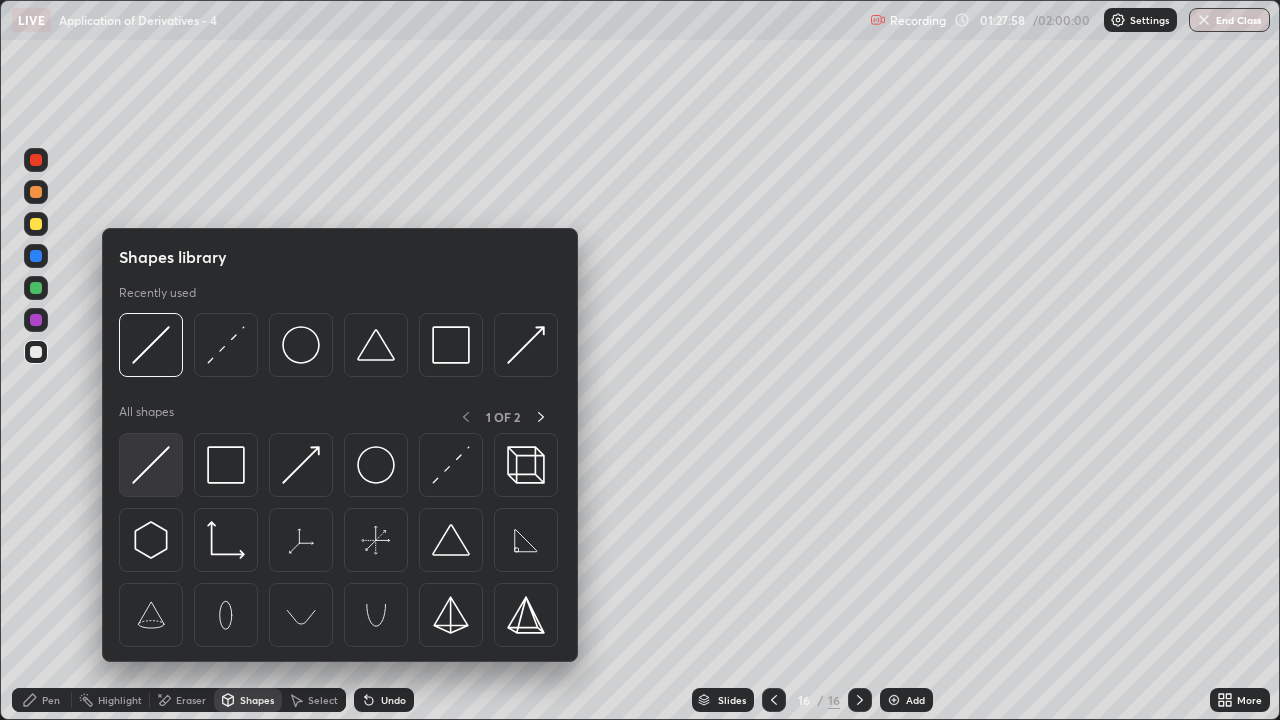 click at bounding box center [151, 465] 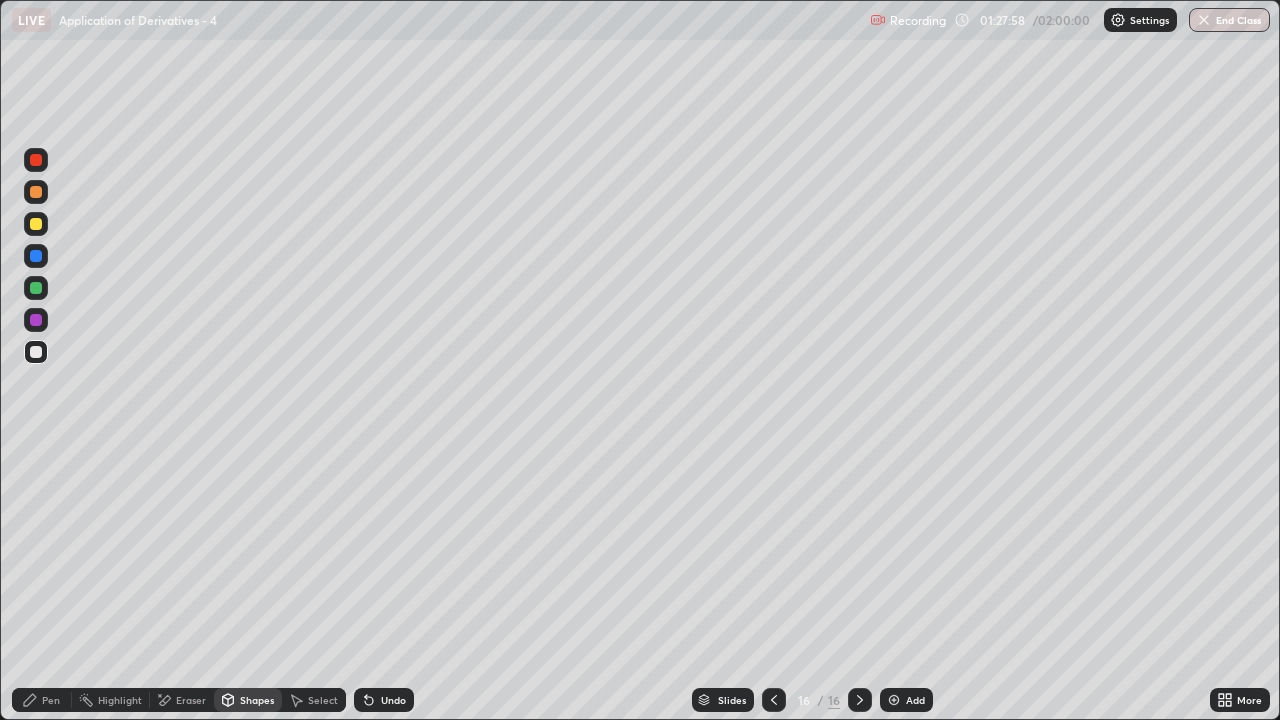 click at bounding box center [36, 352] 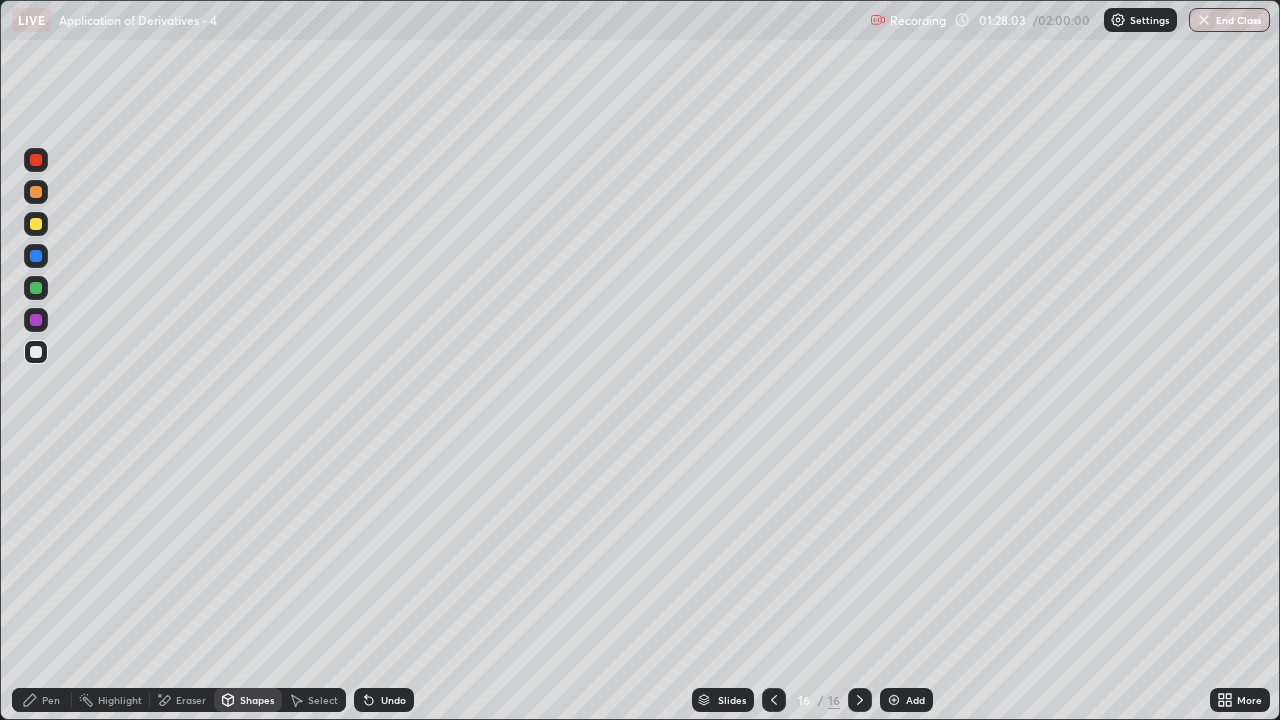 click at bounding box center [36, 288] 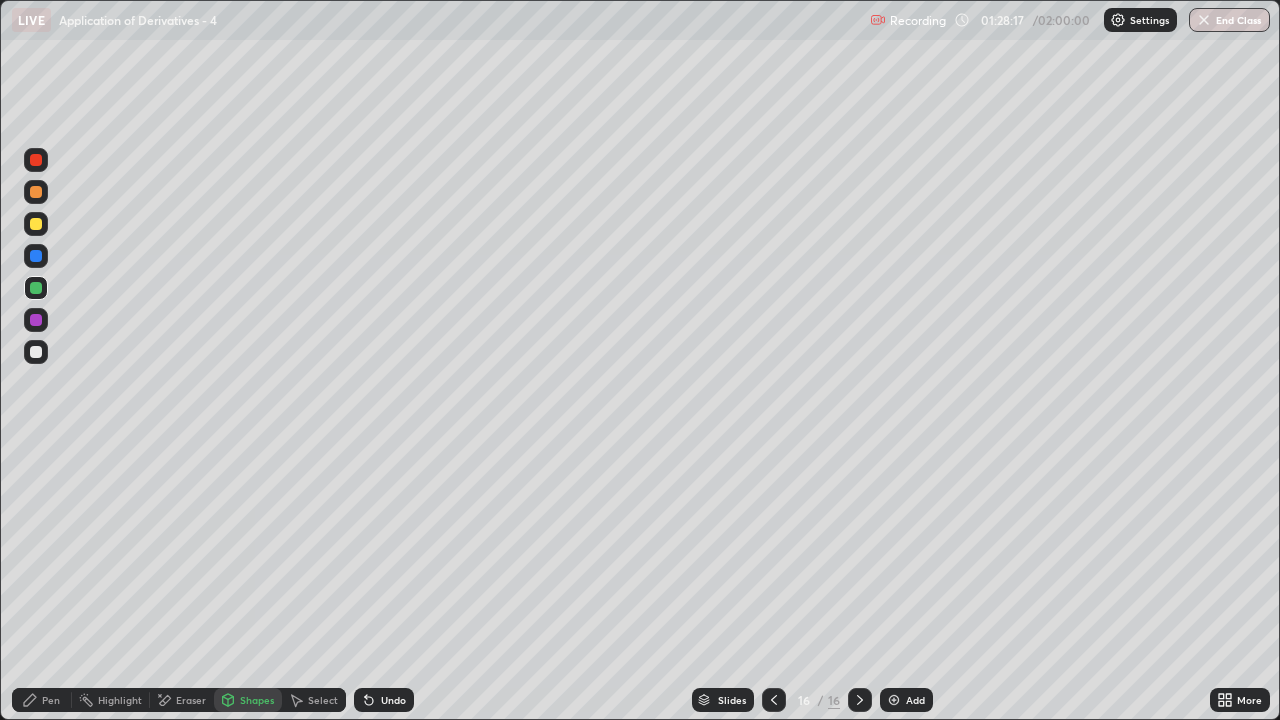 click on "Undo" at bounding box center [393, 700] 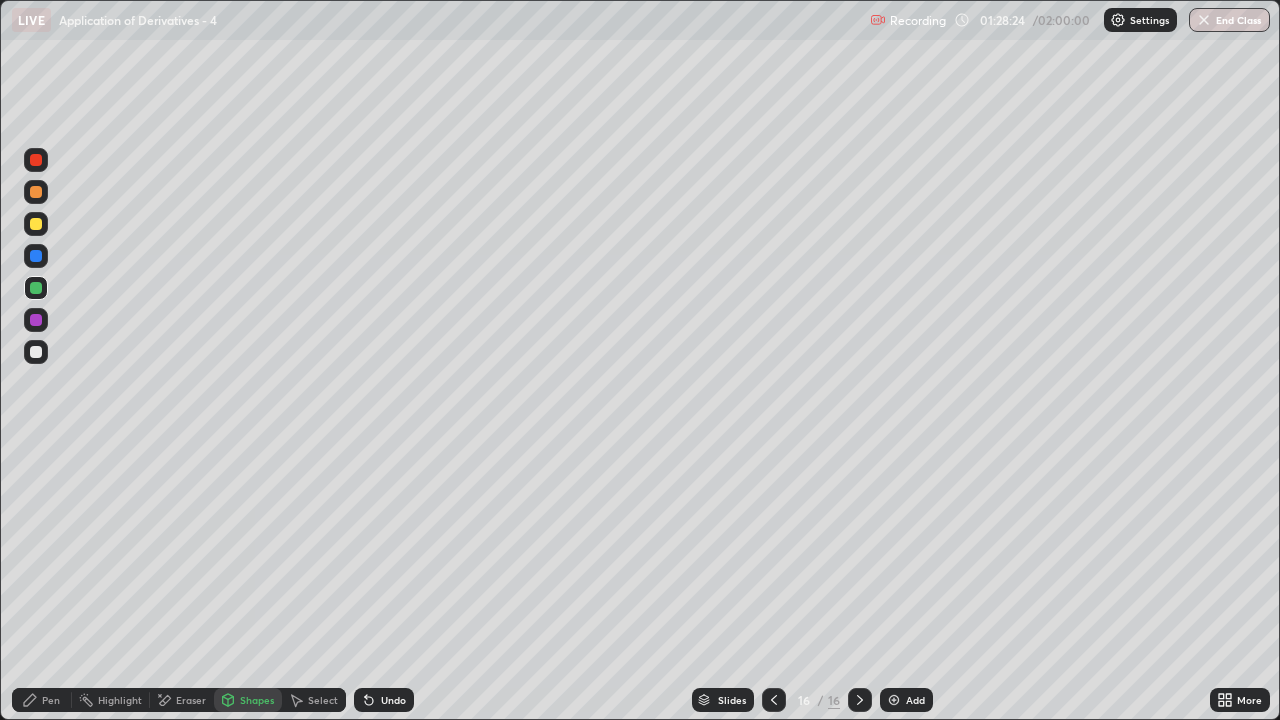 click on "Pen" at bounding box center [42, 700] 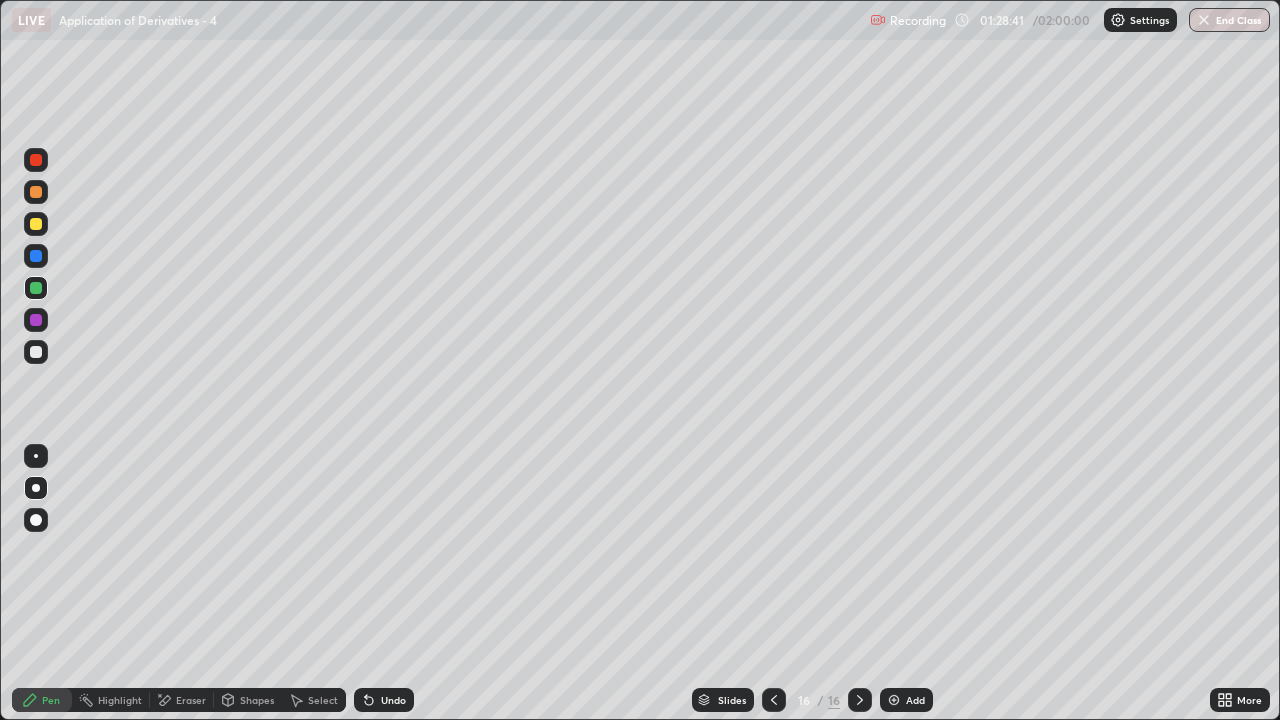 click at bounding box center (36, 224) 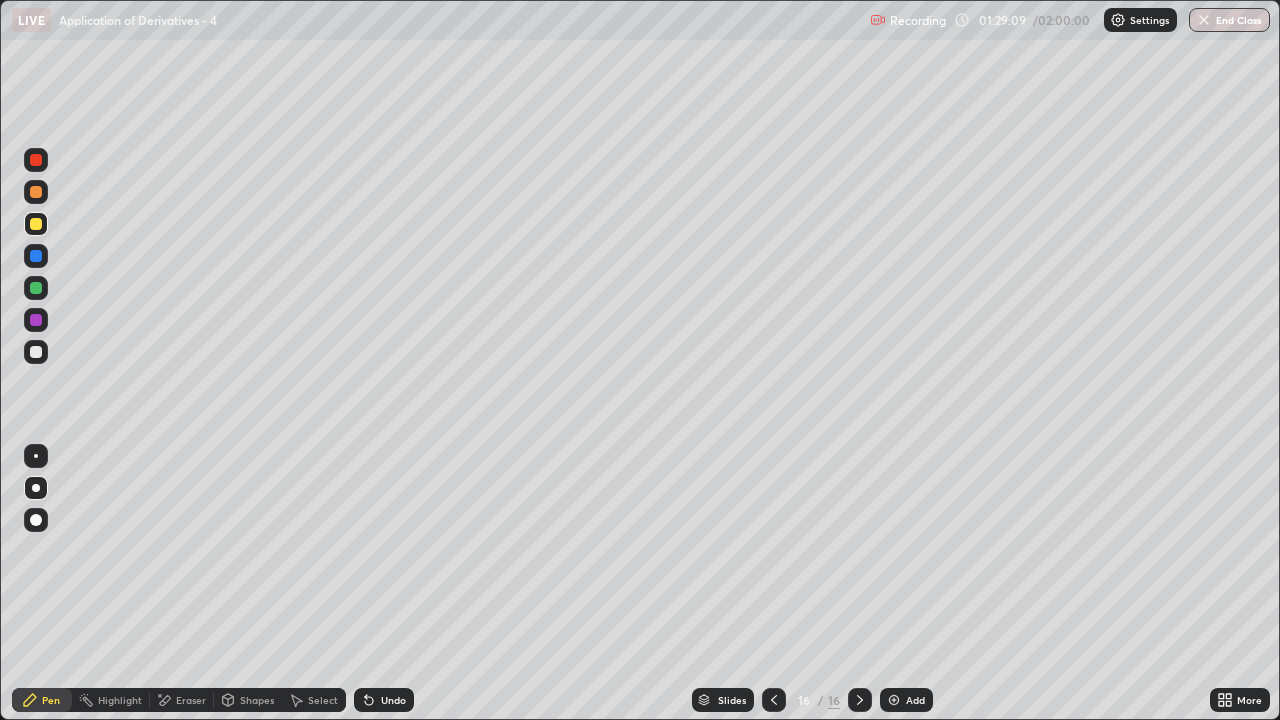 click on "Eraser" at bounding box center (191, 700) 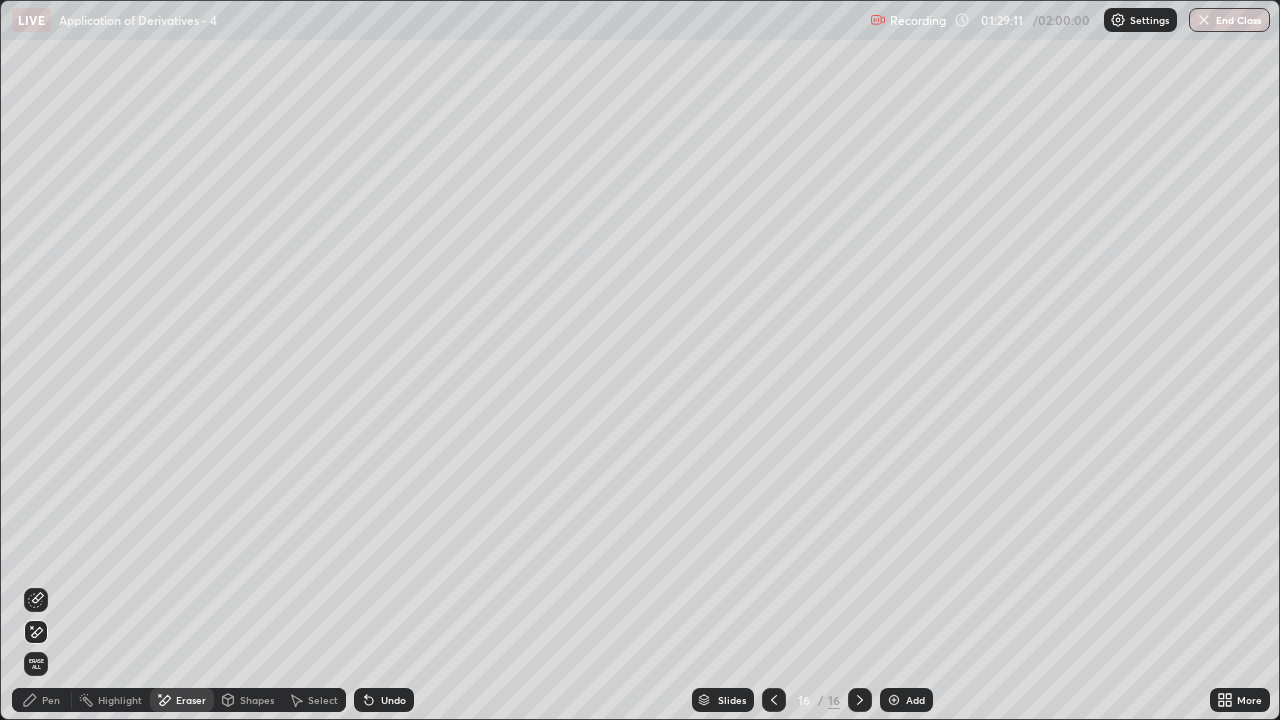click on "Pen" at bounding box center [42, 700] 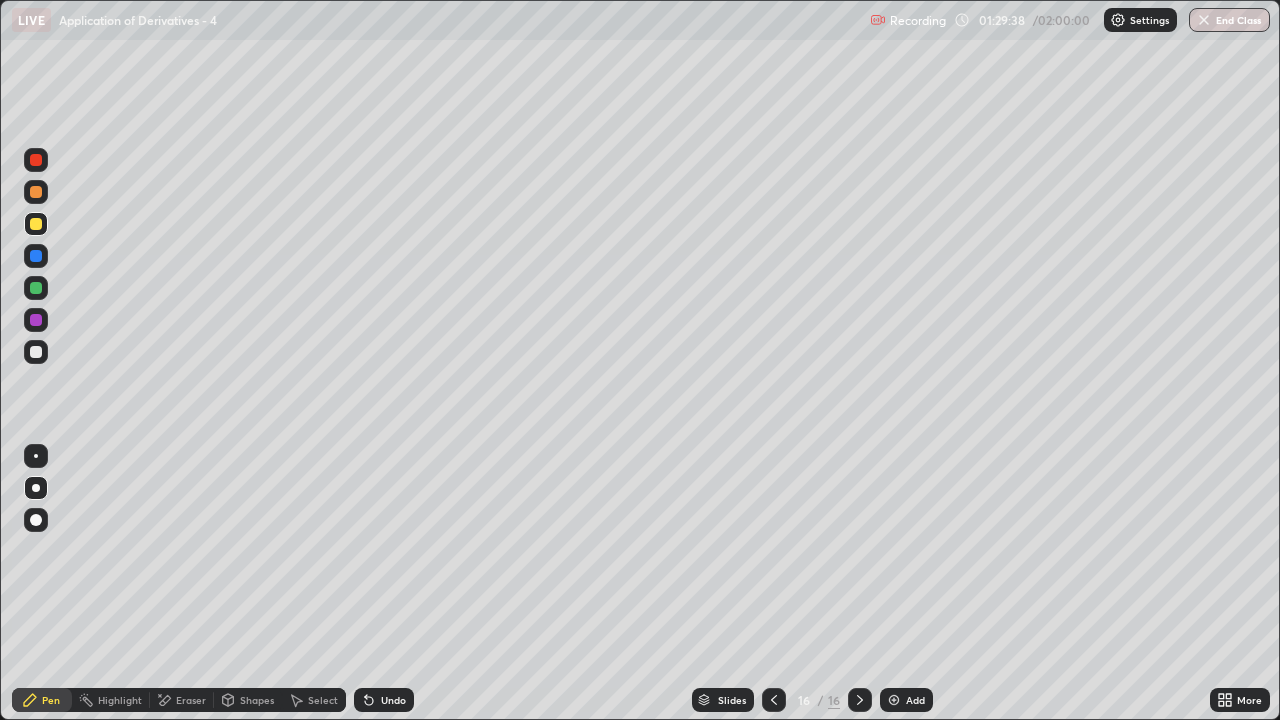click 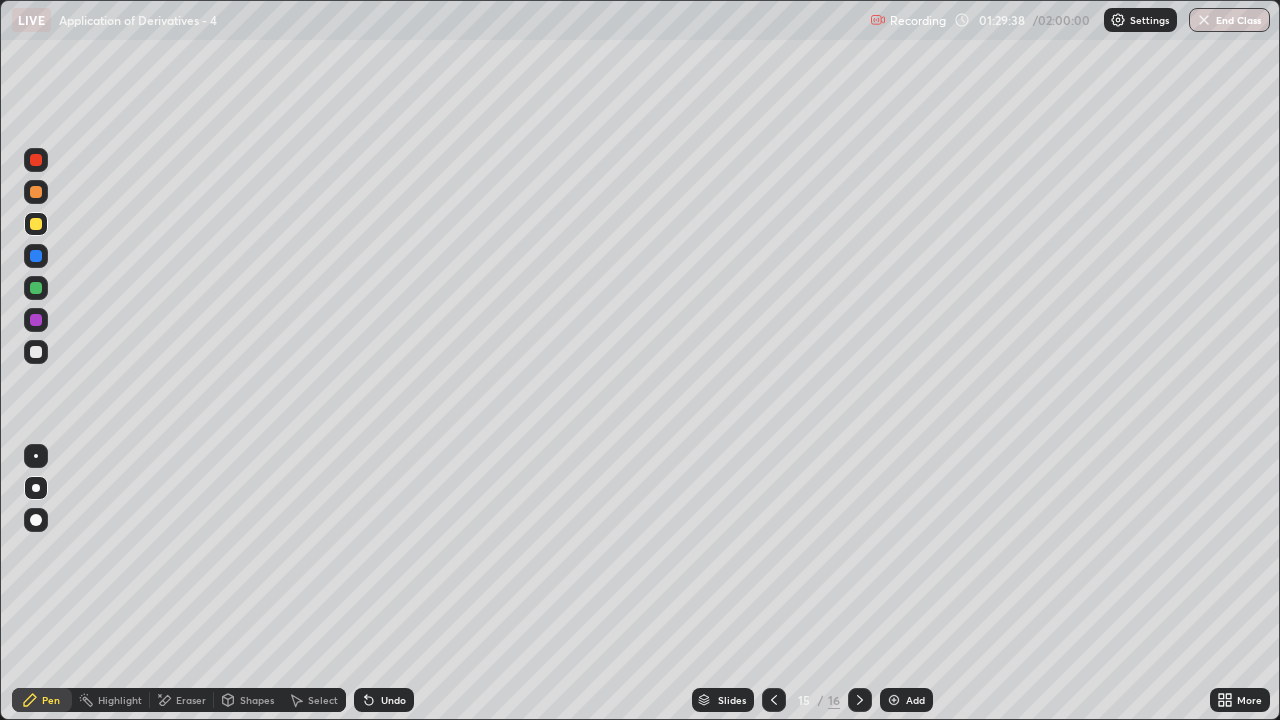 click 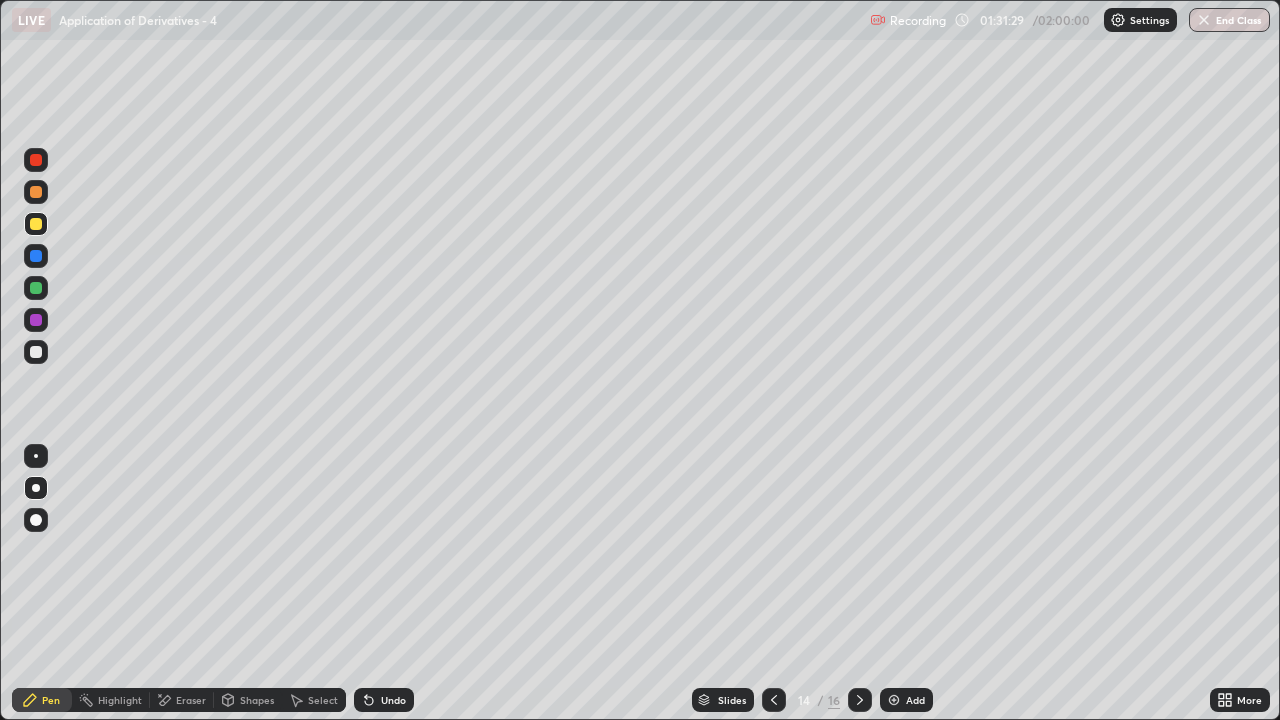 click on "Eraser" at bounding box center [191, 700] 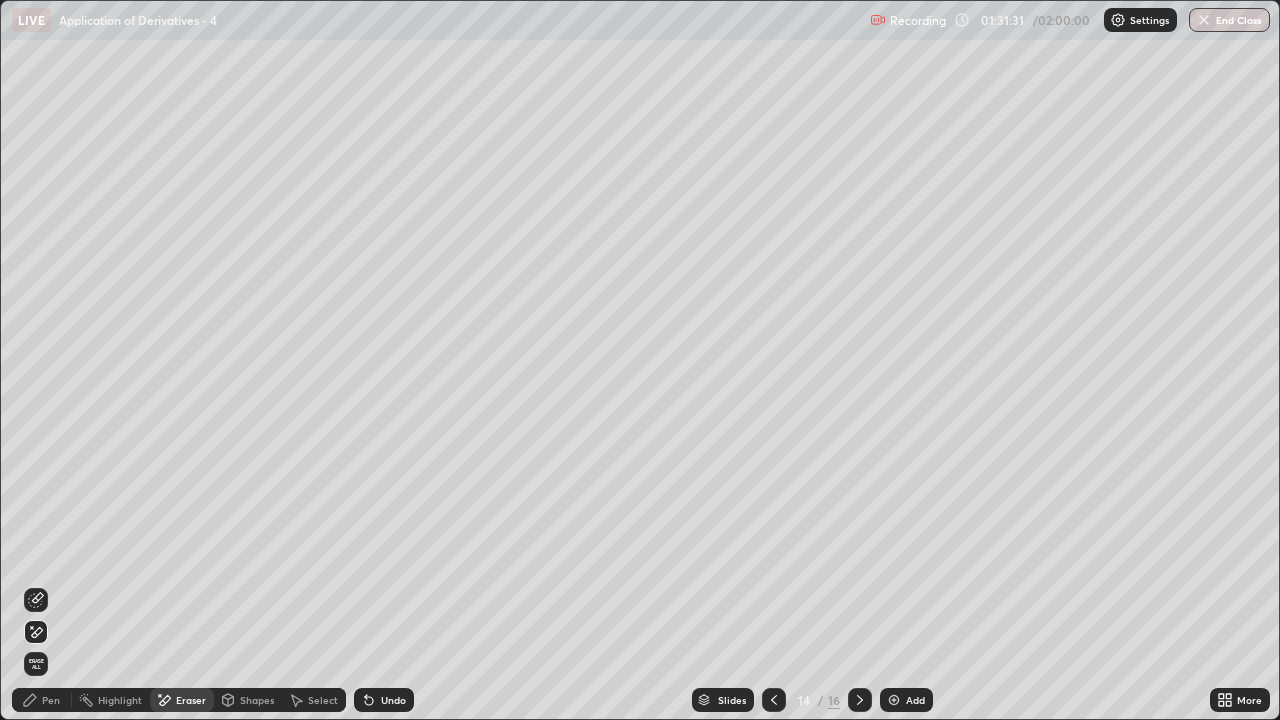 click on "Pen" at bounding box center (42, 700) 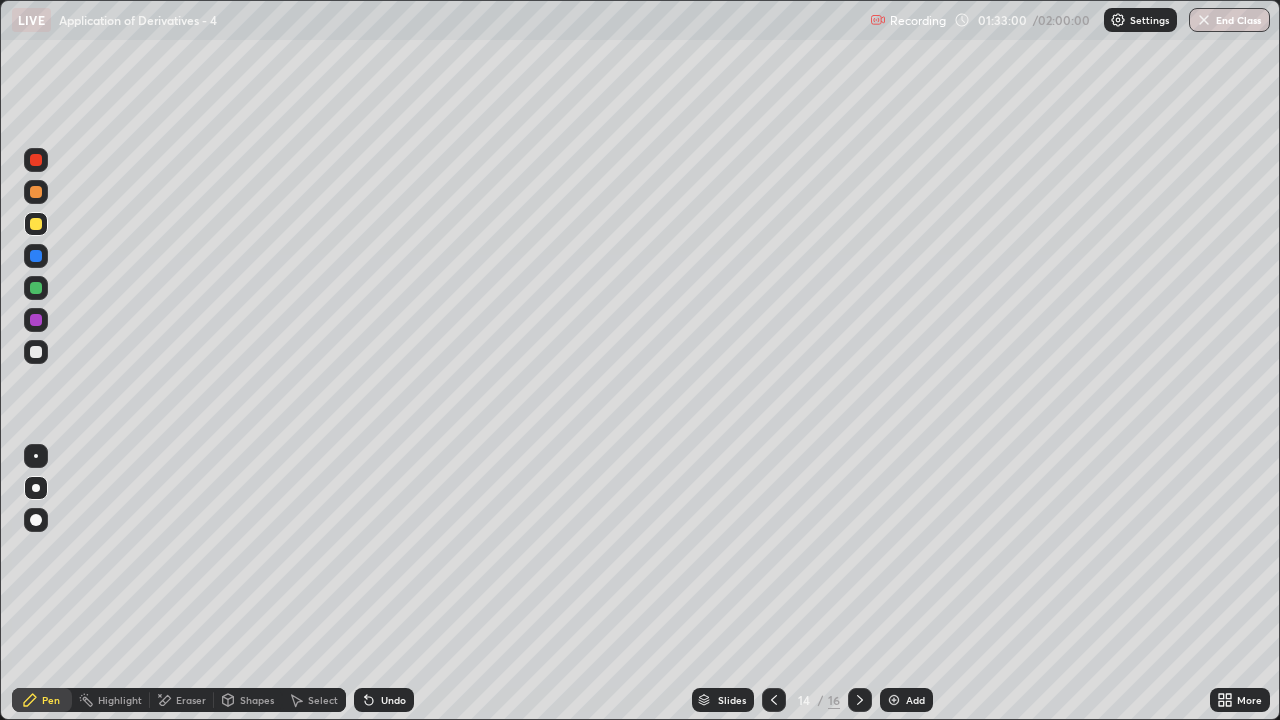 click 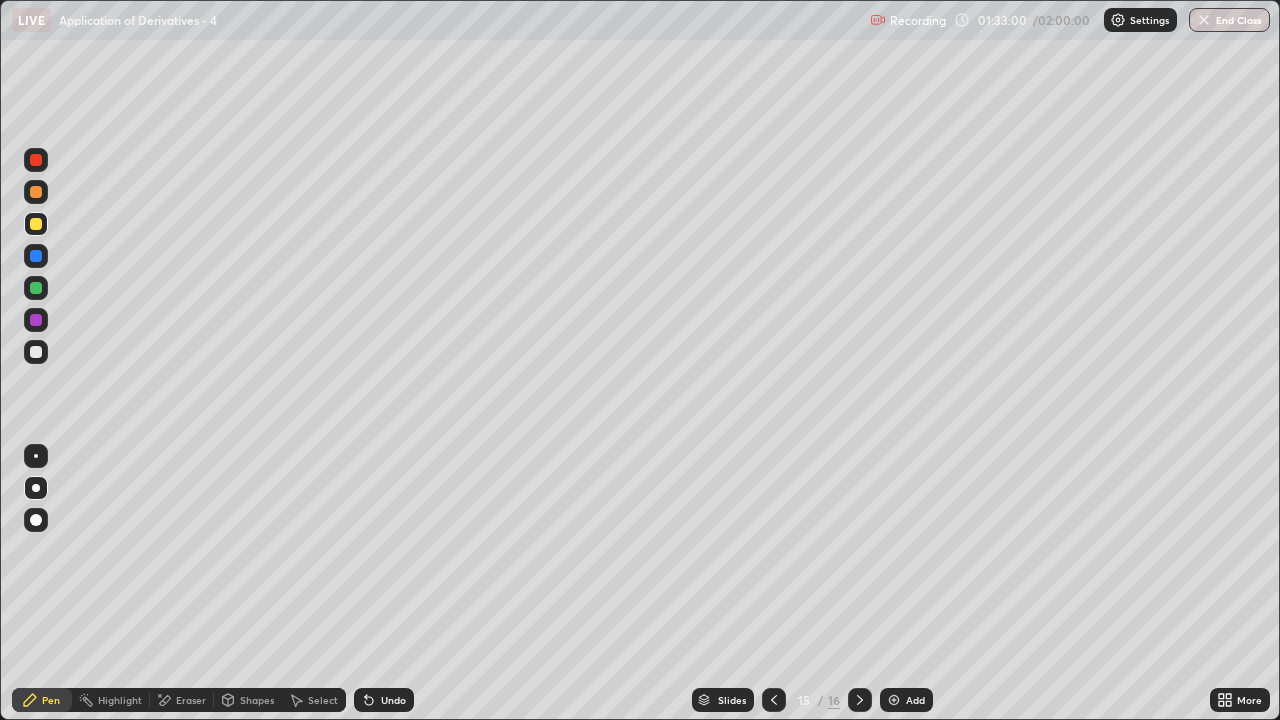 click 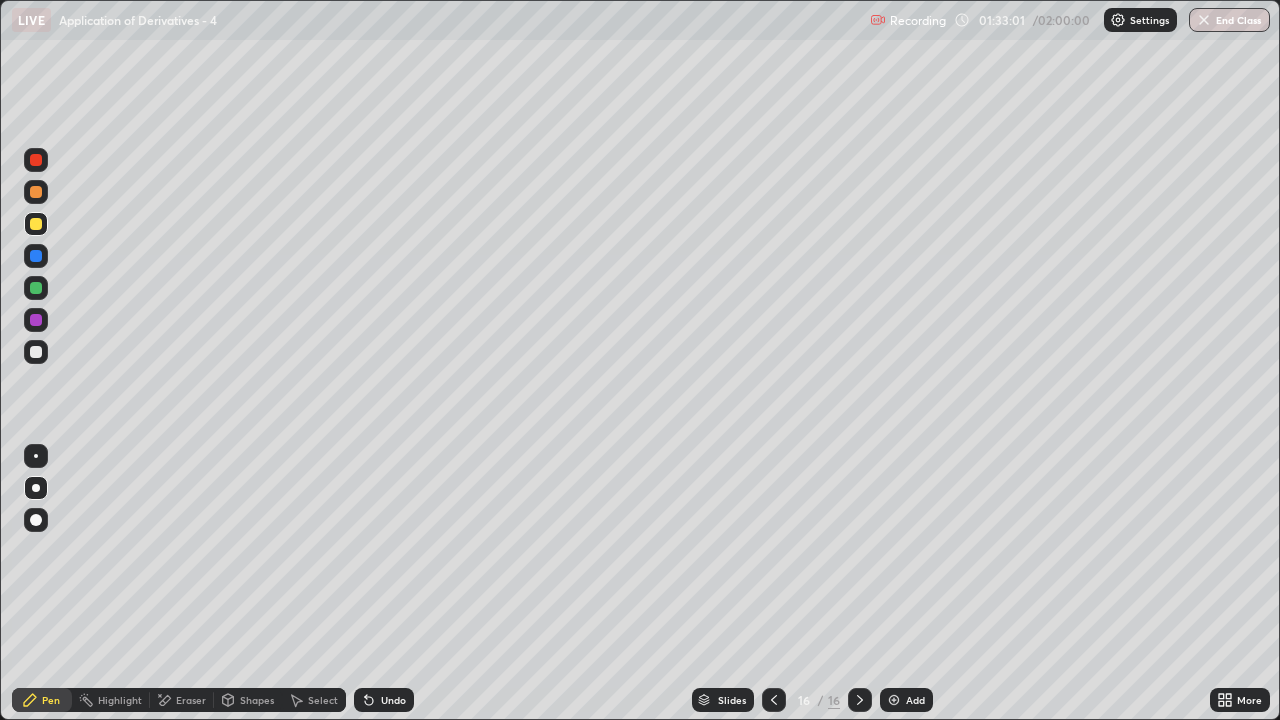 click on "Add" at bounding box center (915, 700) 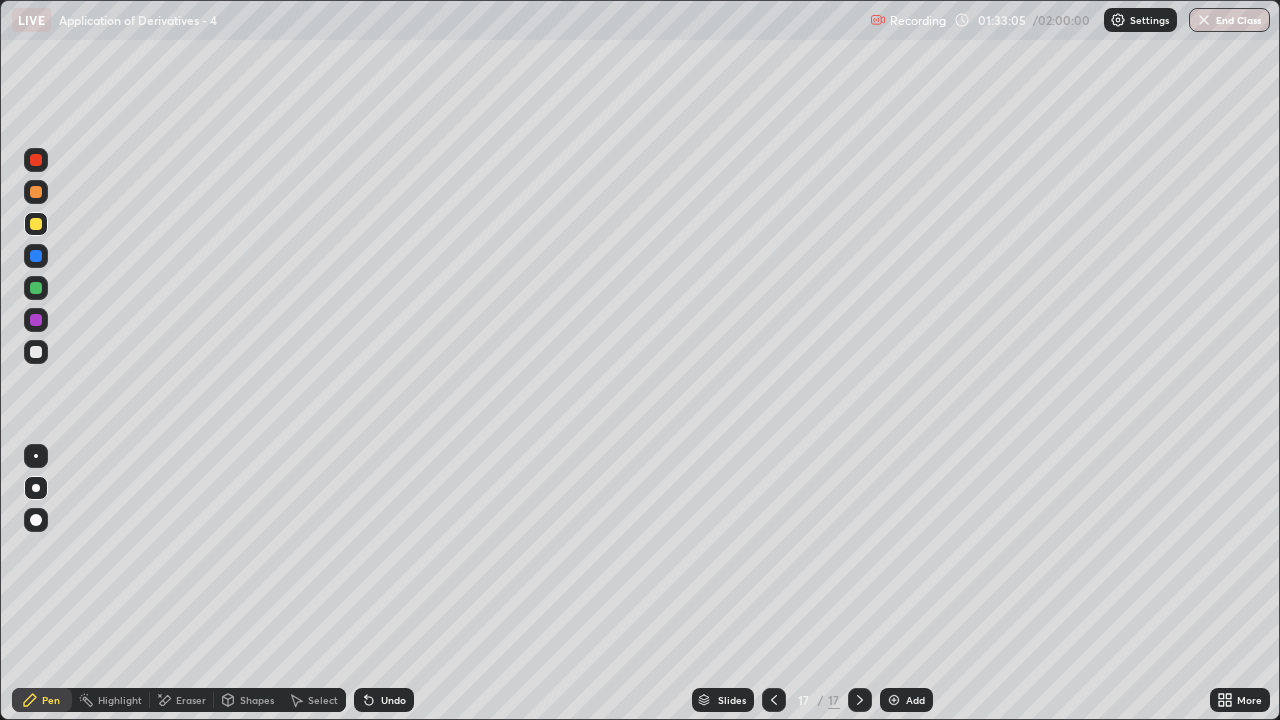 click at bounding box center [36, 288] 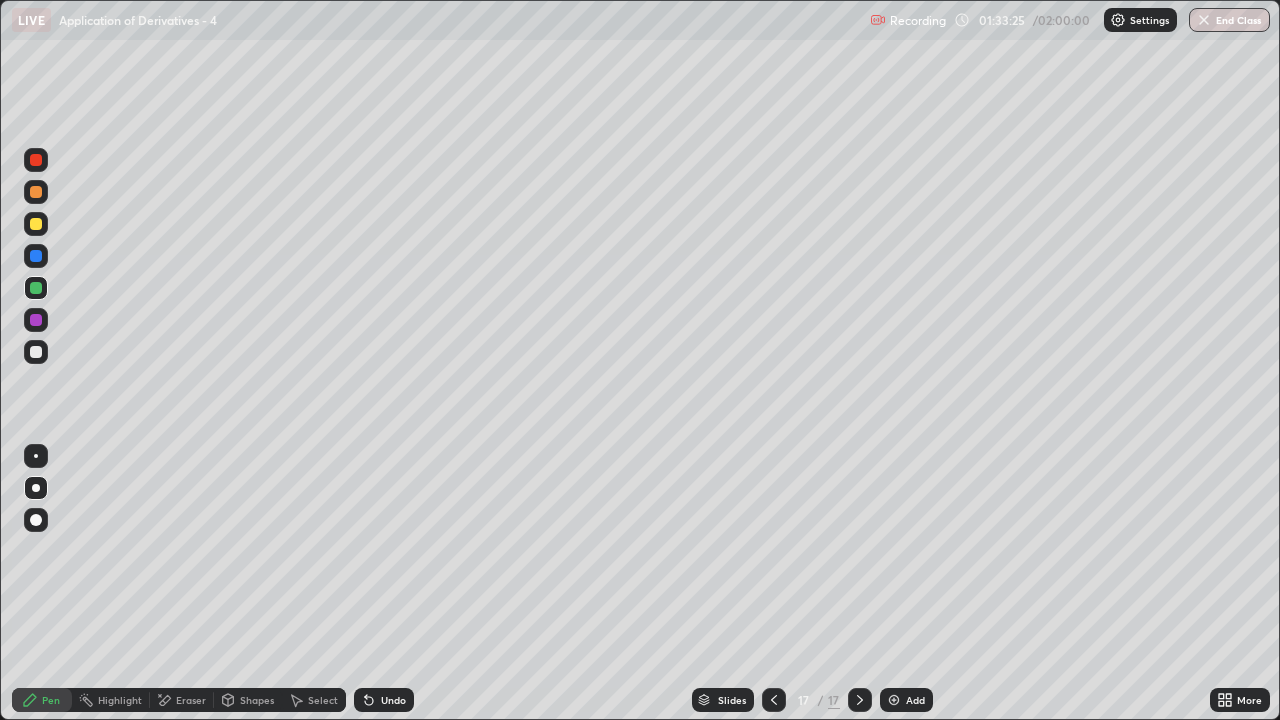 click on "Undo" at bounding box center (384, 700) 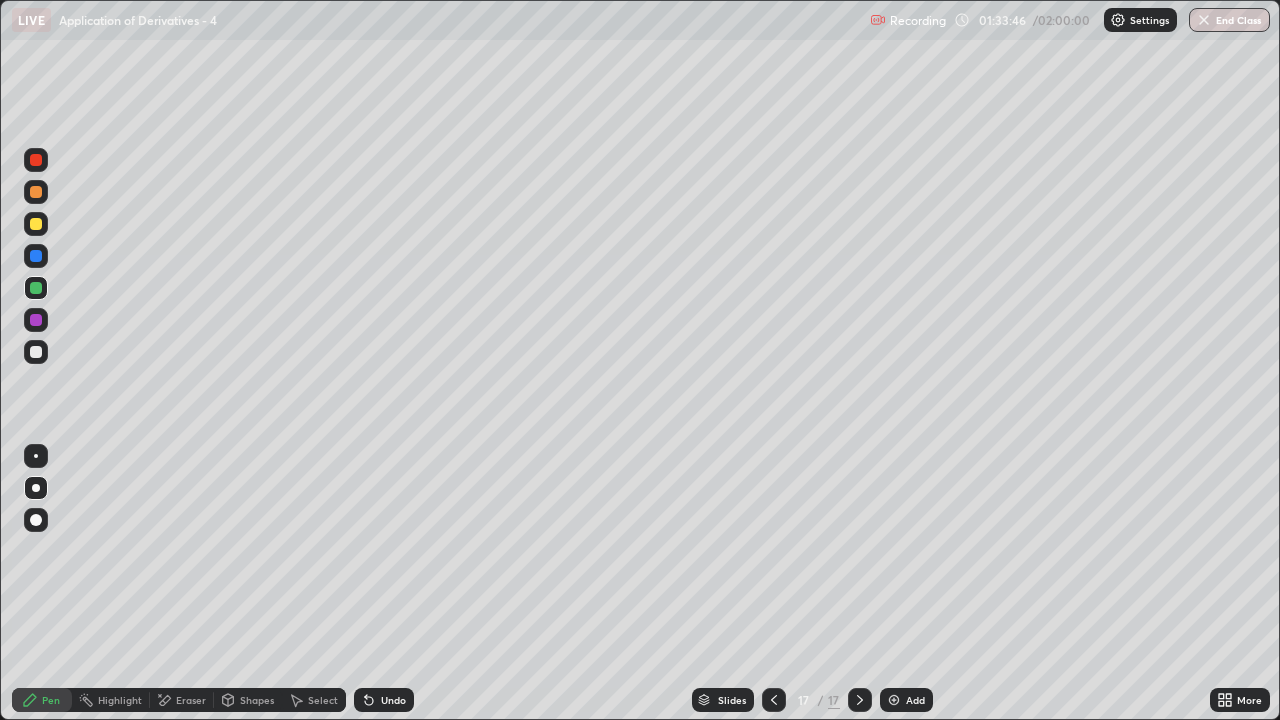 click at bounding box center (36, 352) 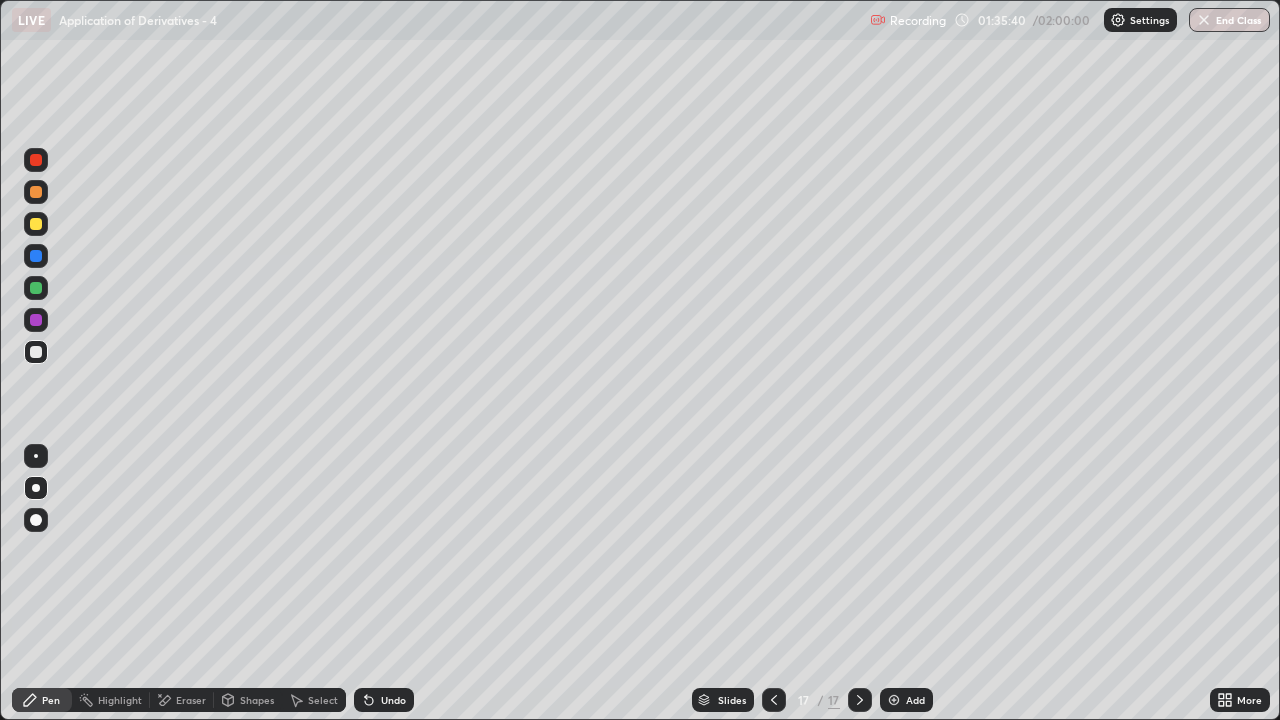 click on "Eraser" at bounding box center [182, 700] 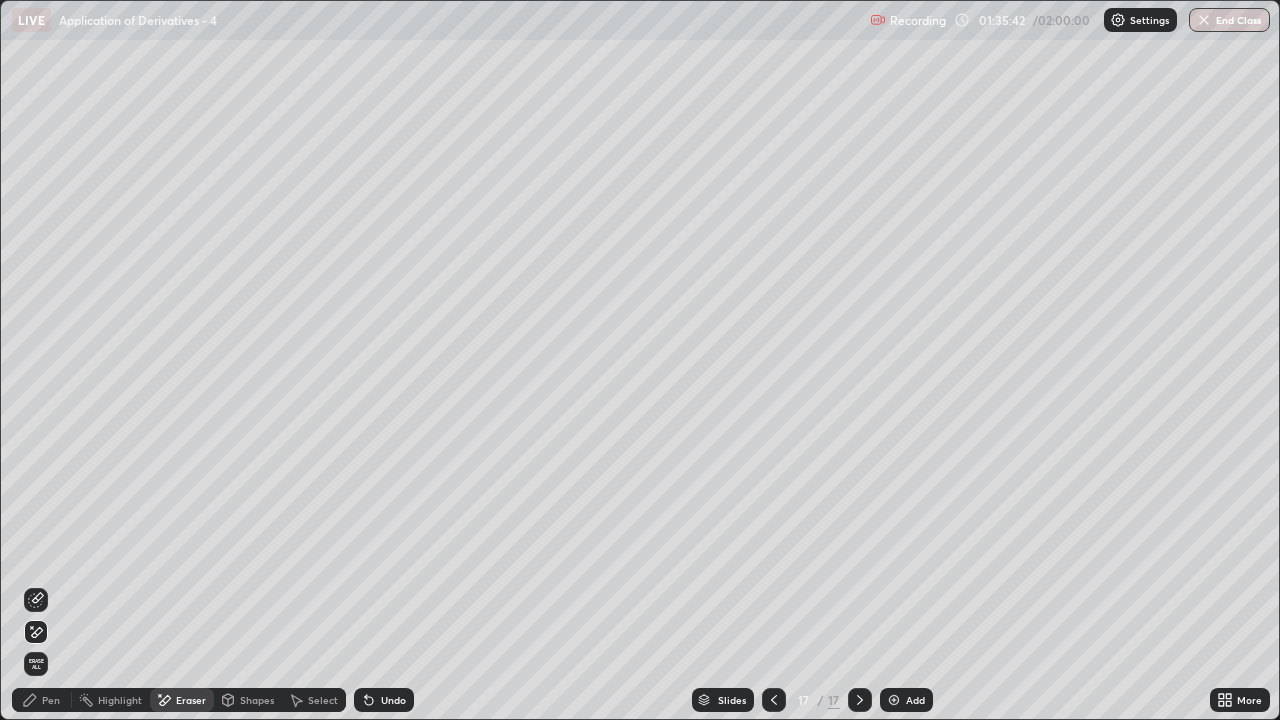 click on "Pen" at bounding box center (42, 700) 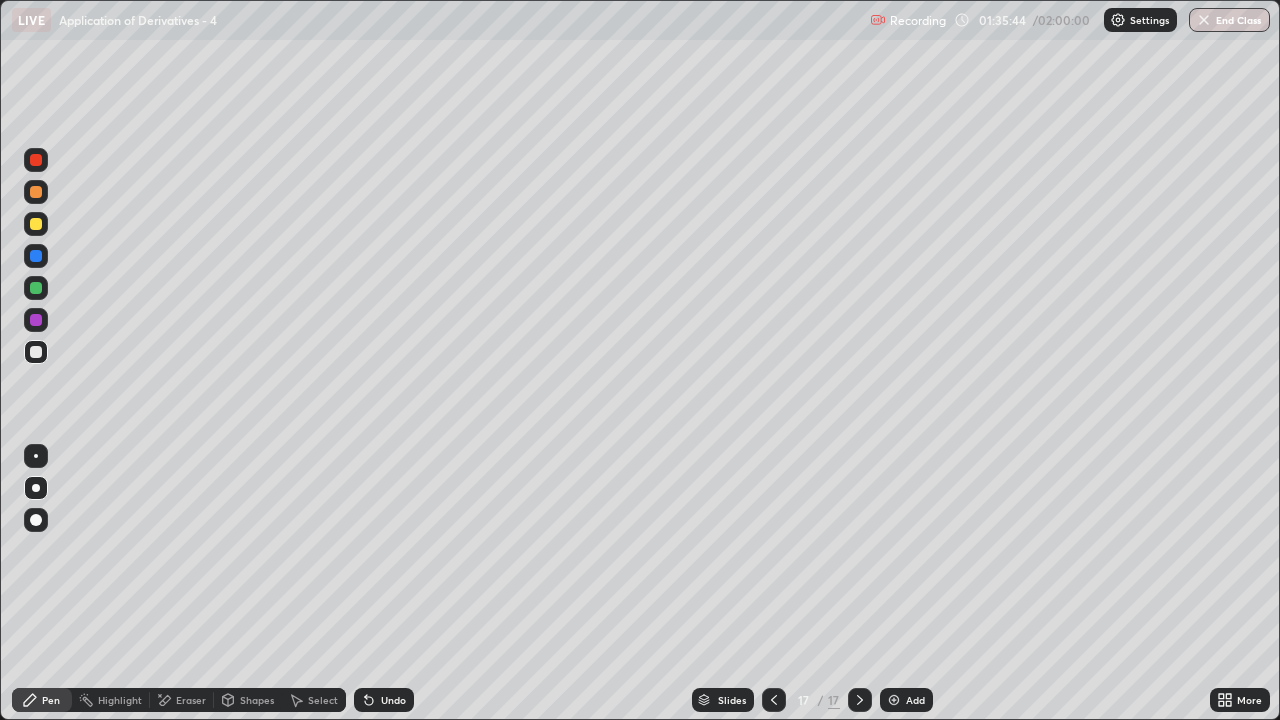 click at bounding box center (36, 288) 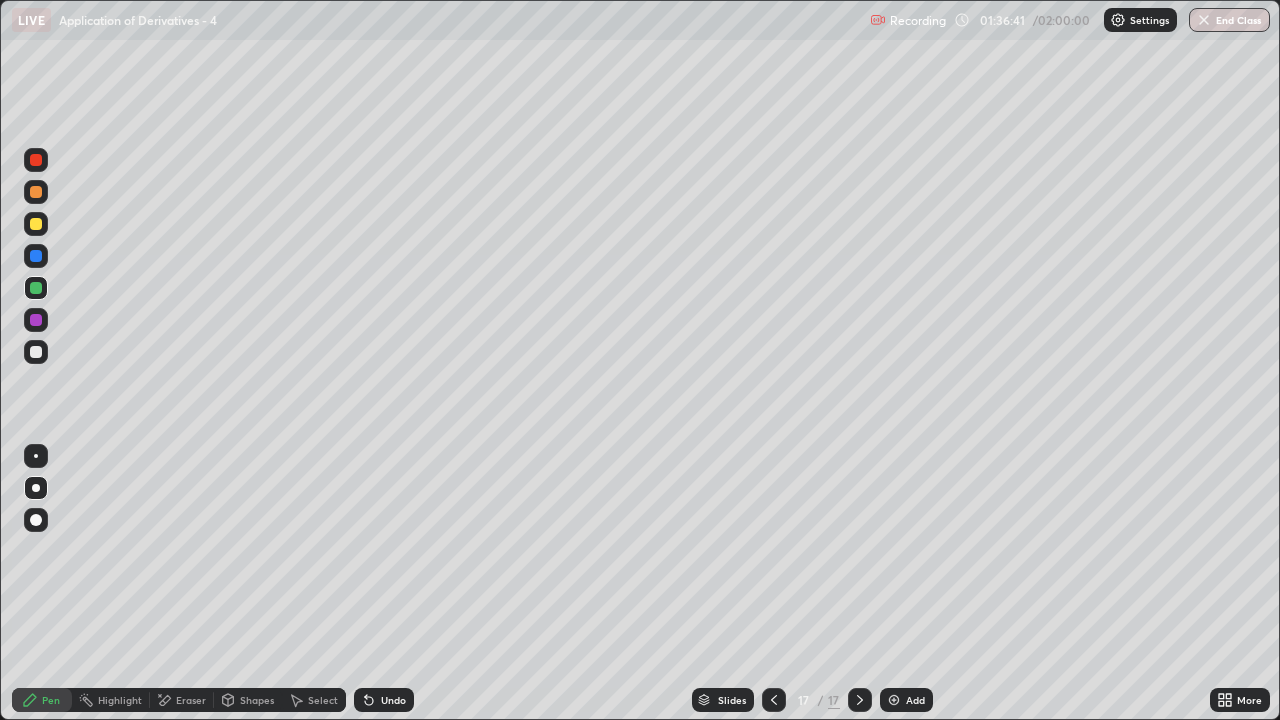 click on "Undo" at bounding box center [393, 700] 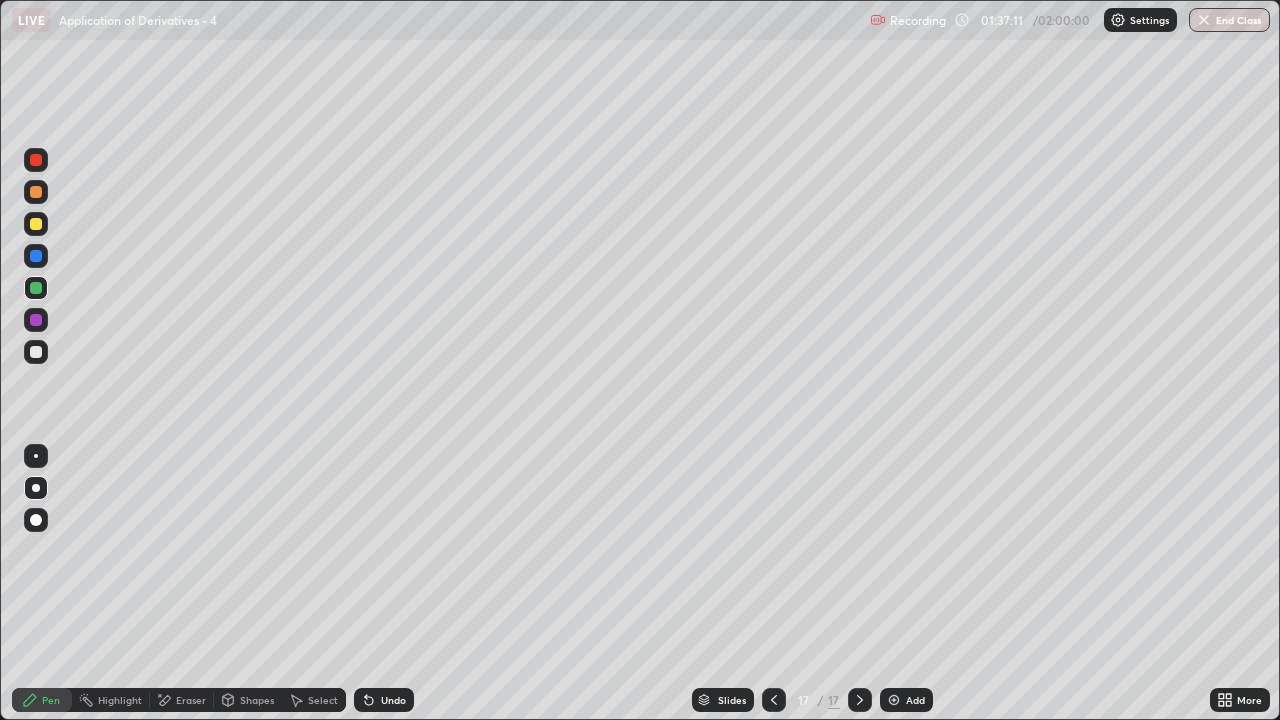 click on "Eraser" at bounding box center [182, 700] 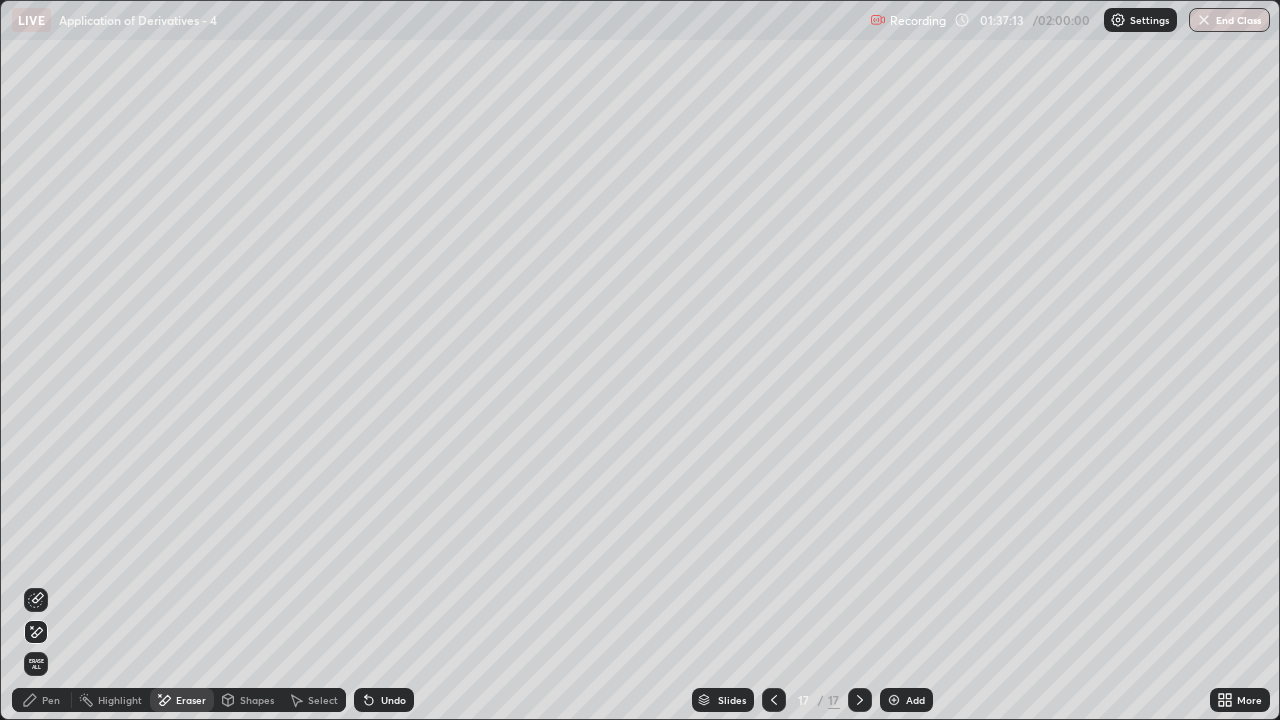 click on "Pen" at bounding box center (42, 700) 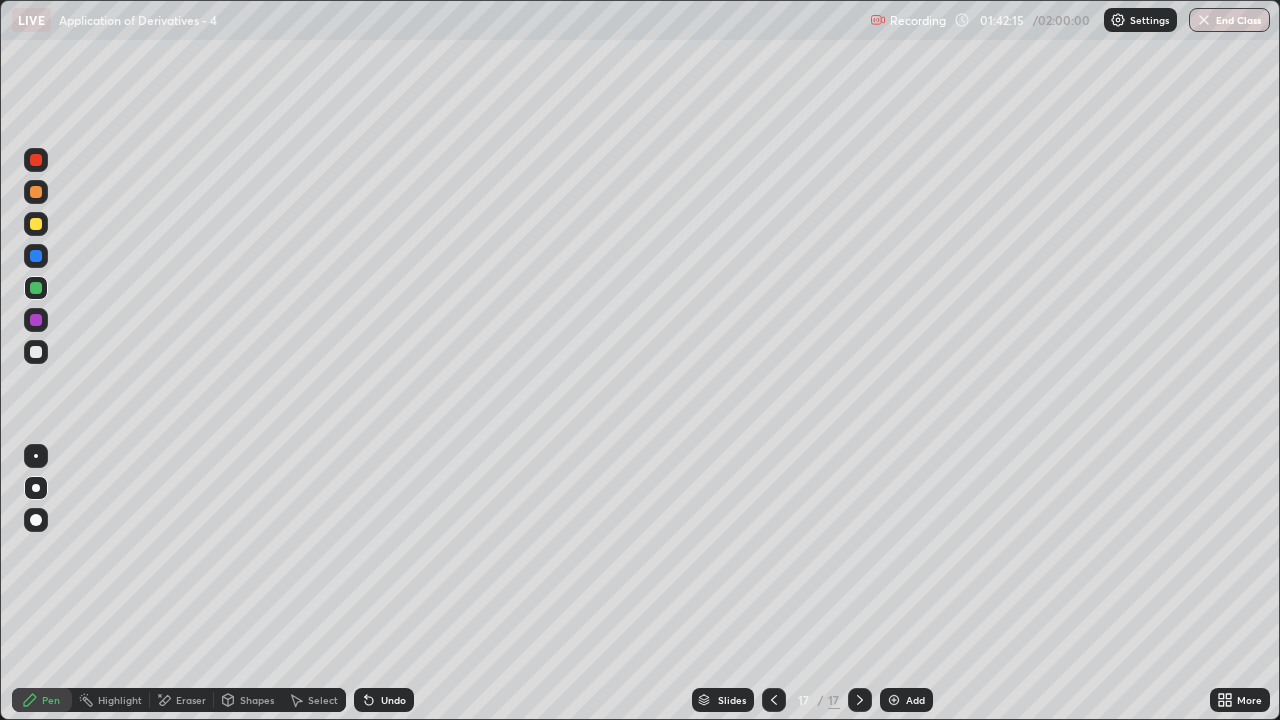 click at bounding box center (36, 352) 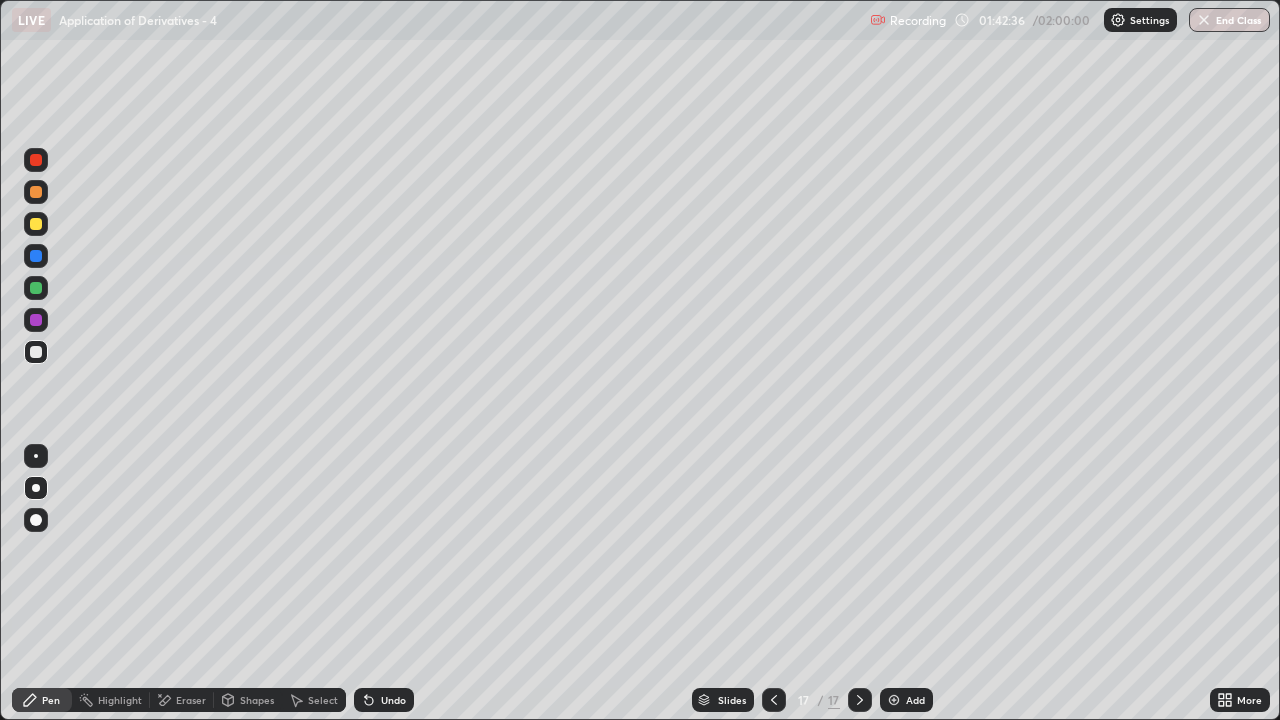 click on "Undo" at bounding box center (393, 700) 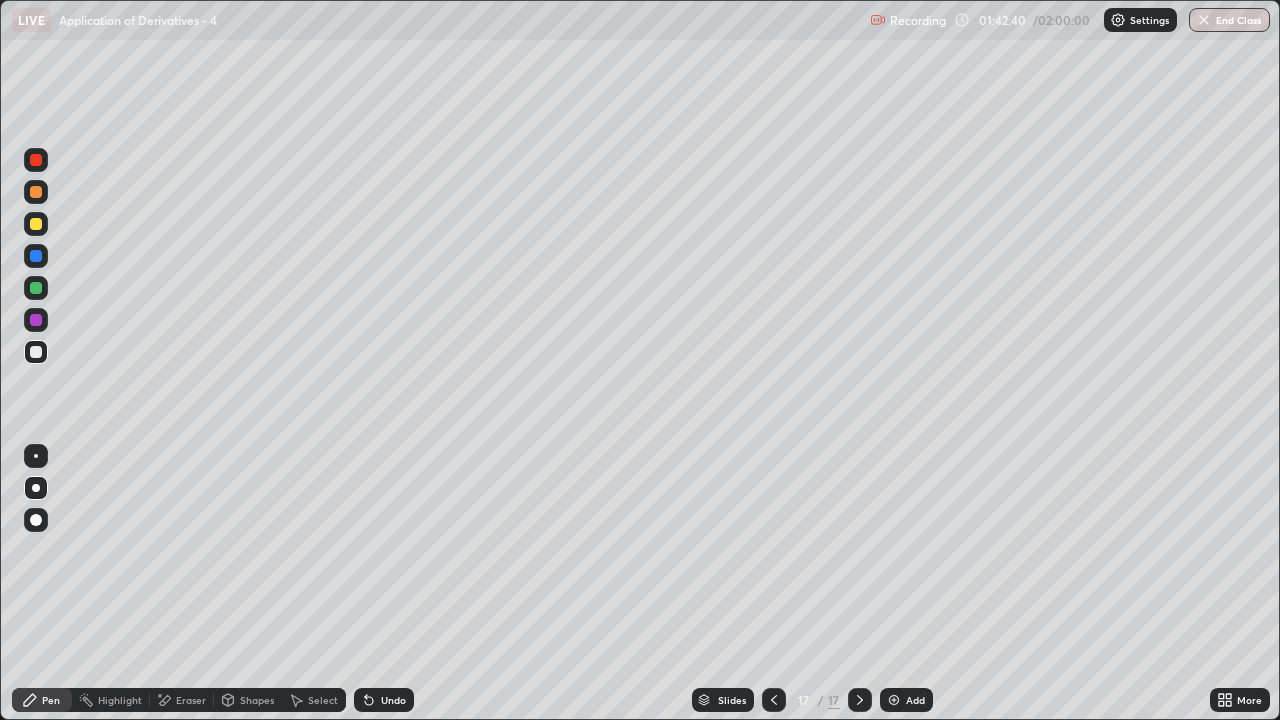 click on "Undo" at bounding box center (393, 700) 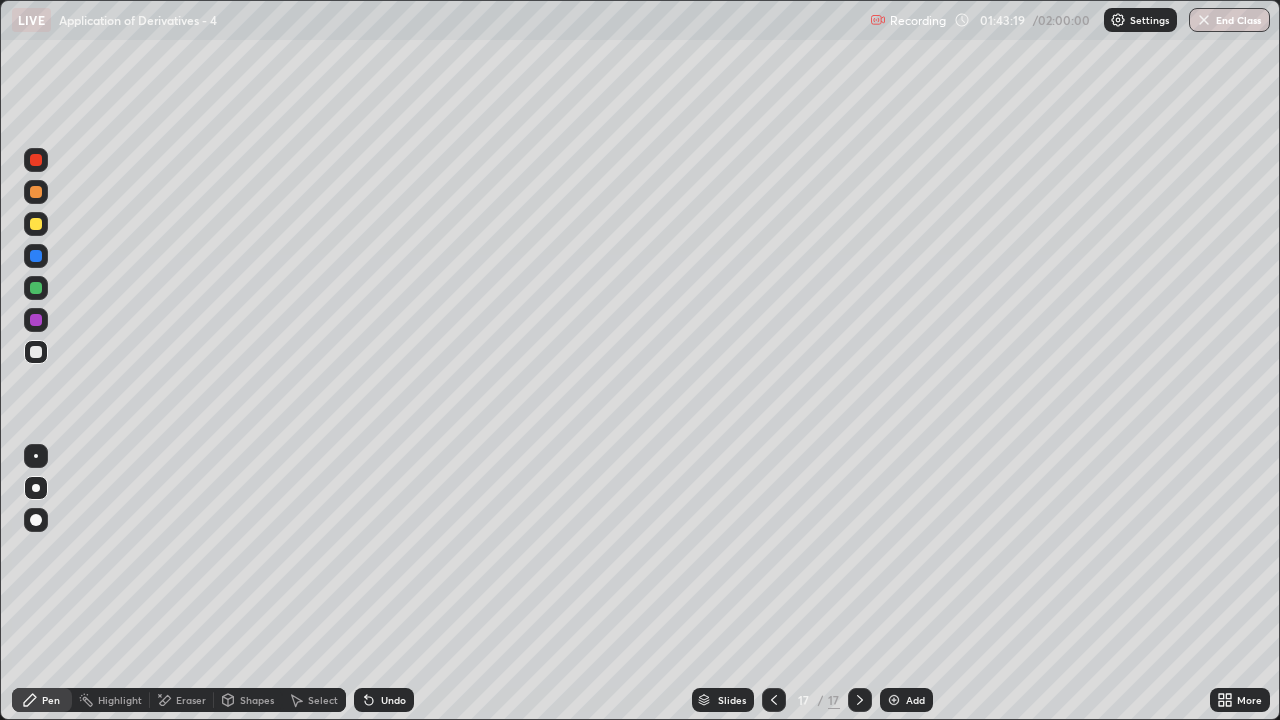 click on "Eraser" at bounding box center (182, 700) 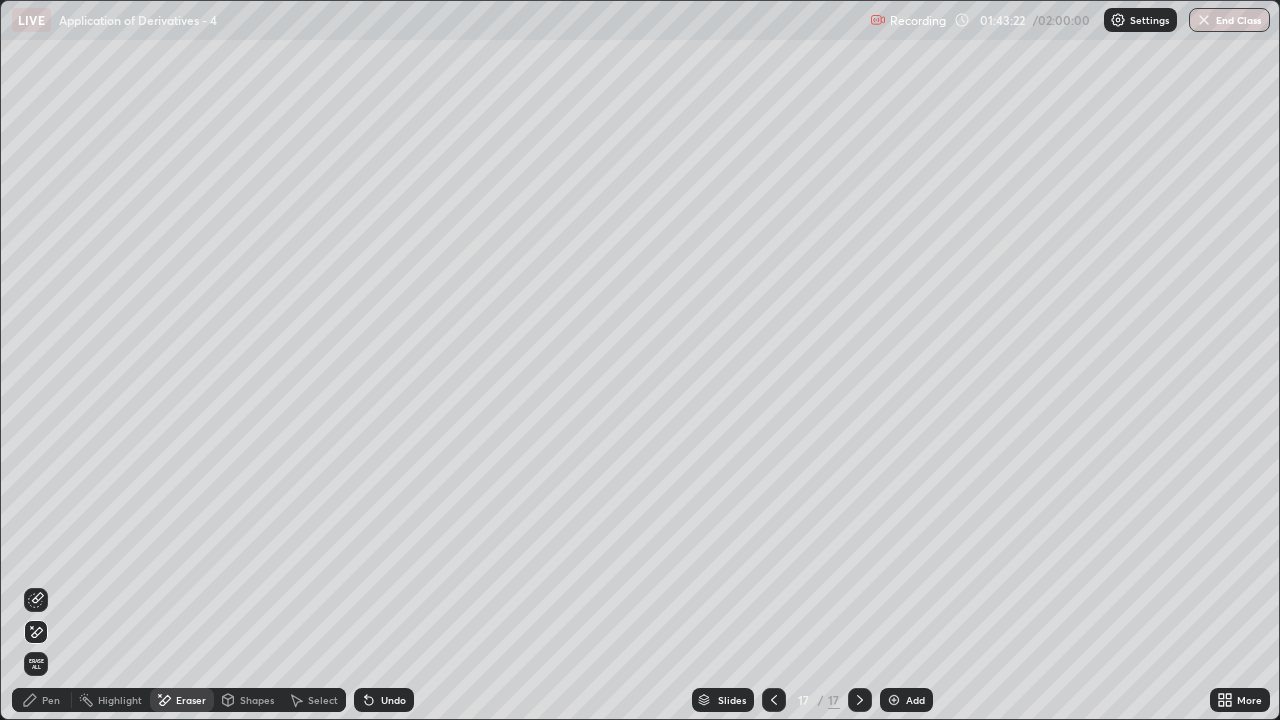 click on "Pen" at bounding box center [42, 700] 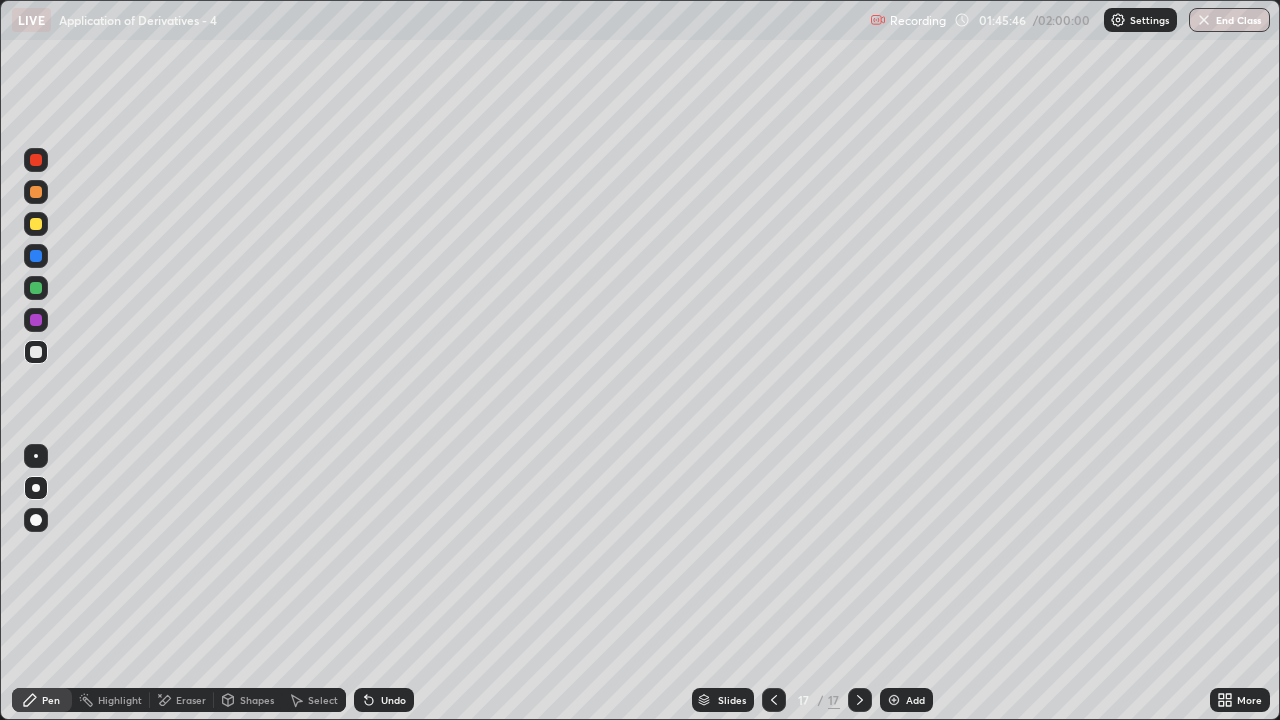 click on "Select" at bounding box center (314, 700) 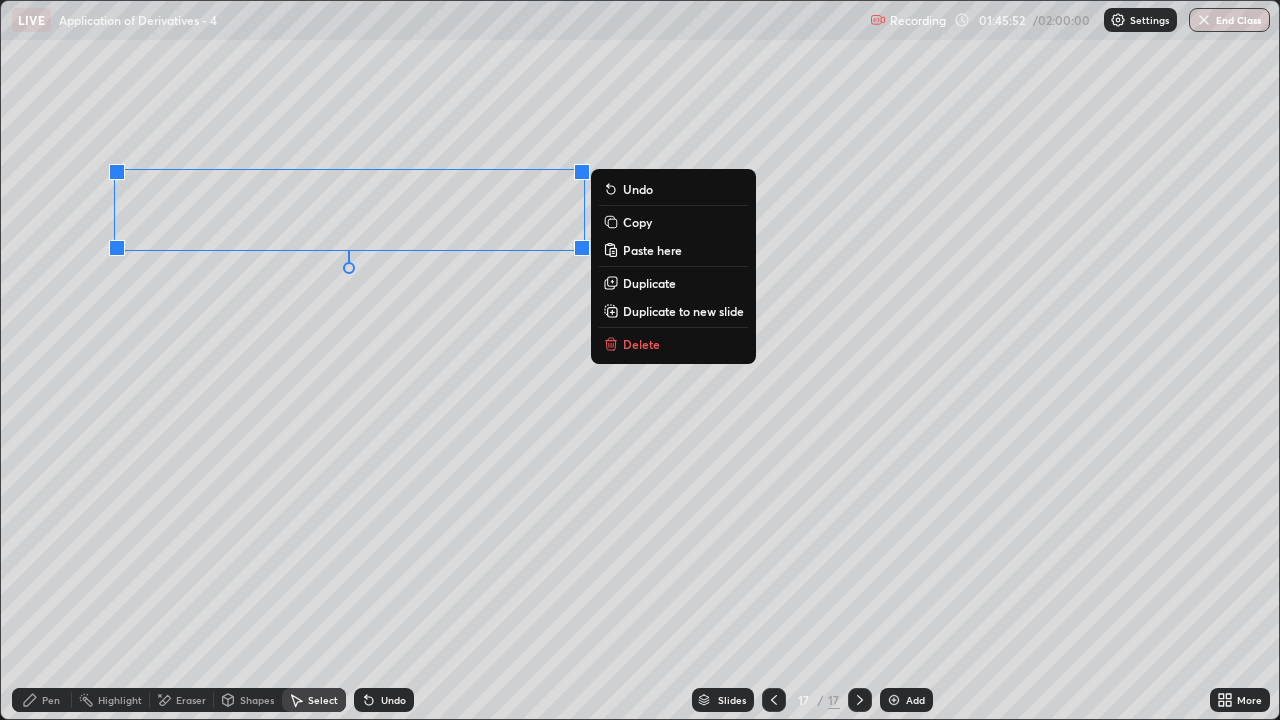 click on "Duplicate to new slide" at bounding box center [683, 311] 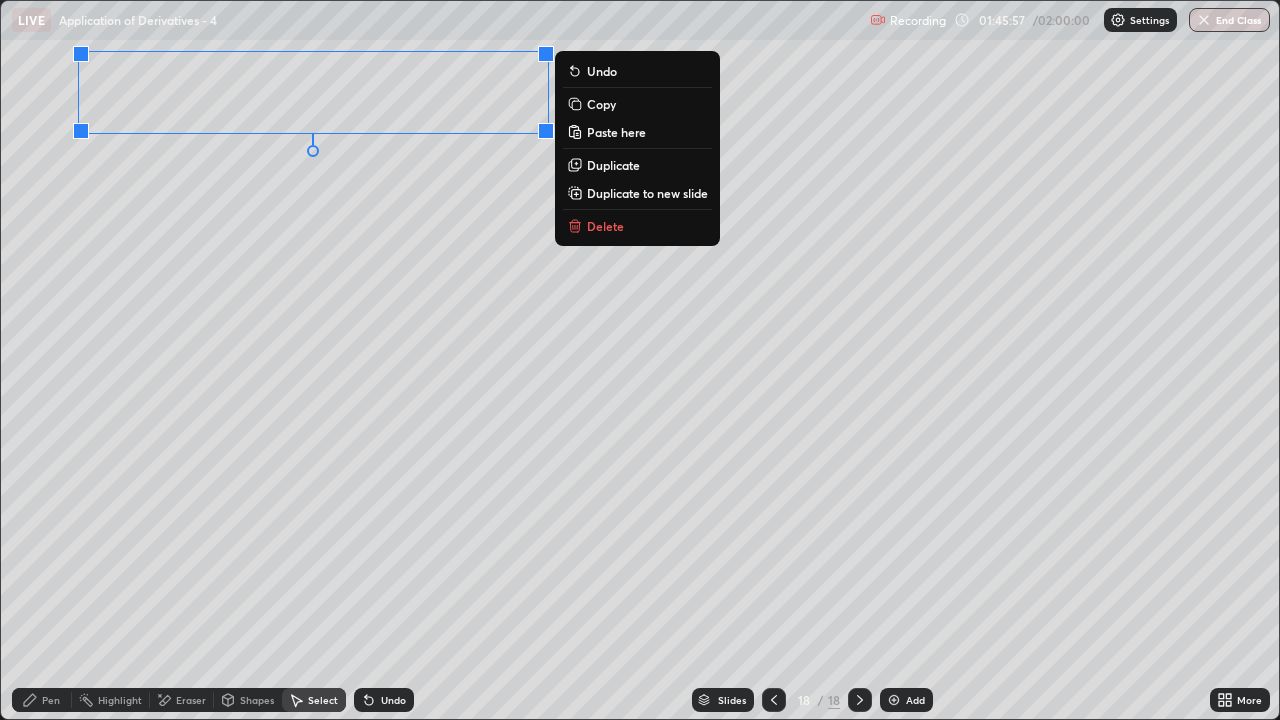 click on "Pen" at bounding box center [51, 700] 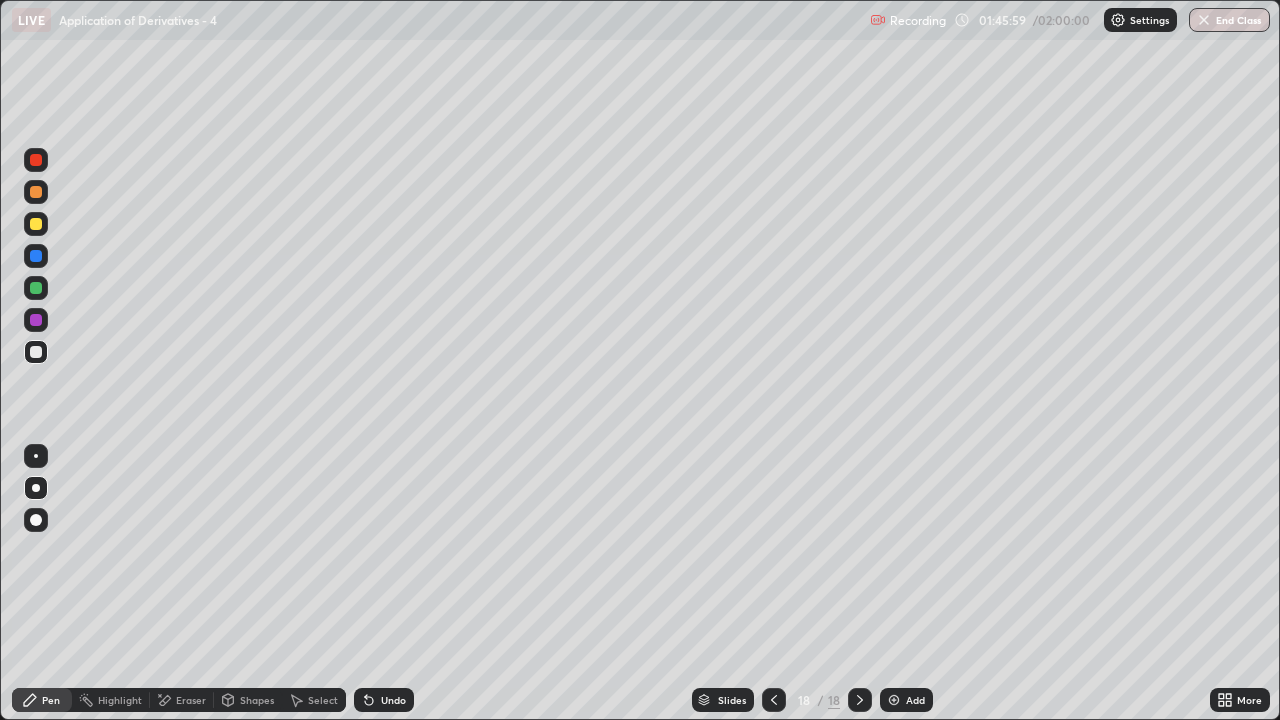 click 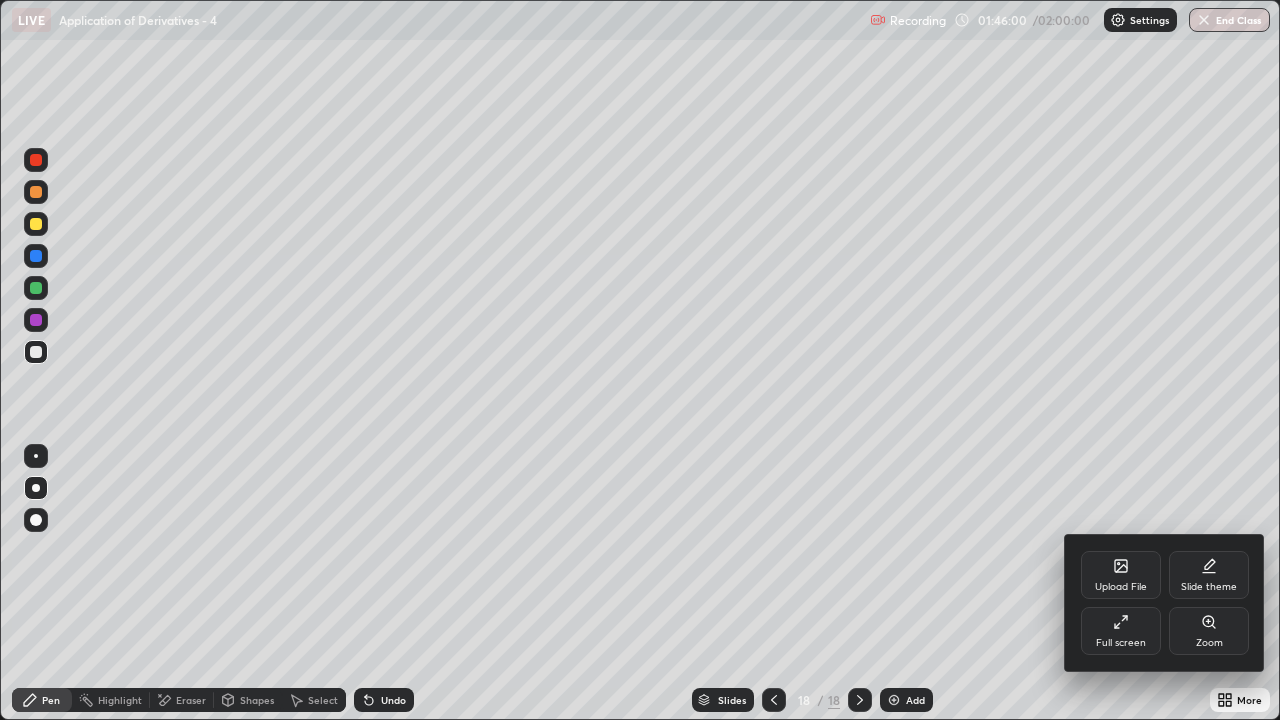 click on "Full screen" at bounding box center [1121, 643] 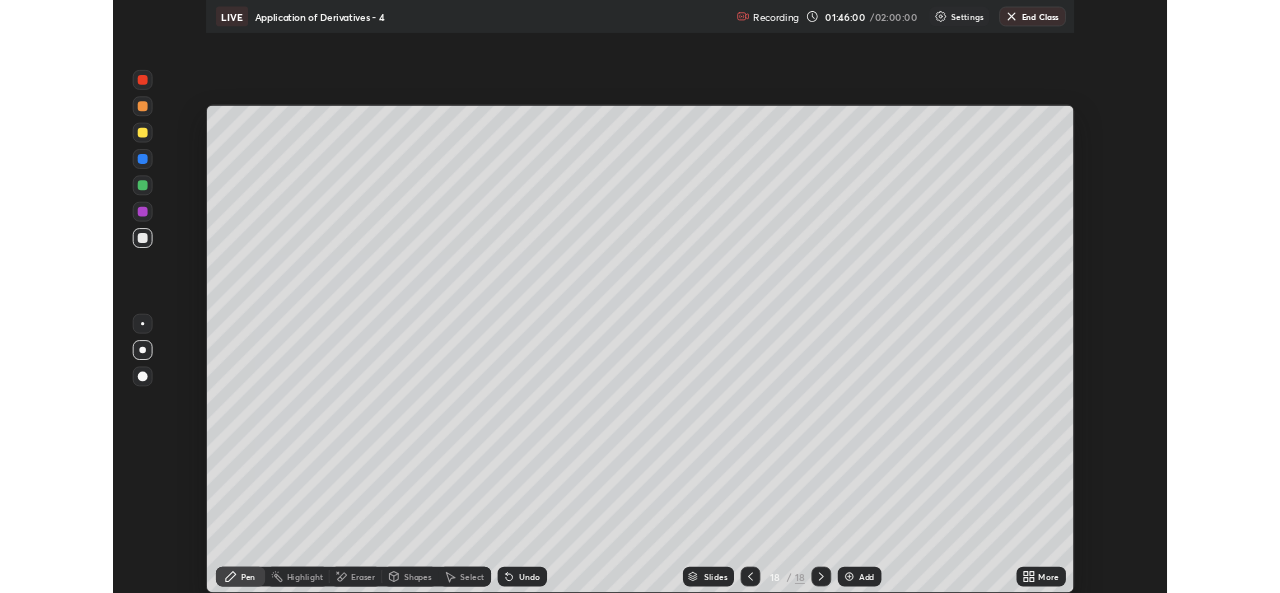 scroll, scrollTop: 593, scrollLeft: 1280, axis: both 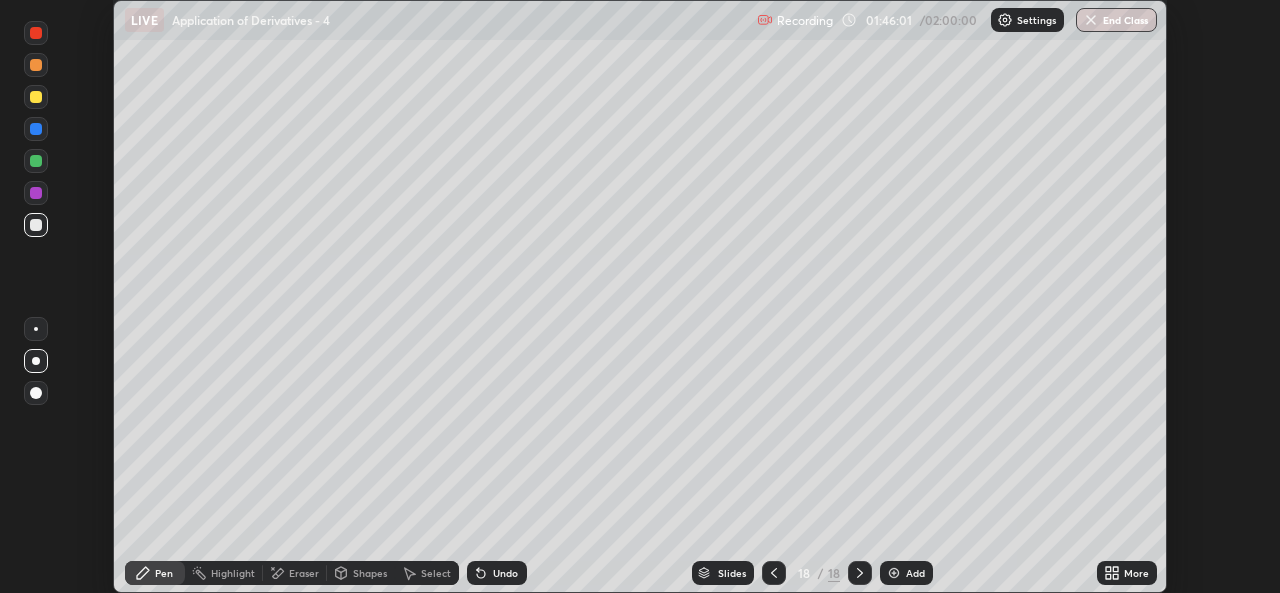 click 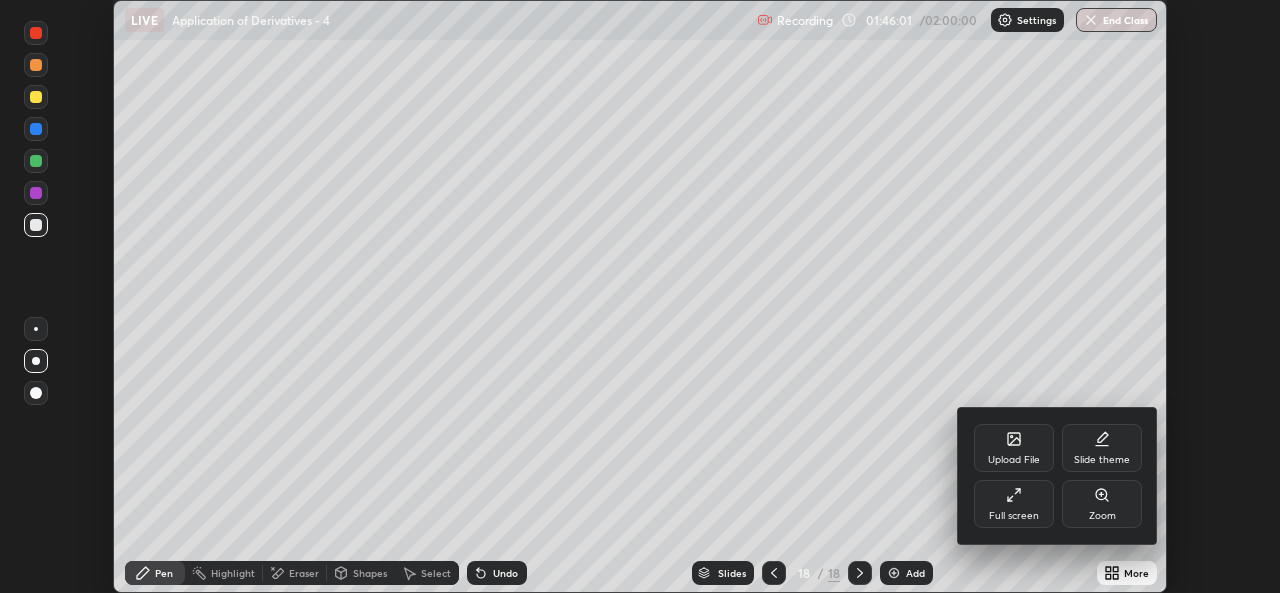 click on "Full screen" at bounding box center (1014, 516) 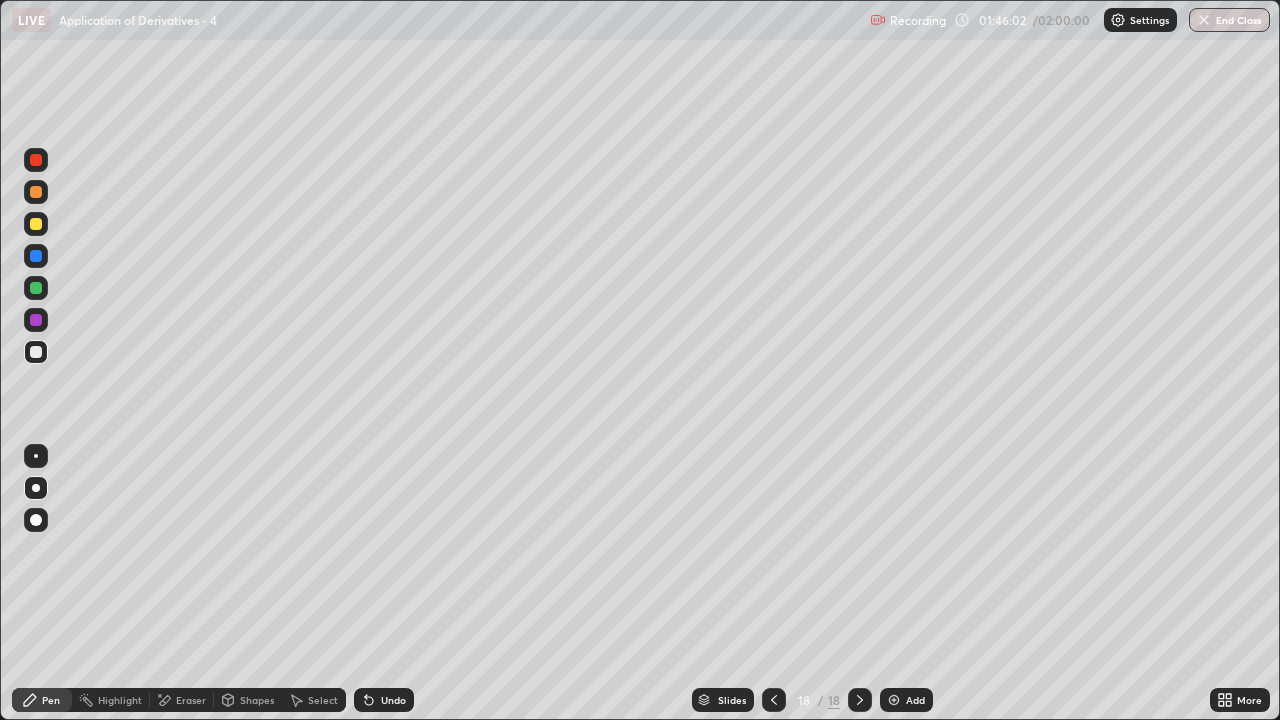 scroll, scrollTop: 99280, scrollLeft: 98720, axis: both 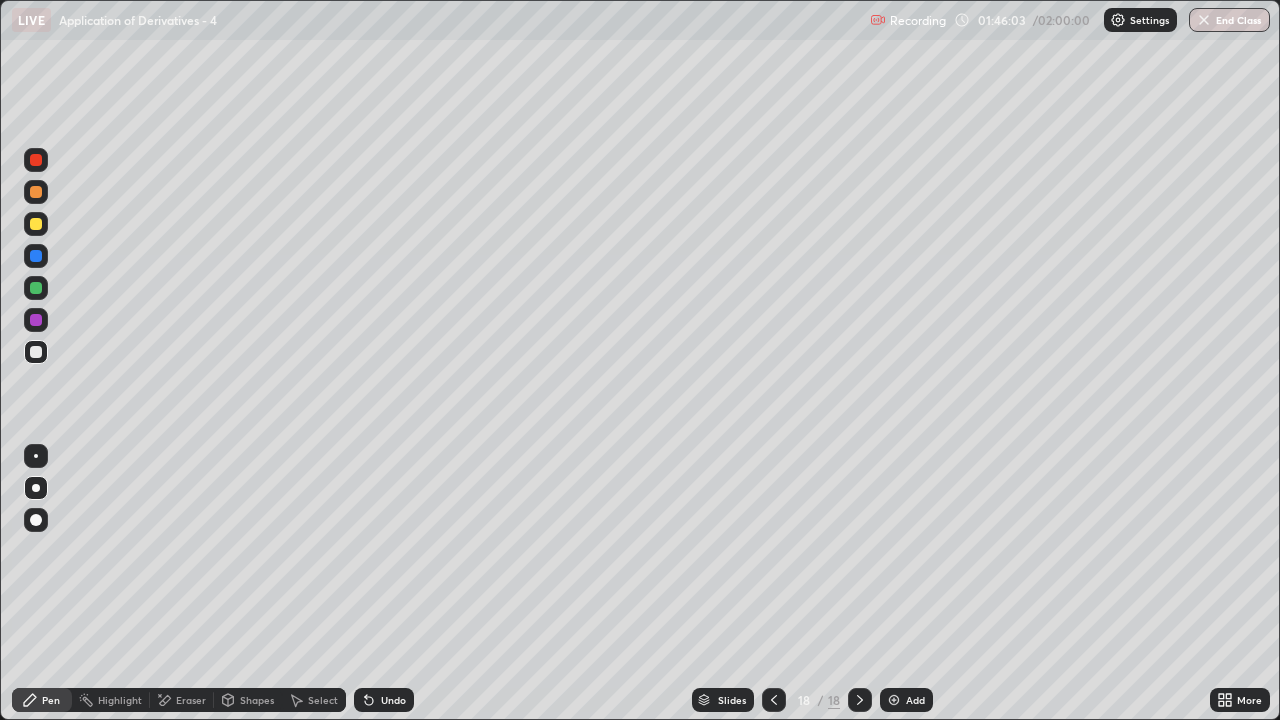 click at bounding box center (36, 352) 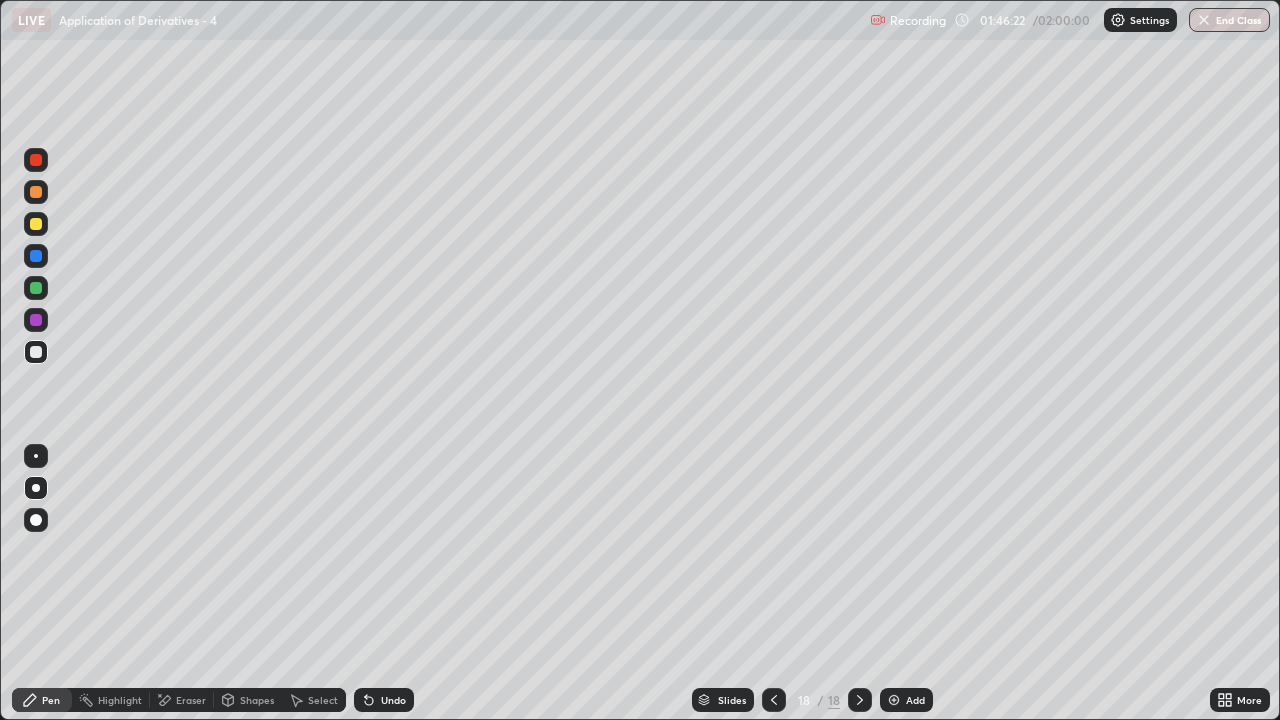 click on "Eraser" at bounding box center (191, 700) 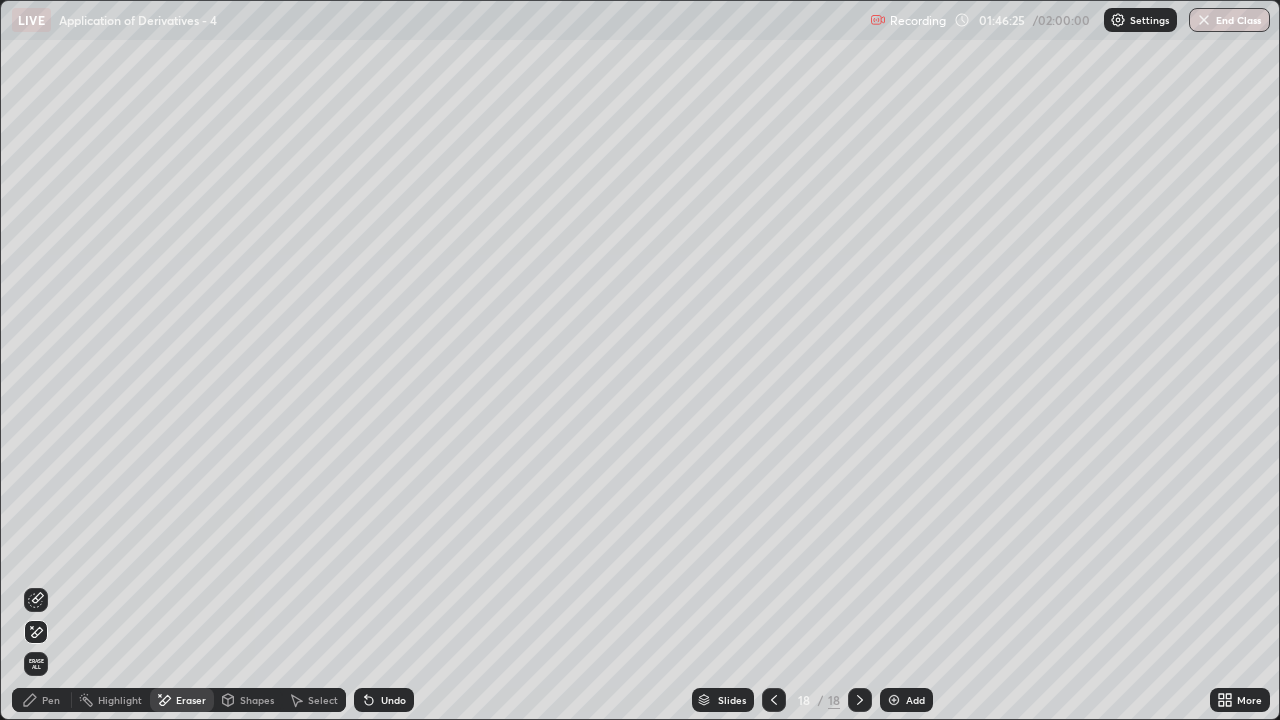 click on "Pen" at bounding box center (42, 700) 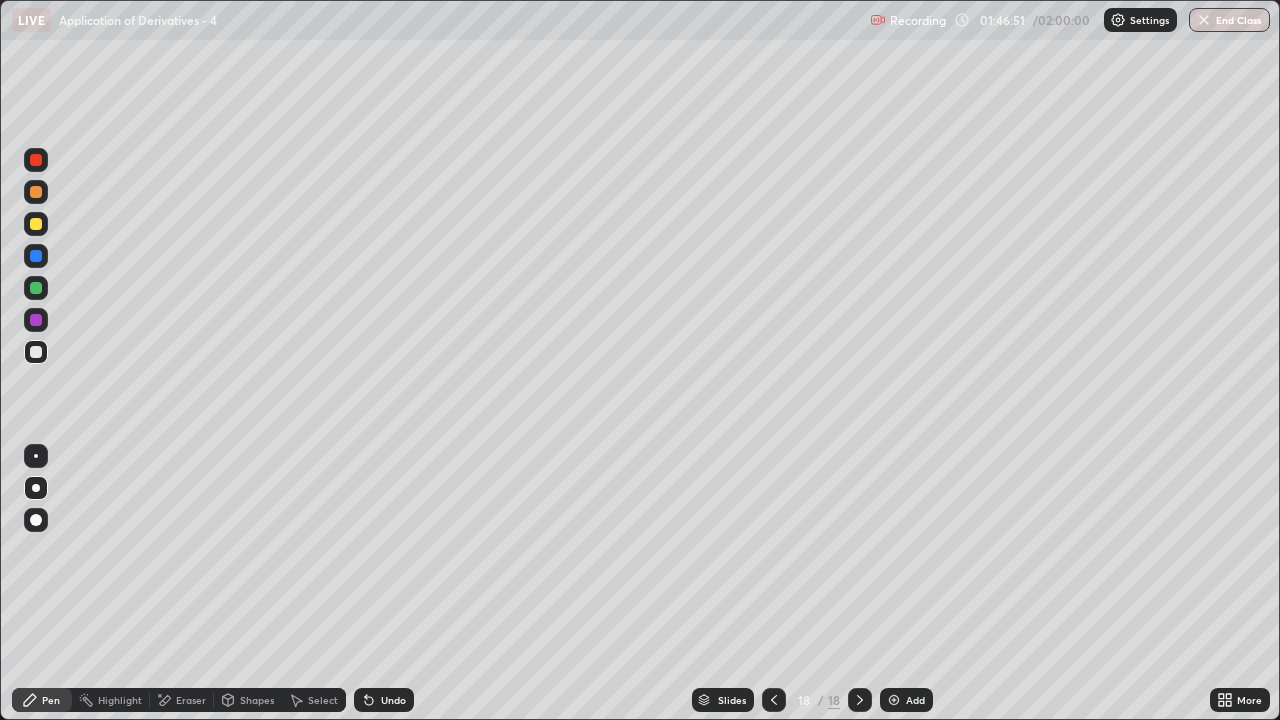 click on "Undo" at bounding box center (393, 700) 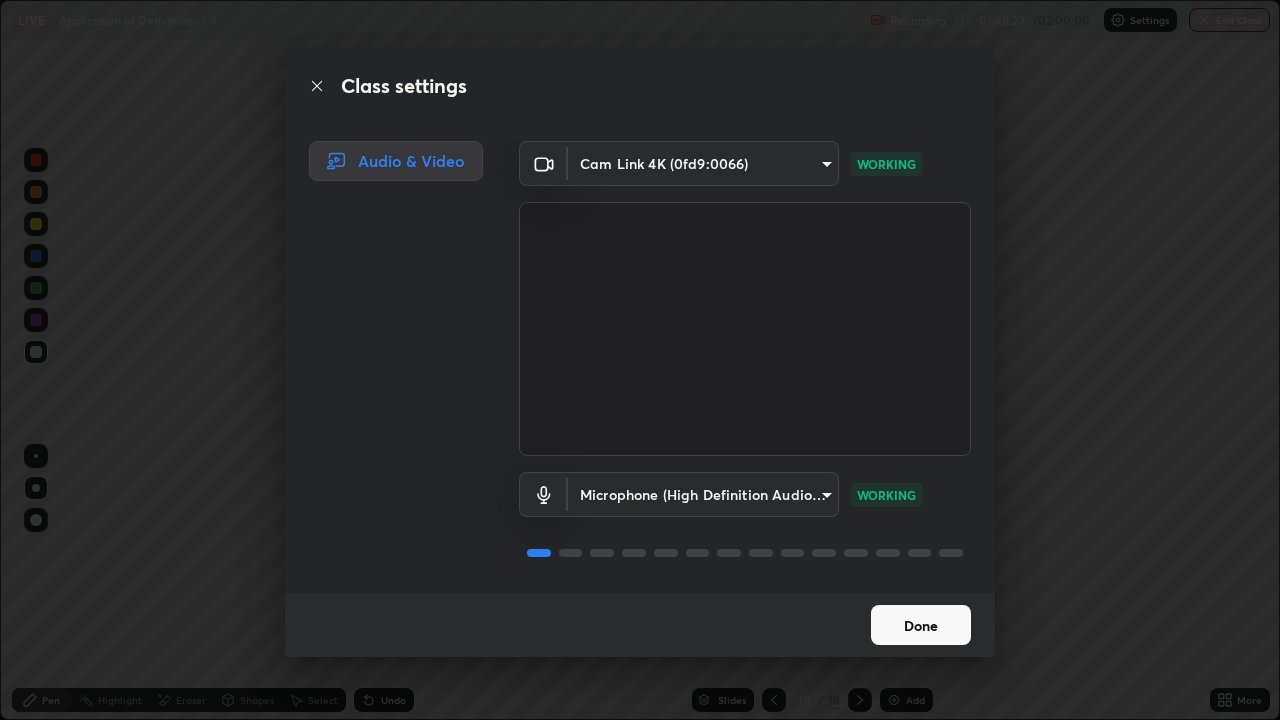 click on "Done" at bounding box center [921, 625] 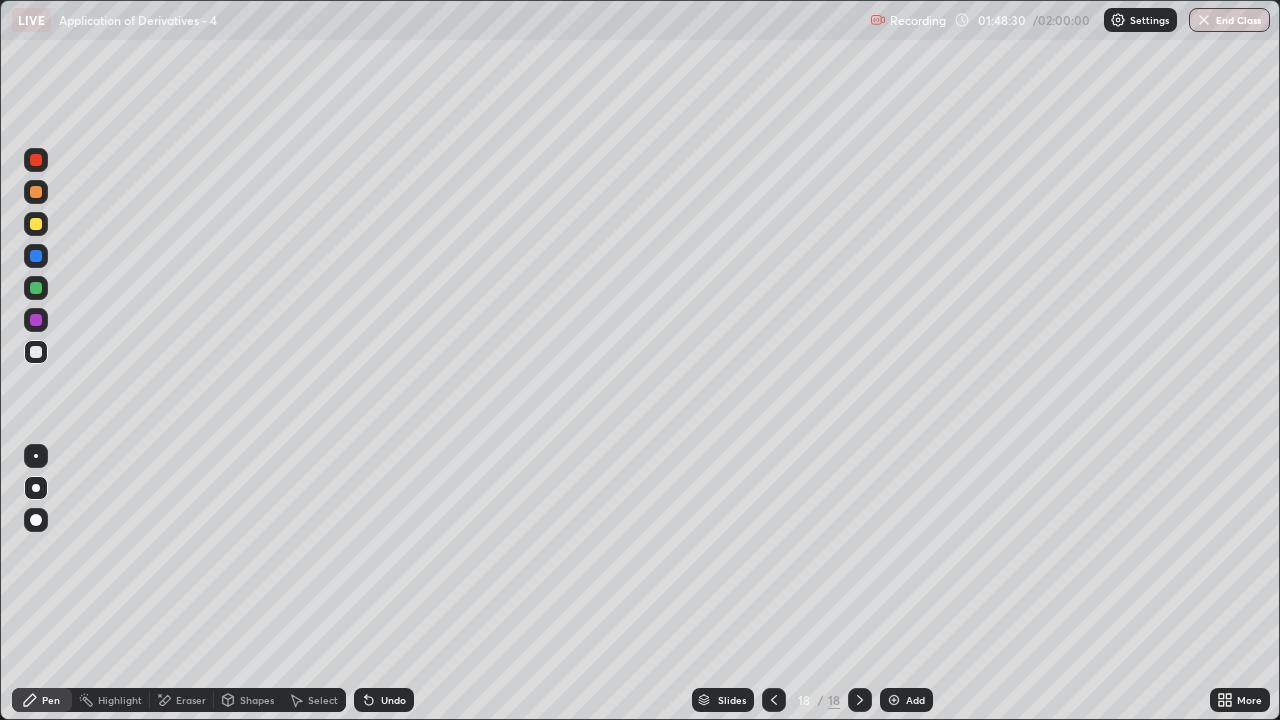 click 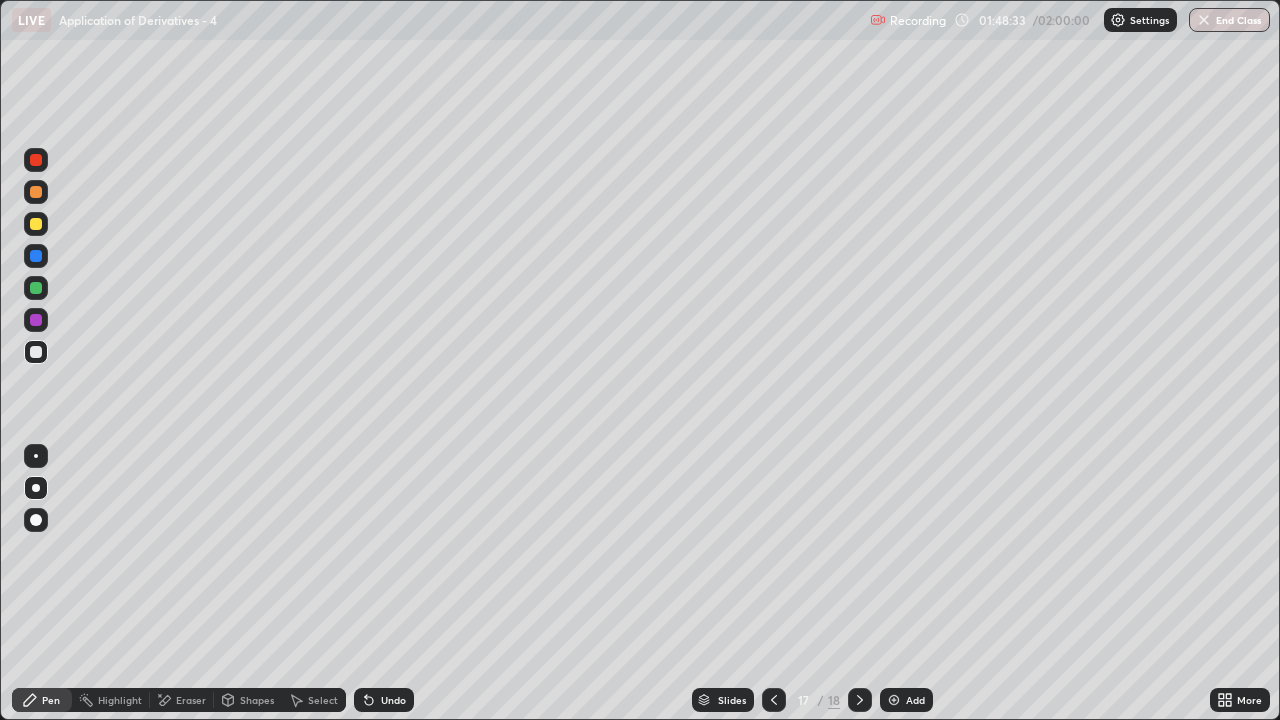 click on "Select" at bounding box center [323, 700] 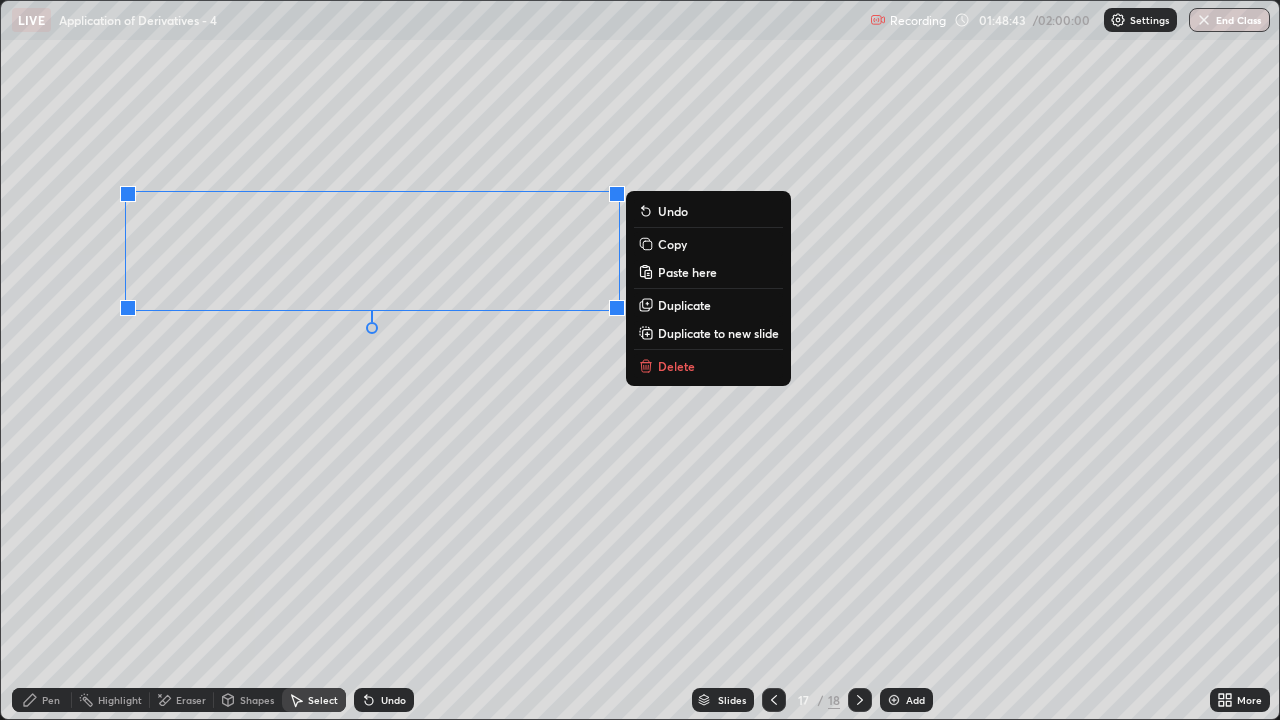 click on "Duplicate to new slide" at bounding box center [718, 333] 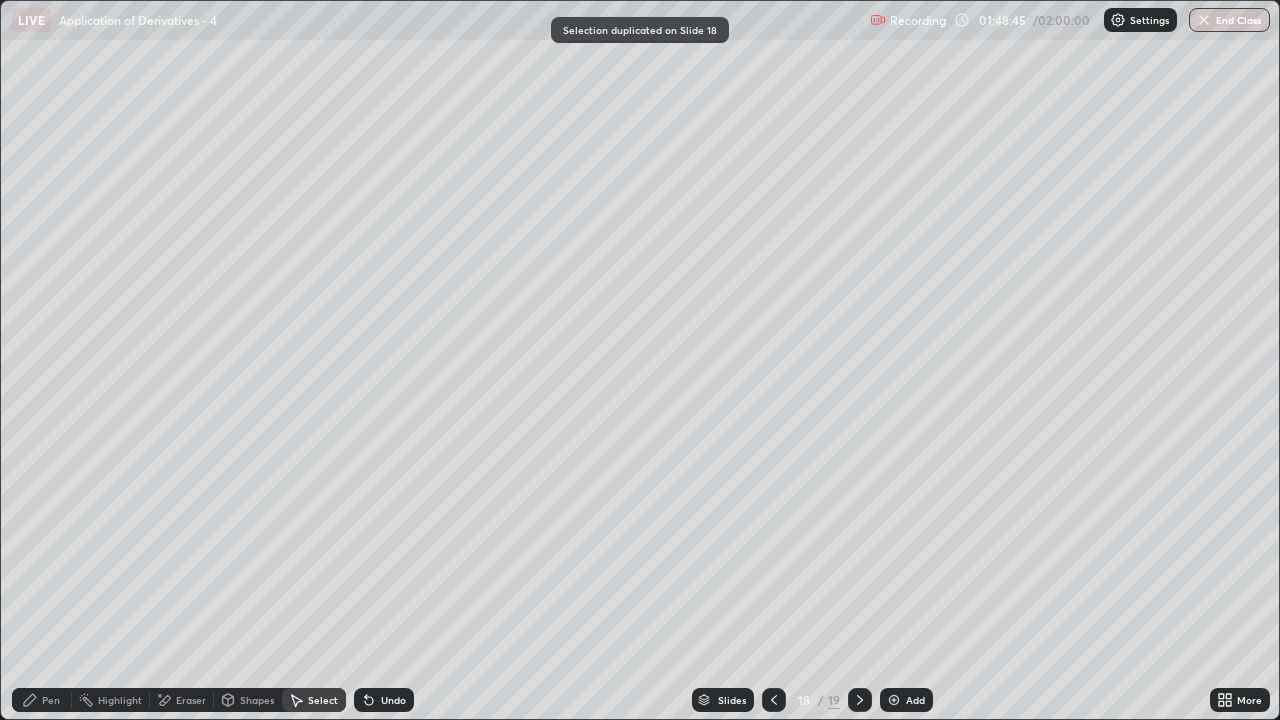click on "Eraser" at bounding box center [191, 700] 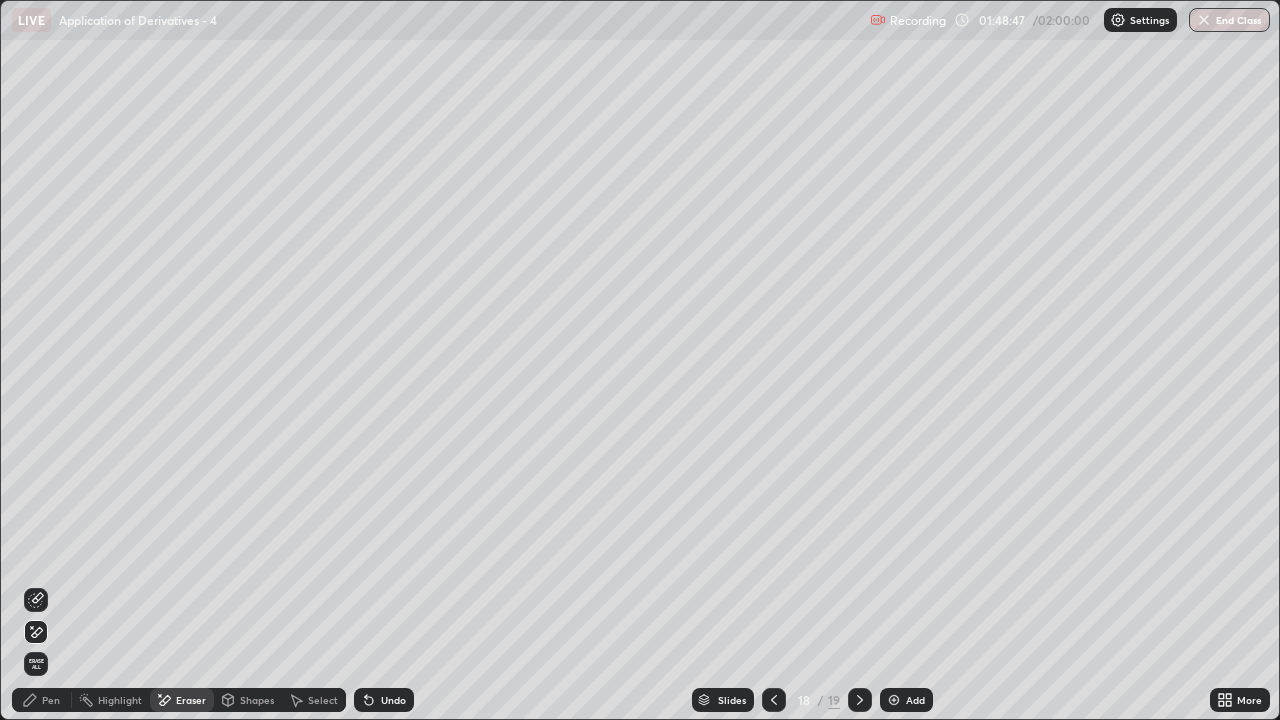 click on "Undo" at bounding box center [393, 700] 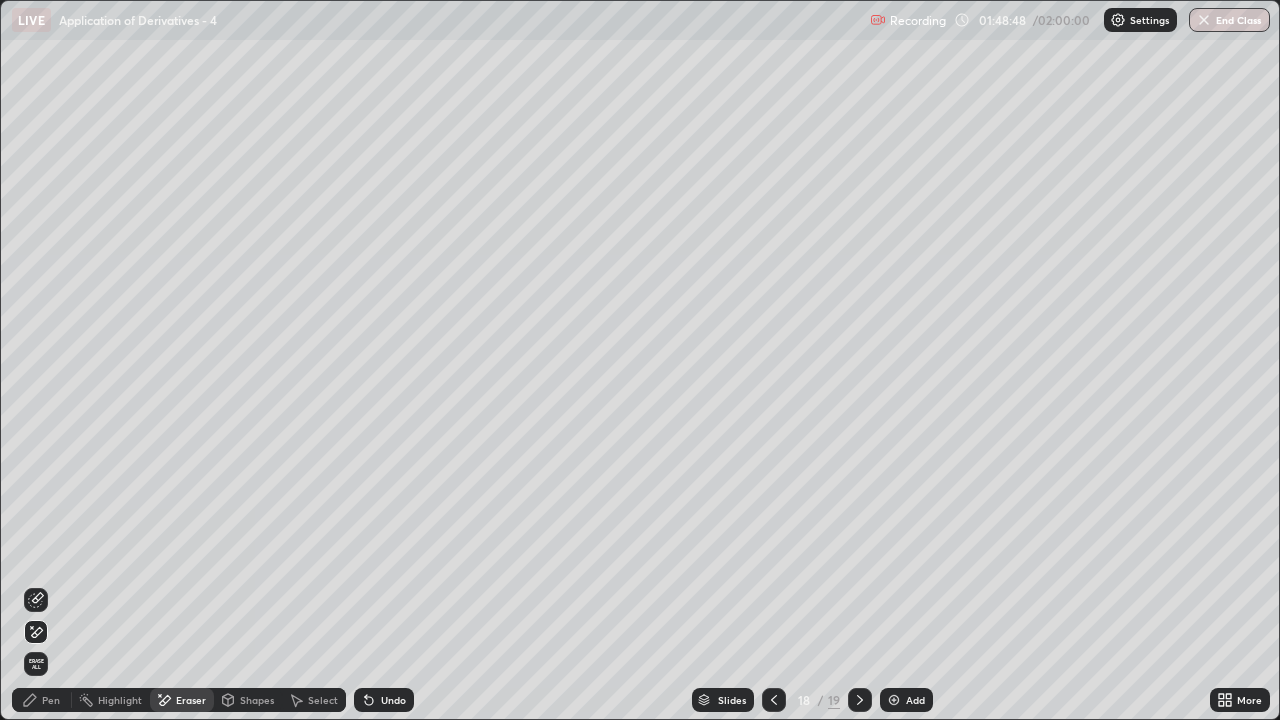 click on "Undo" at bounding box center (384, 700) 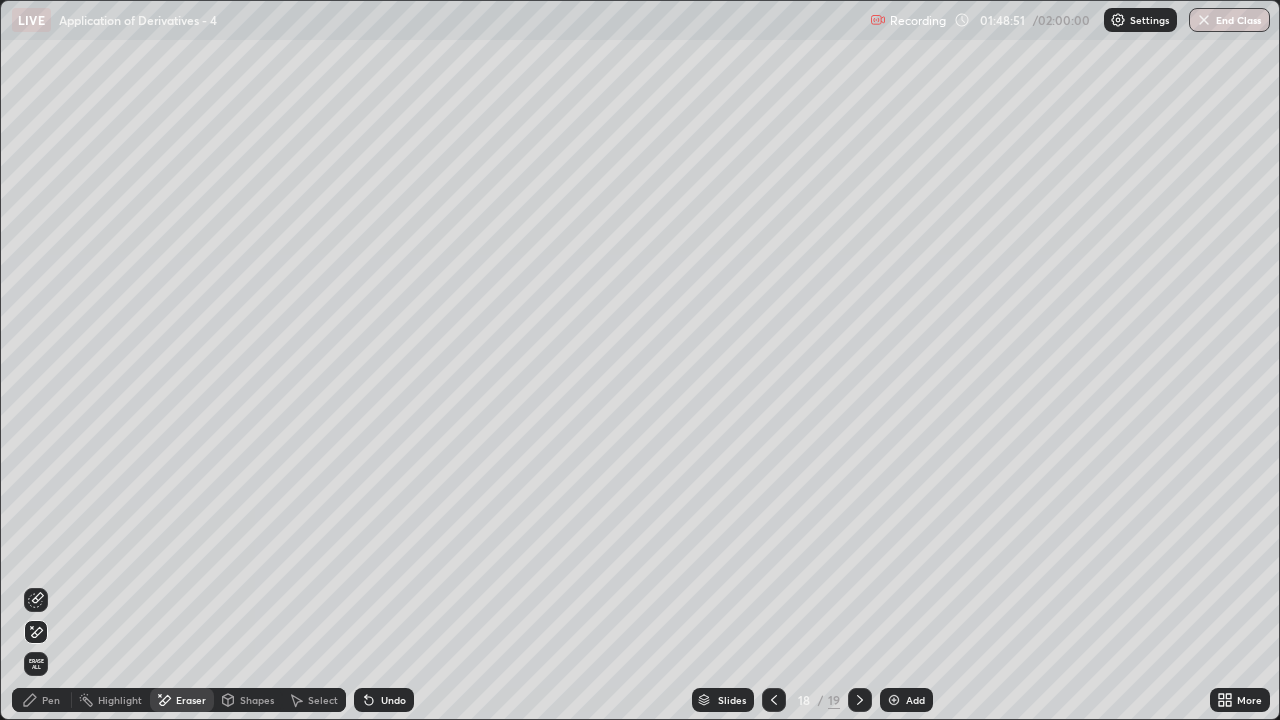 click on "Select" at bounding box center (323, 700) 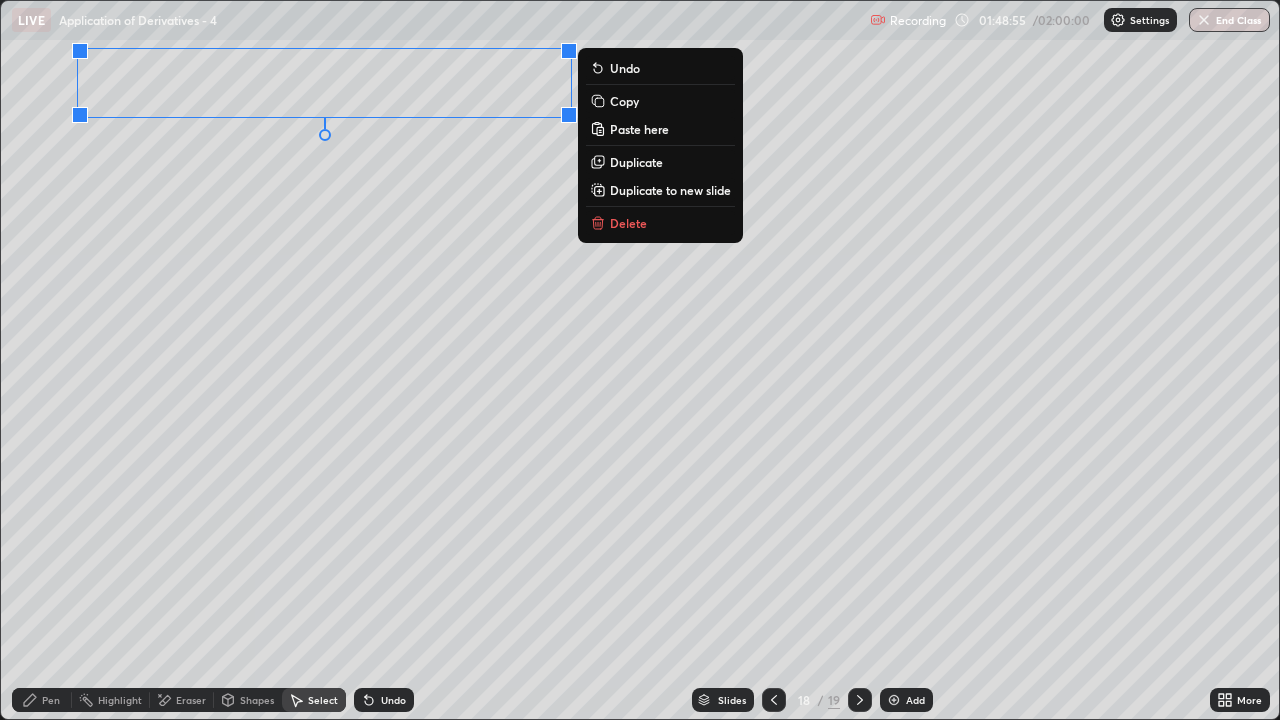 click on "Pen" at bounding box center (42, 700) 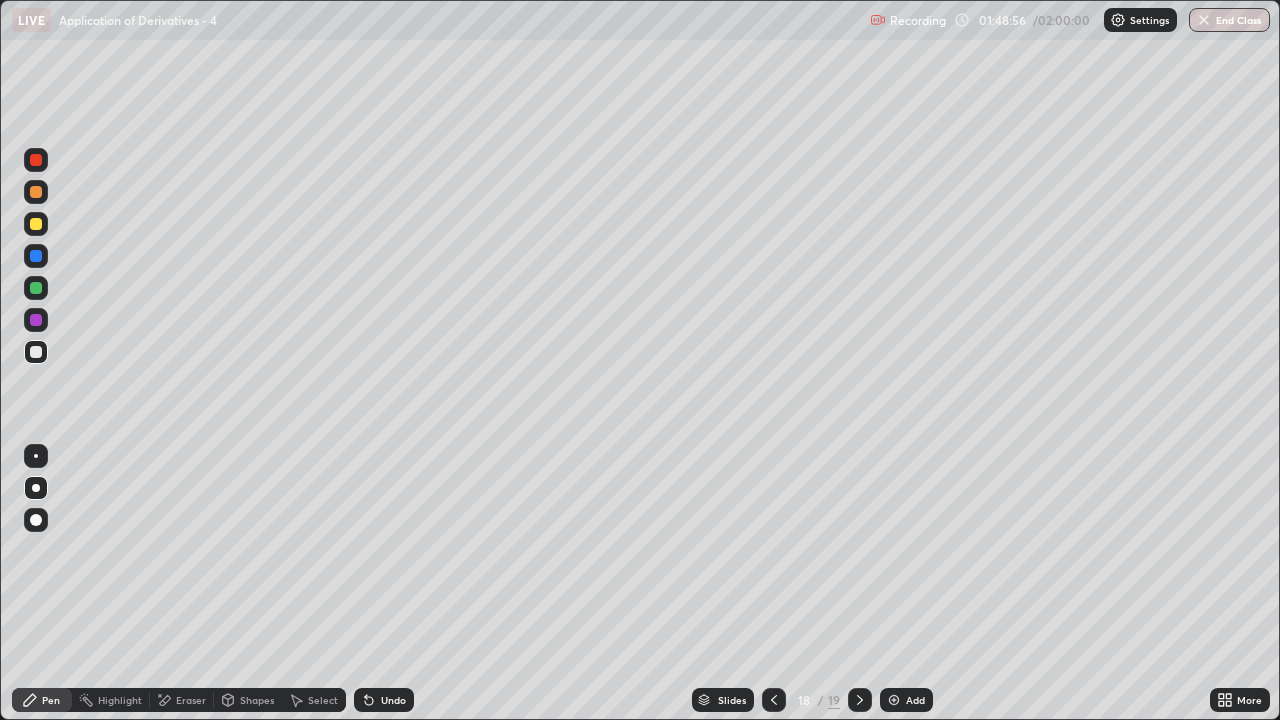 click at bounding box center [36, 352] 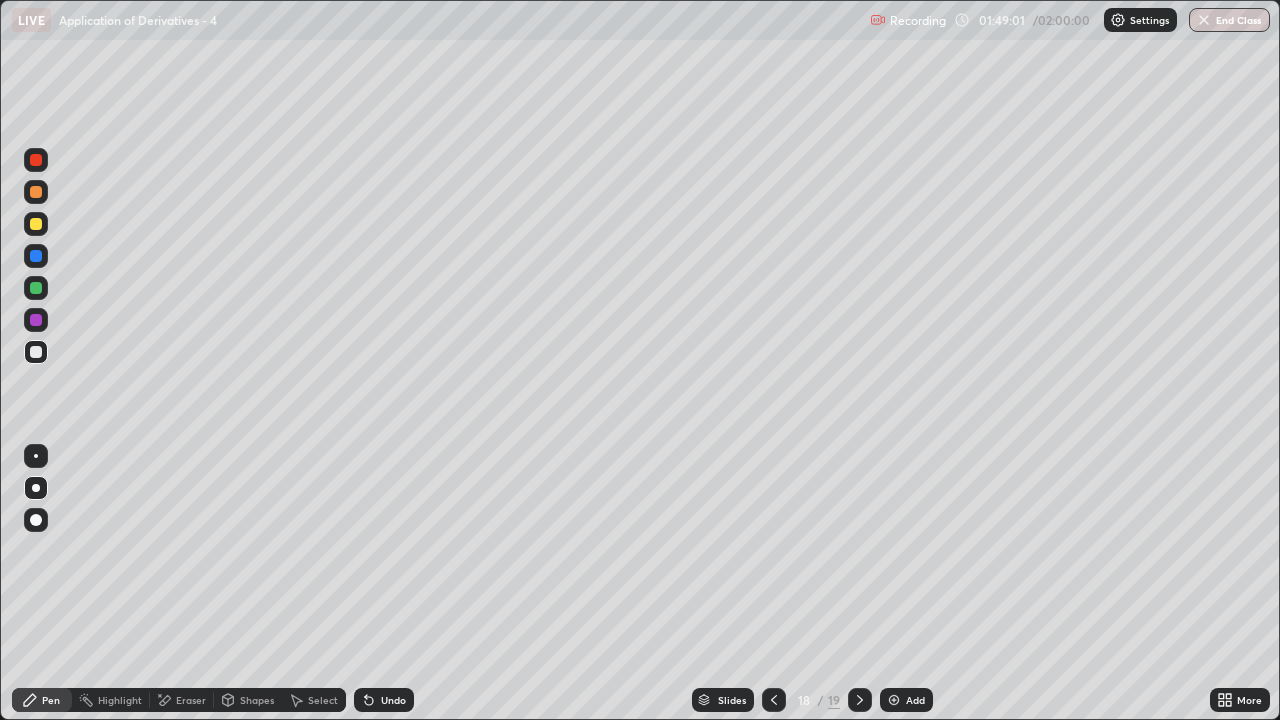 click on "More" at bounding box center [1249, 700] 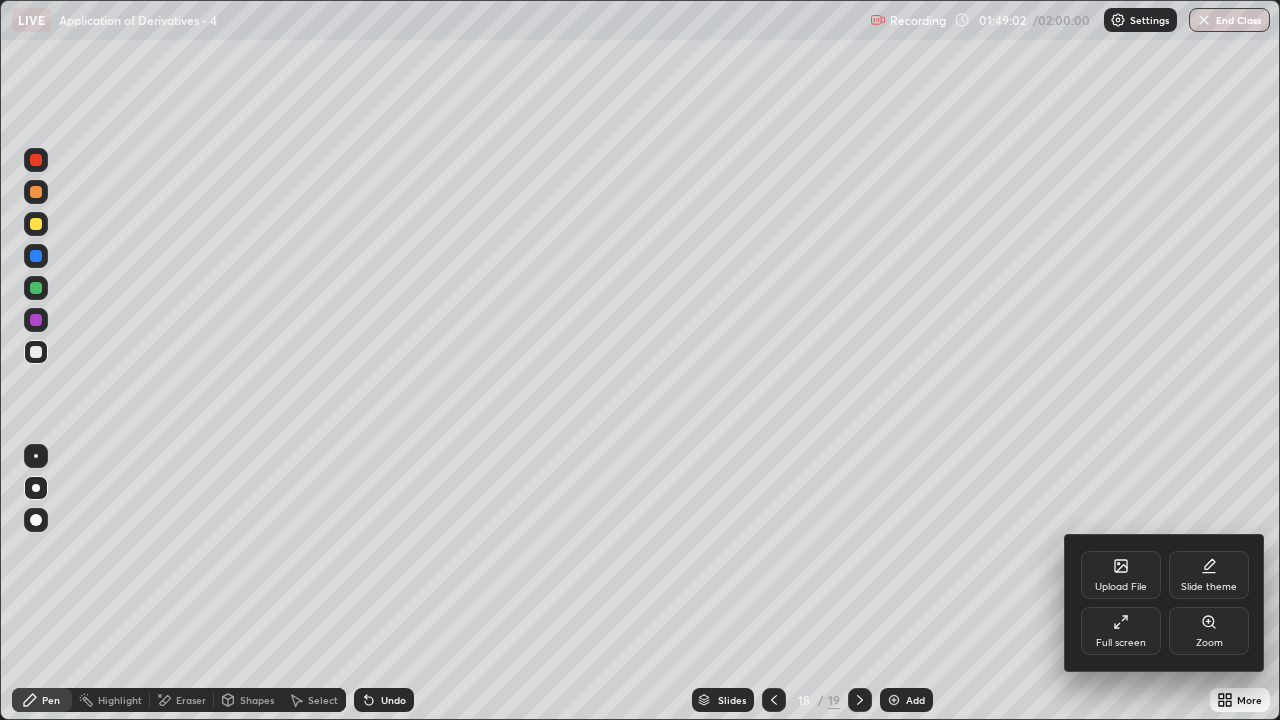click on "Full screen" at bounding box center [1121, 643] 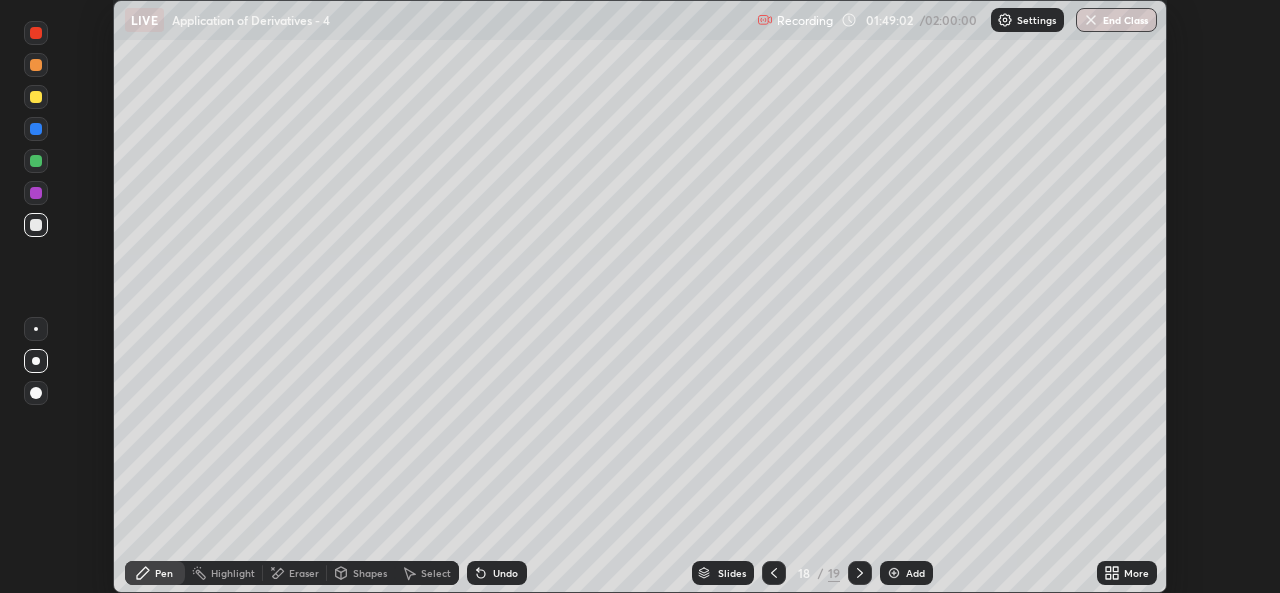 scroll, scrollTop: 593, scrollLeft: 1280, axis: both 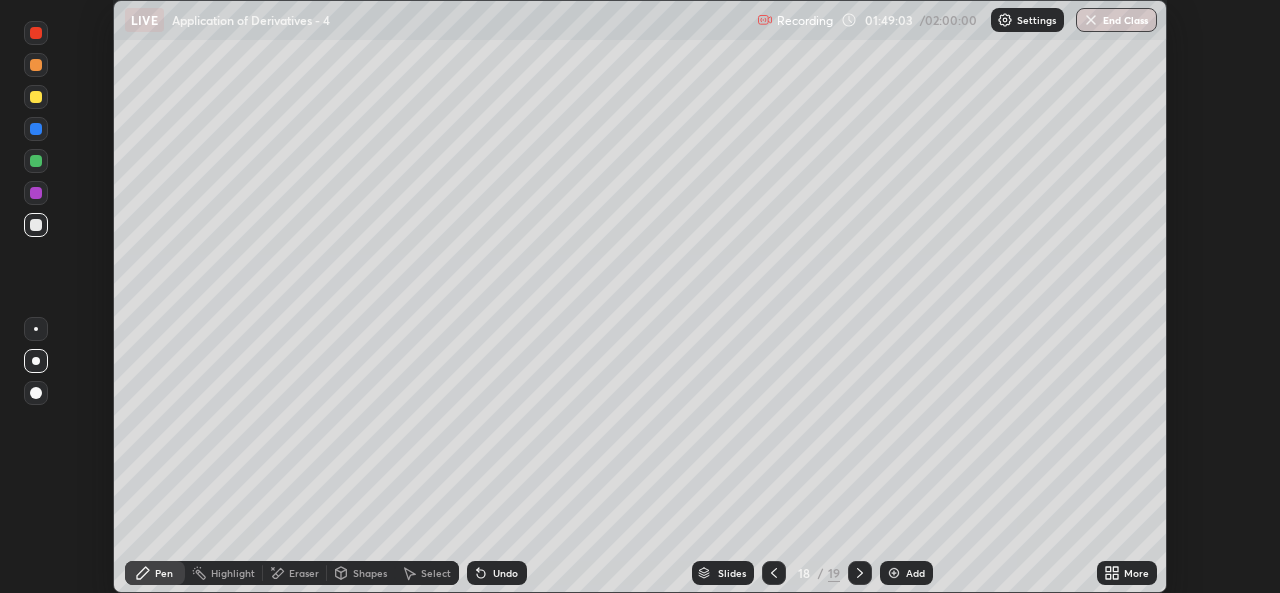 click on "More" at bounding box center (1136, 573) 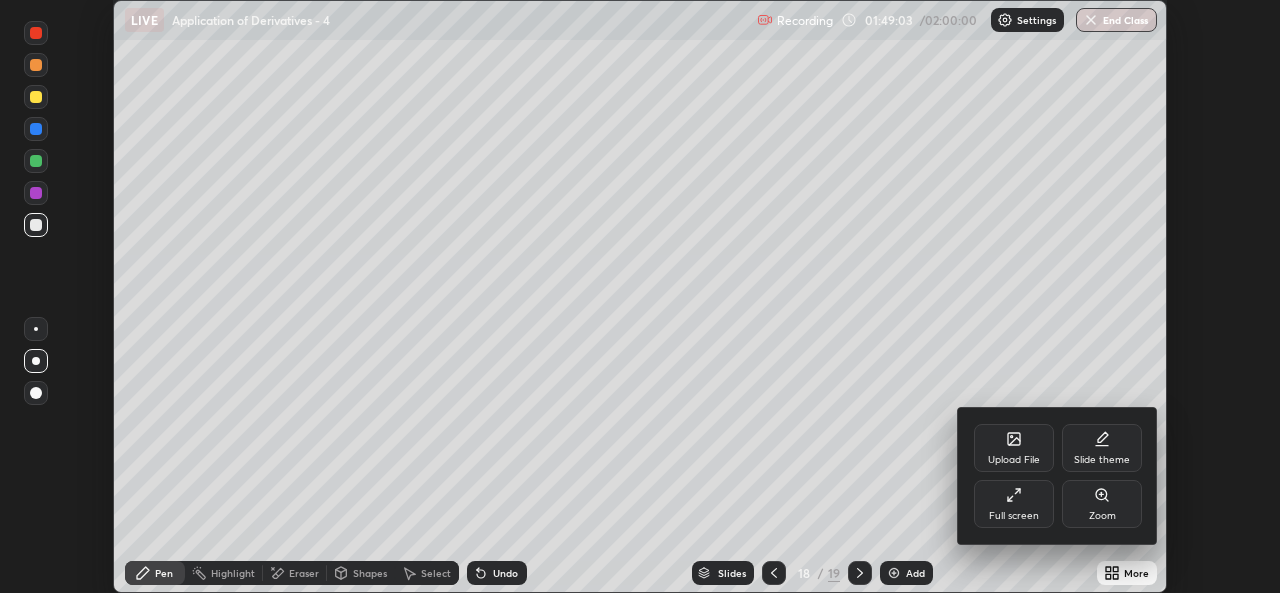 click on "Full screen" at bounding box center (1014, 504) 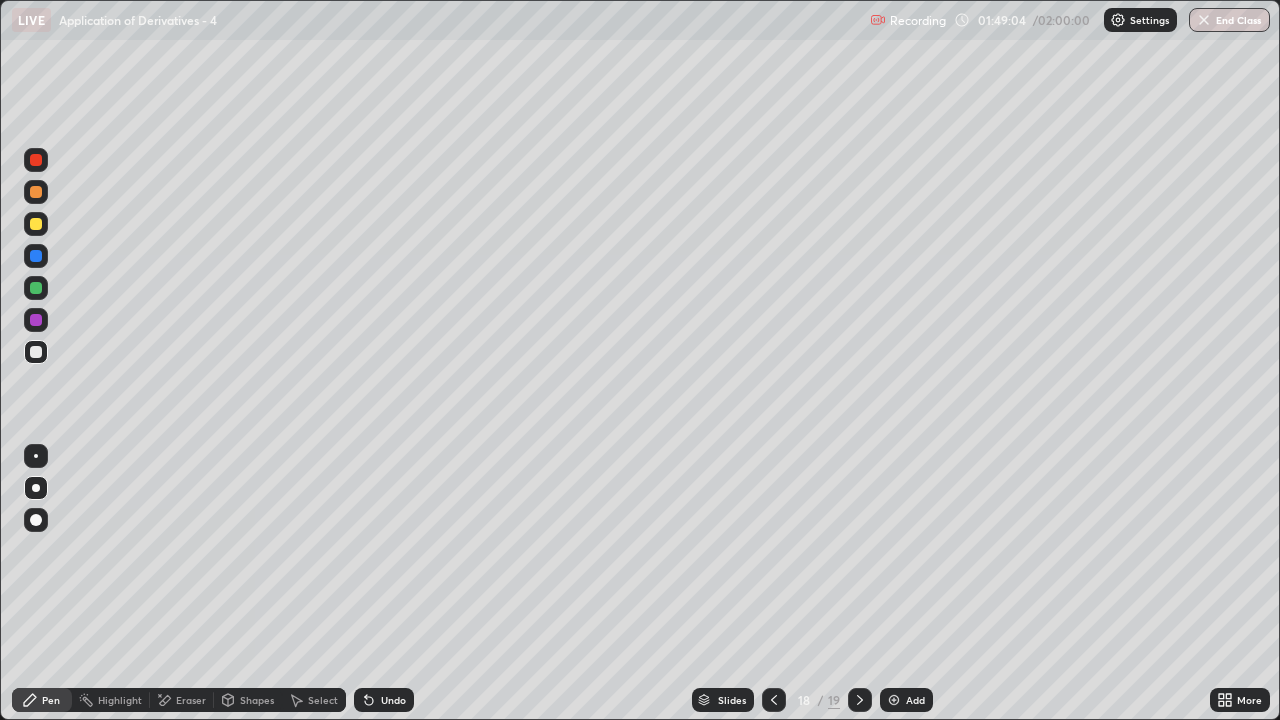 scroll, scrollTop: 99280, scrollLeft: 98720, axis: both 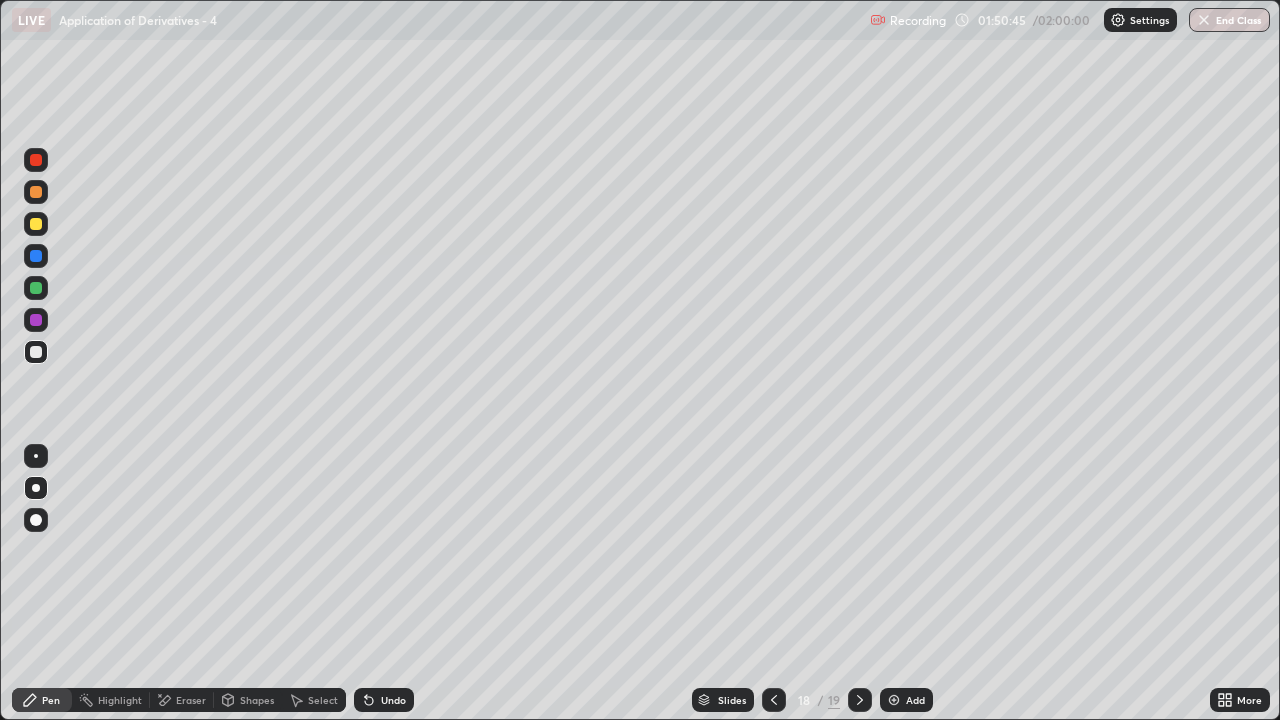 click at bounding box center [36, 352] 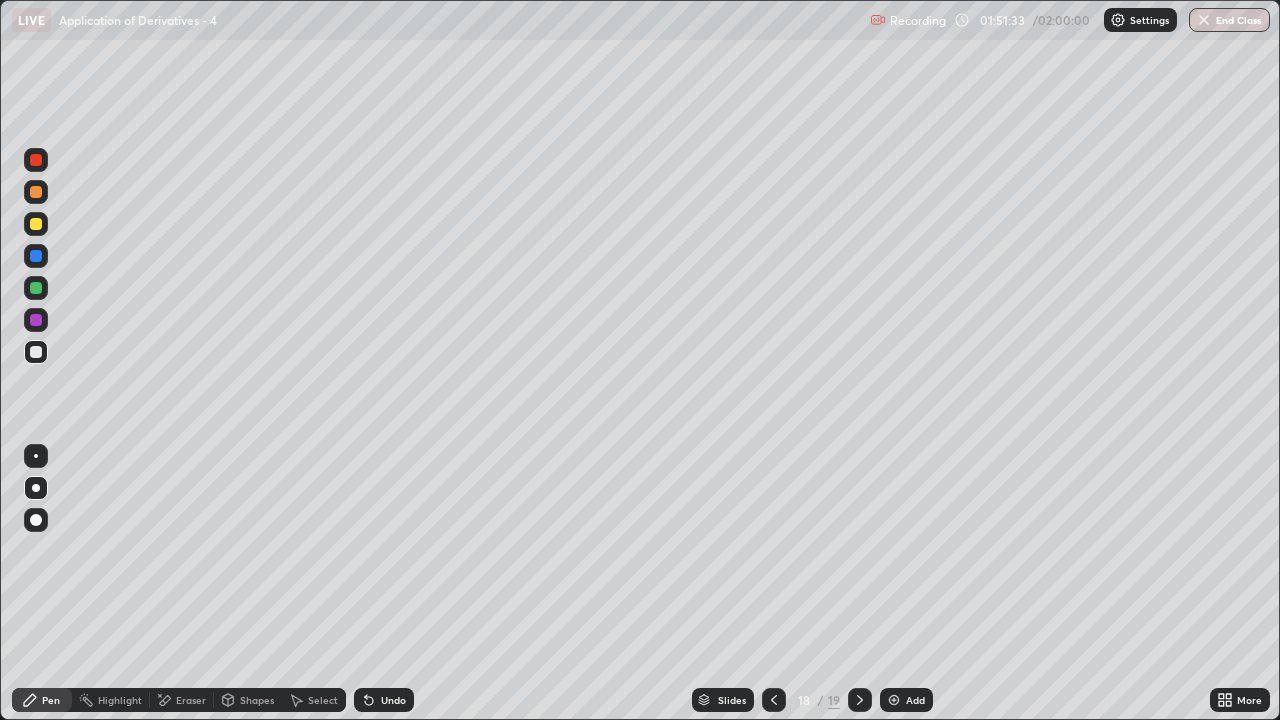 click at bounding box center [774, 700] 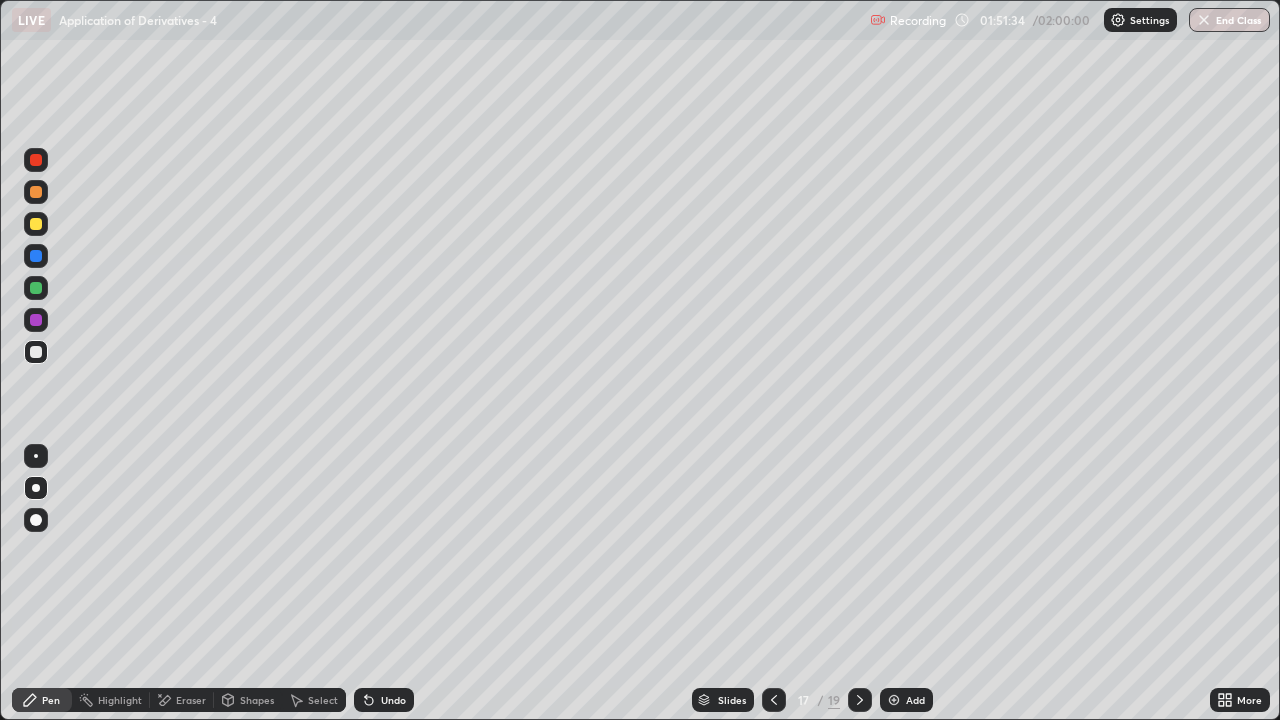 click at bounding box center [860, 700] 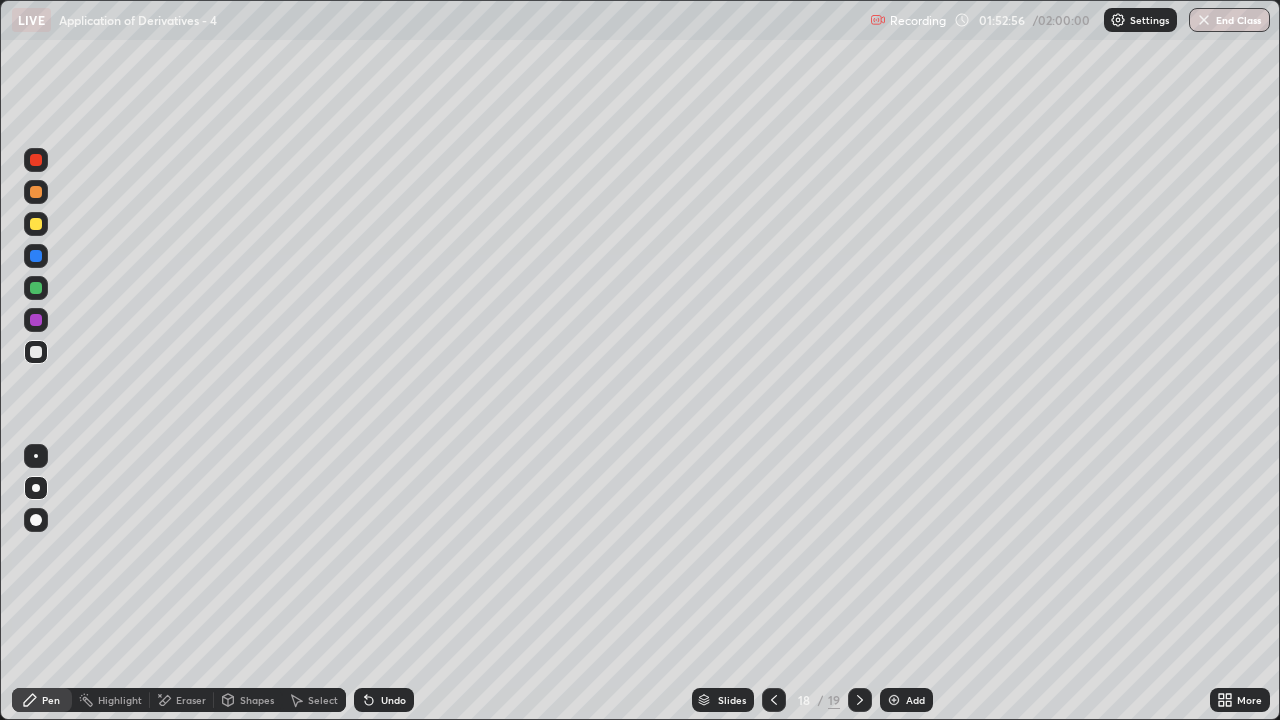click on "Undo" at bounding box center (384, 700) 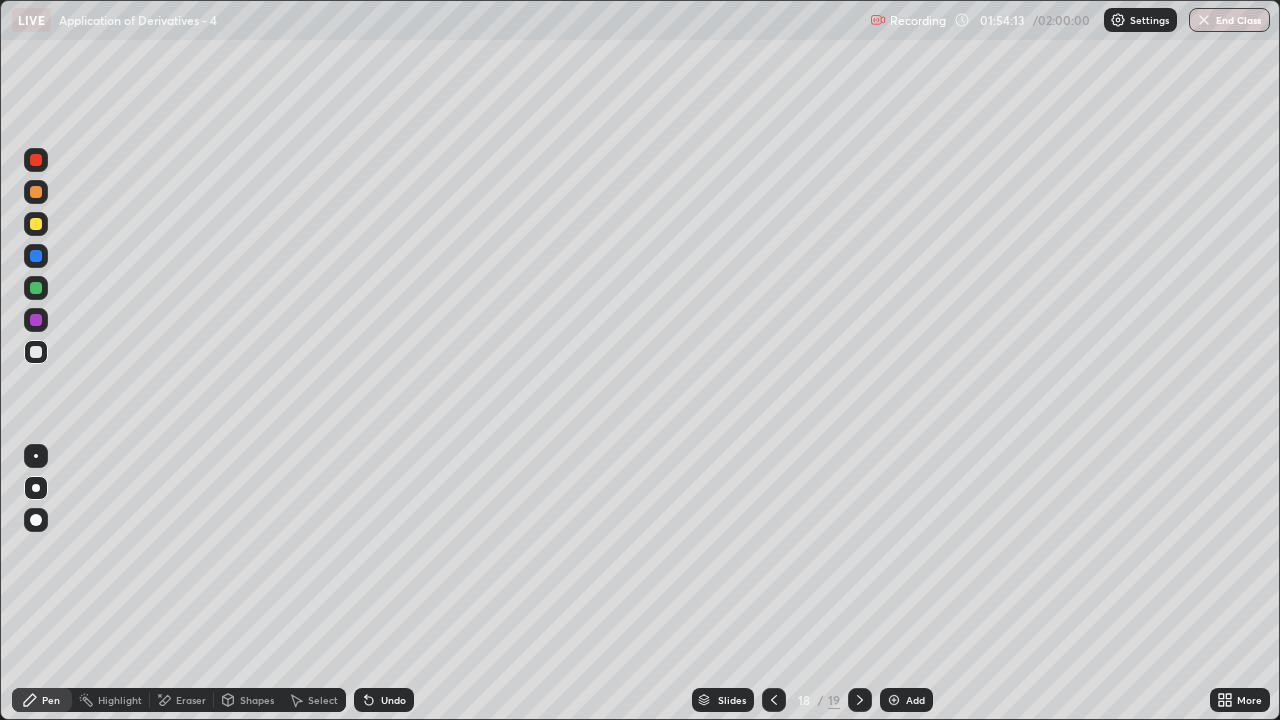 click 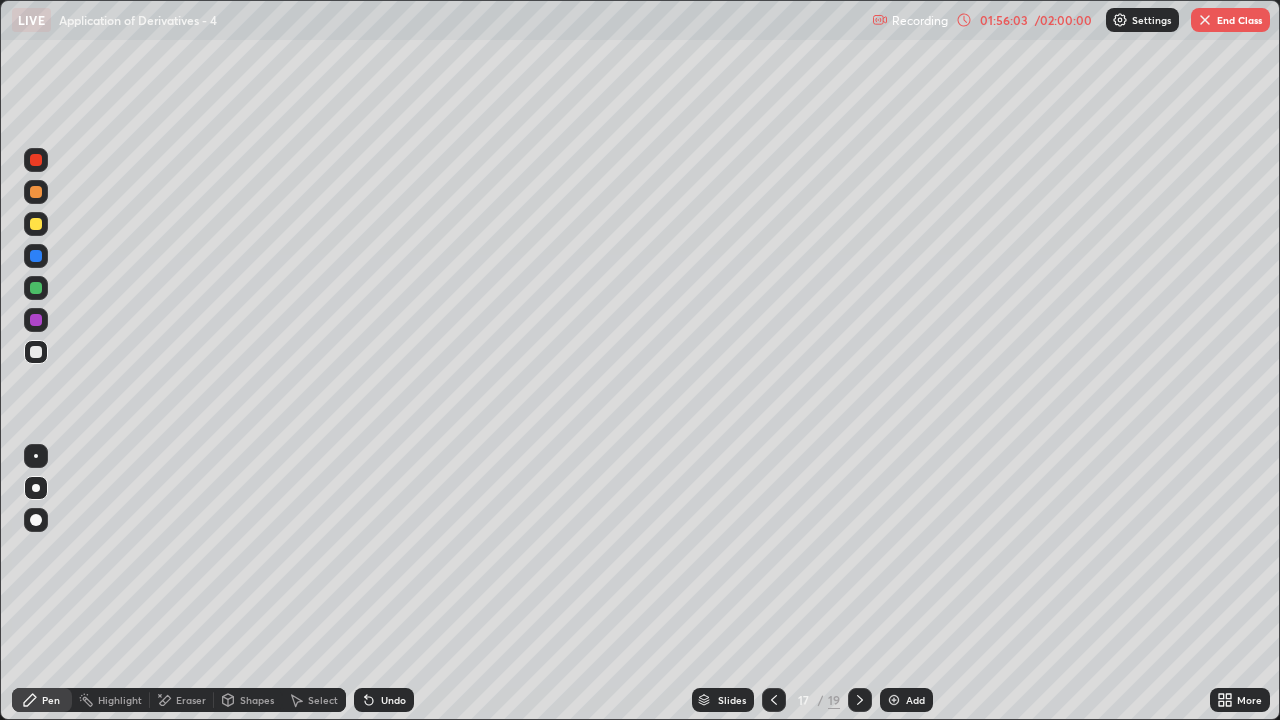 click 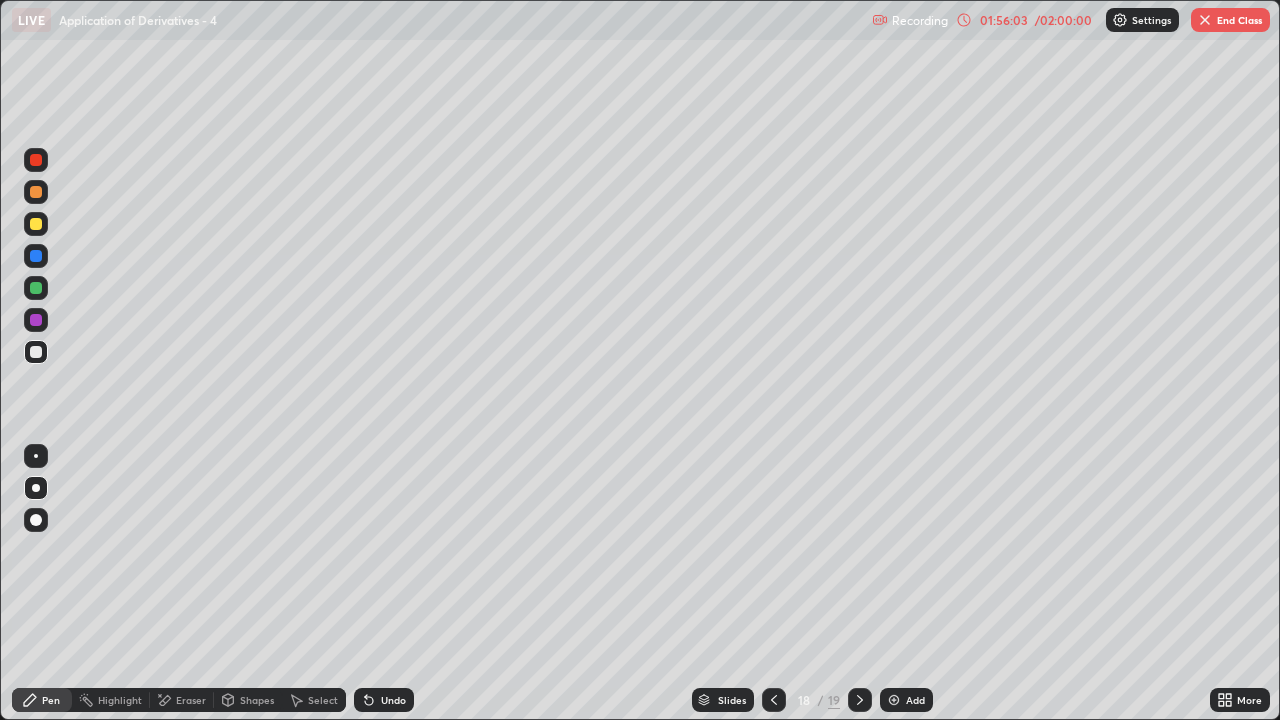 click 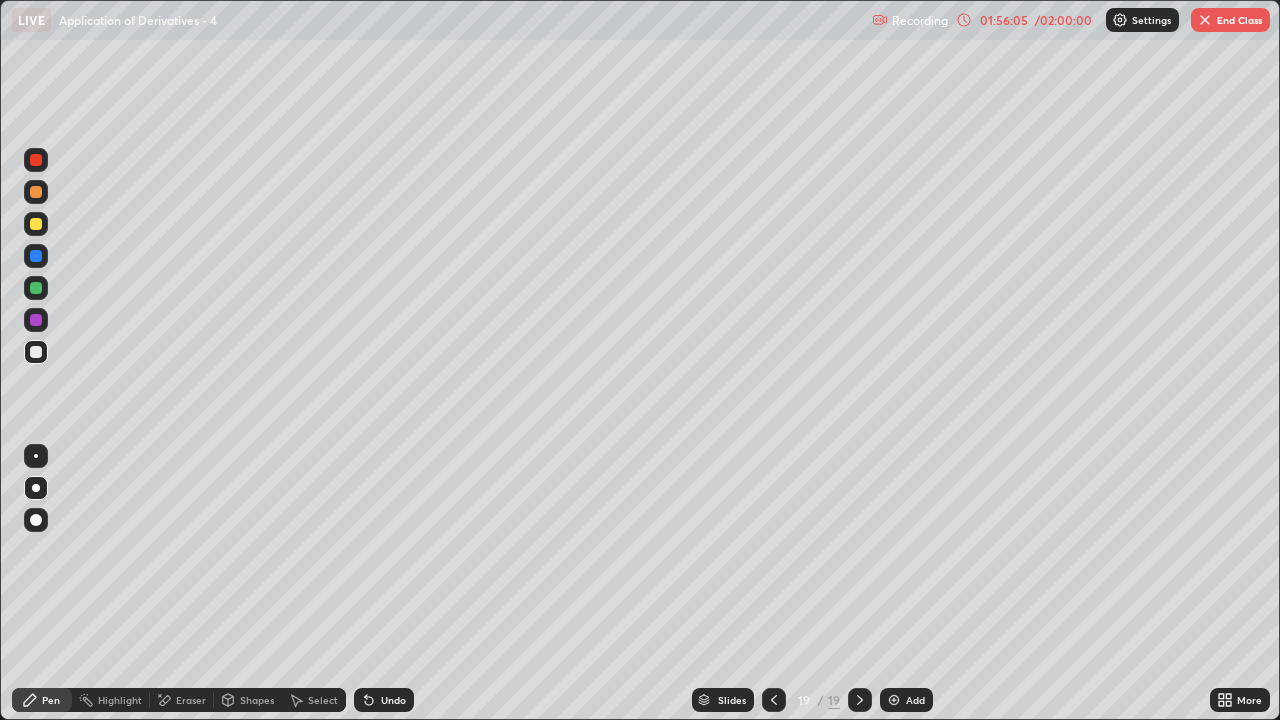 click 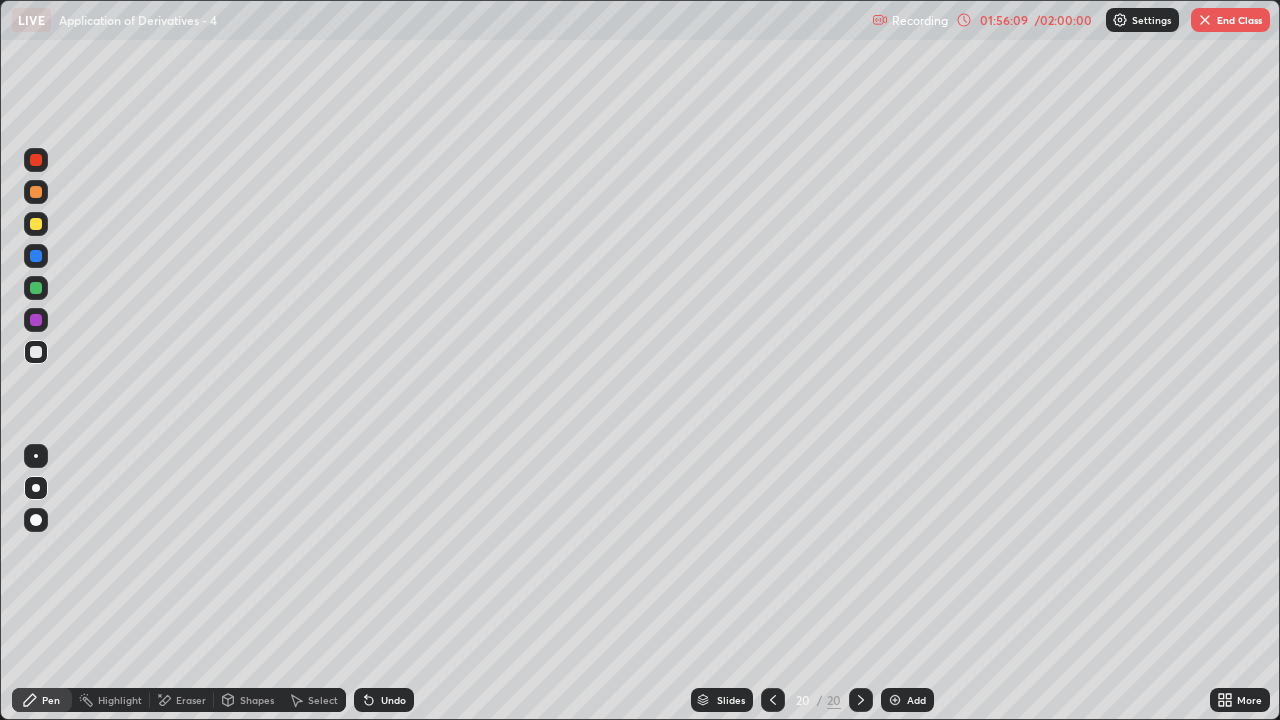 click at bounding box center (36, 352) 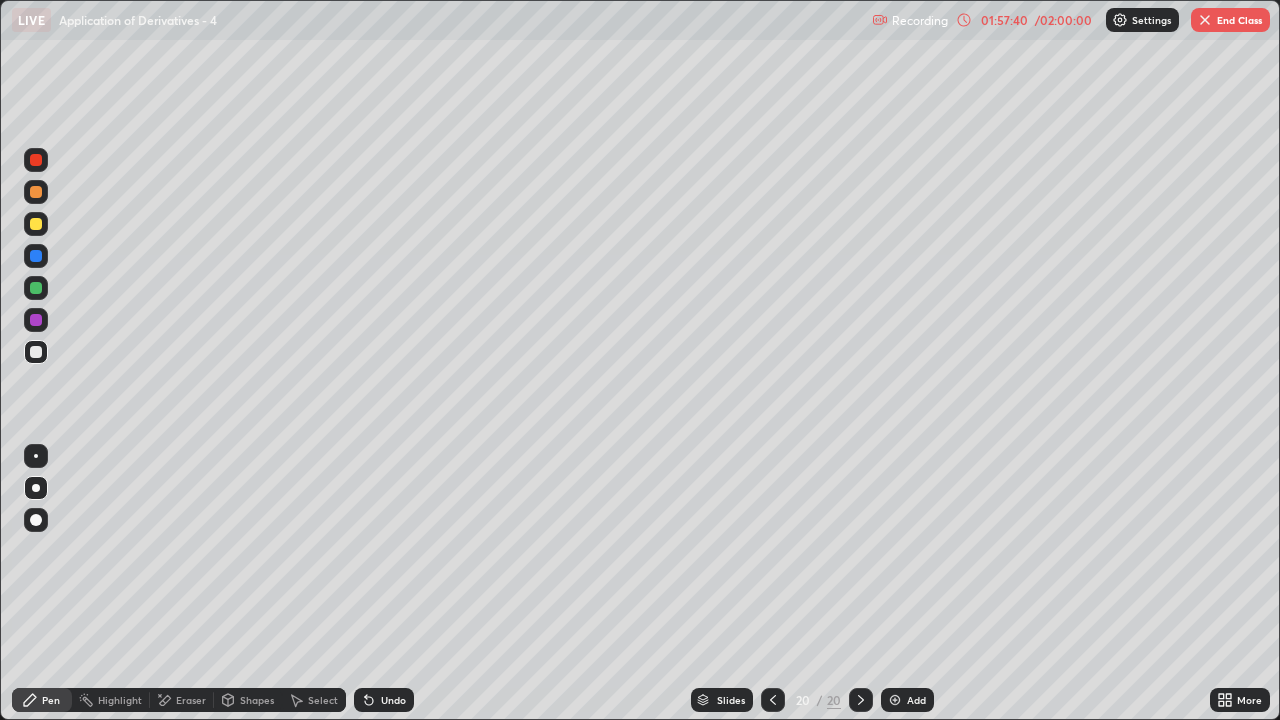 click 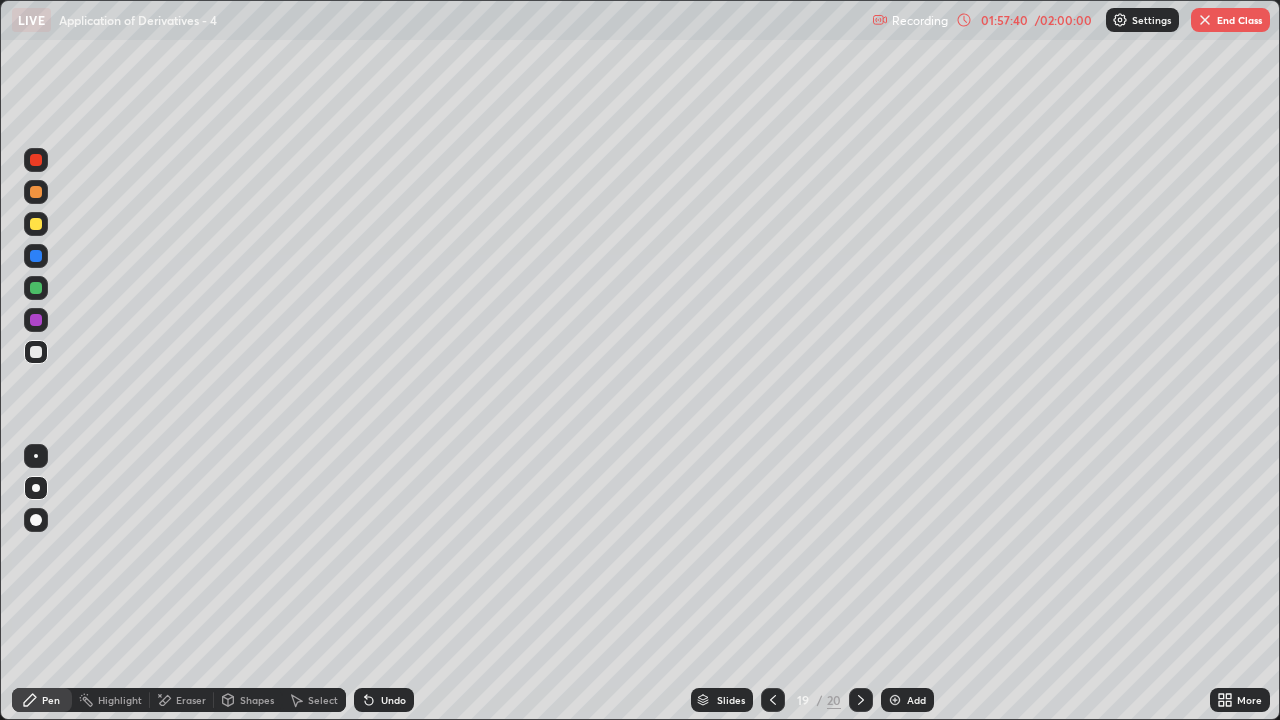 click 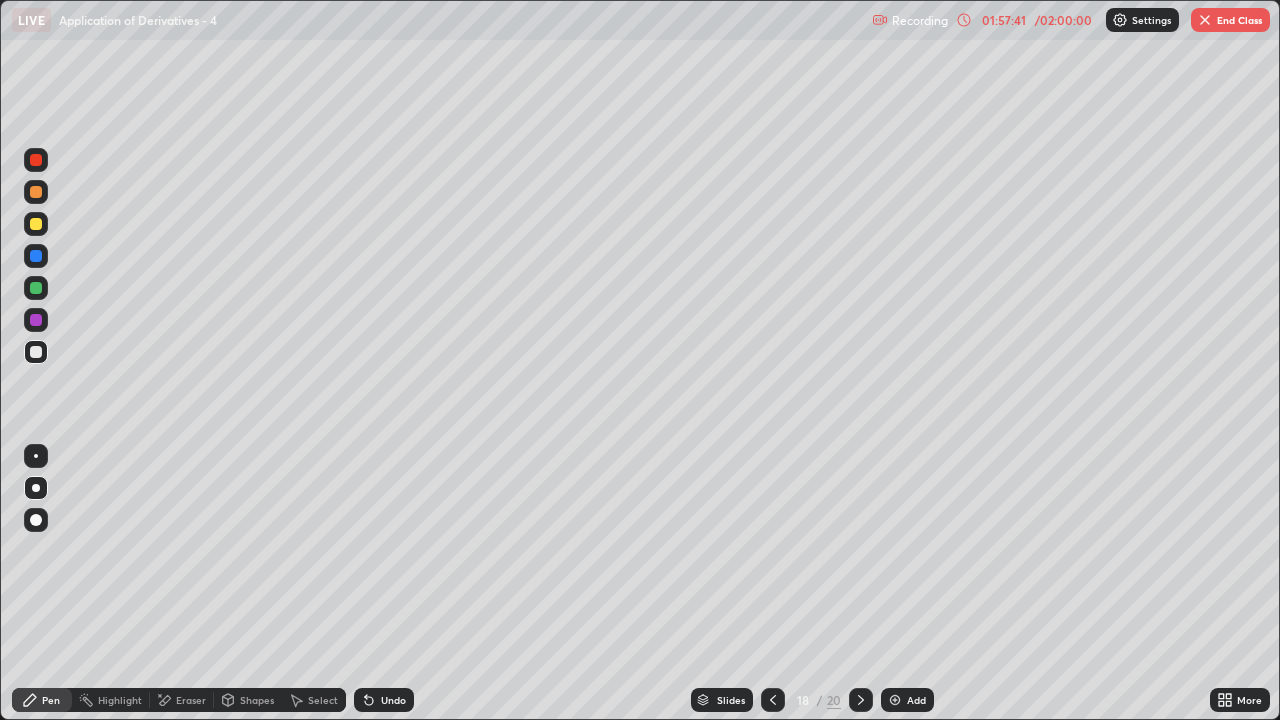 click 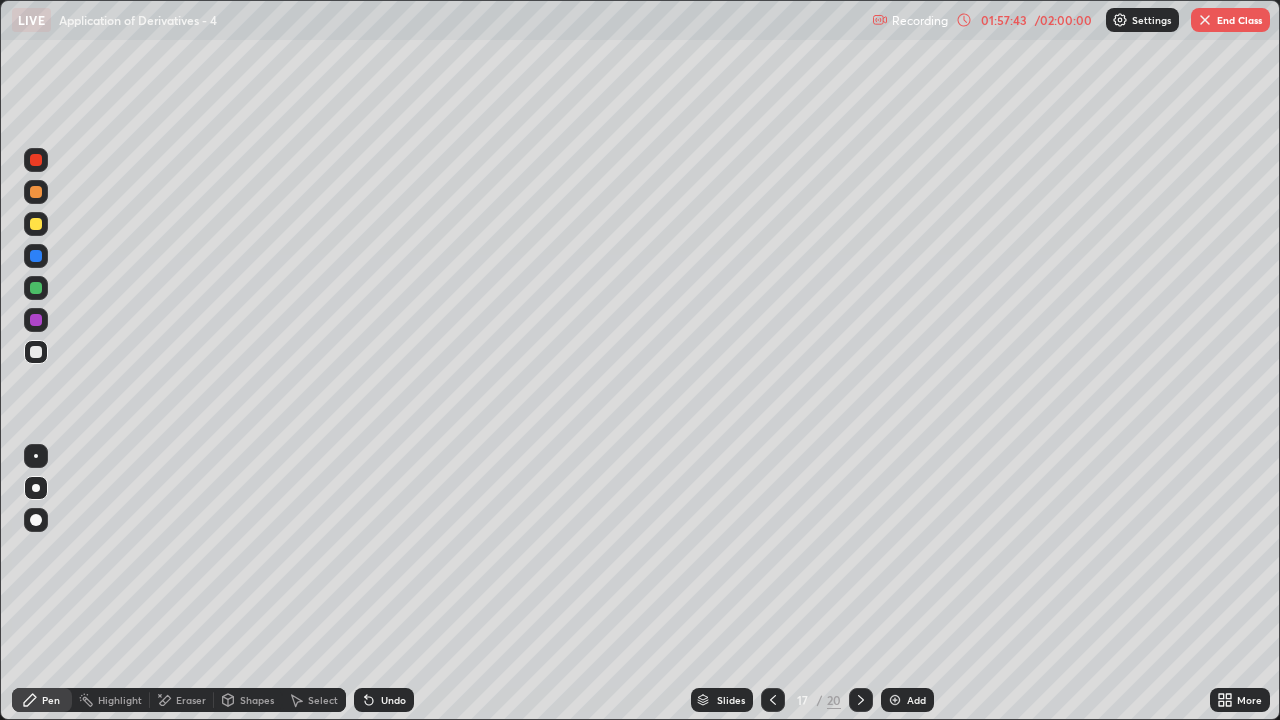 click on "Select" at bounding box center [314, 700] 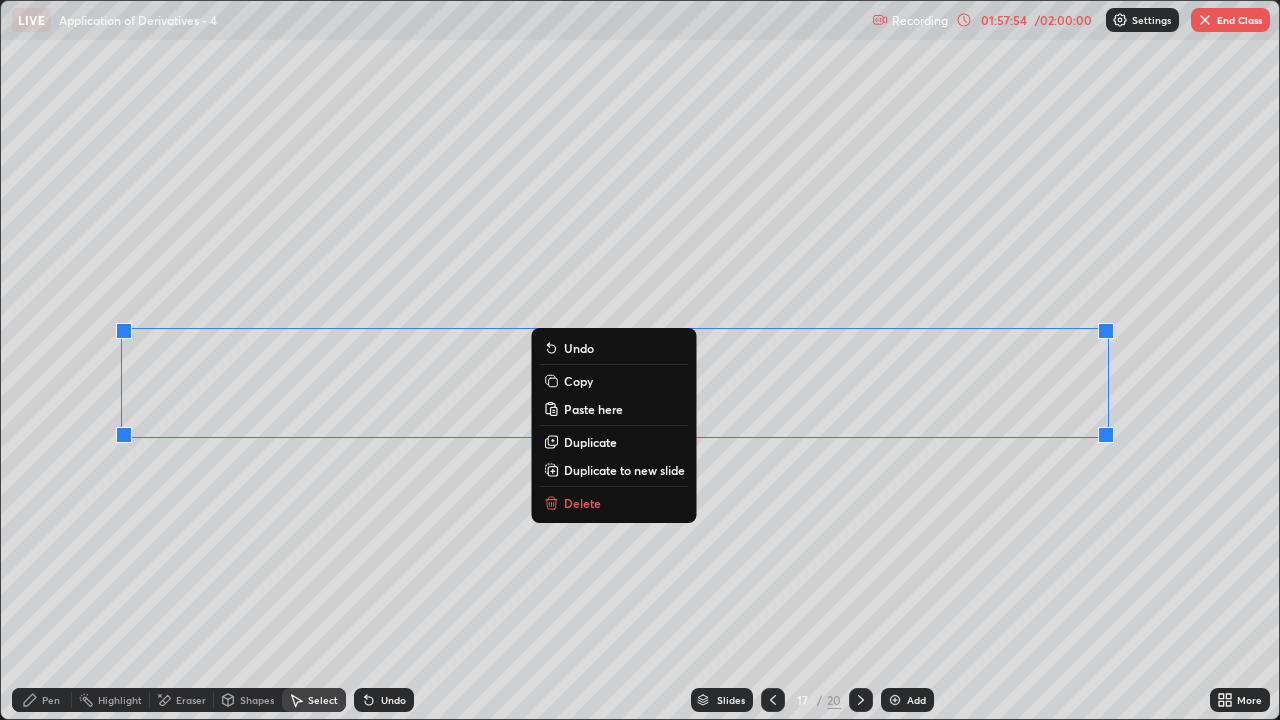 click on "Duplicate to new slide" at bounding box center (624, 470) 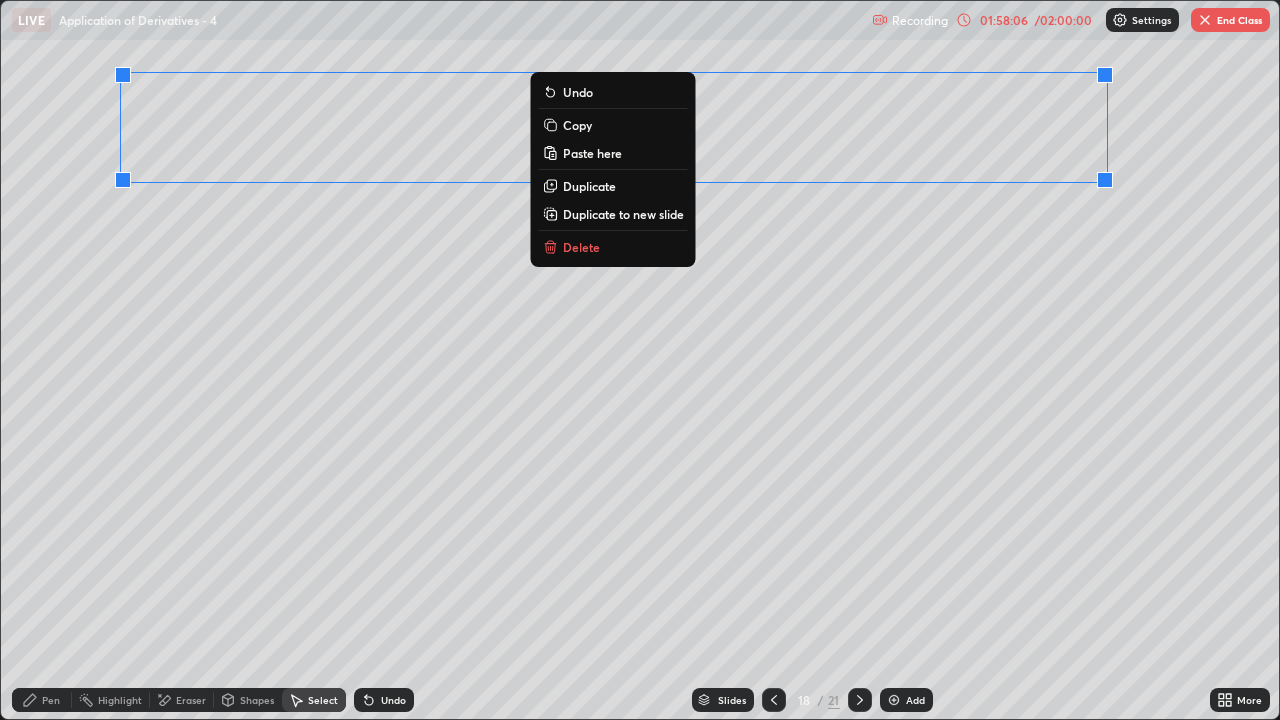 click 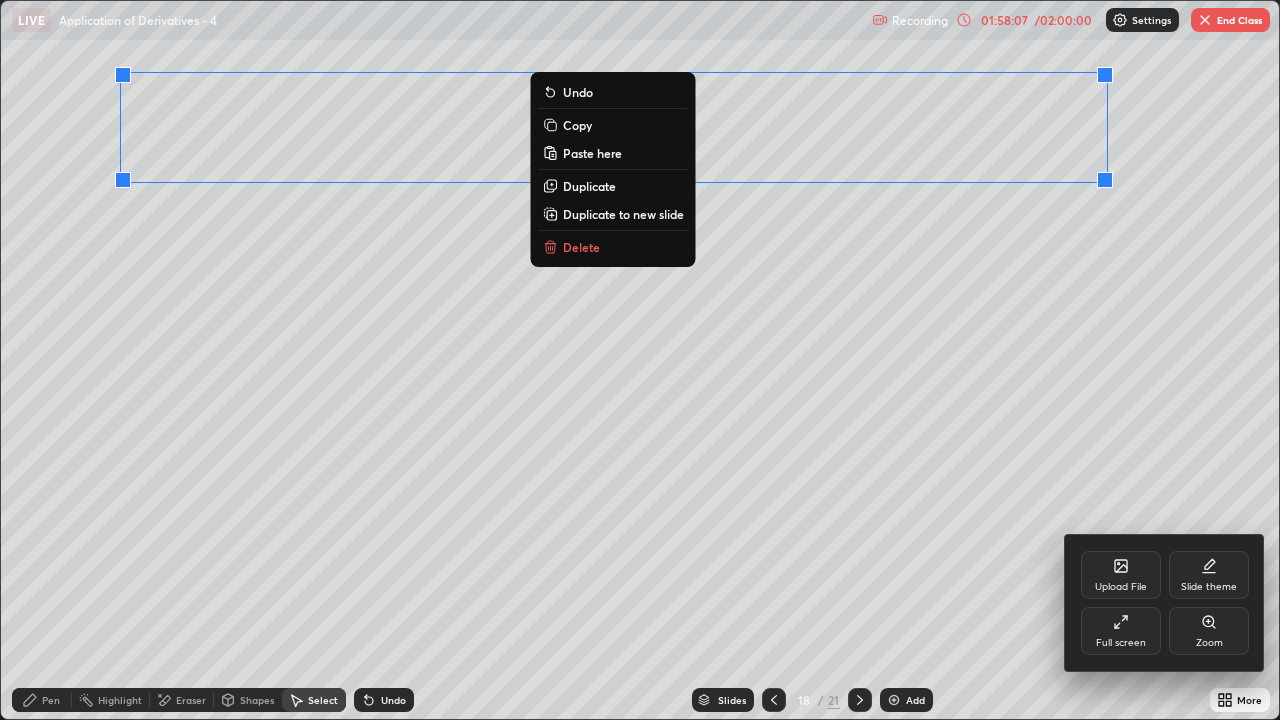 click on "Full screen" at bounding box center (1121, 643) 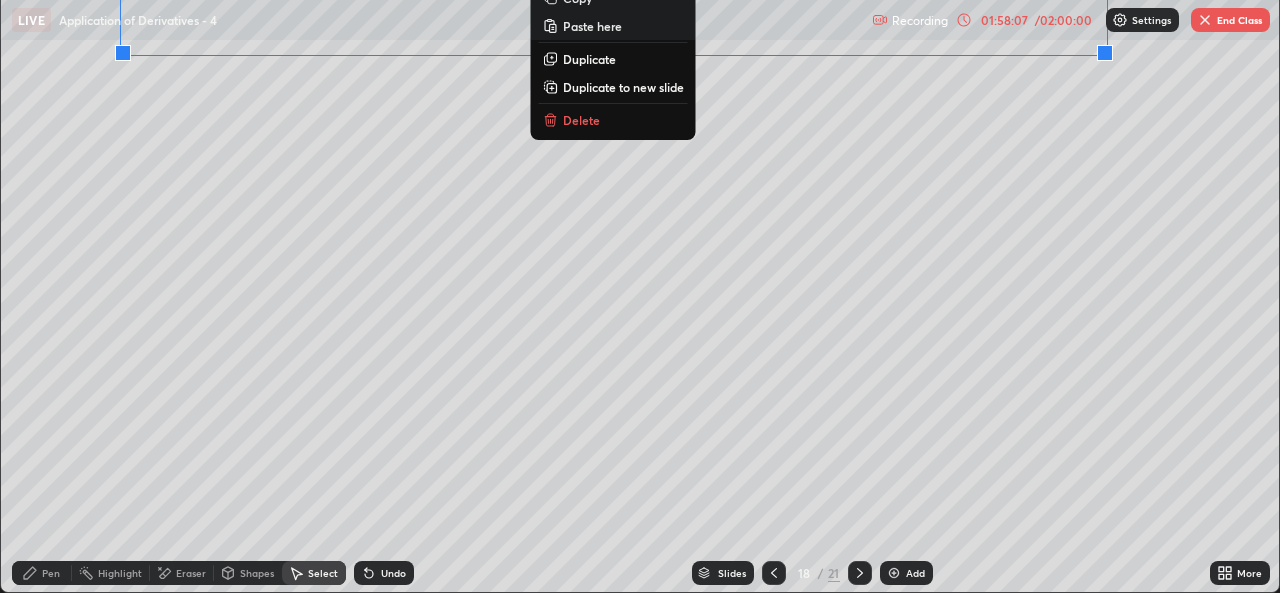 scroll, scrollTop: 593, scrollLeft: 1280, axis: both 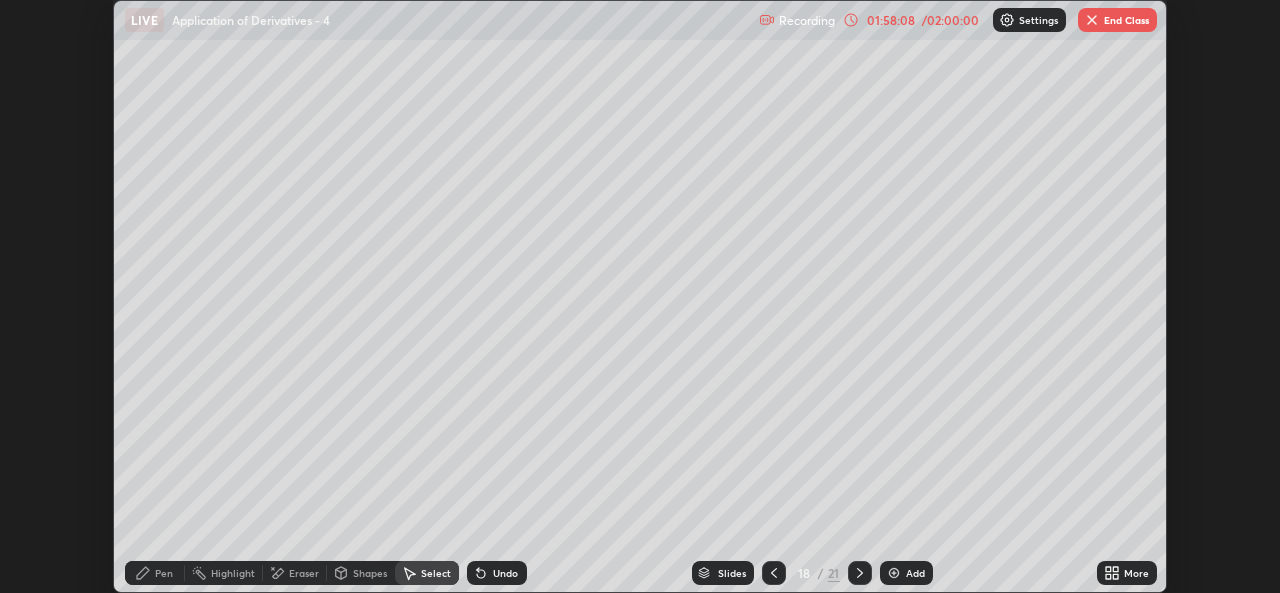 click on "More" at bounding box center (1136, 573) 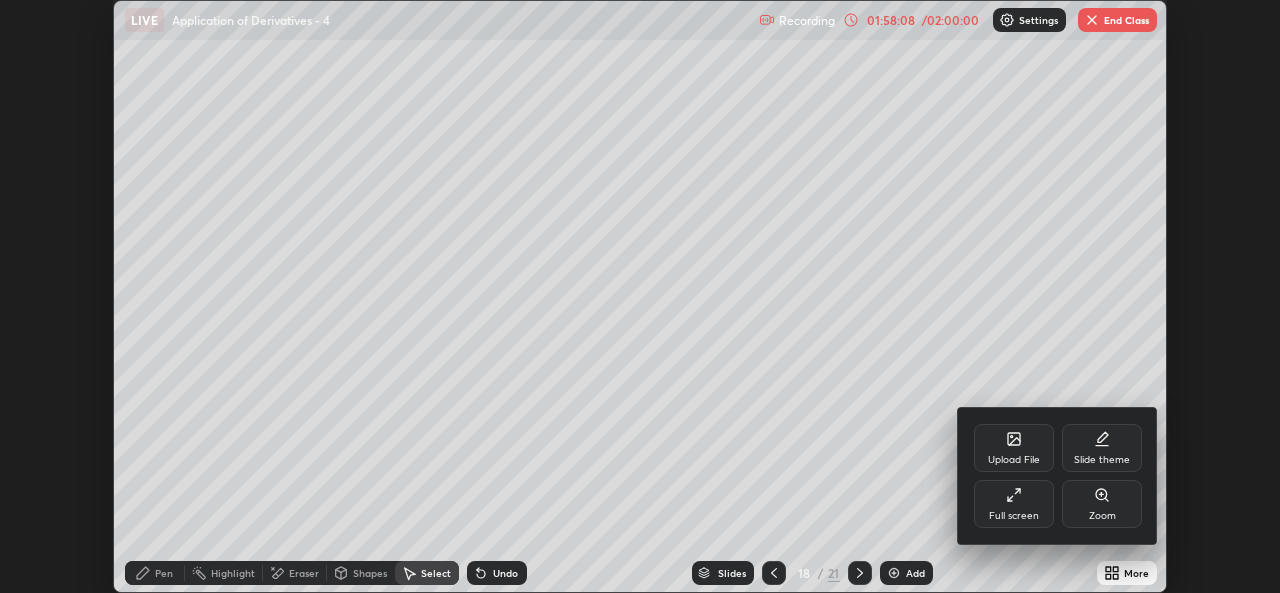 click on "Full screen" at bounding box center (1014, 504) 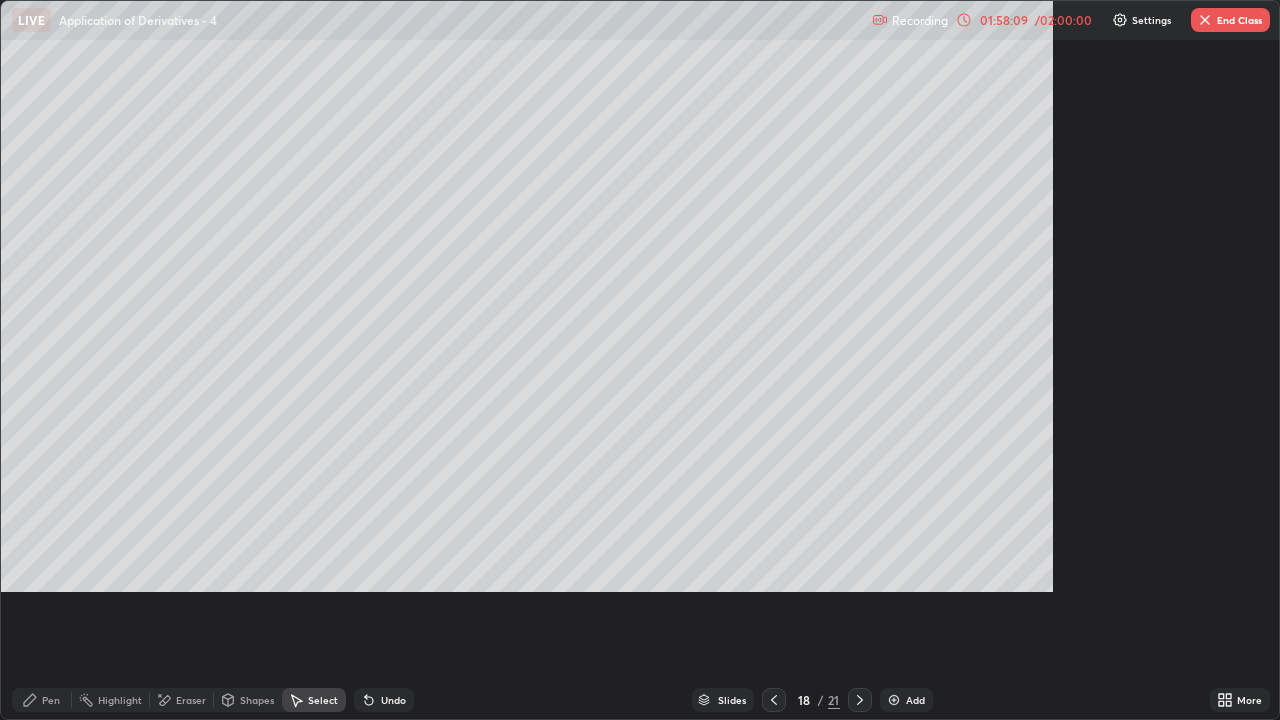 scroll, scrollTop: 99280, scrollLeft: 98720, axis: both 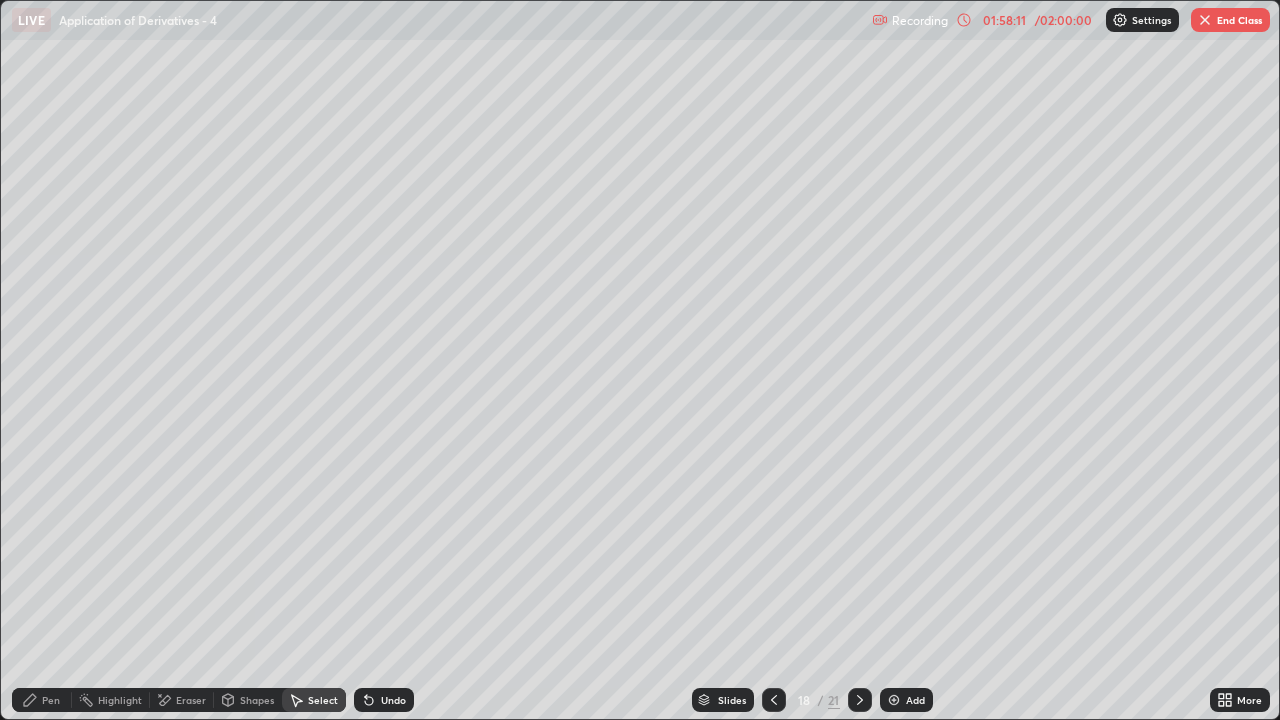 click on "Pen" at bounding box center (51, 700) 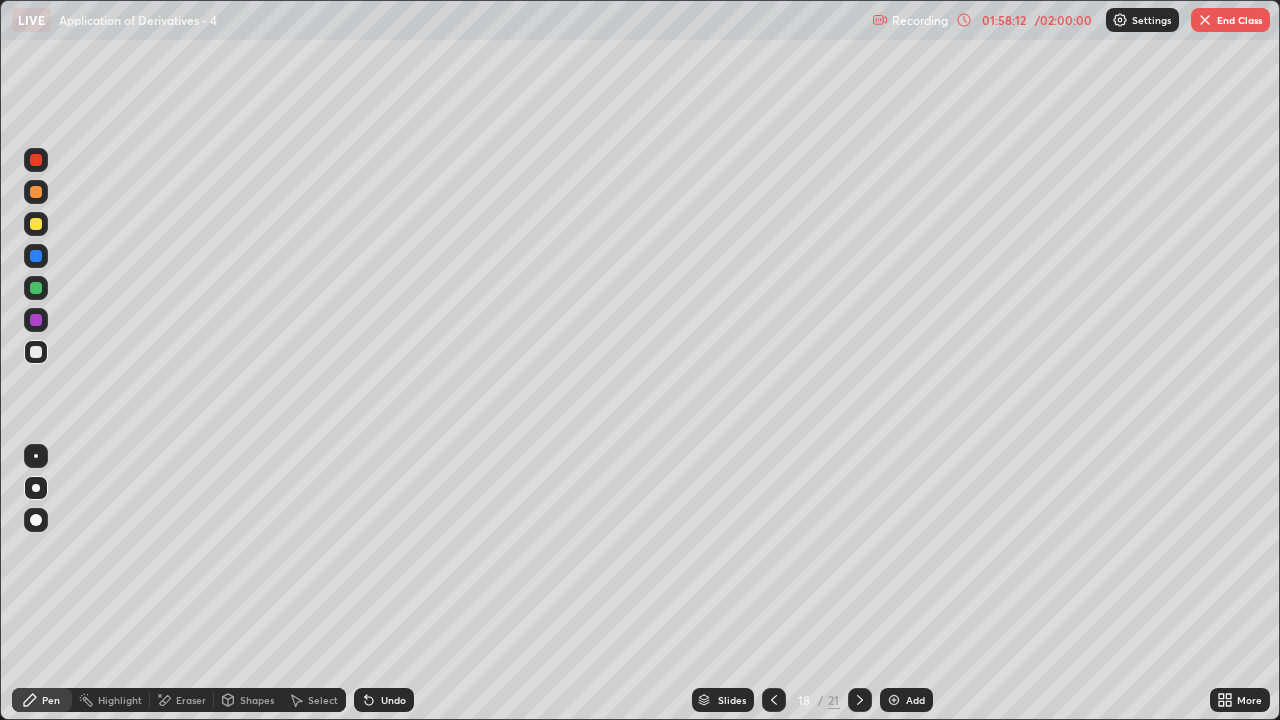 click at bounding box center [36, 352] 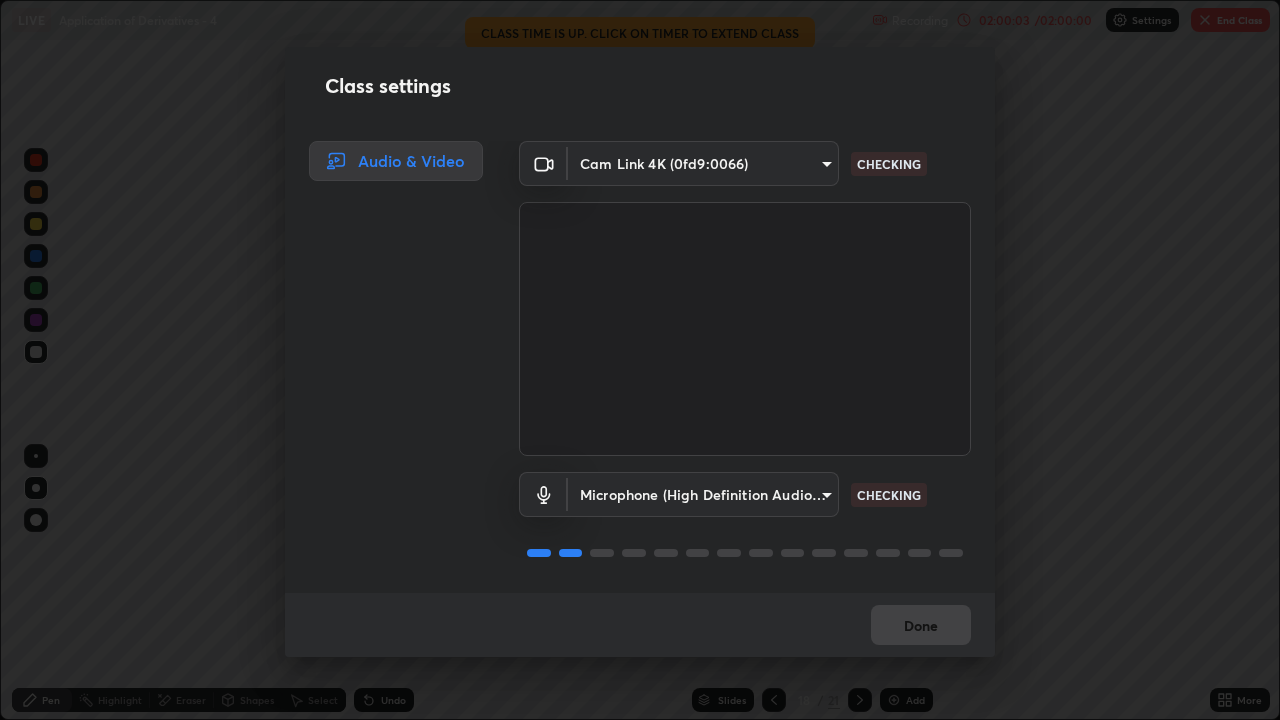 scroll, scrollTop: 2, scrollLeft: 0, axis: vertical 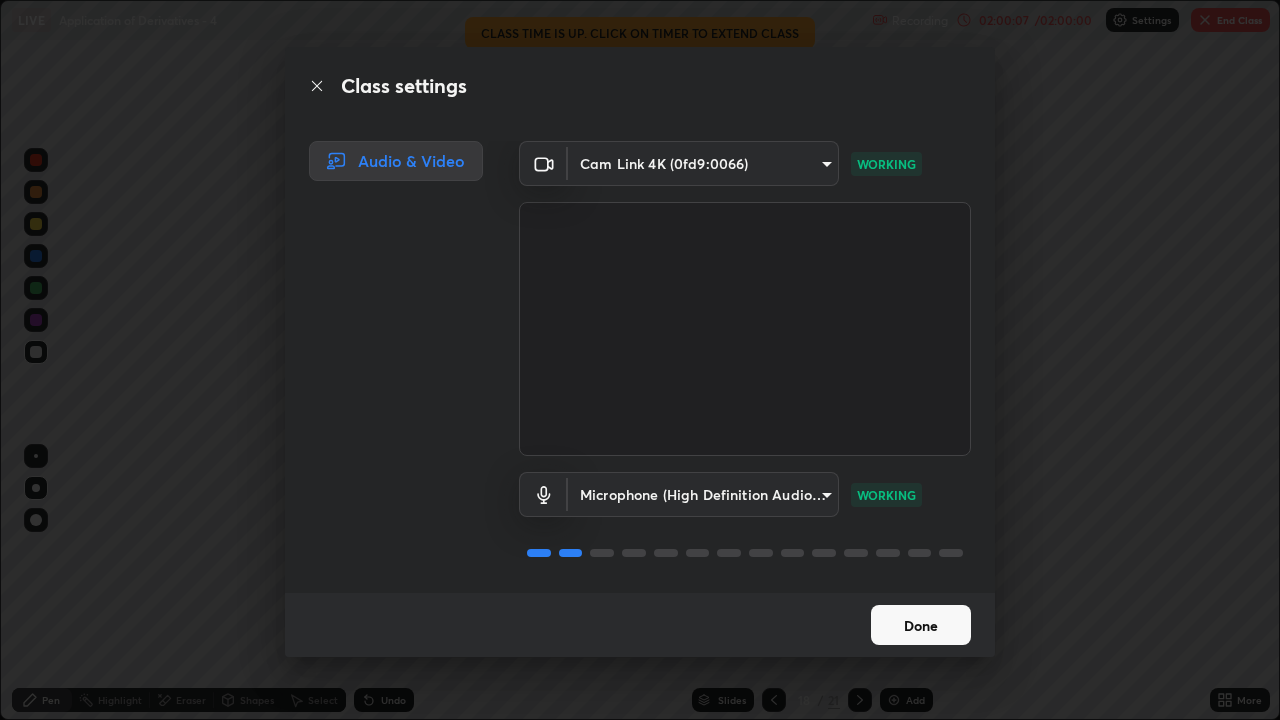 click on "Done" at bounding box center [921, 625] 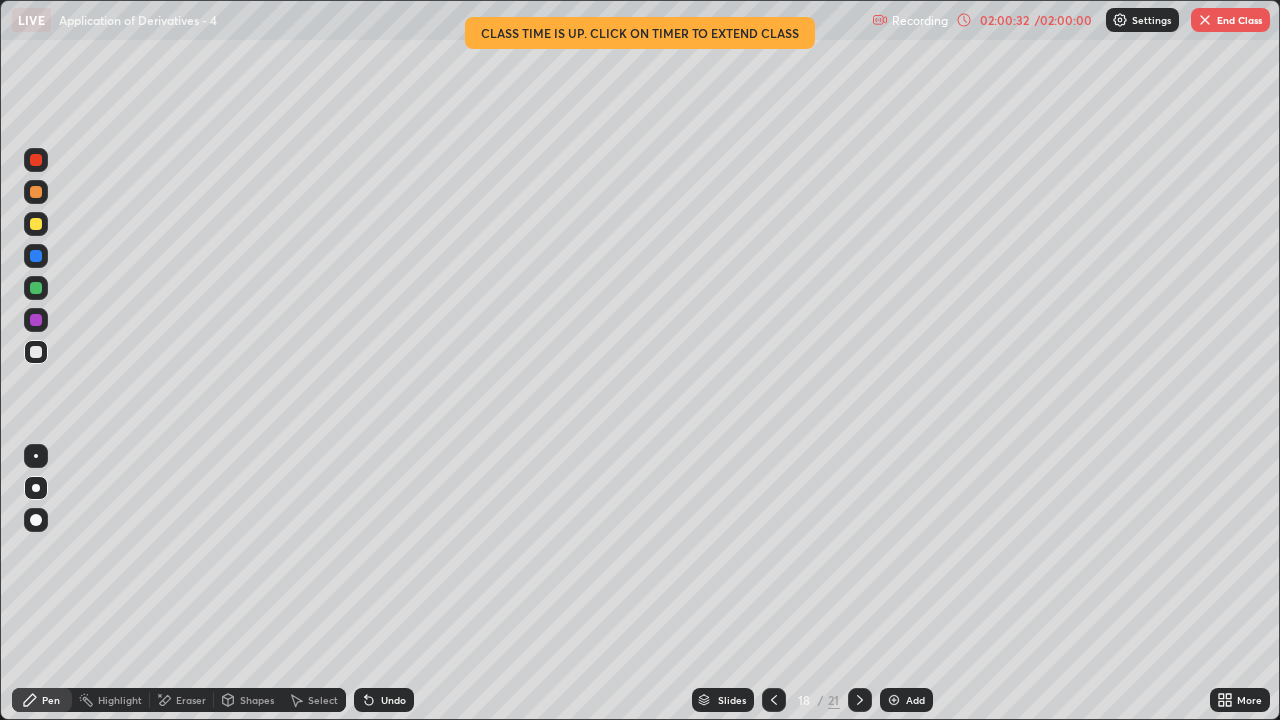 click 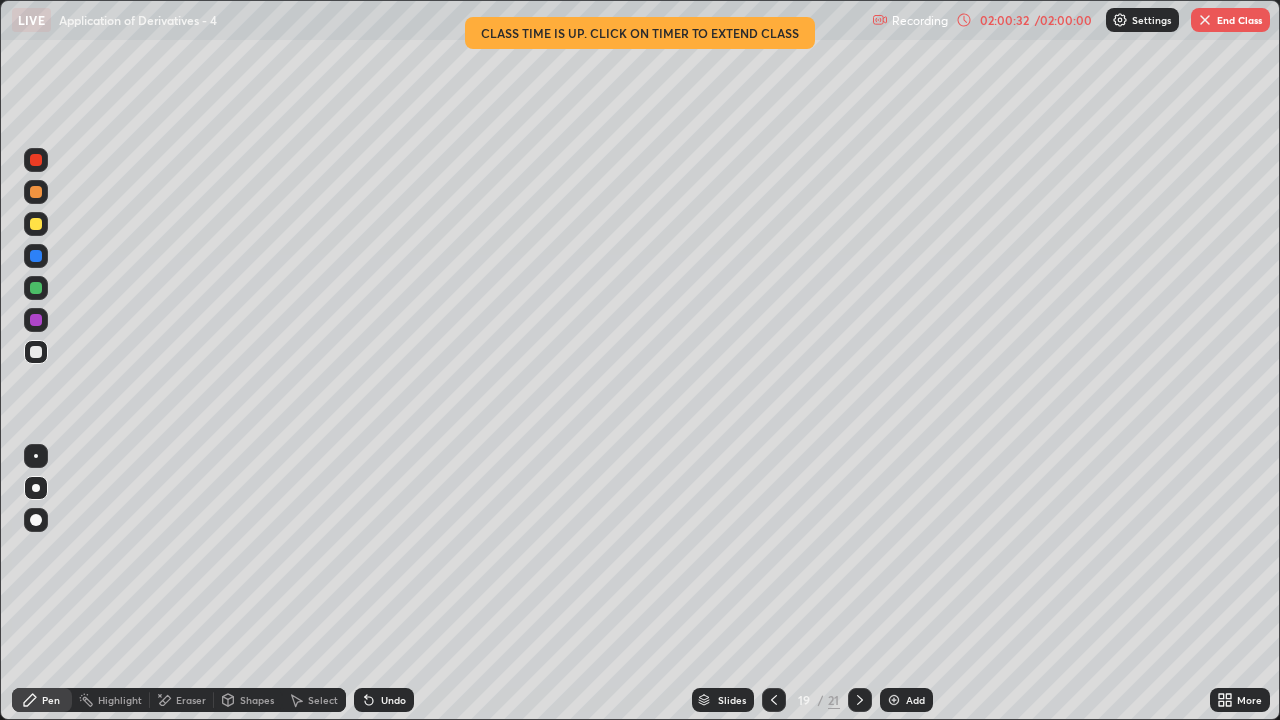 click 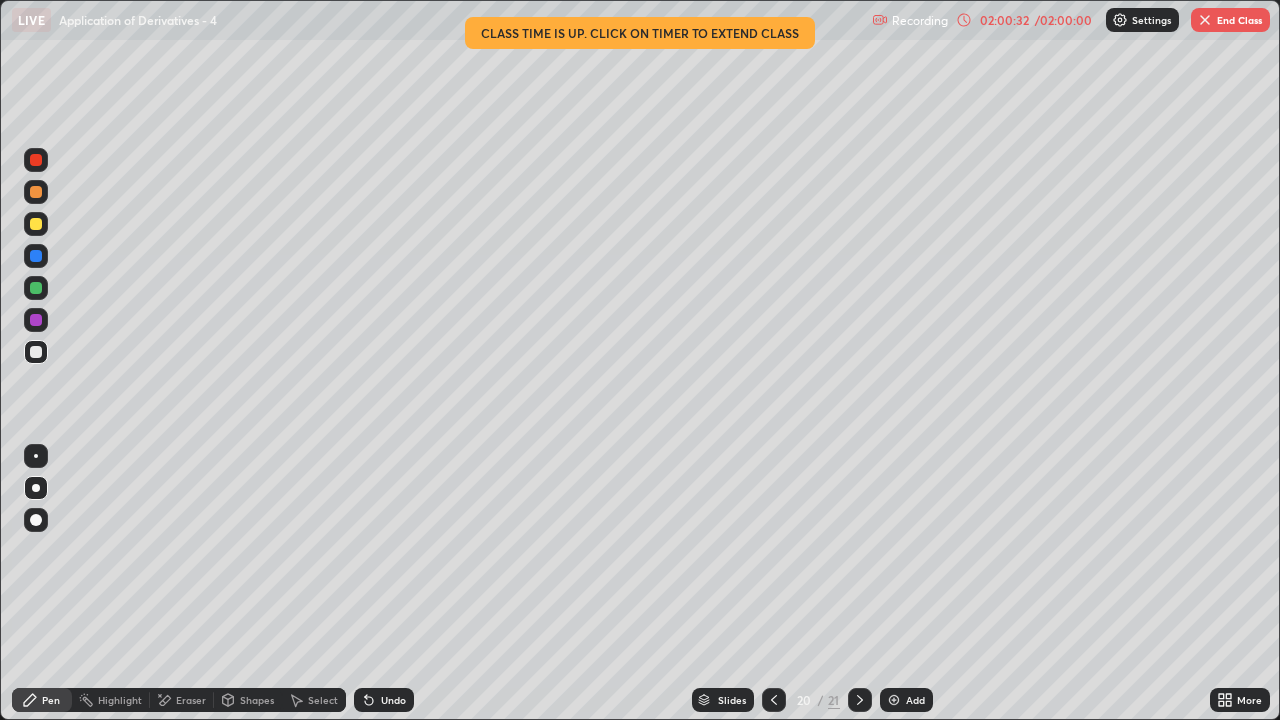 click 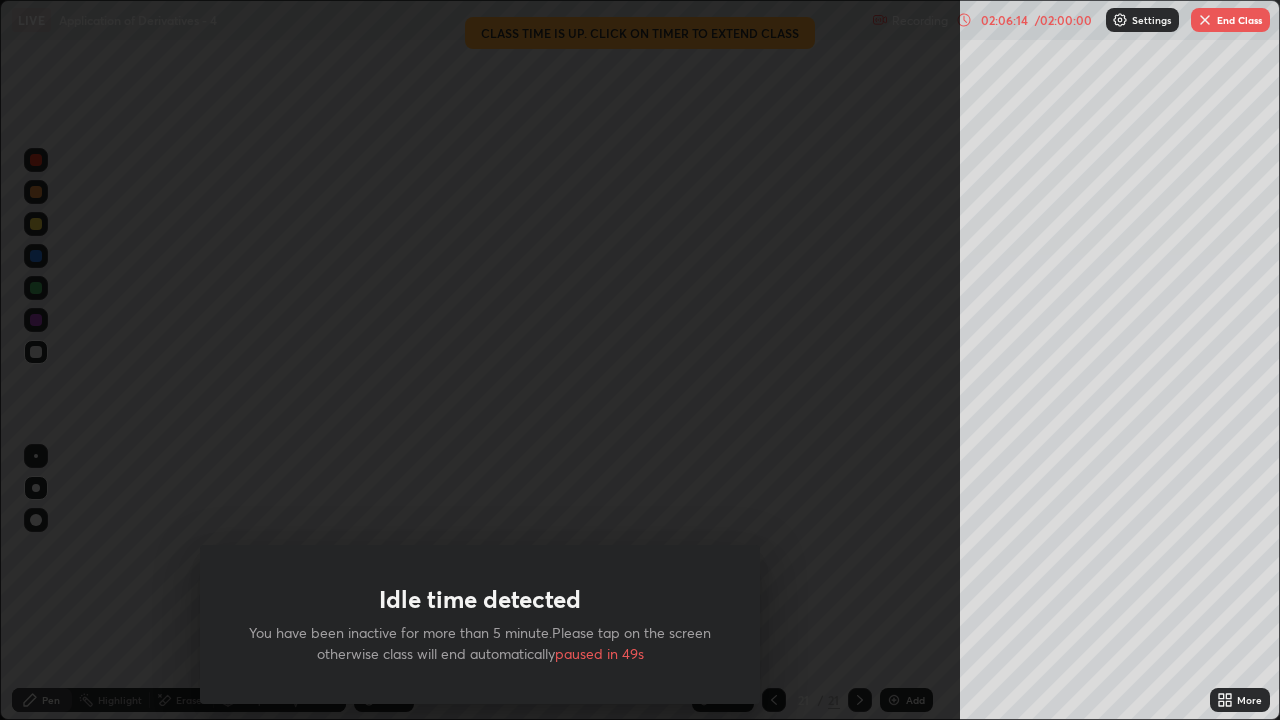 click on "Idle time detected You have been inactive for more than 5 minute.Please tap on the screen otherwise class will end automatically paused in 49s" at bounding box center (480, 360) 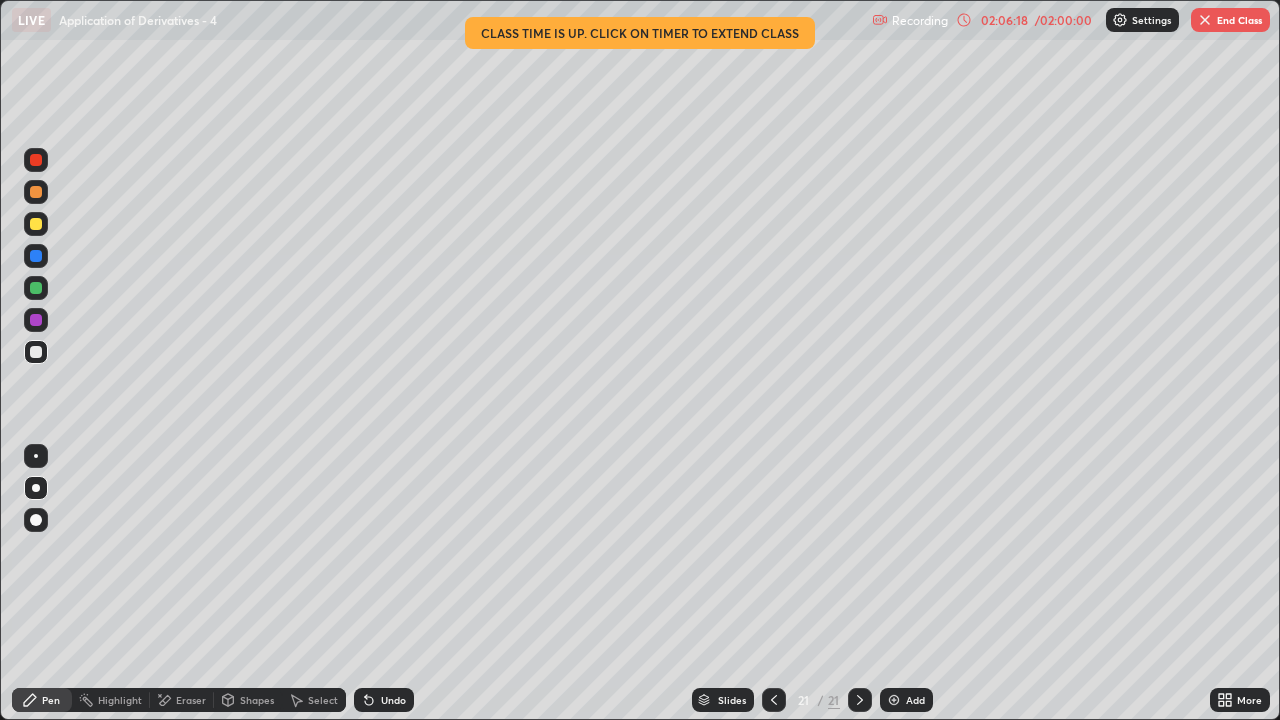click 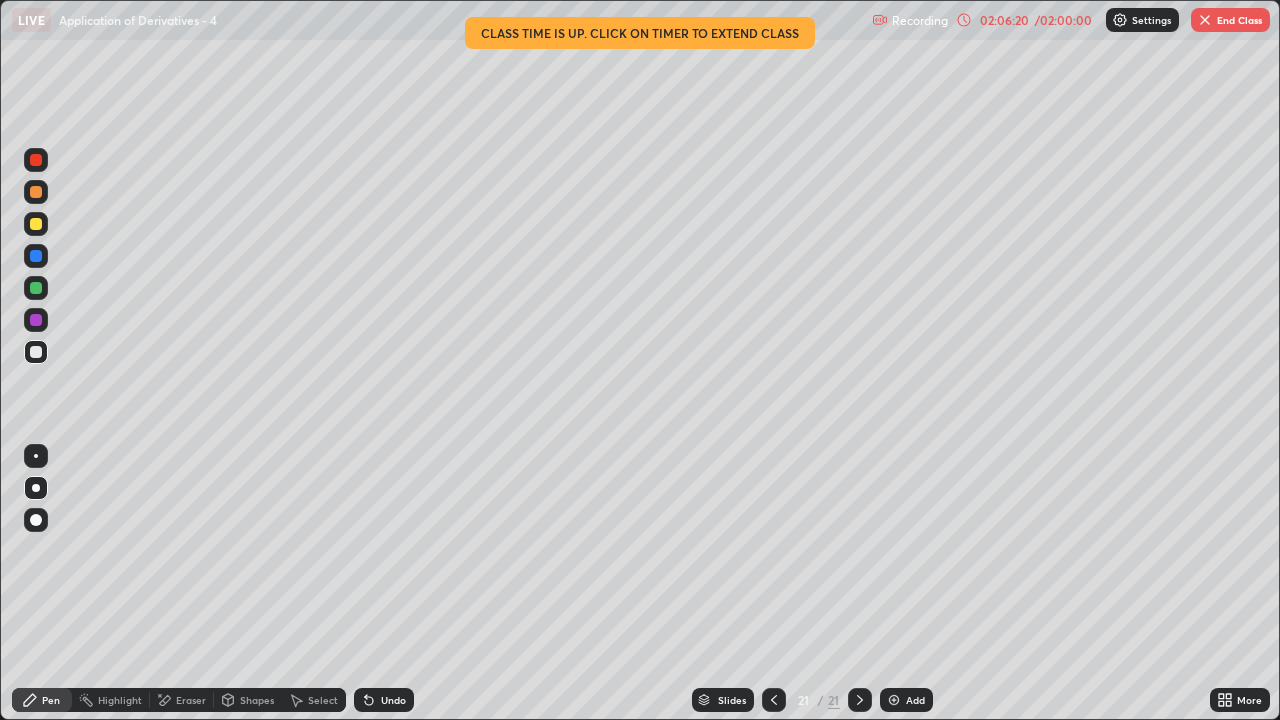 click at bounding box center [36, 320] 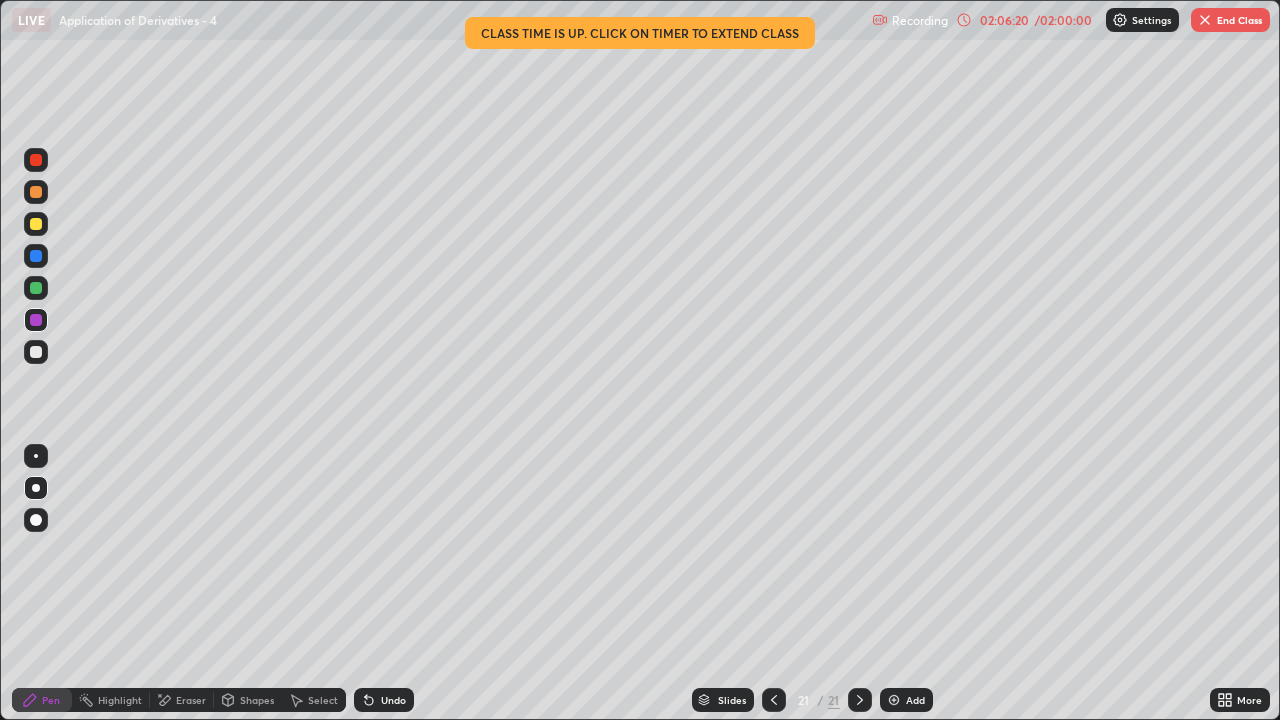 click at bounding box center [36, 288] 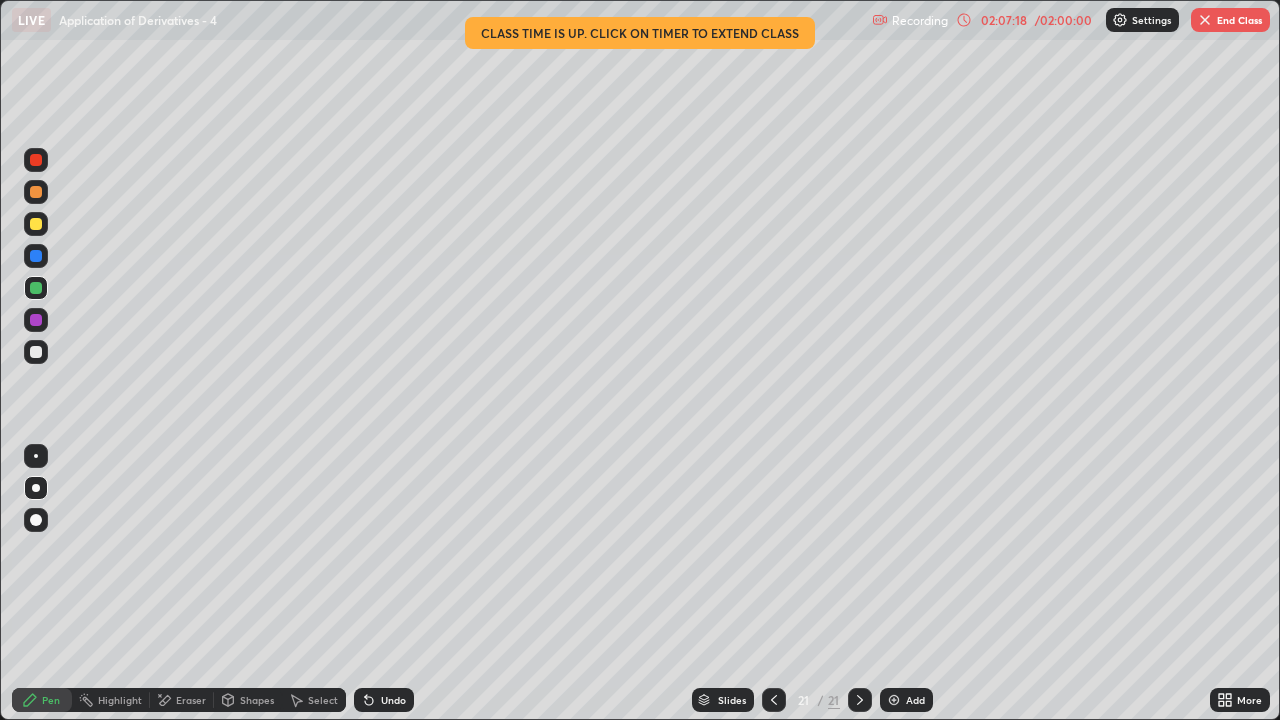 click at bounding box center [1205, 20] 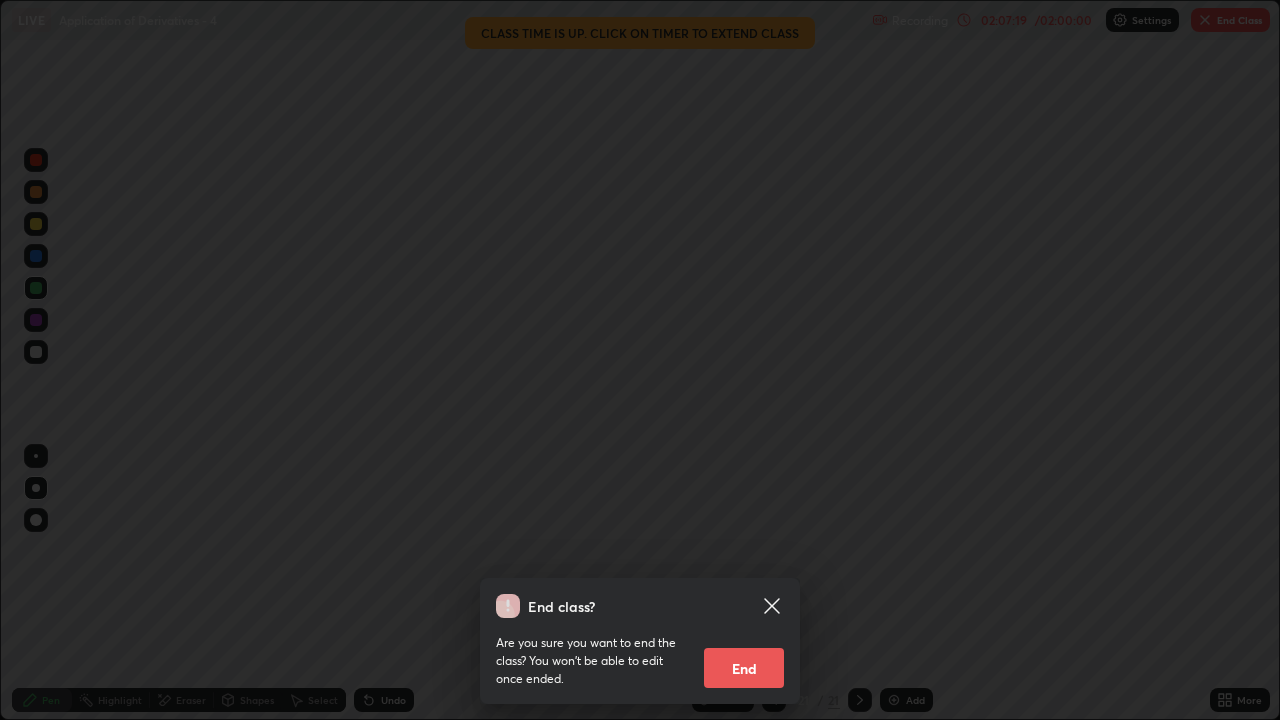 click on "End" at bounding box center [744, 668] 